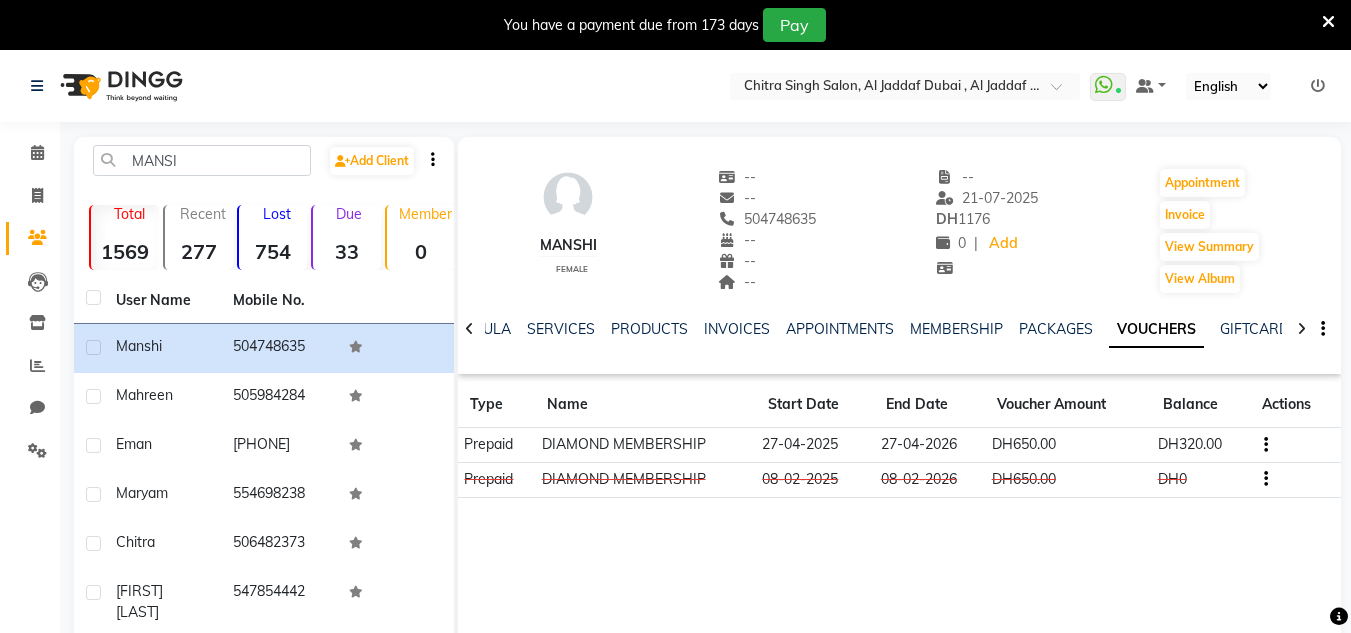 scroll, scrollTop: 50, scrollLeft: 0, axis: vertical 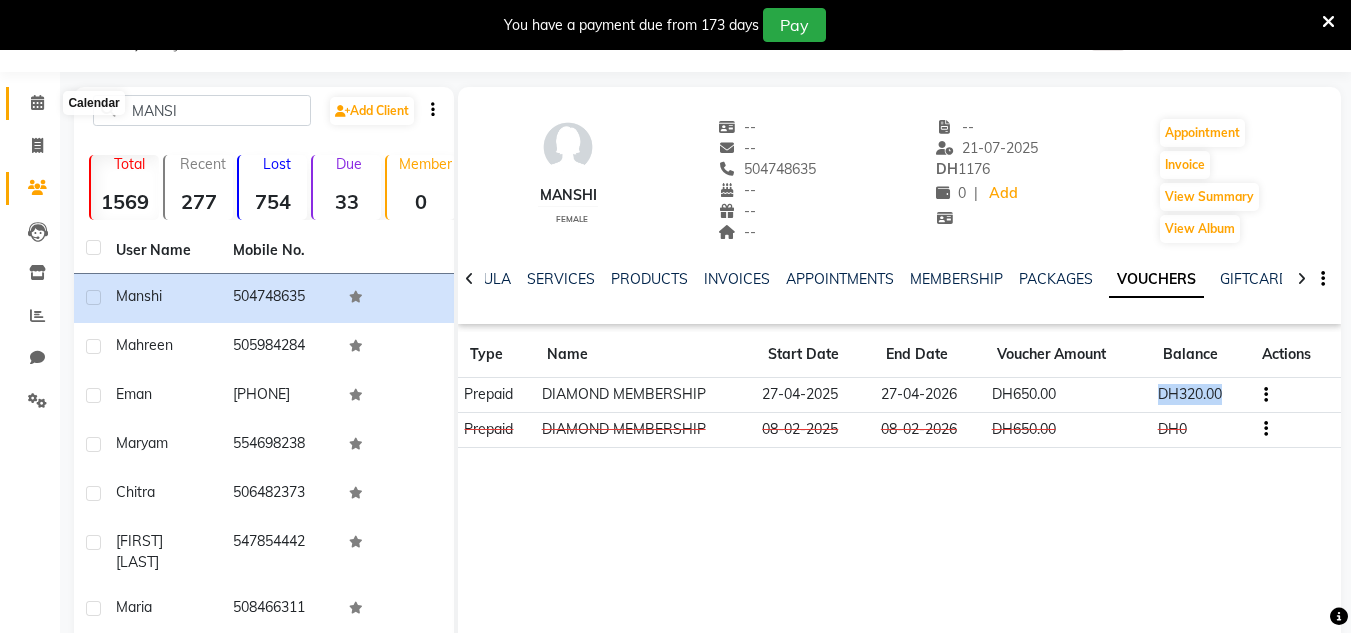 click 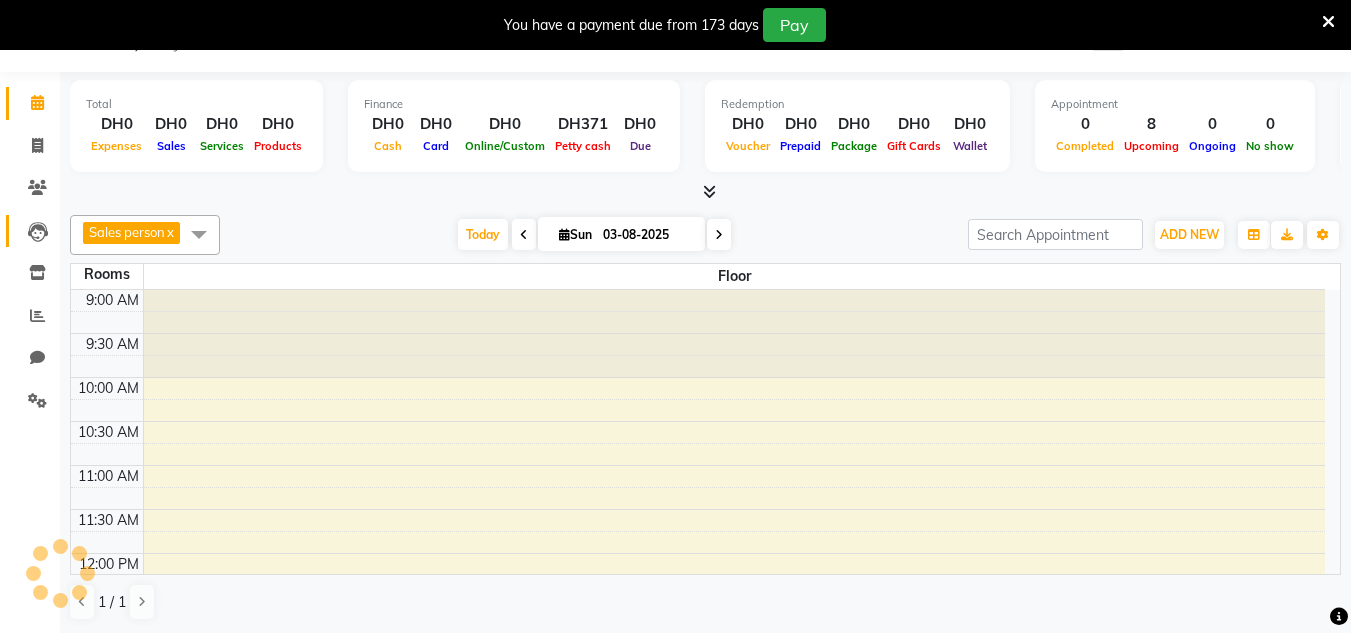 click on "Leads" 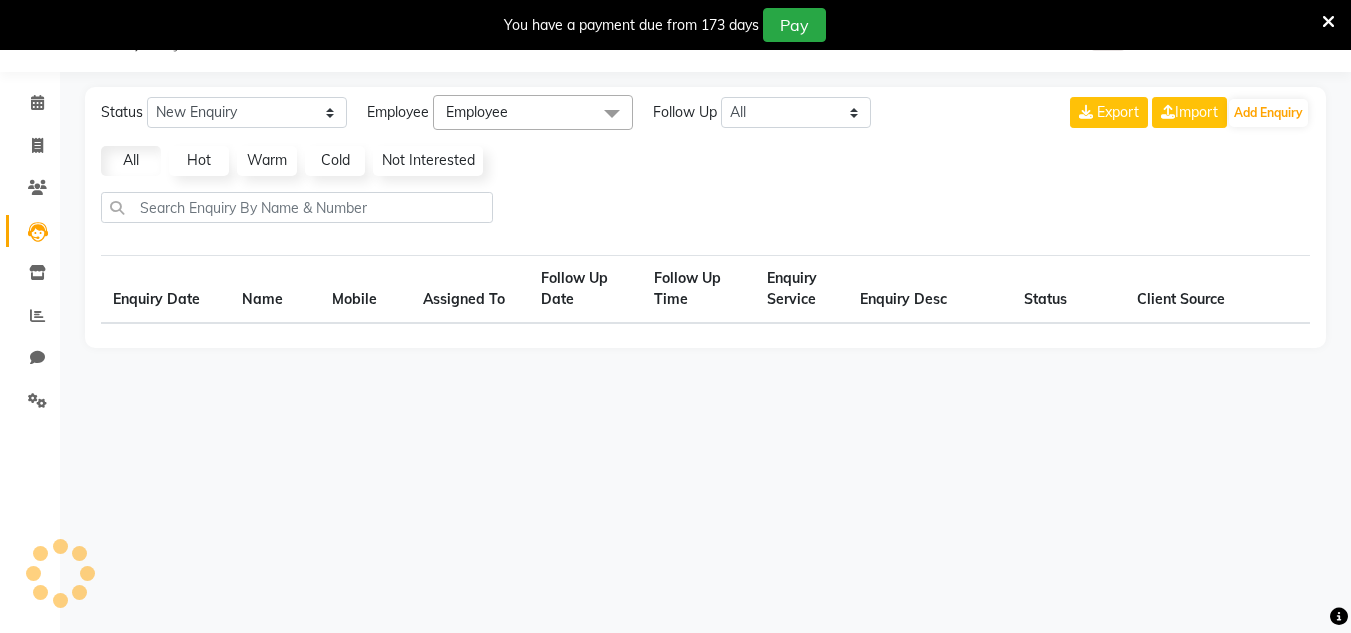 select on "10" 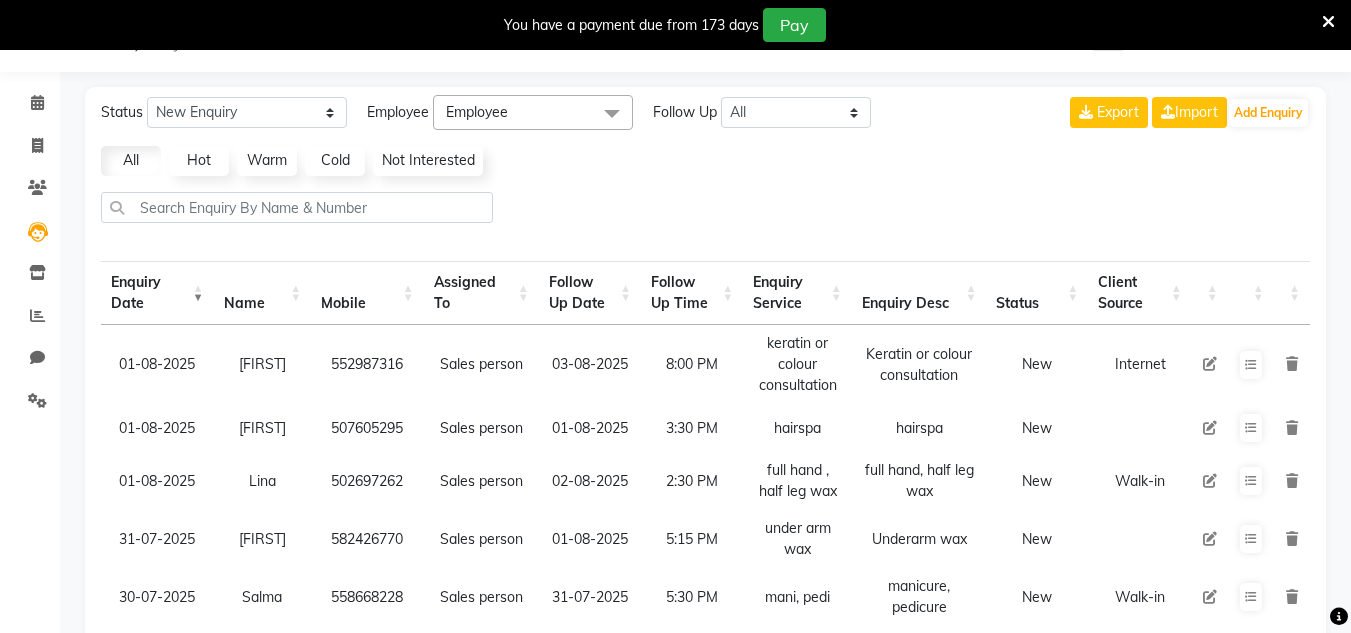 click on "Clients" 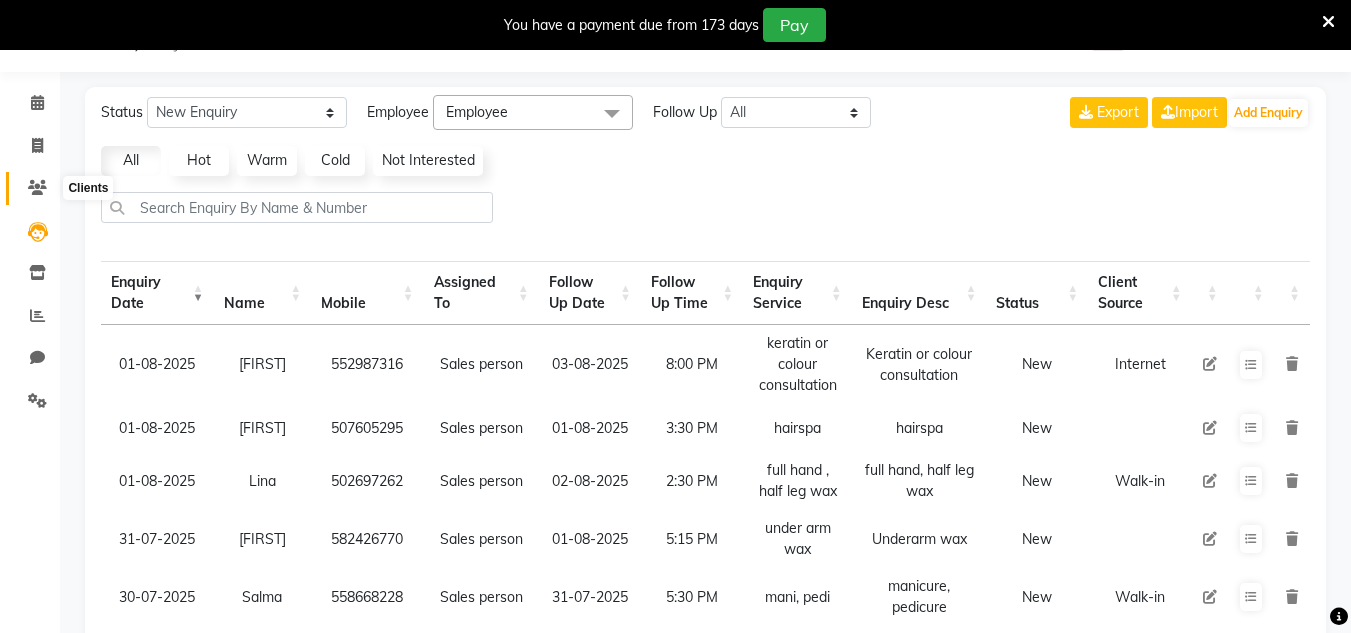 click 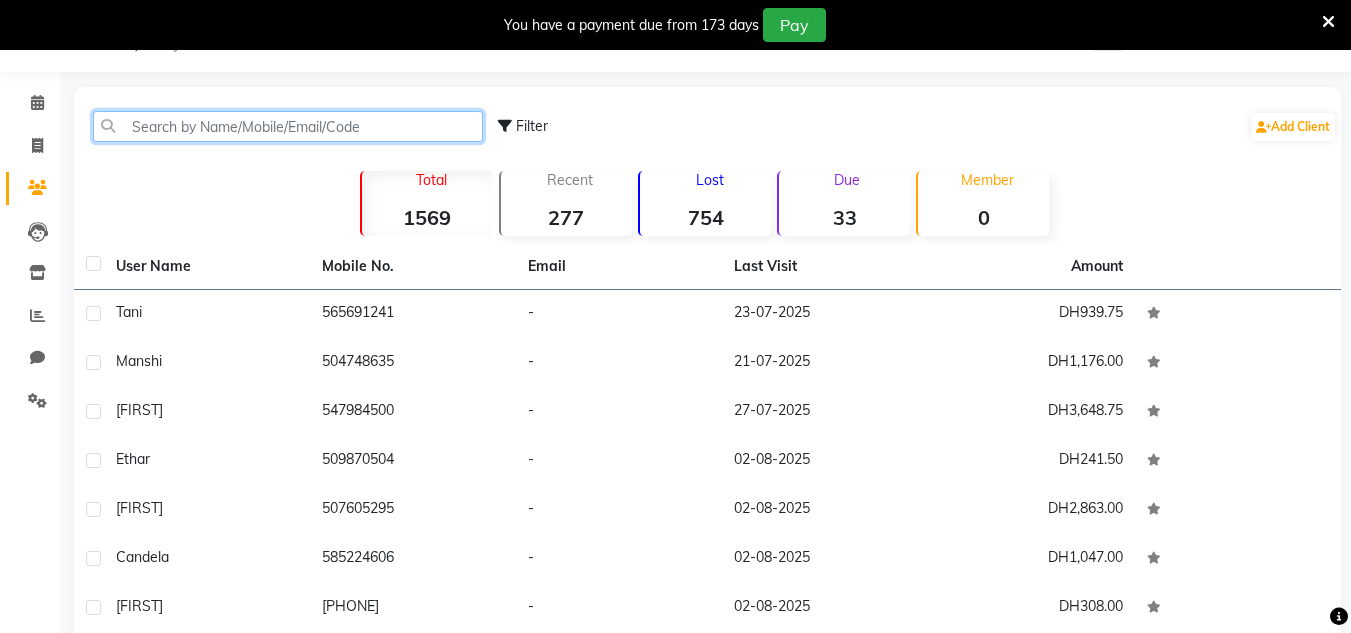 click 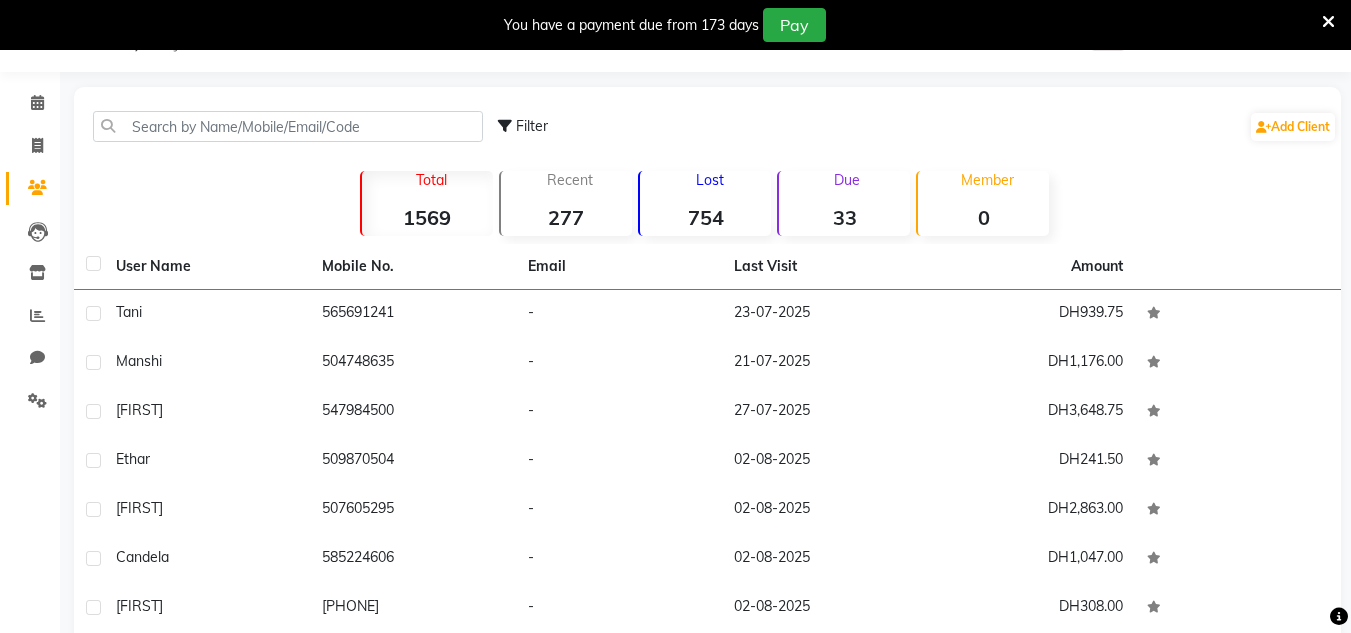 click at bounding box center [1328, 22] 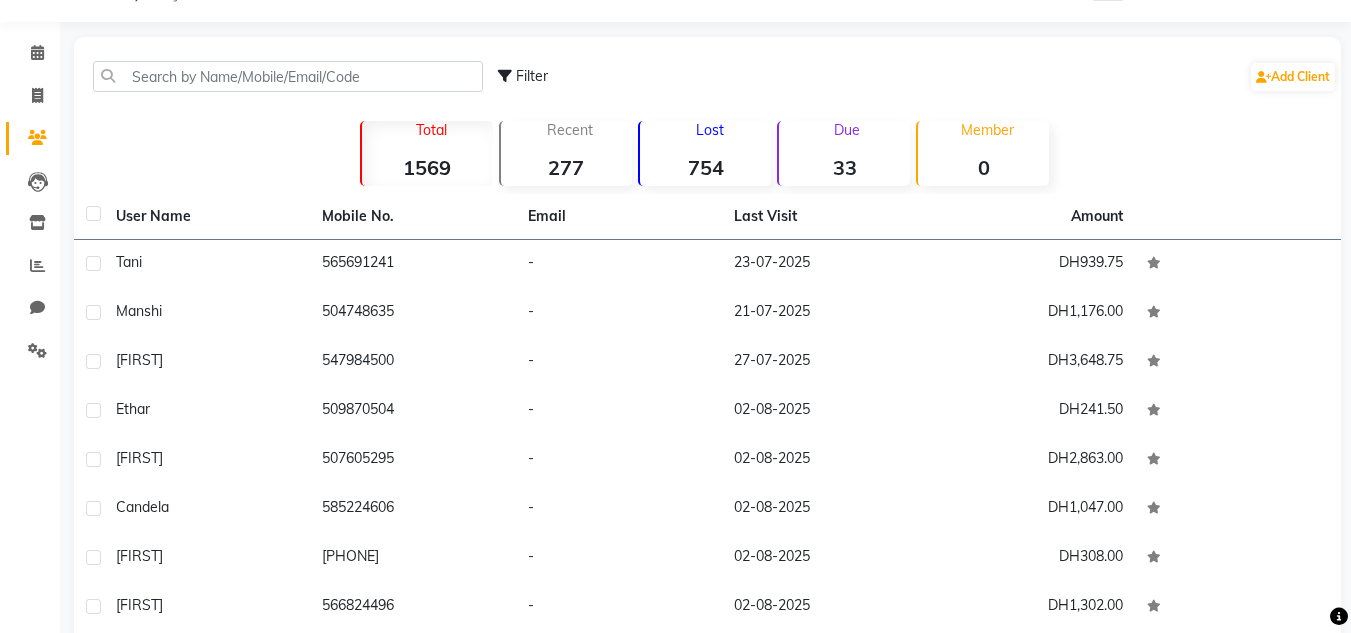 click on "Invoice" 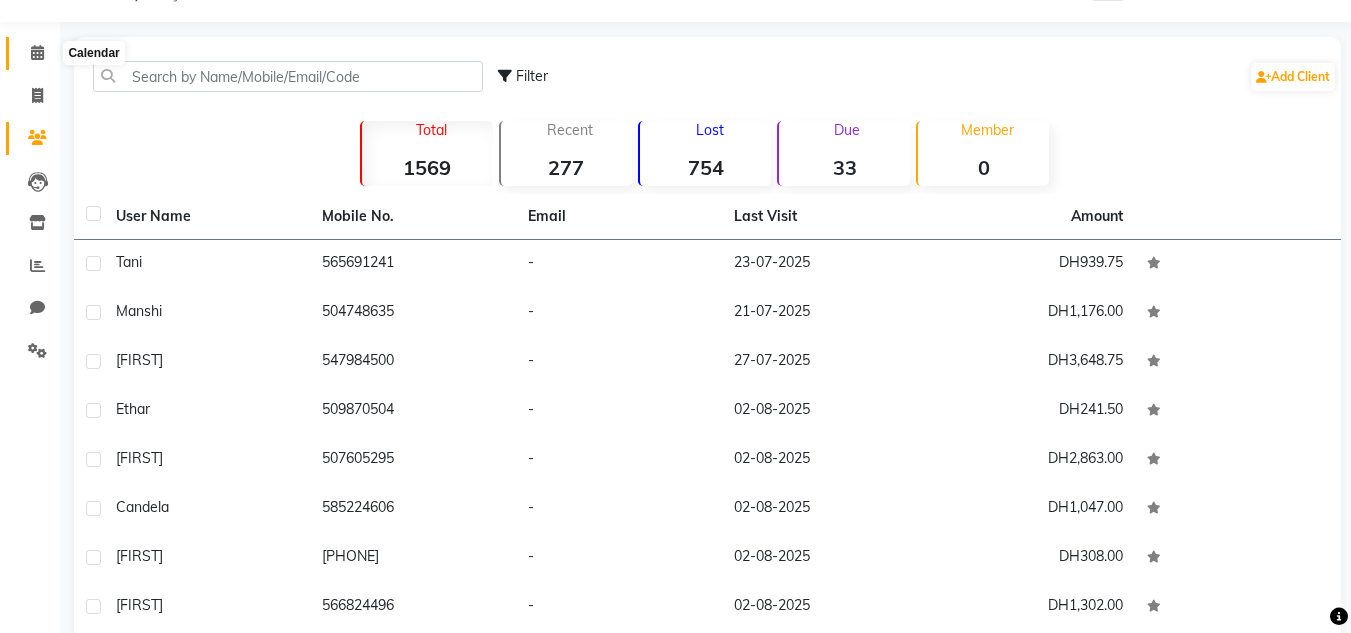 click 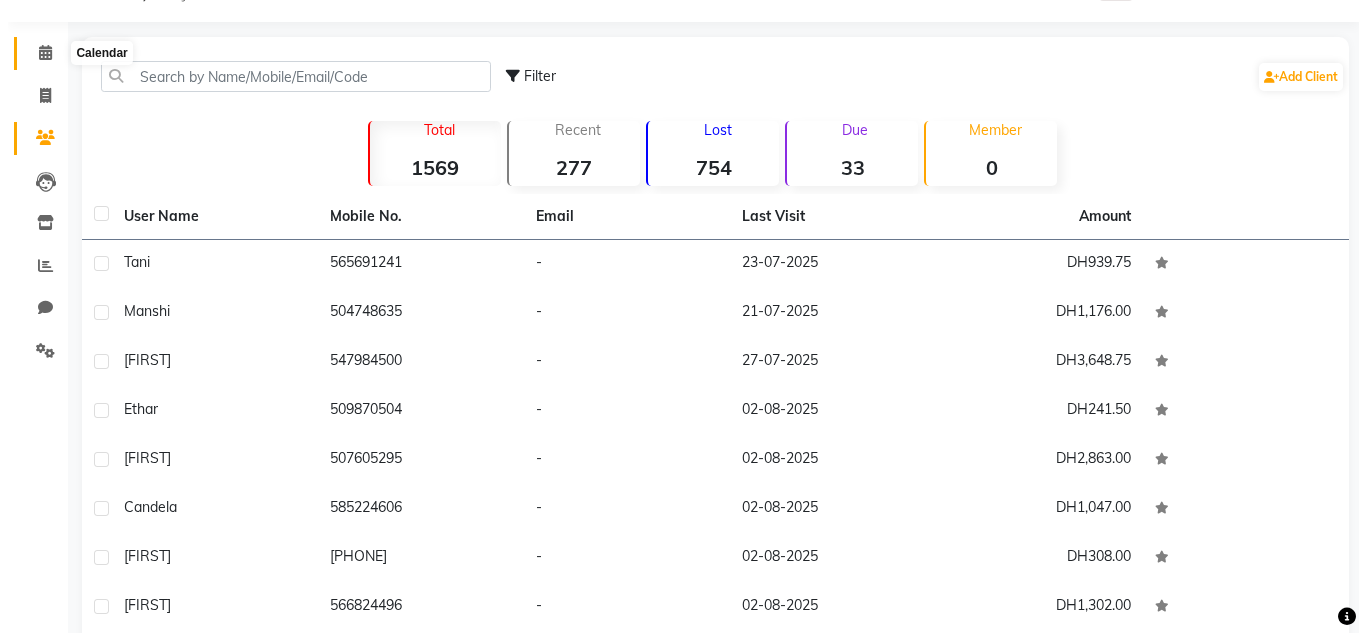 scroll, scrollTop: 0, scrollLeft: 0, axis: both 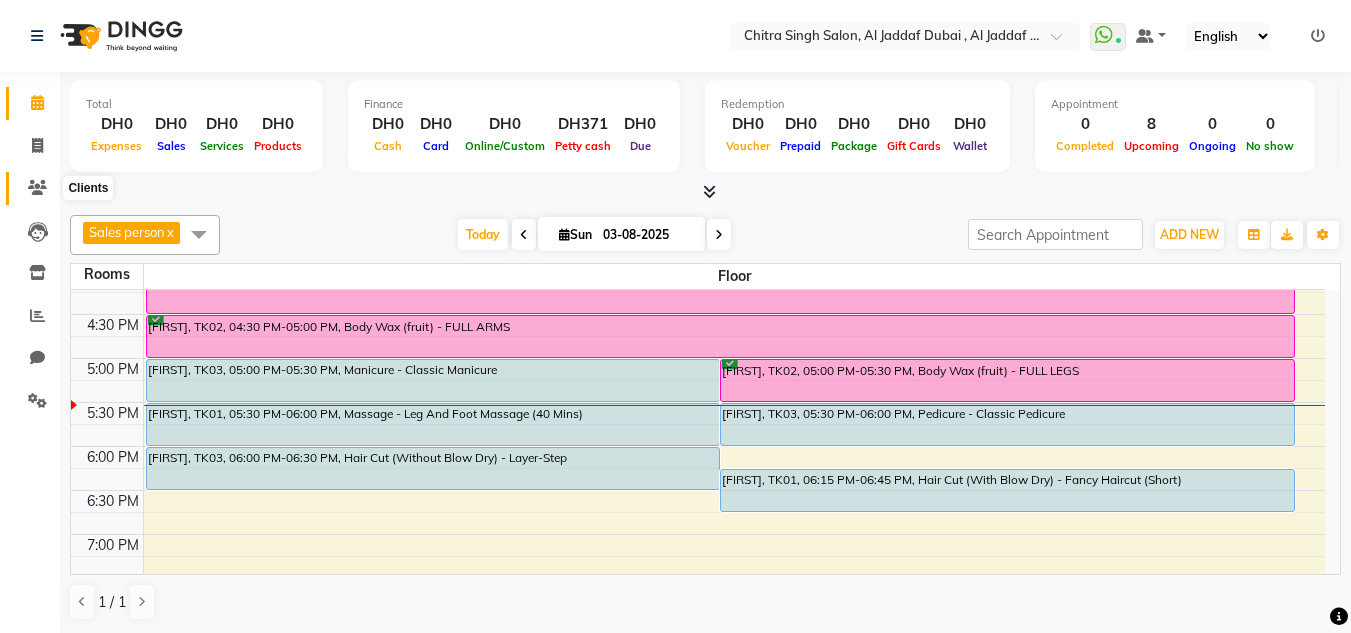 click 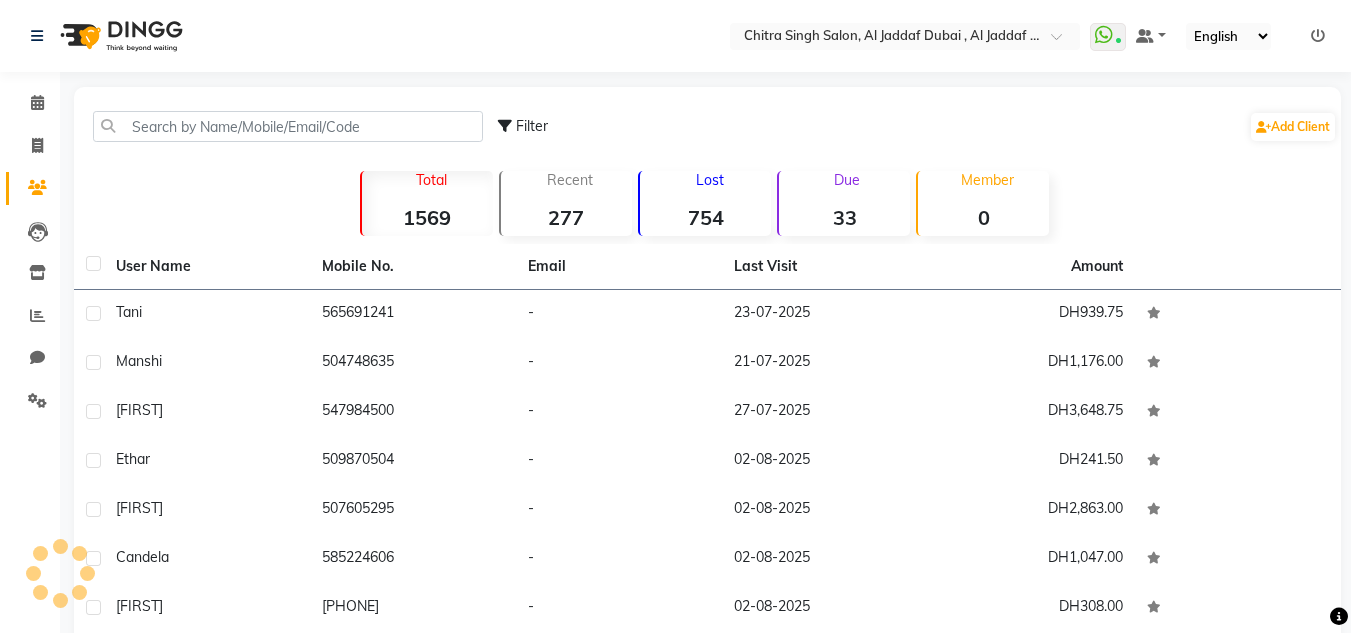 click 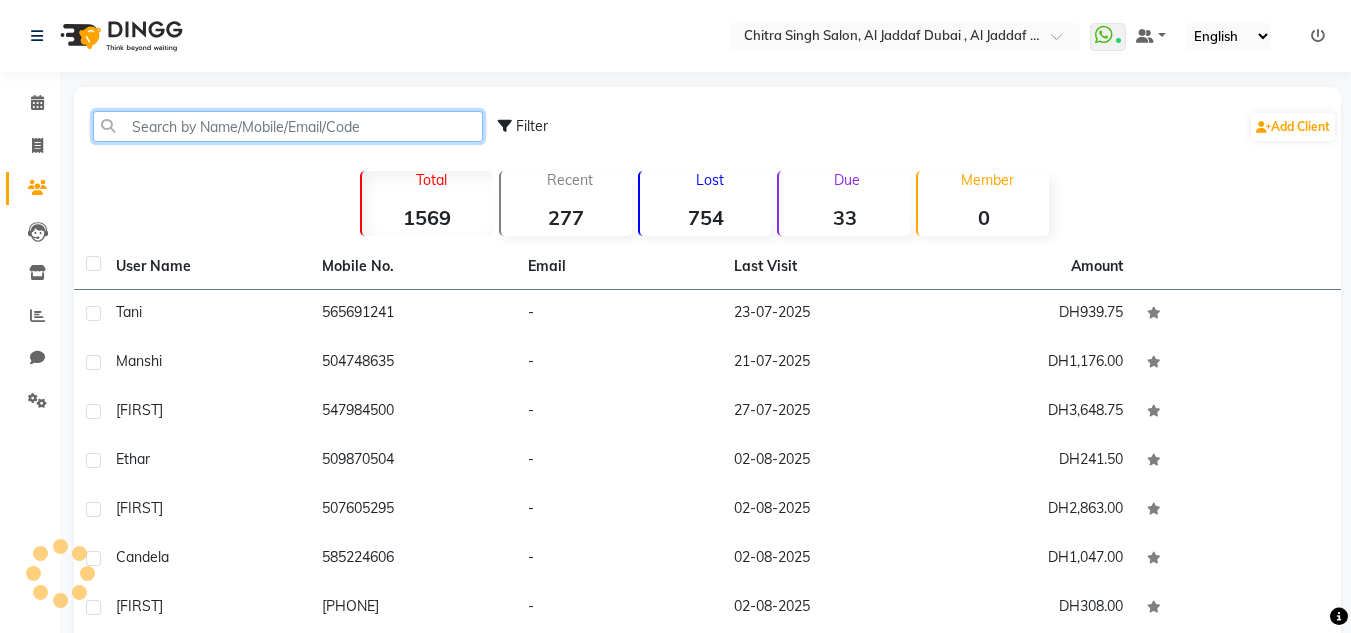 drag, startPoint x: 143, startPoint y: 114, endPoint x: 124, endPoint y: 149, distance: 39.824615 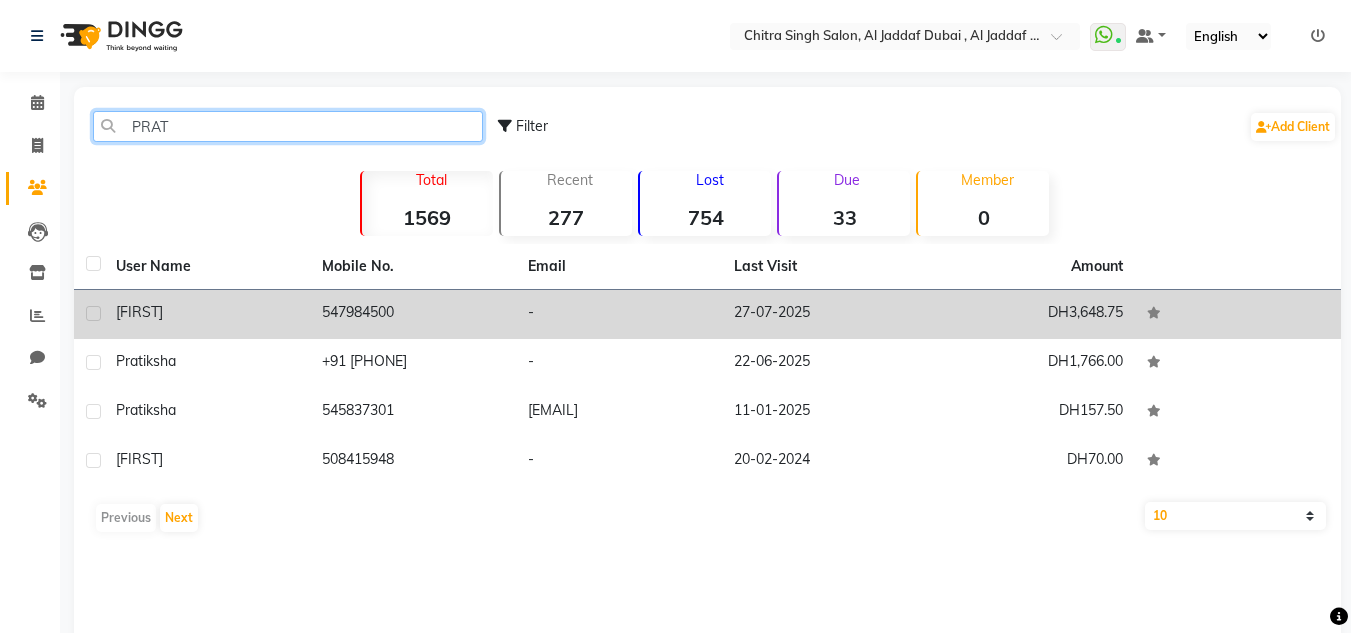 type on "PRAT" 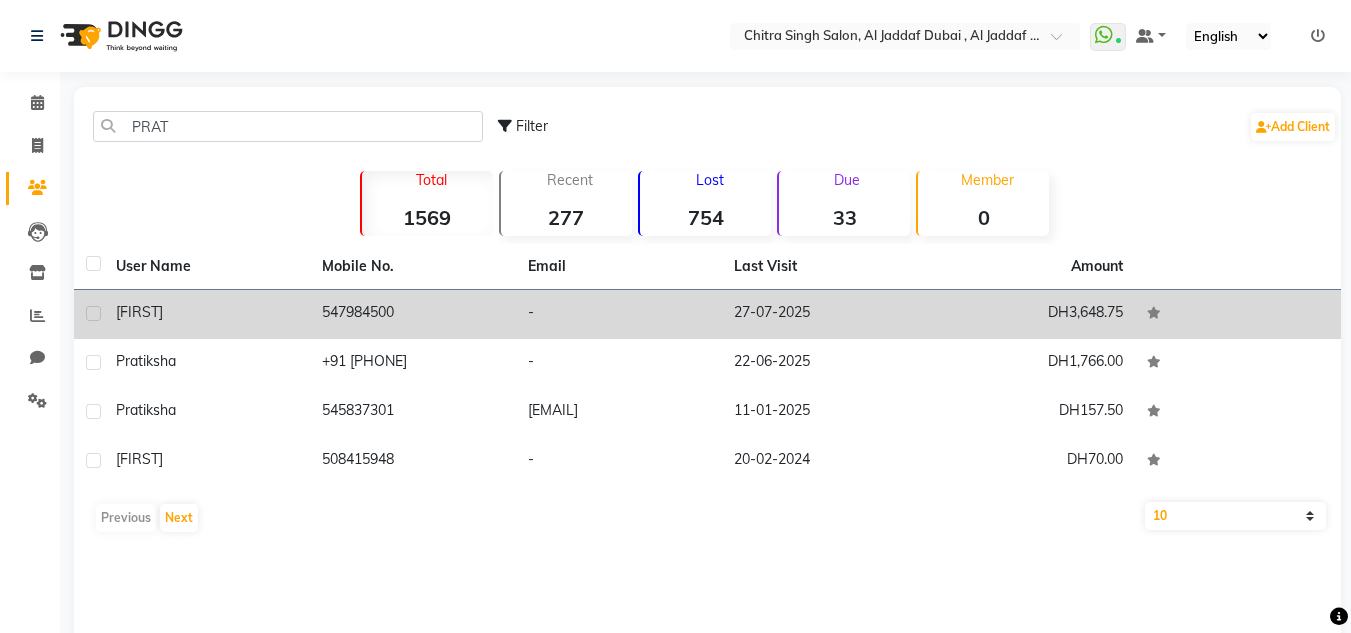 click on "-" 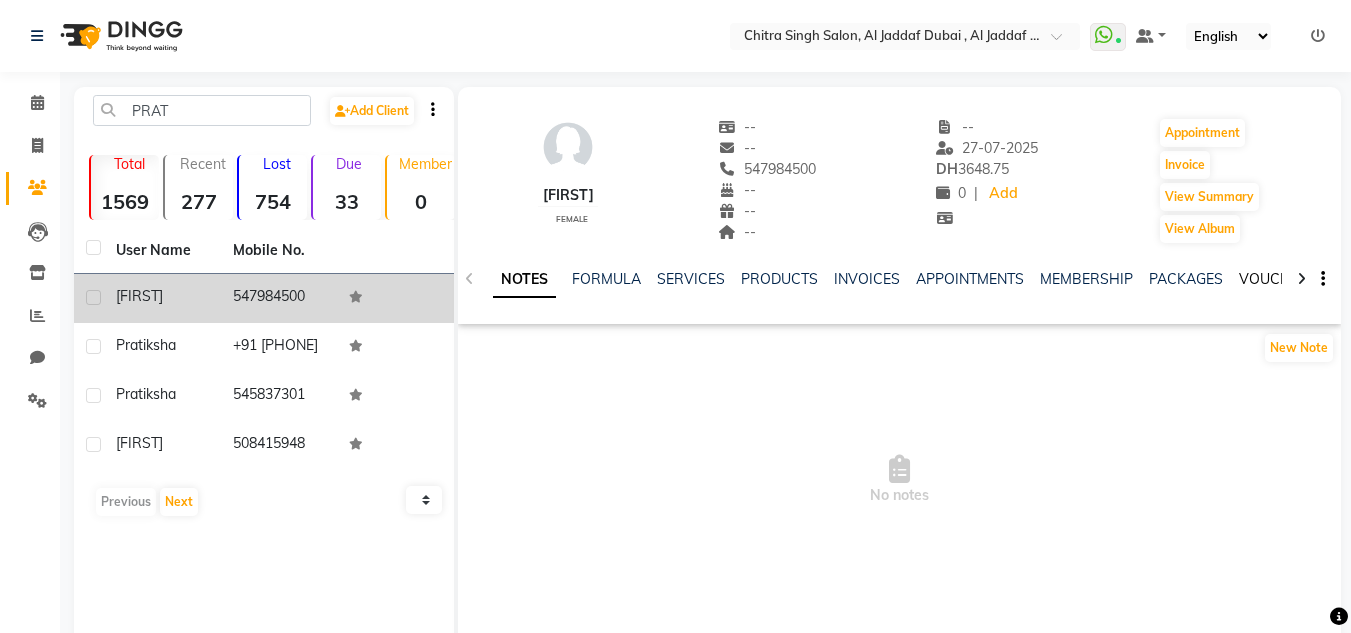 click on "VOUCHERS" 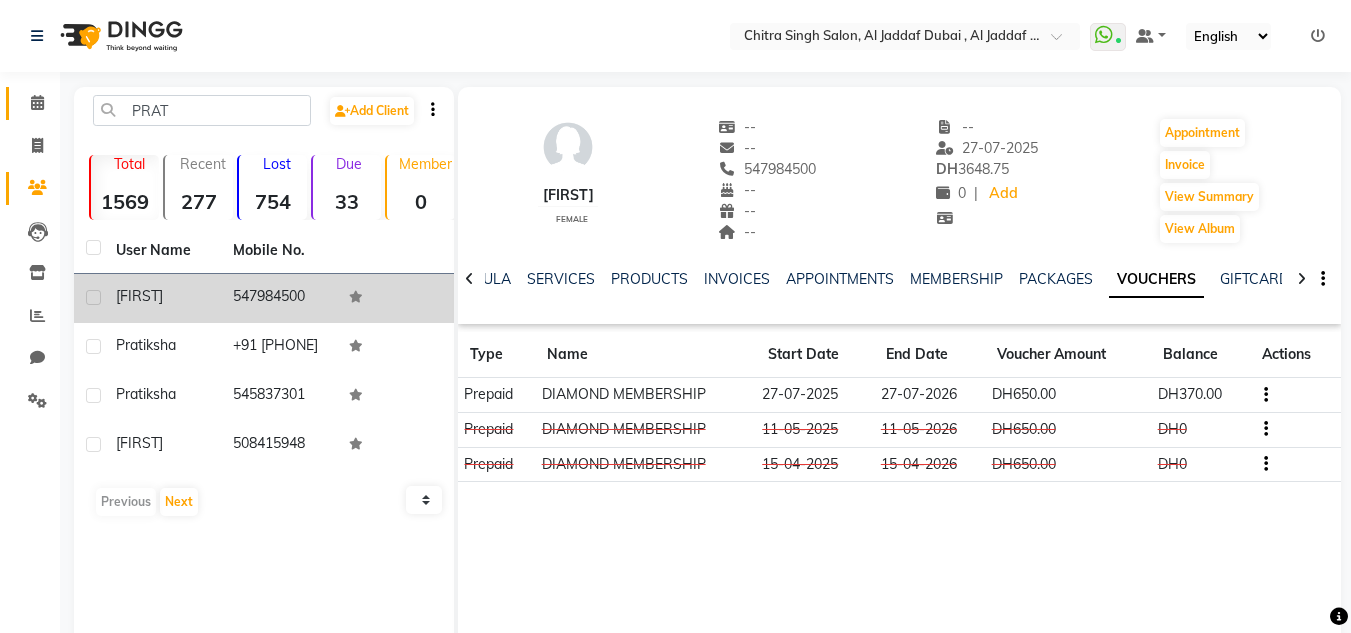 click on "Calendar" 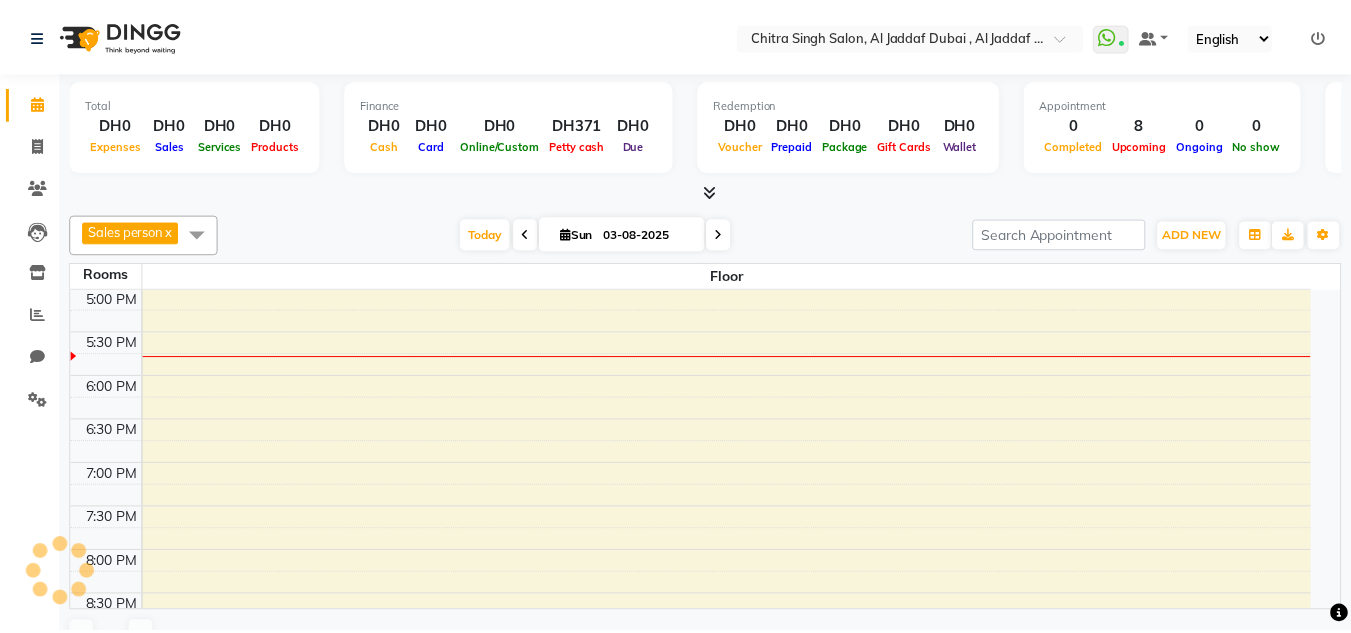 scroll, scrollTop: 0, scrollLeft: 0, axis: both 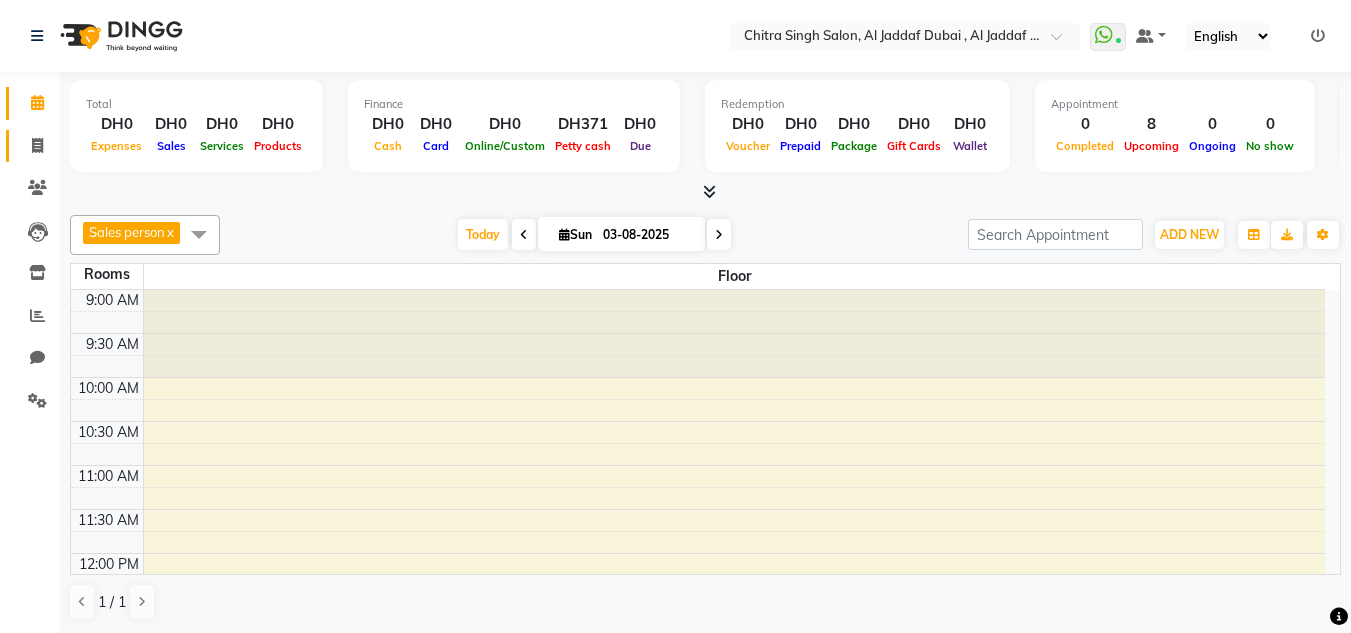 click on "Invoice" 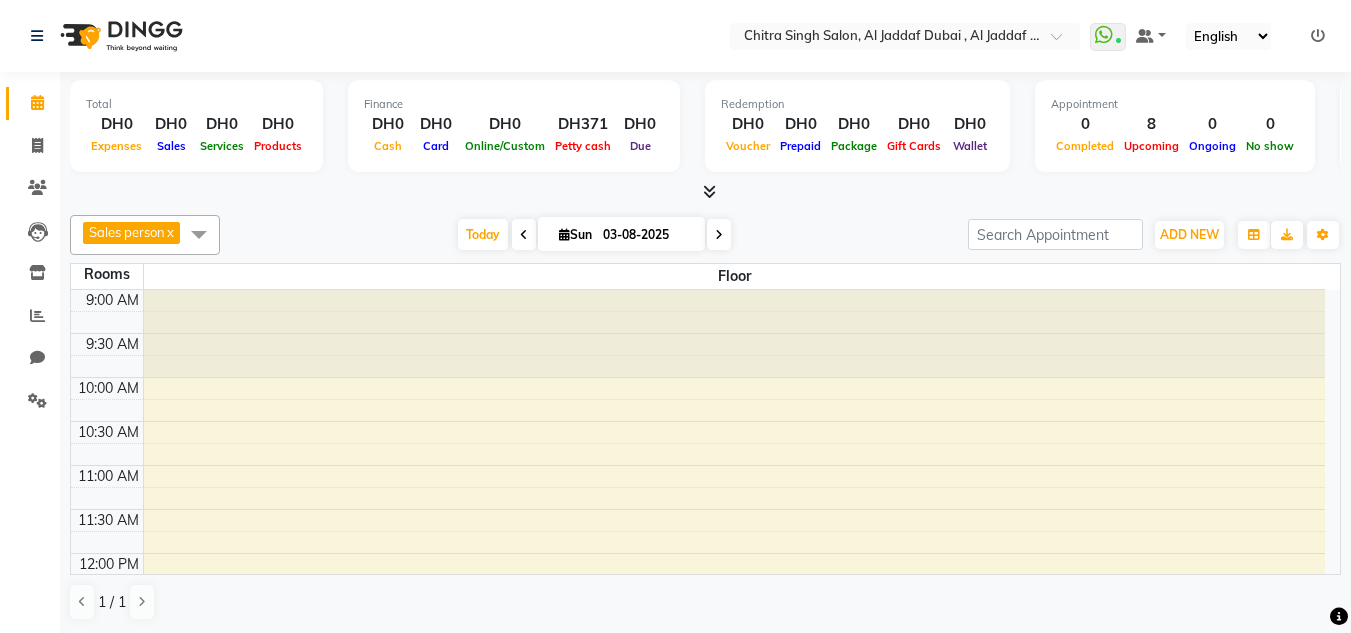 select on "service" 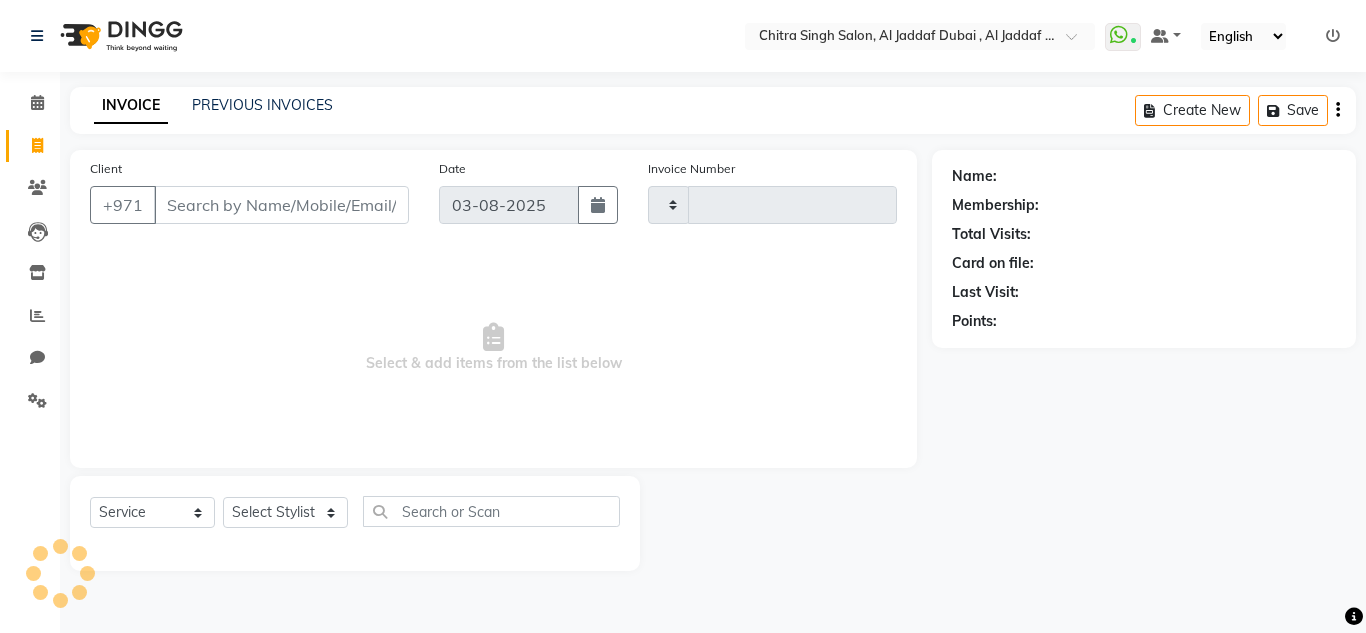 type on "1063" 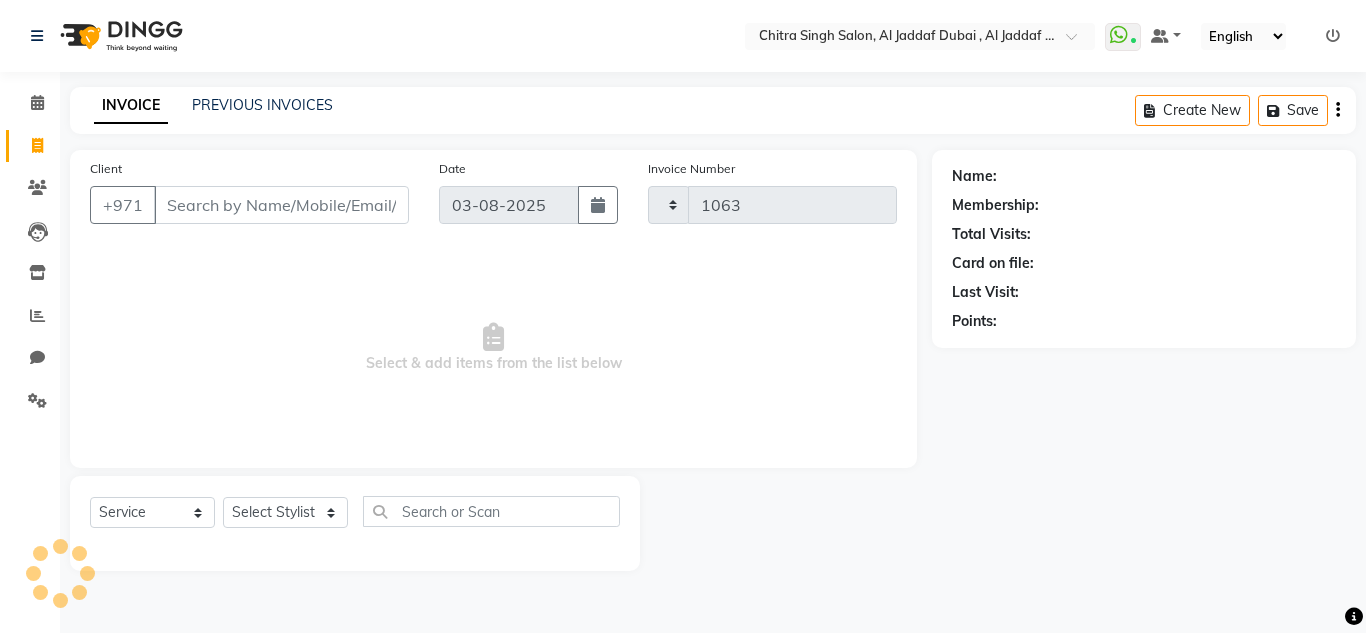 select on "4069" 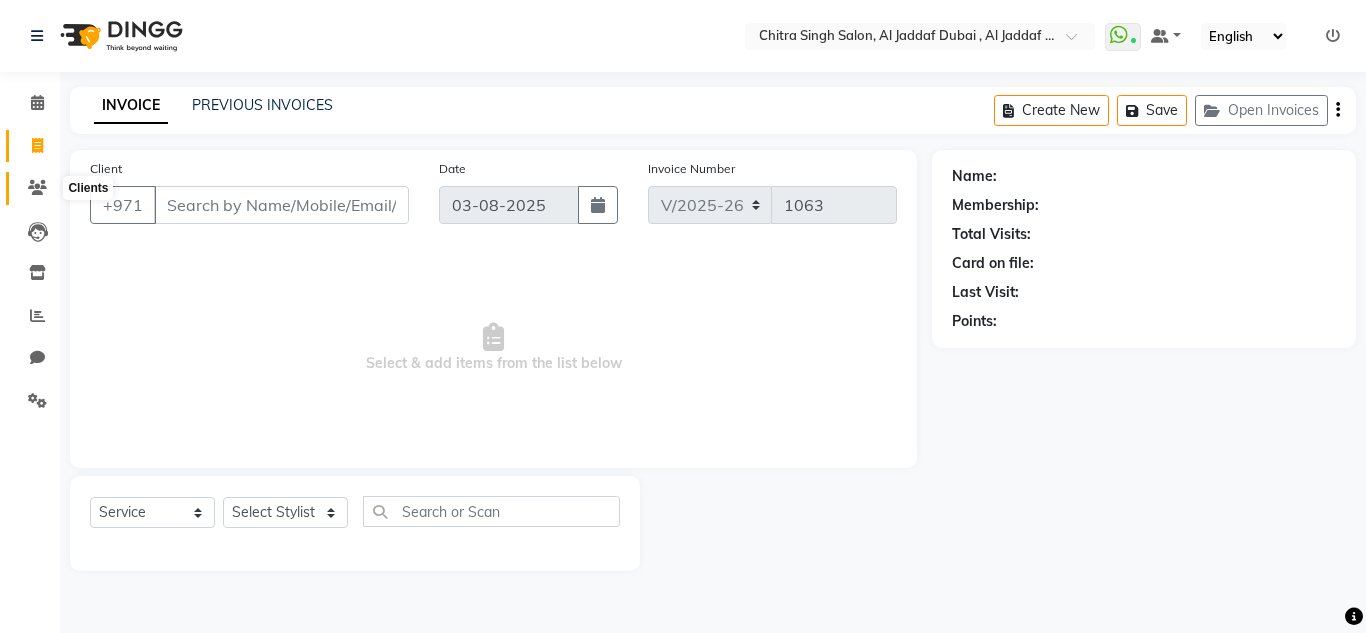 click 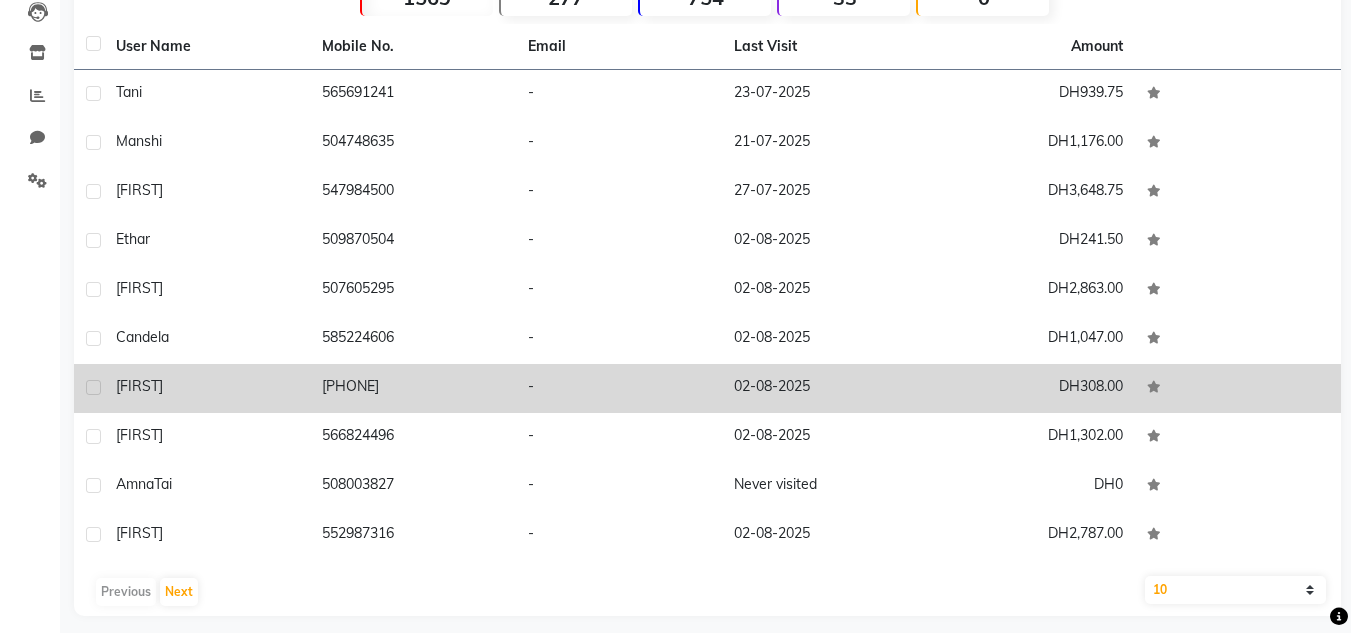scroll, scrollTop: 233, scrollLeft: 0, axis: vertical 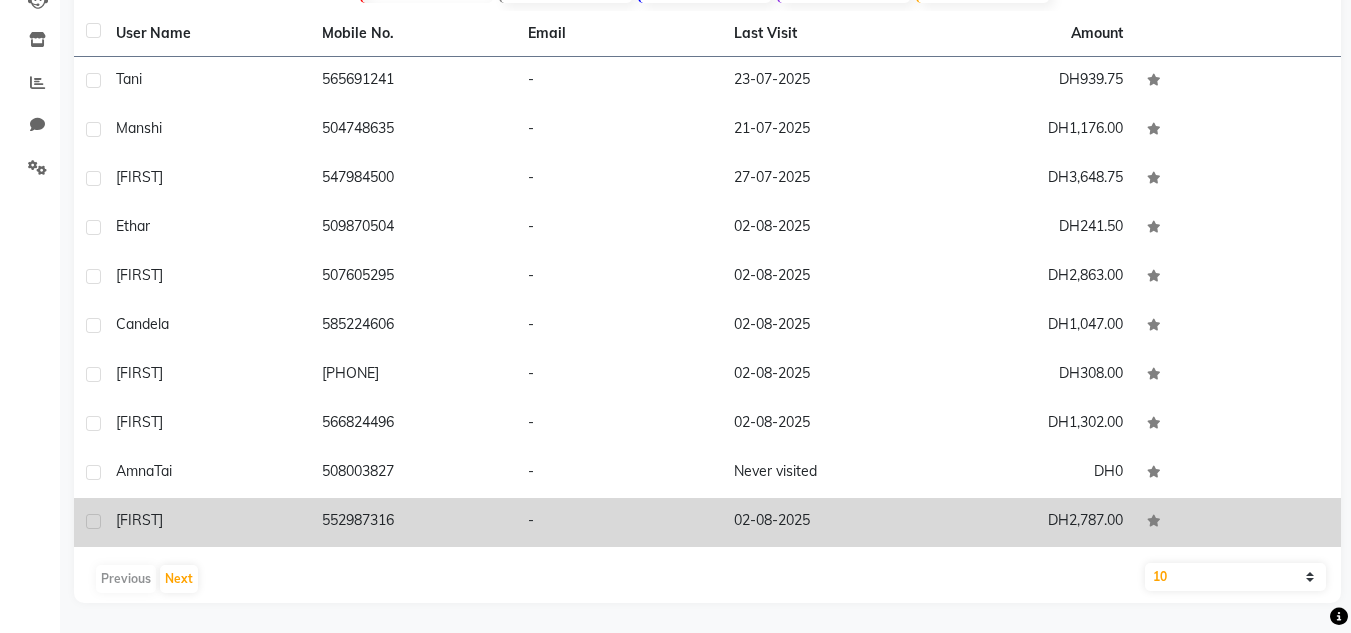 drag, startPoint x: 200, startPoint y: 499, endPoint x: 299, endPoint y: 534, distance: 105.00476 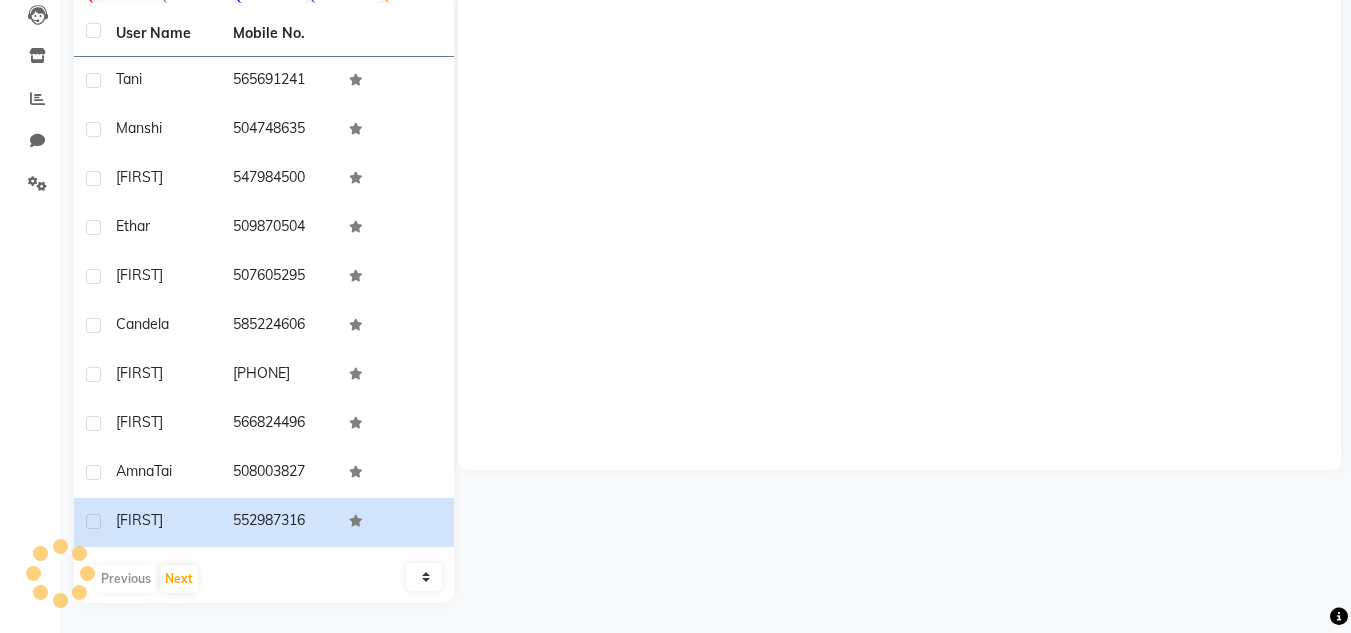 scroll, scrollTop: 217, scrollLeft: 0, axis: vertical 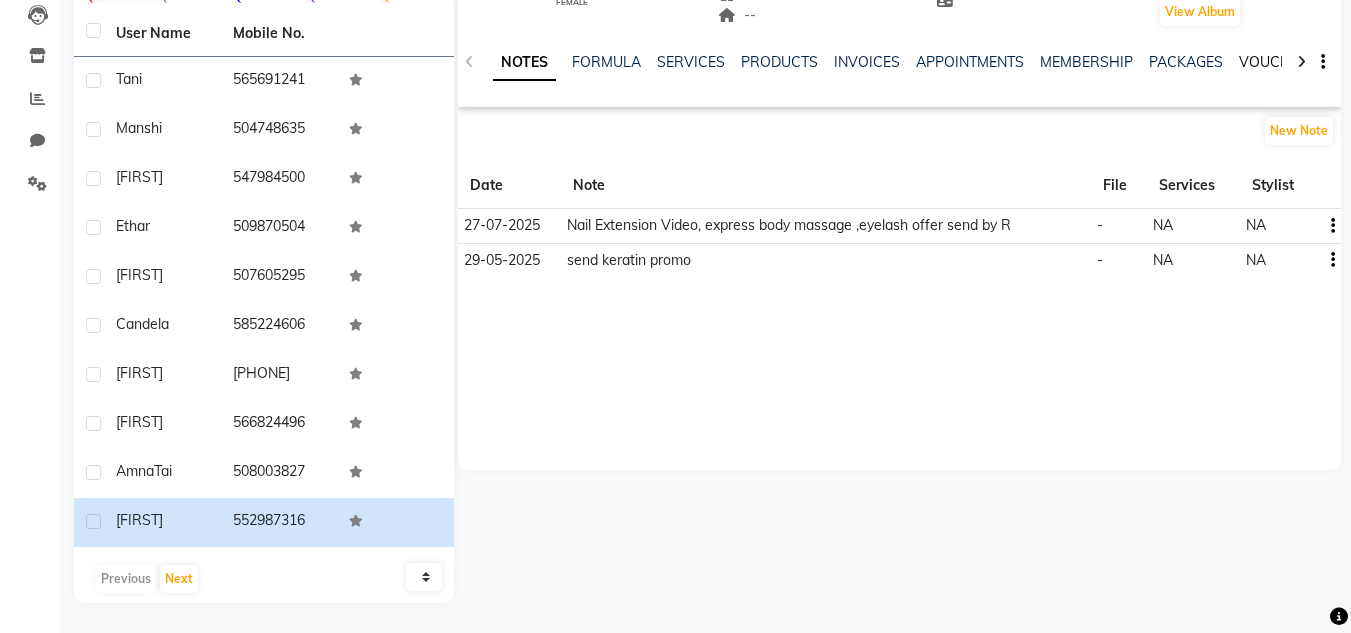 click on "VOUCHERS" 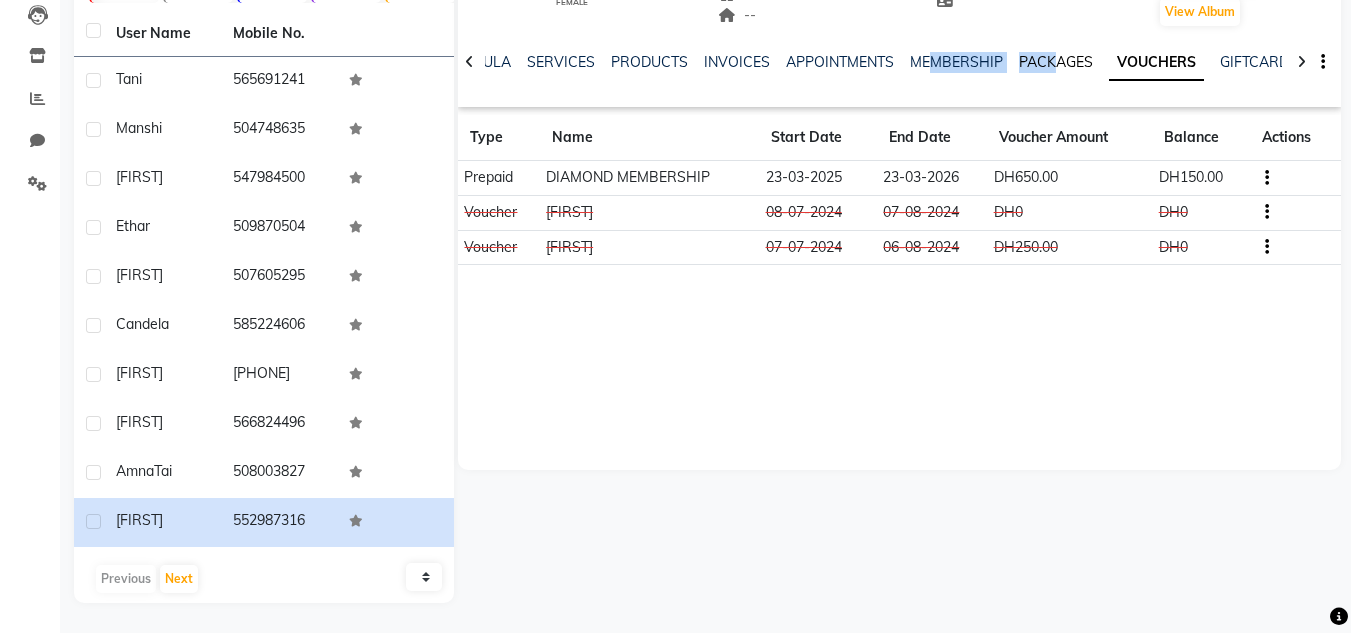 click on "NOTES FORMULA SERVICES PRODUCTS INVOICES APPOINTMENTS MEMBERSHIP PACKAGES VOUCHERS GIFTCARDS POINTS FORMS FAMILY CARDS WALLET" 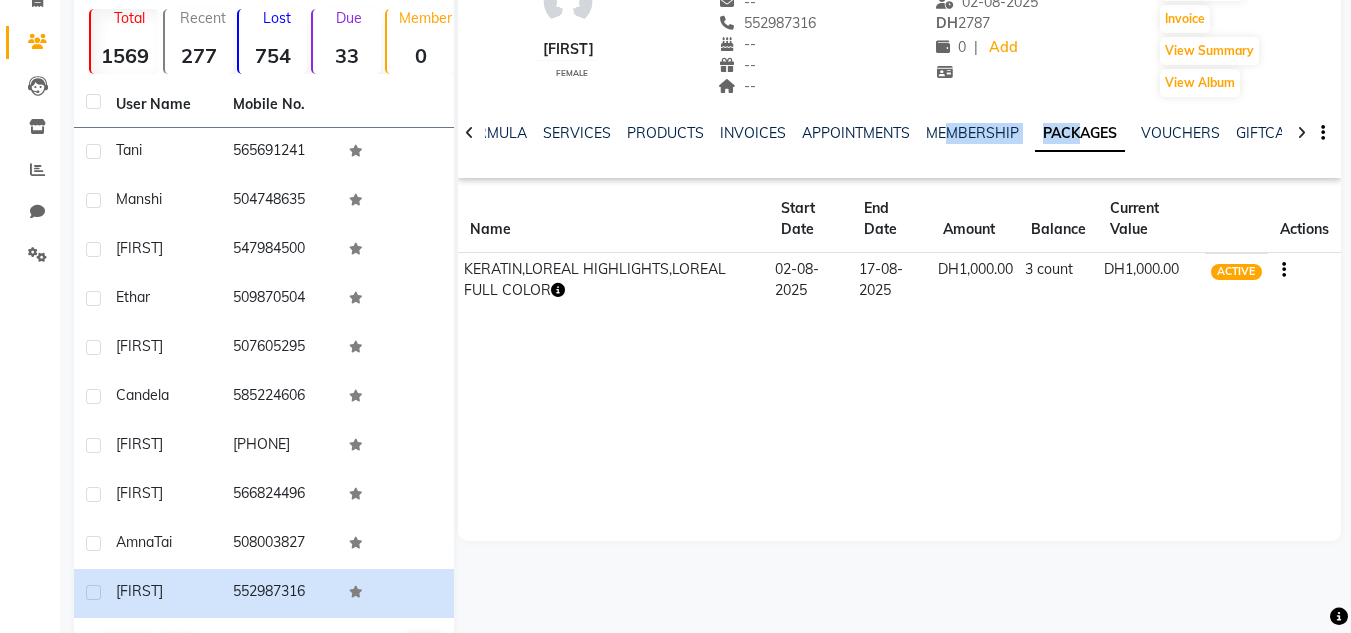 scroll, scrollTop: 0, scrollLeft: 0, axis: both 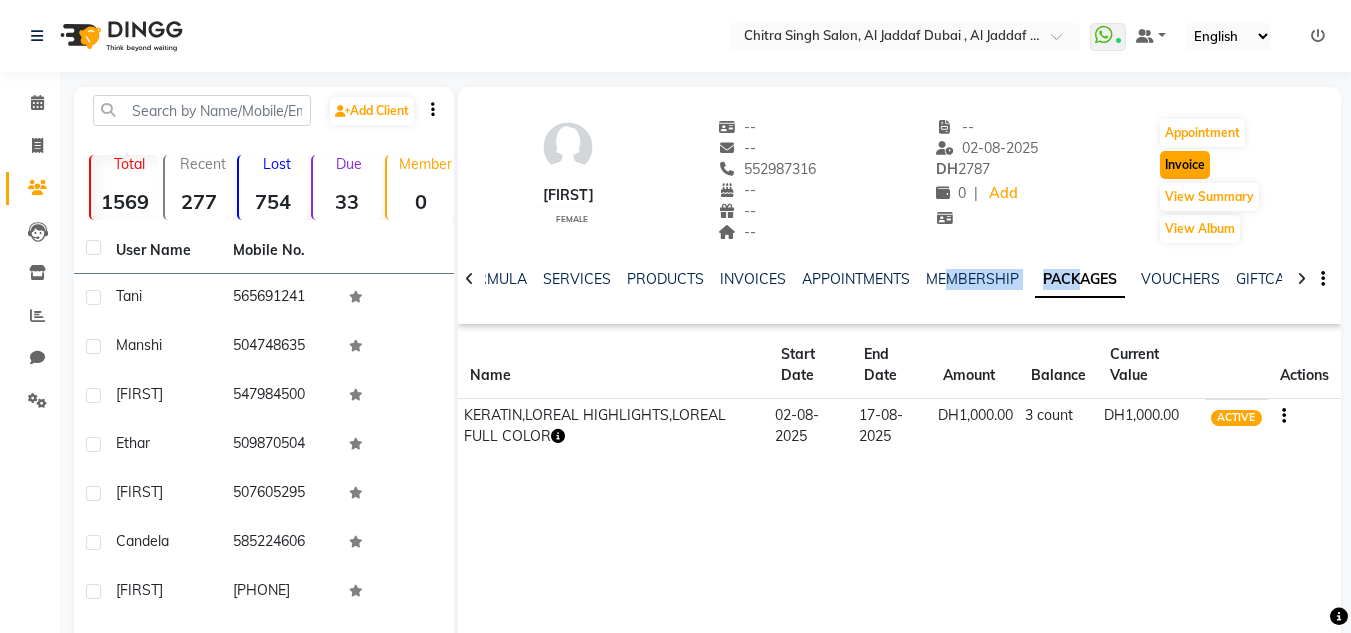 click on "Invoice" 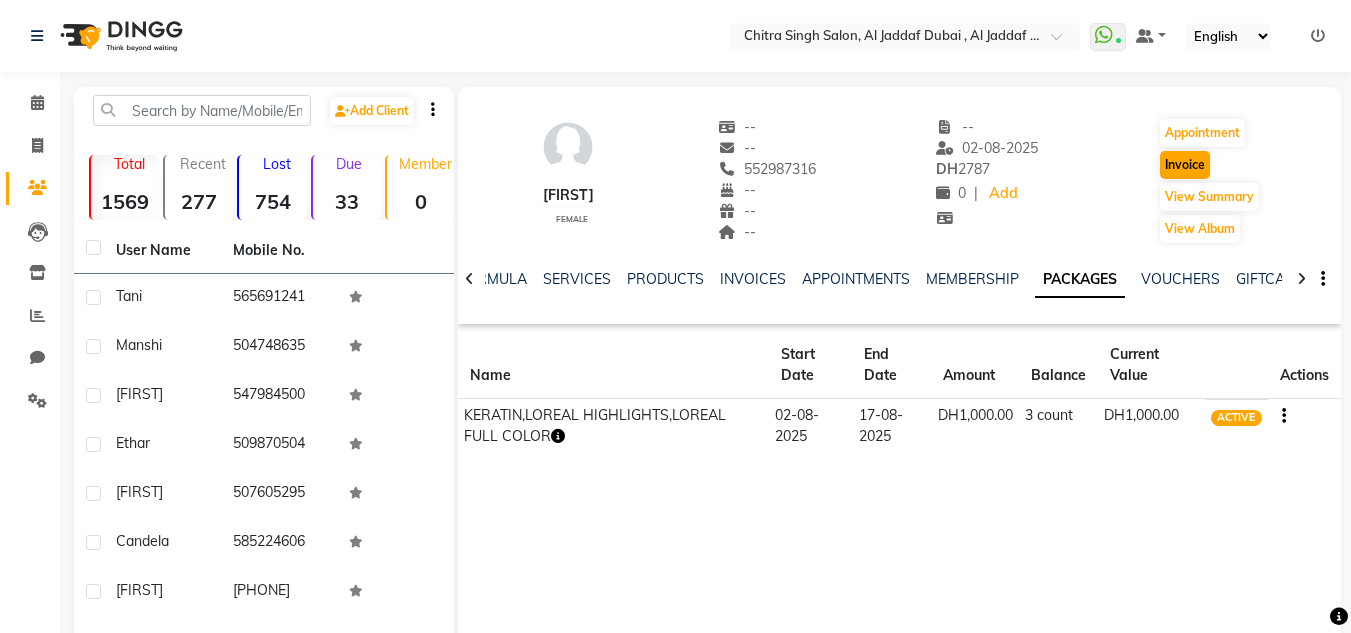 select on "service" 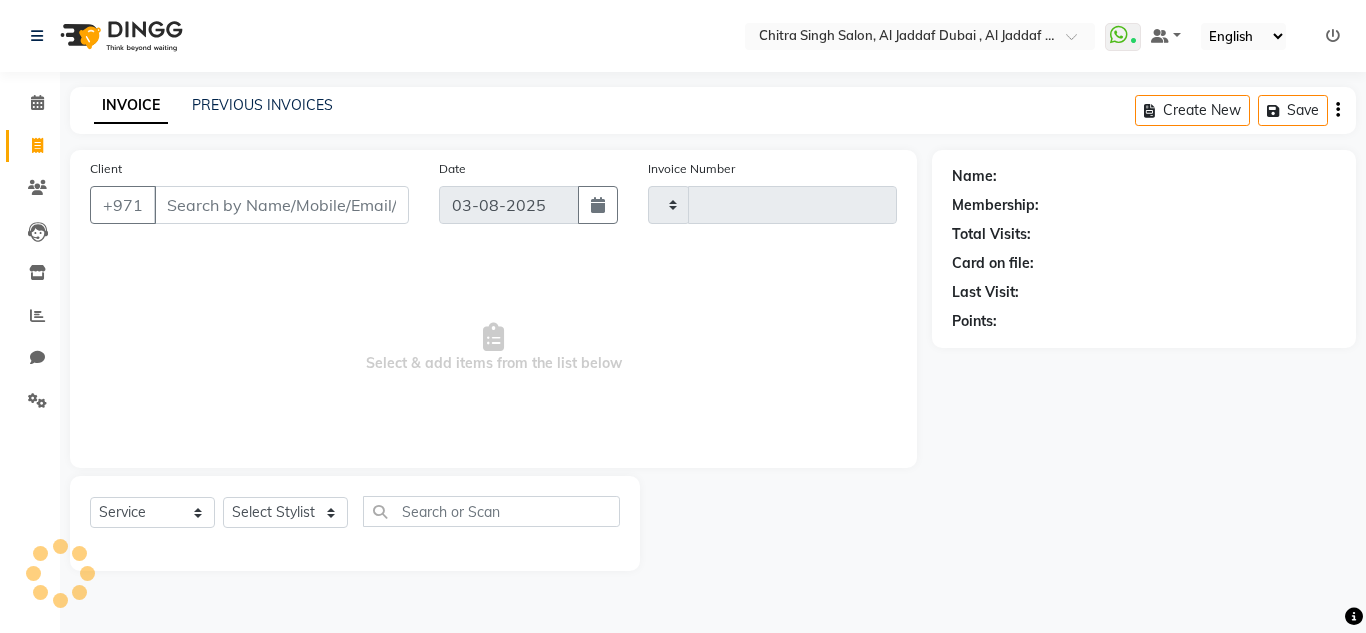 type on "1063" 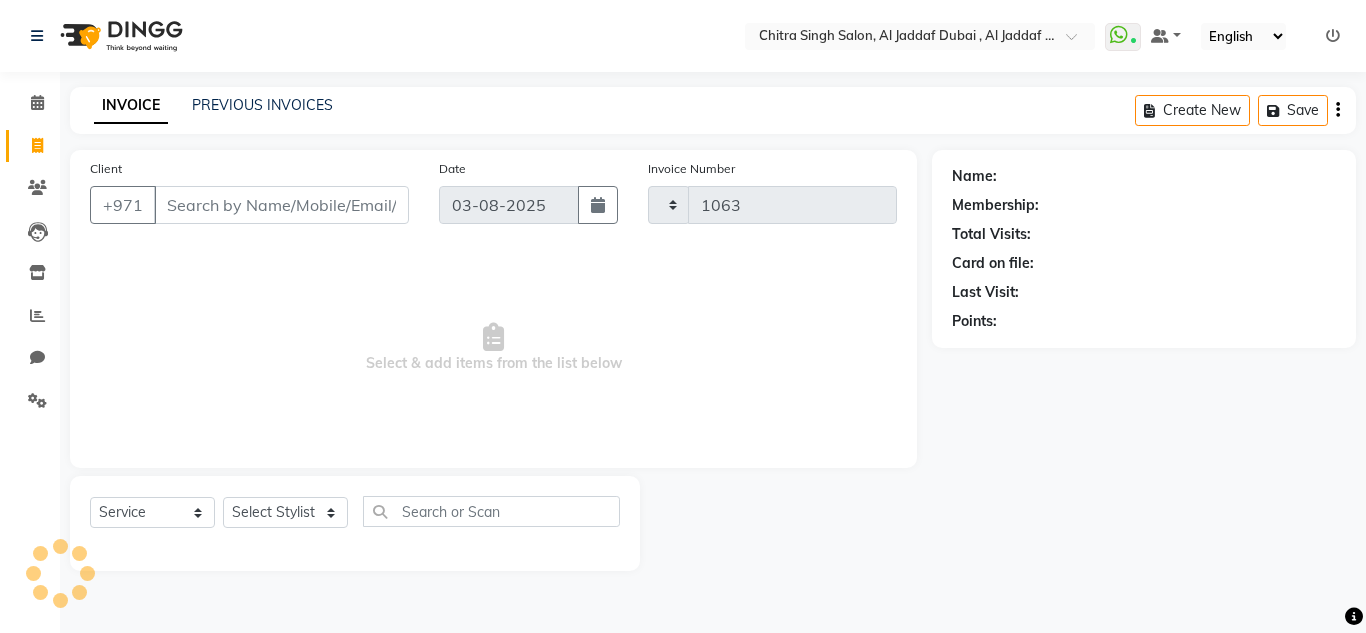 select on "4069" 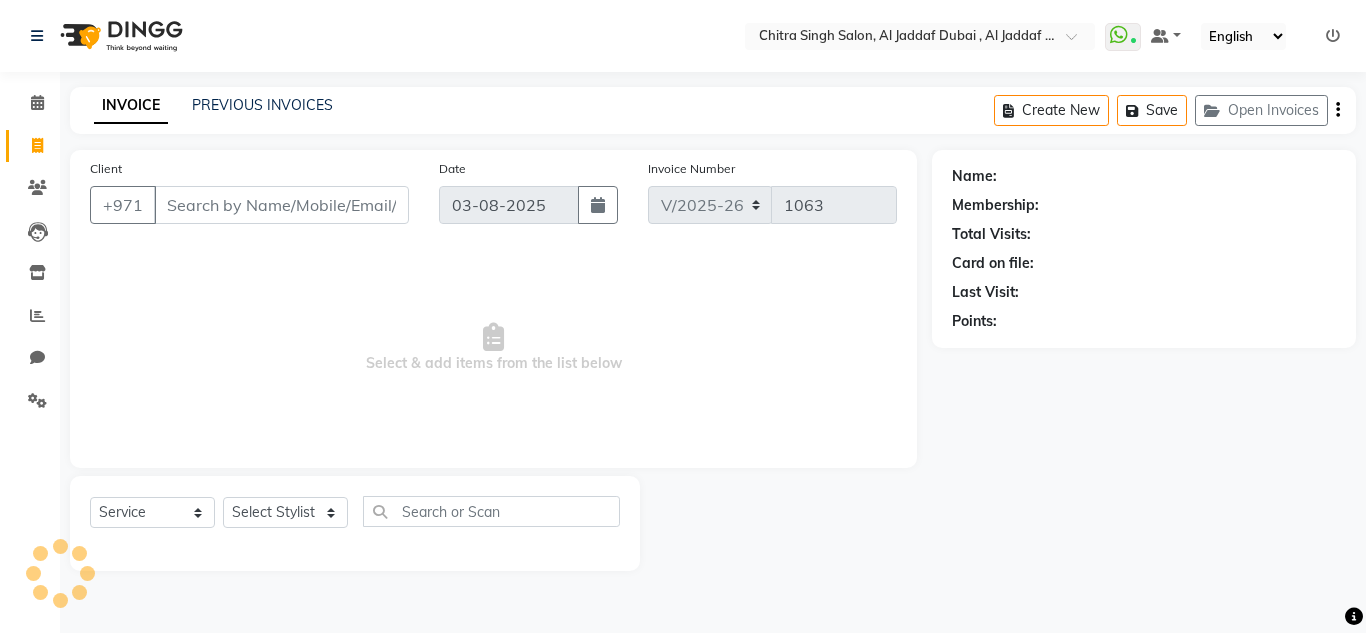 type on "552987316" 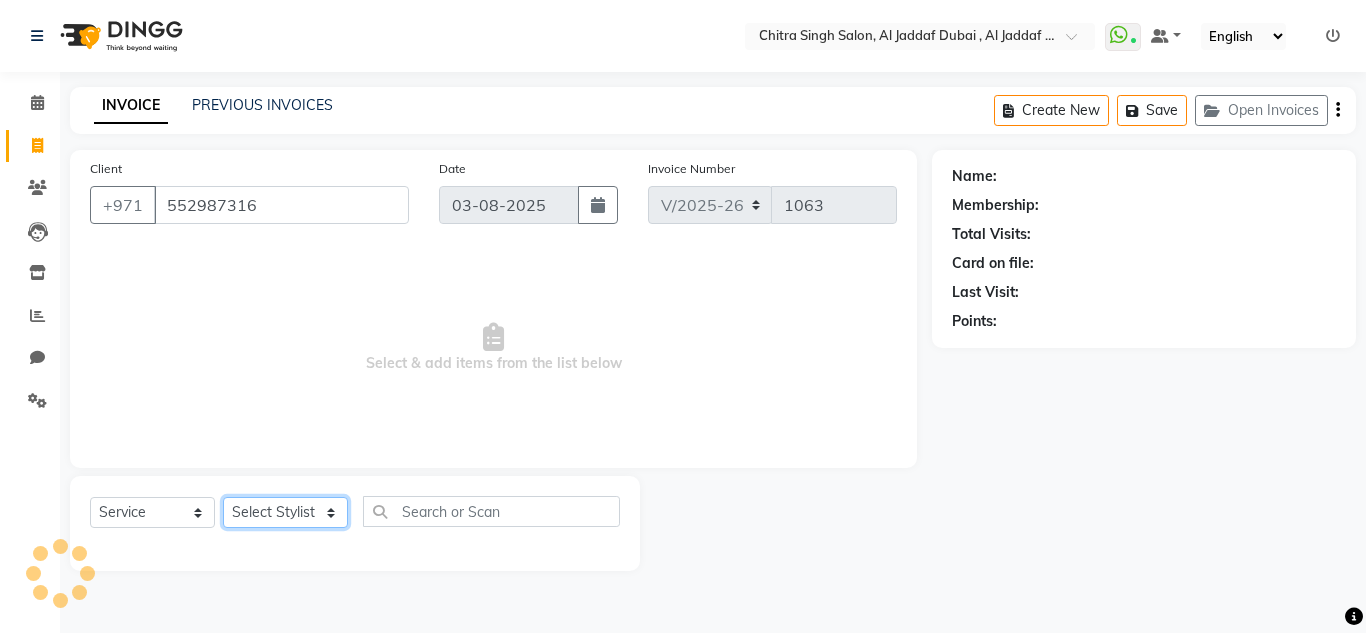 click on "Select Stylist Huma Iqbal Kabita Management Riba Sales person Srijana trial lady" 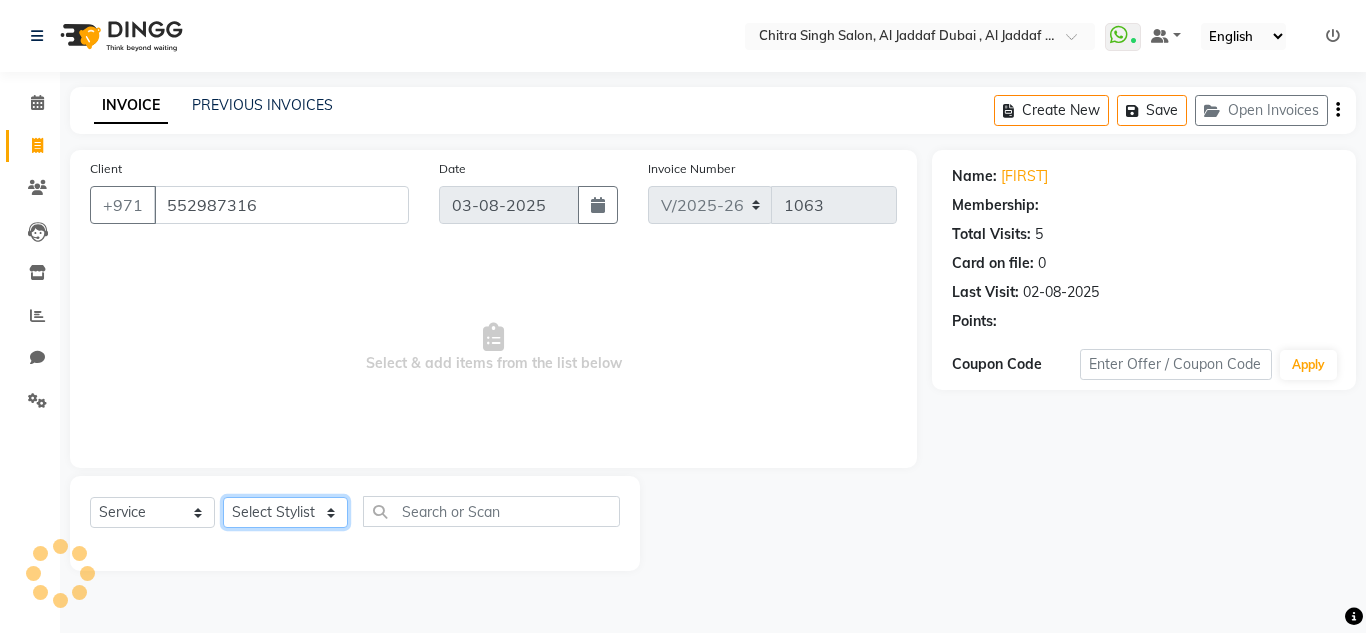 select on "1: Object" 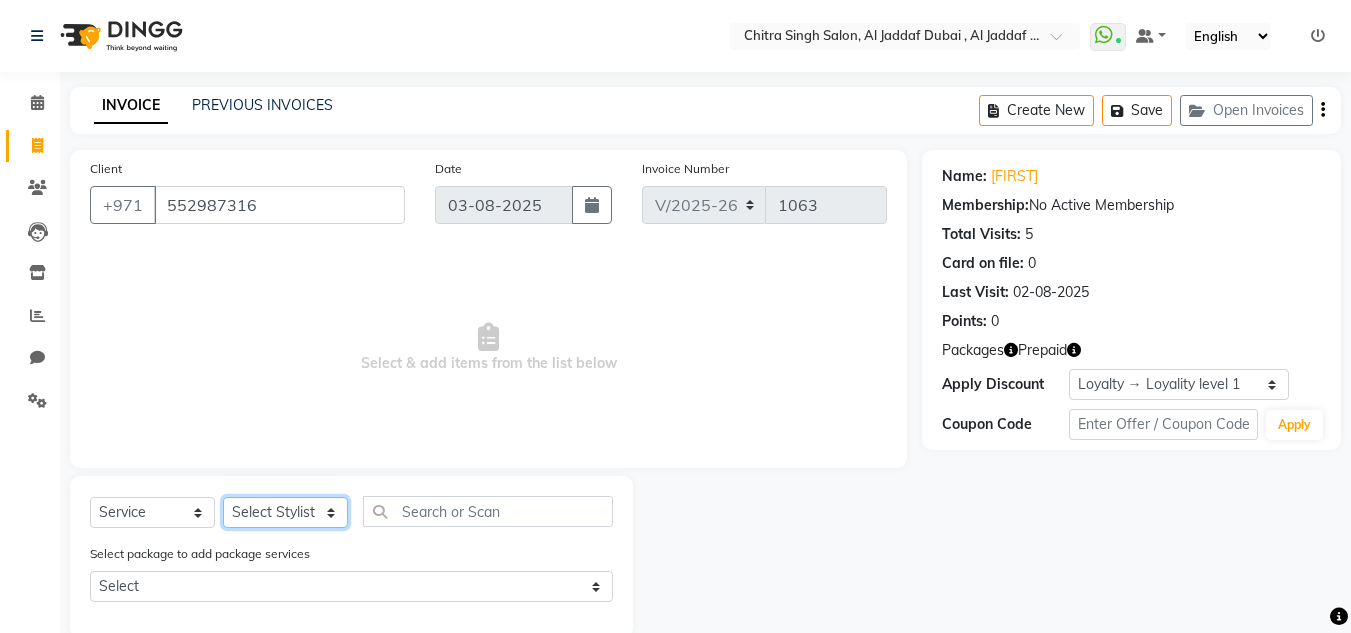 select on "62704" 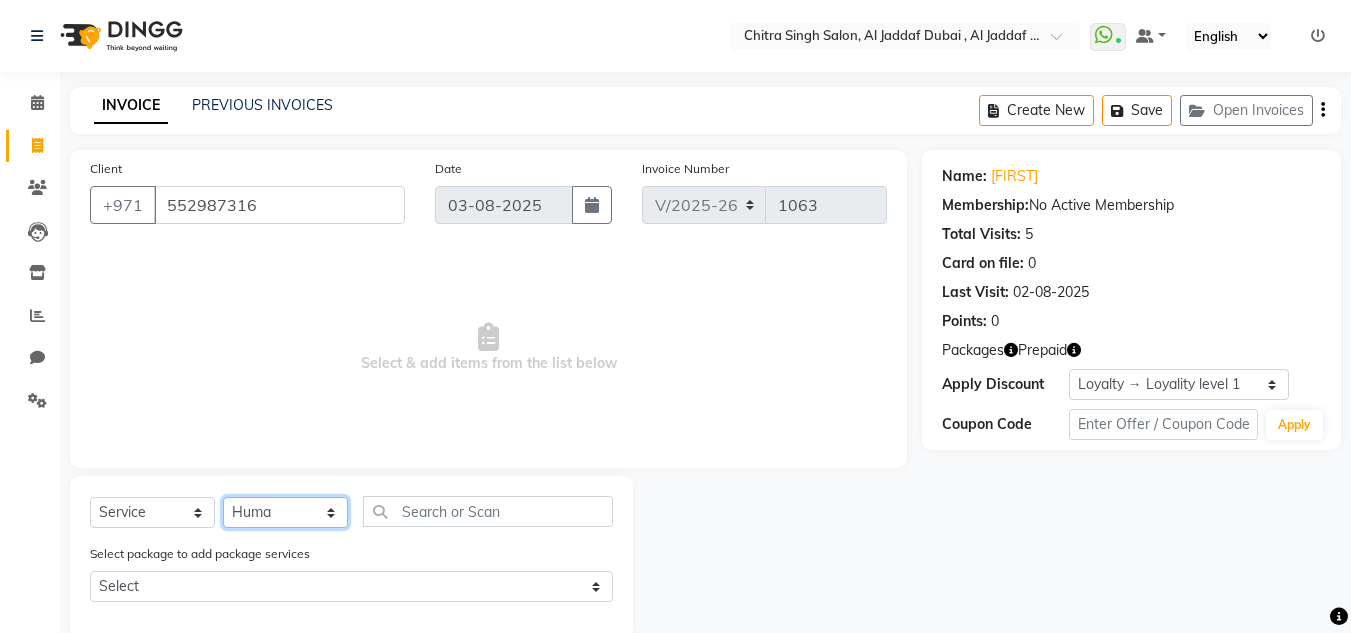 click on "Select Stylist Huma Iqbal Kabita Management Riba Sales person Srijana trial lady" 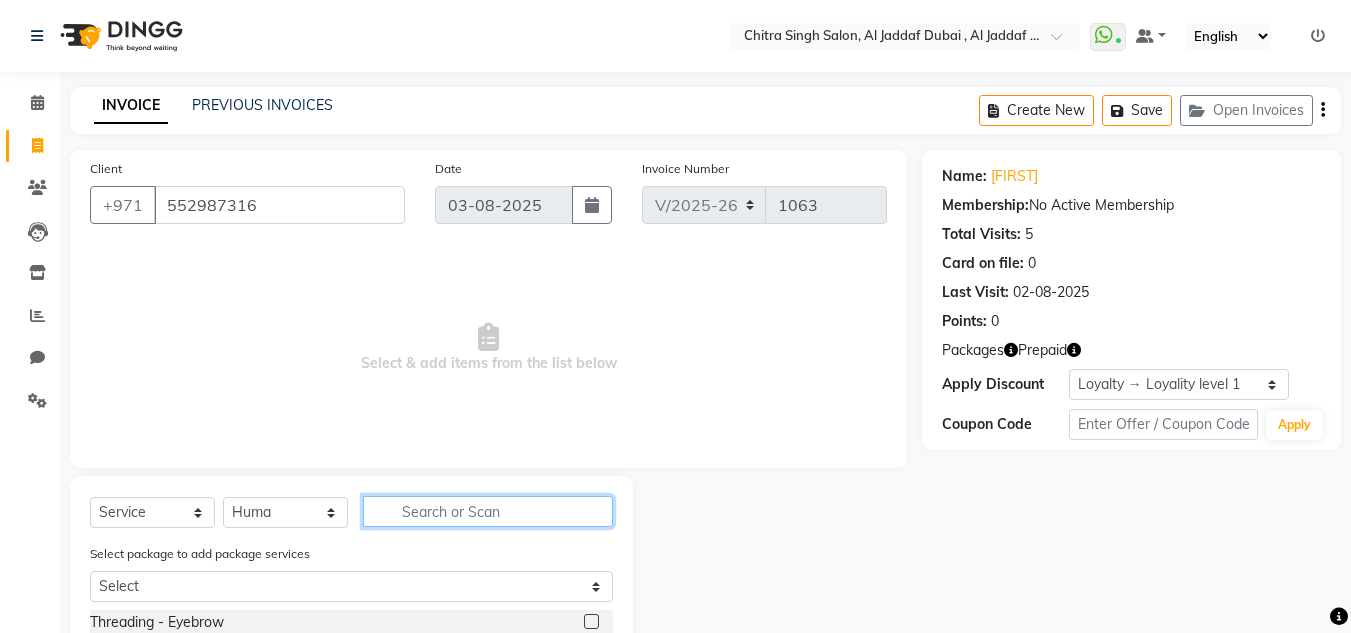 click 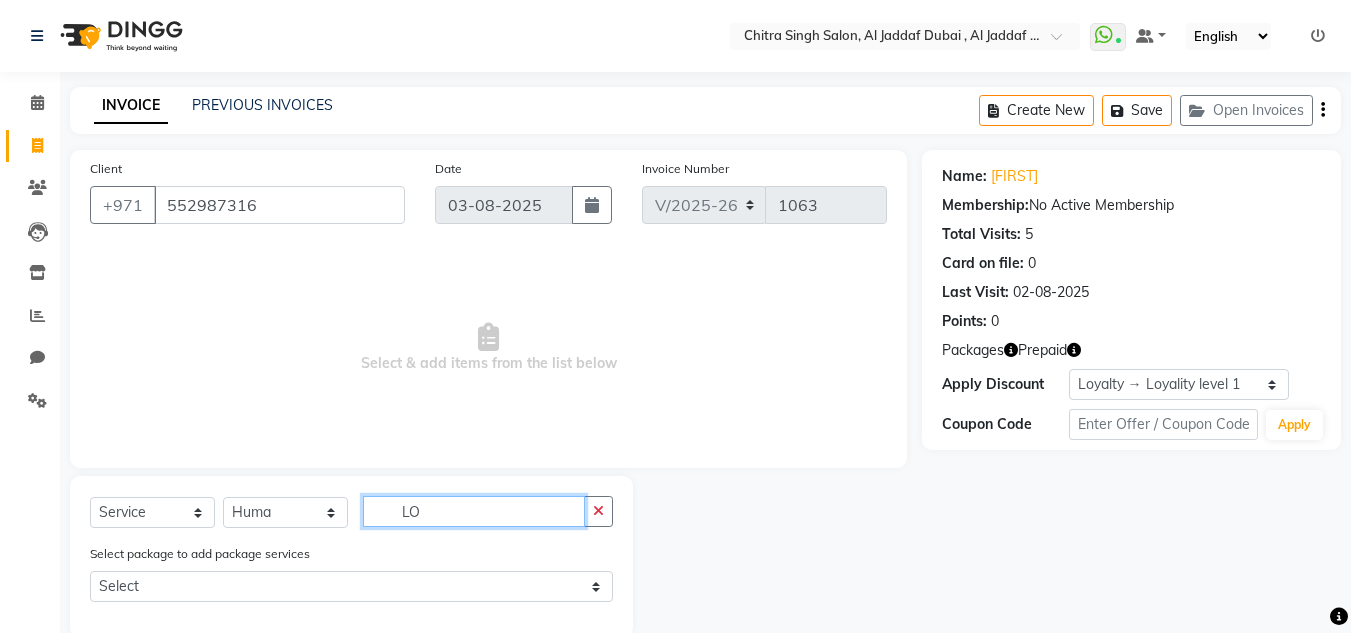 type on "L" 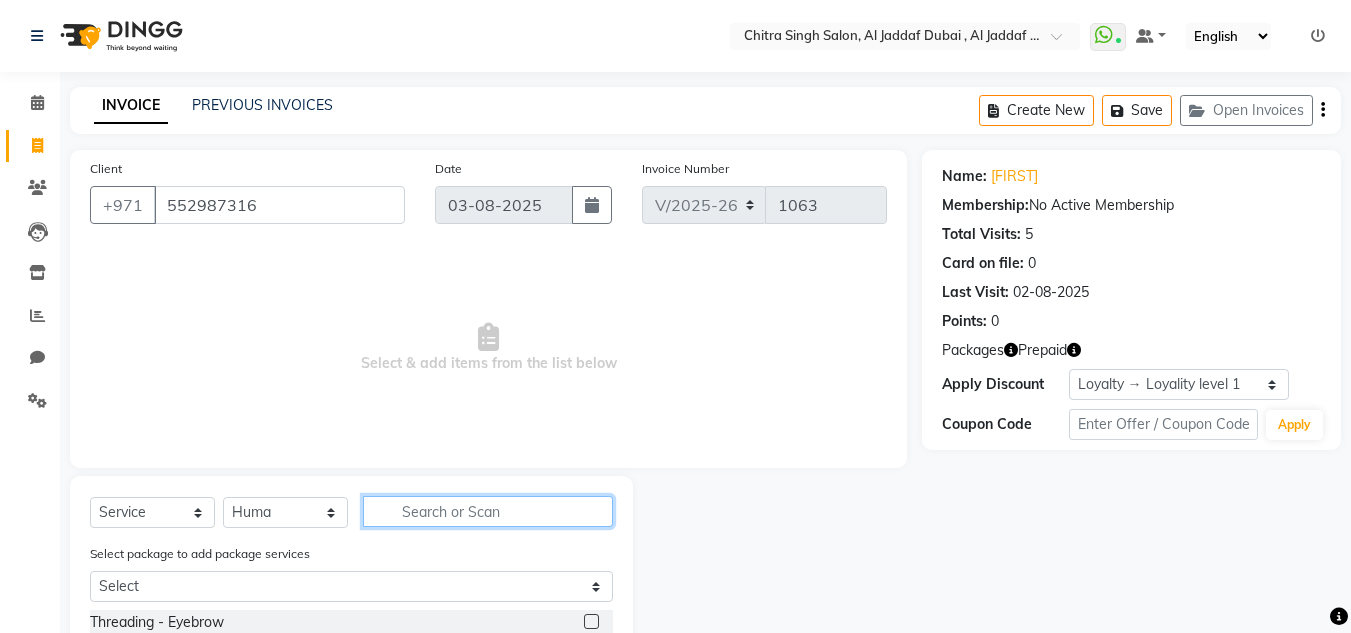 type on "," 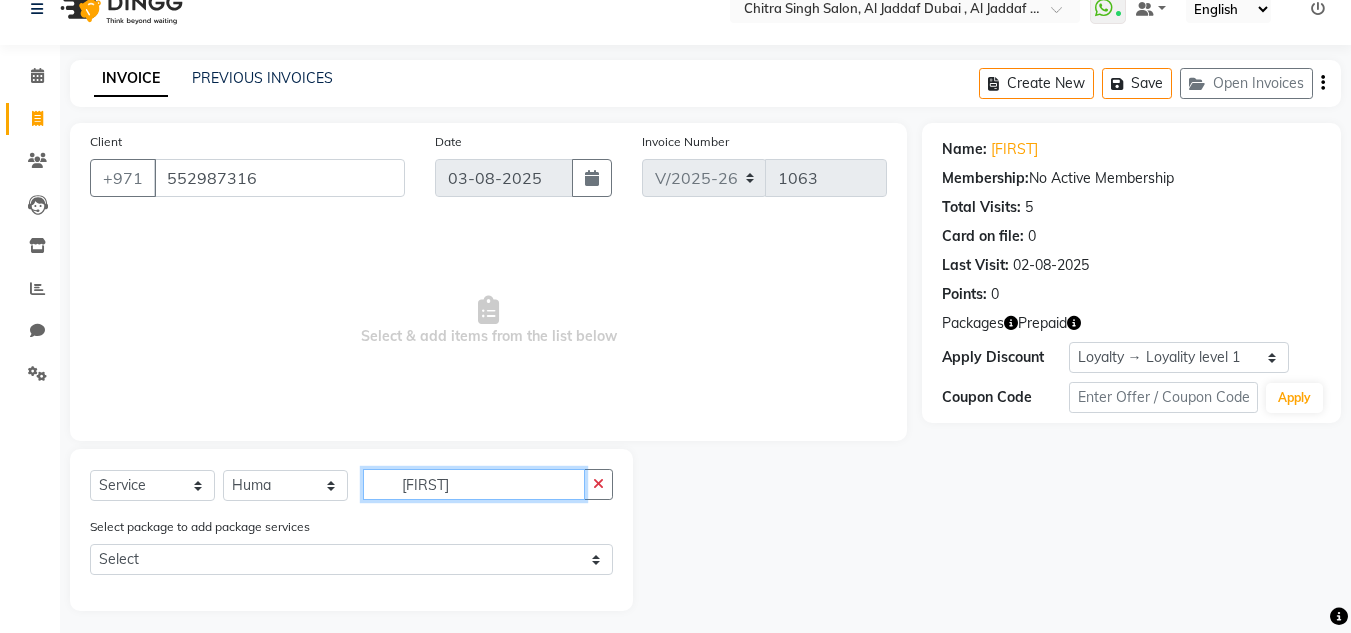 scroll, scrollTop: 35, scrollLeft: 0, axis: vertical 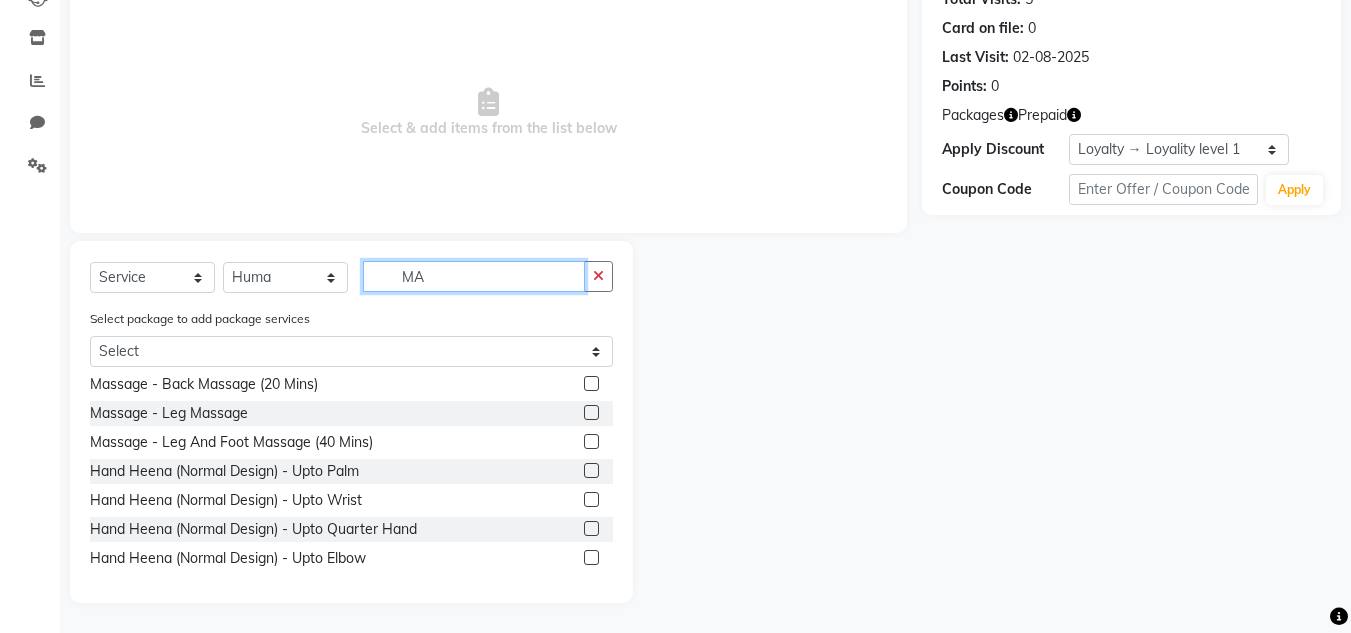 type on "MA" 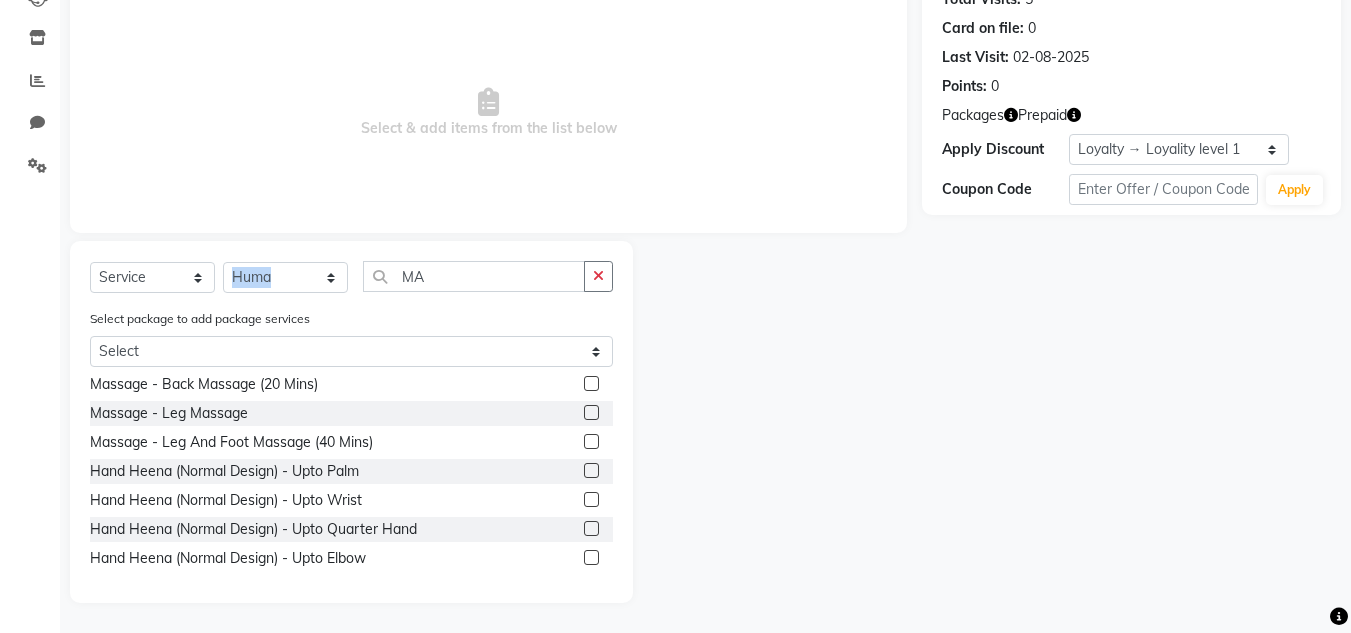 drag, startPoint x: 485, startPoint y: 293, endPoint x: 239, endPoint y: 262, distance: 247.94556 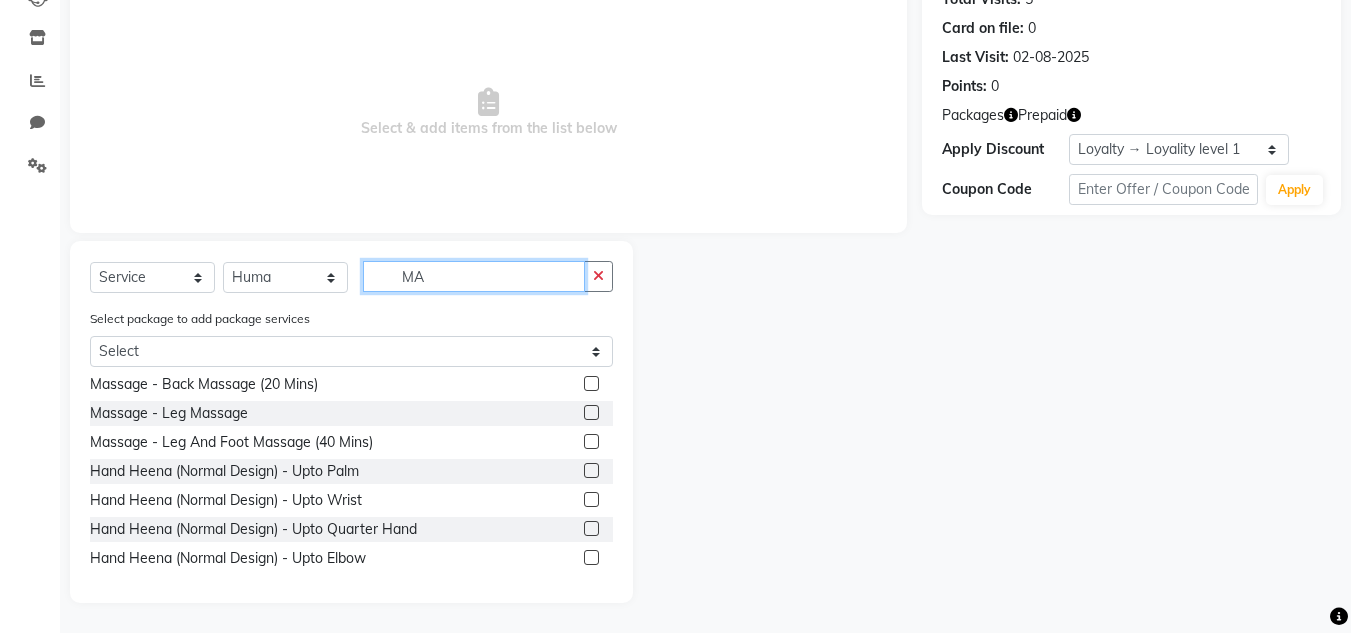 drag, startPoint x: 436, startPoint y: 267, endPoint x: 353, endPoint y: 263, distance: 83.09633 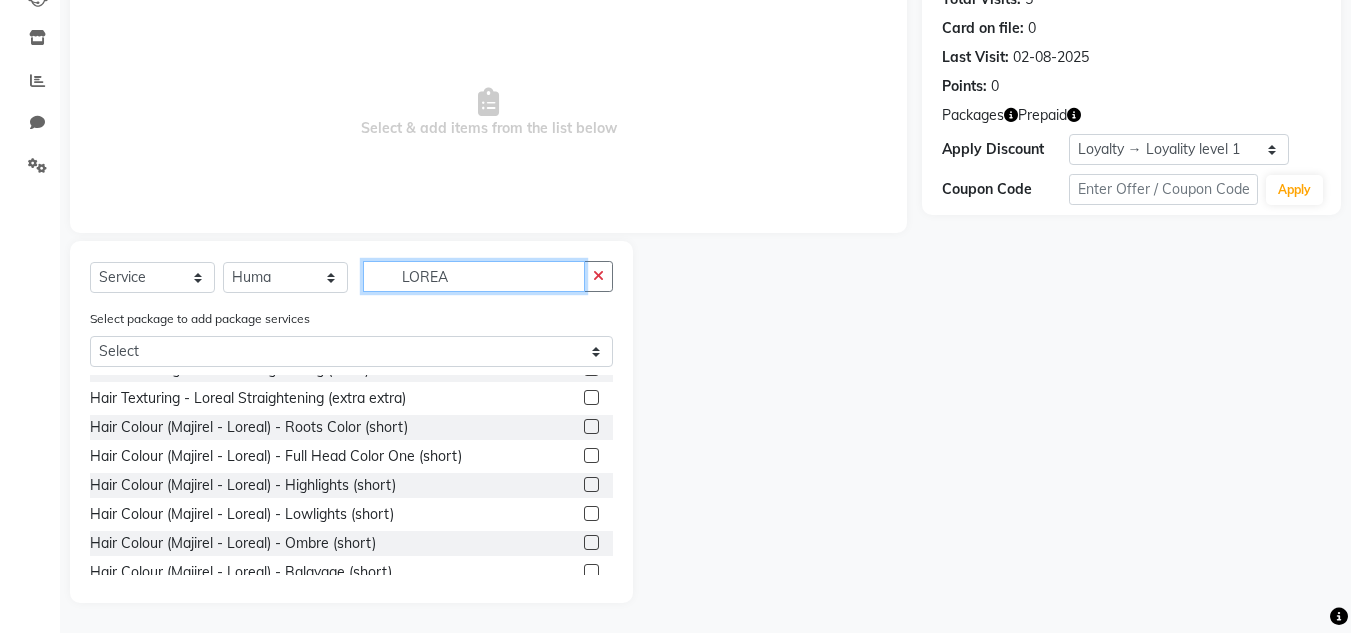 scroll, scrollTop: 590, scrollLeft: 0, axis: vertical 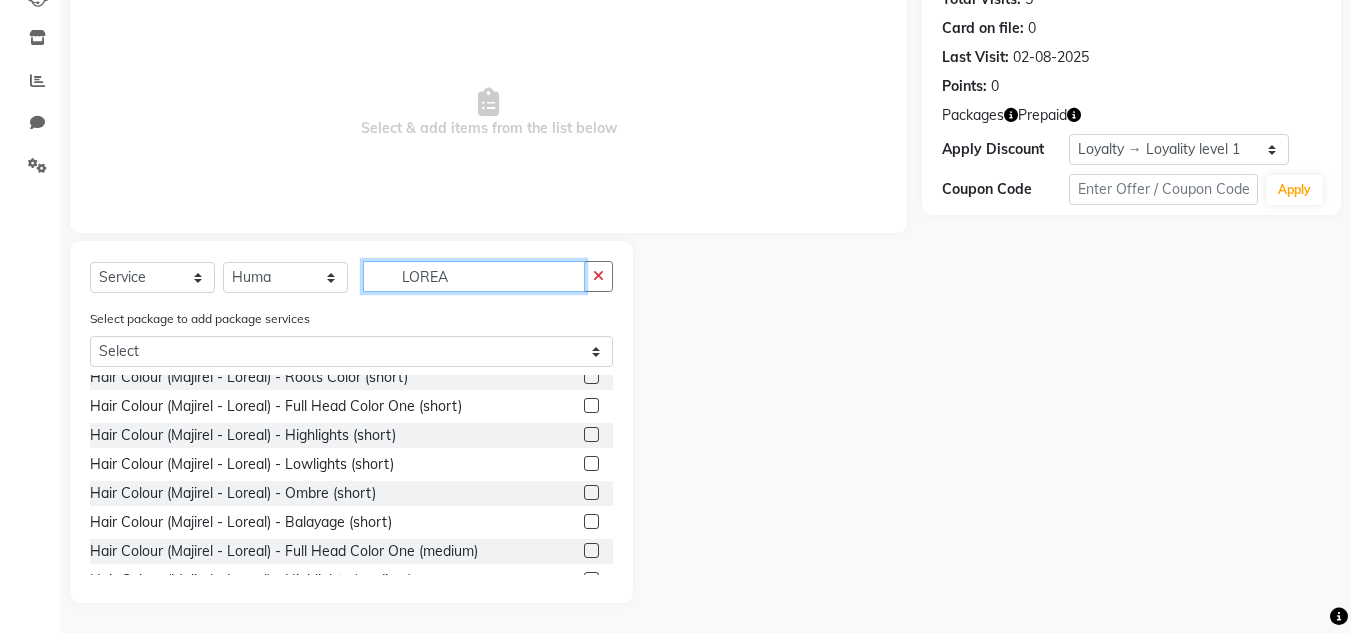 type on "LOREA" 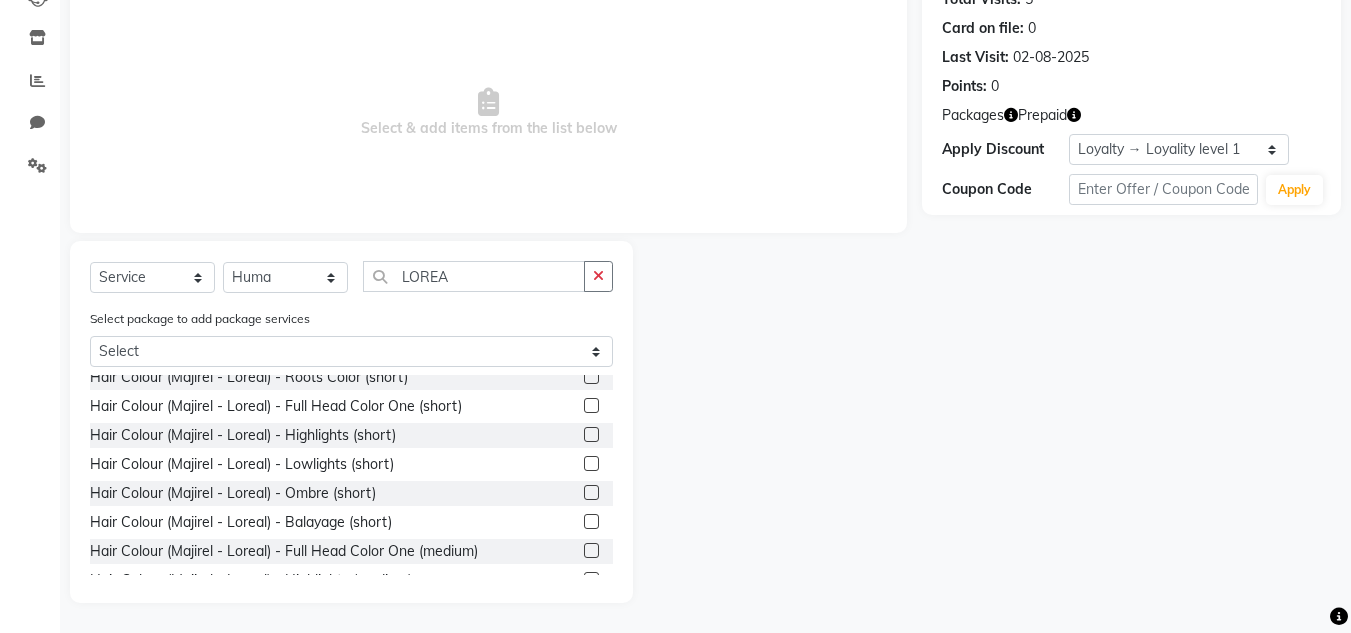 click 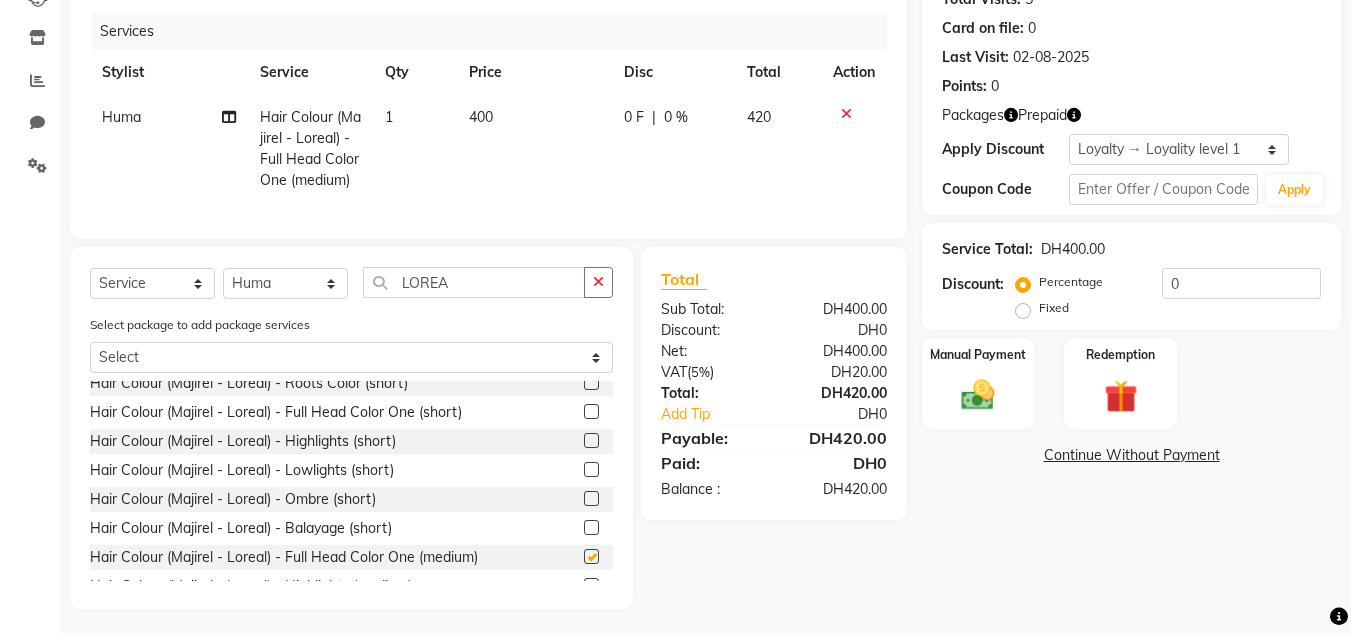 checkbox on "false" 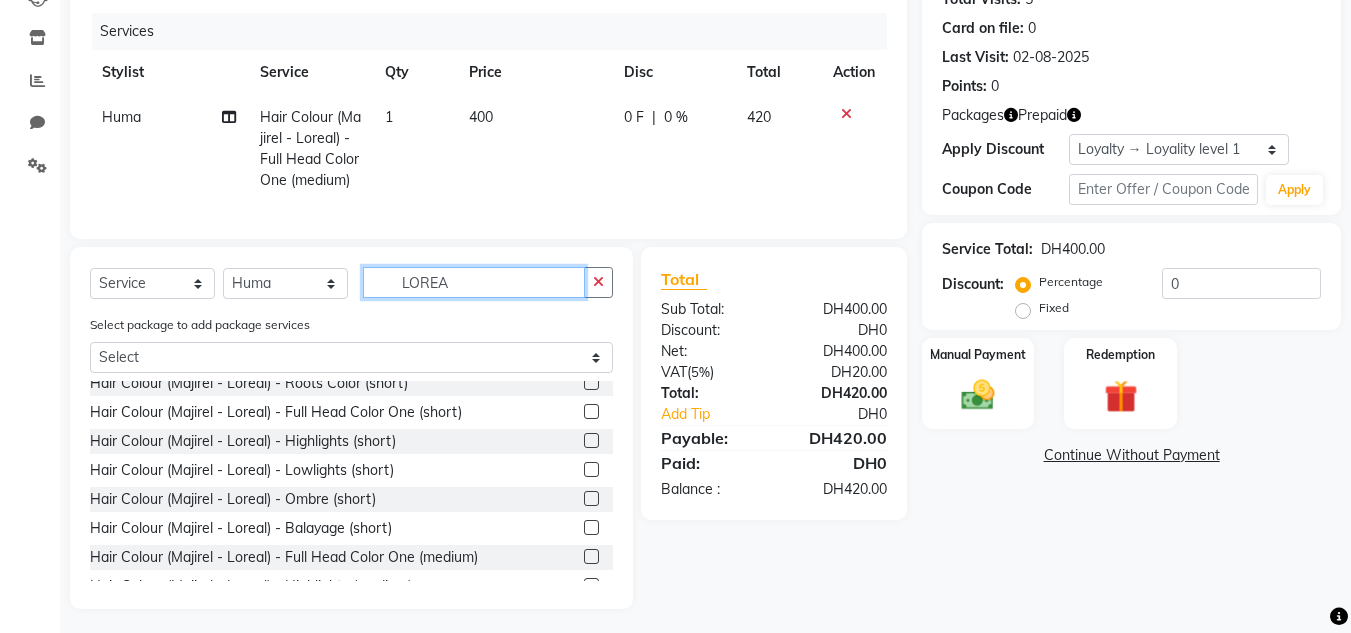 drag, startPoint x: 538, startPoint y: 300, endPoint x: 892, endPoint y: 291, distance: 354.11438 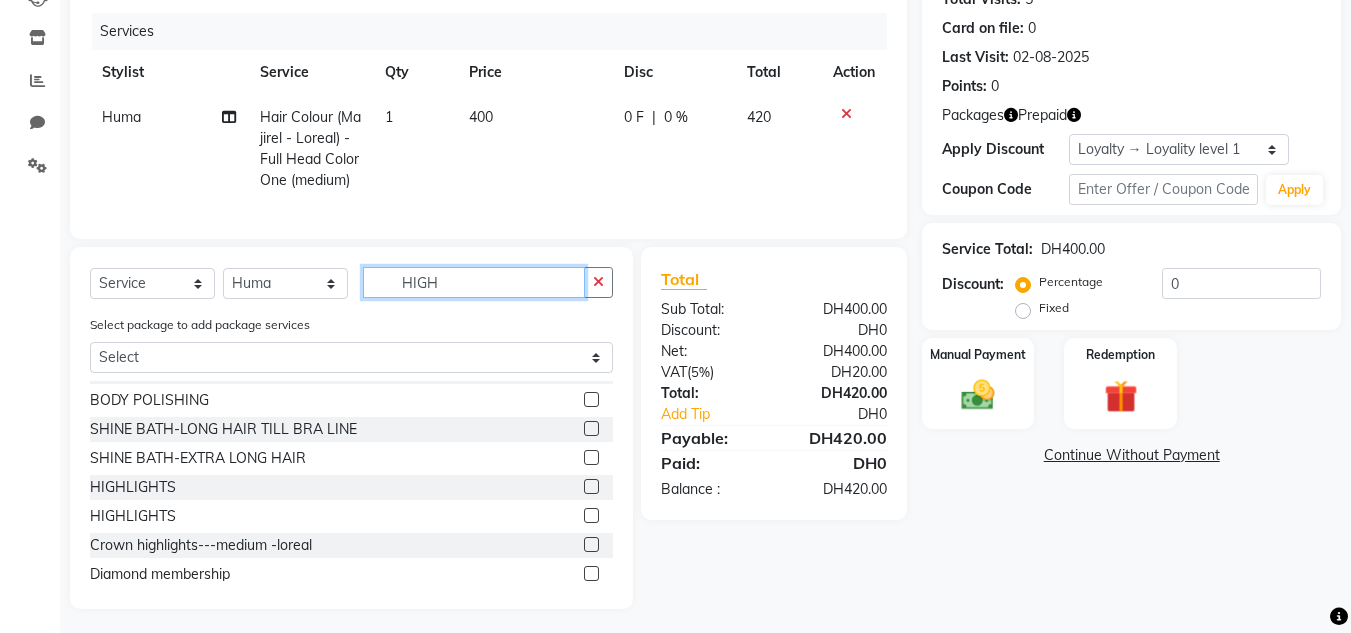 scroll, scrollTop: 0, scrollLeft: 0, axis: both 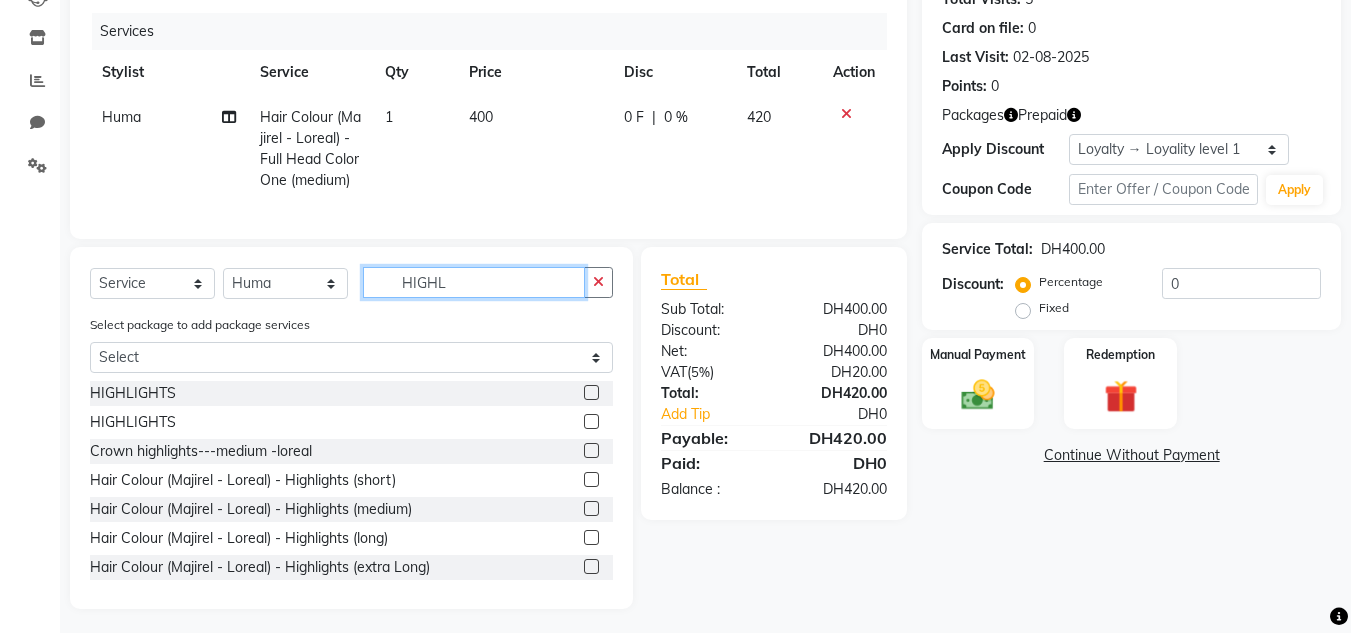 type on "HIGHL" 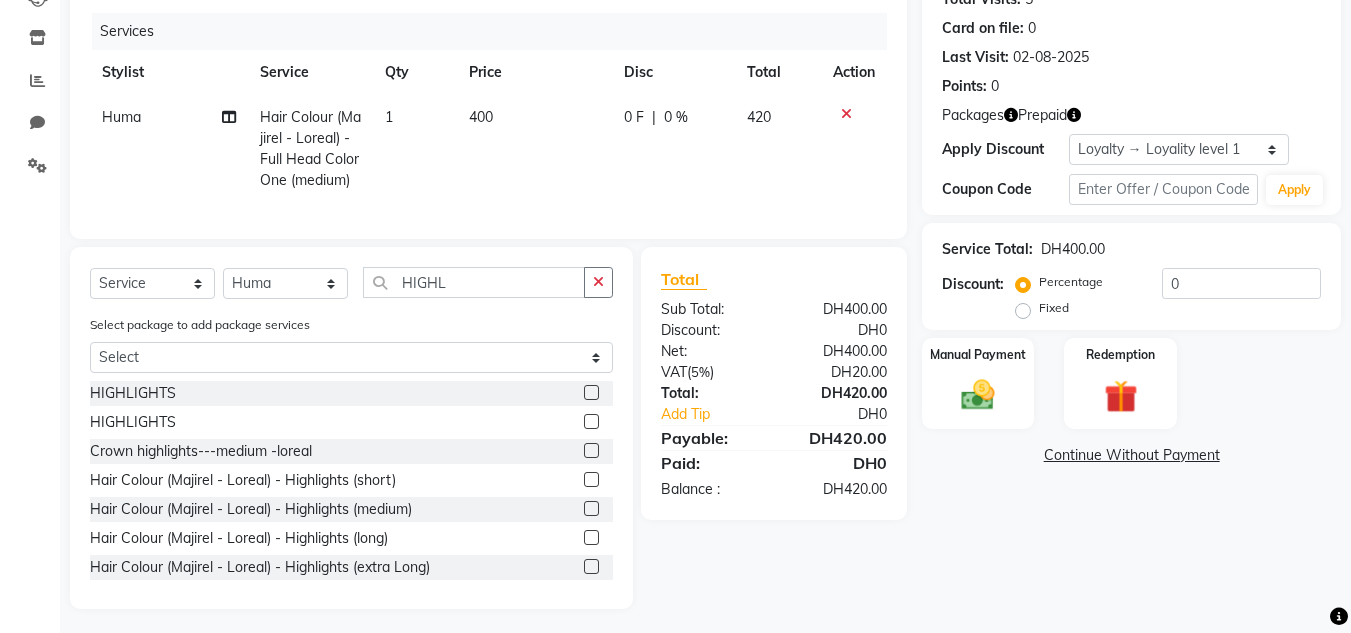 click 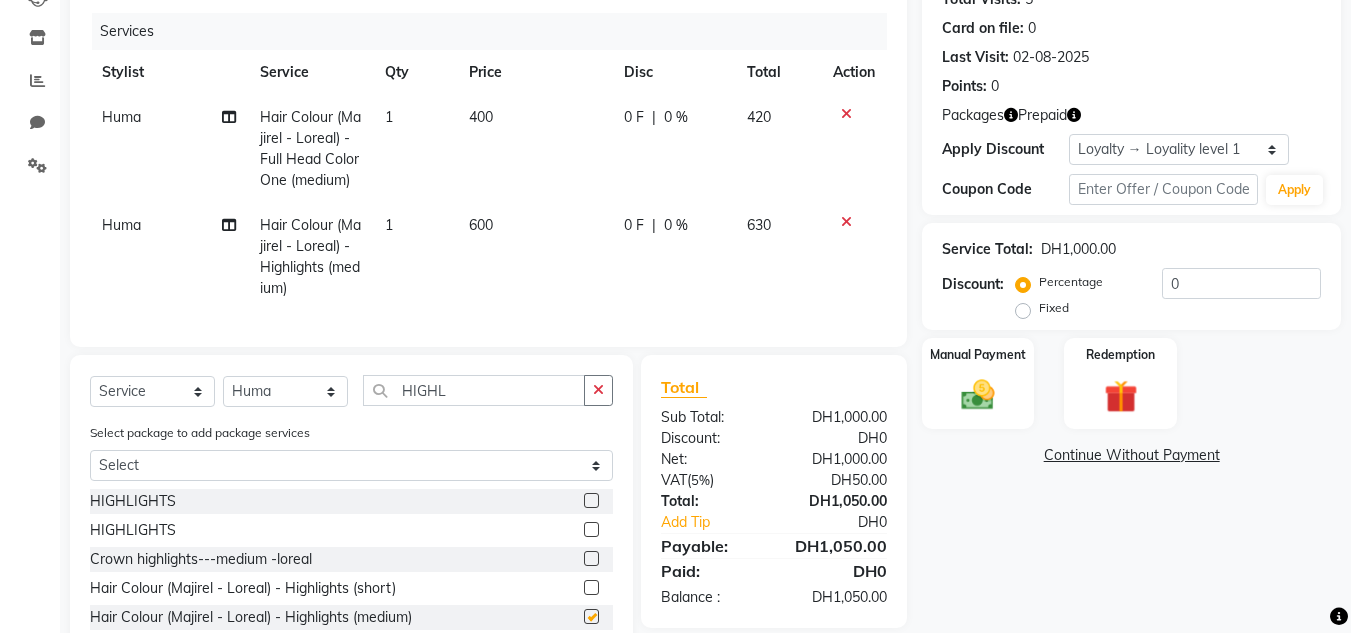 checkbox on "false" 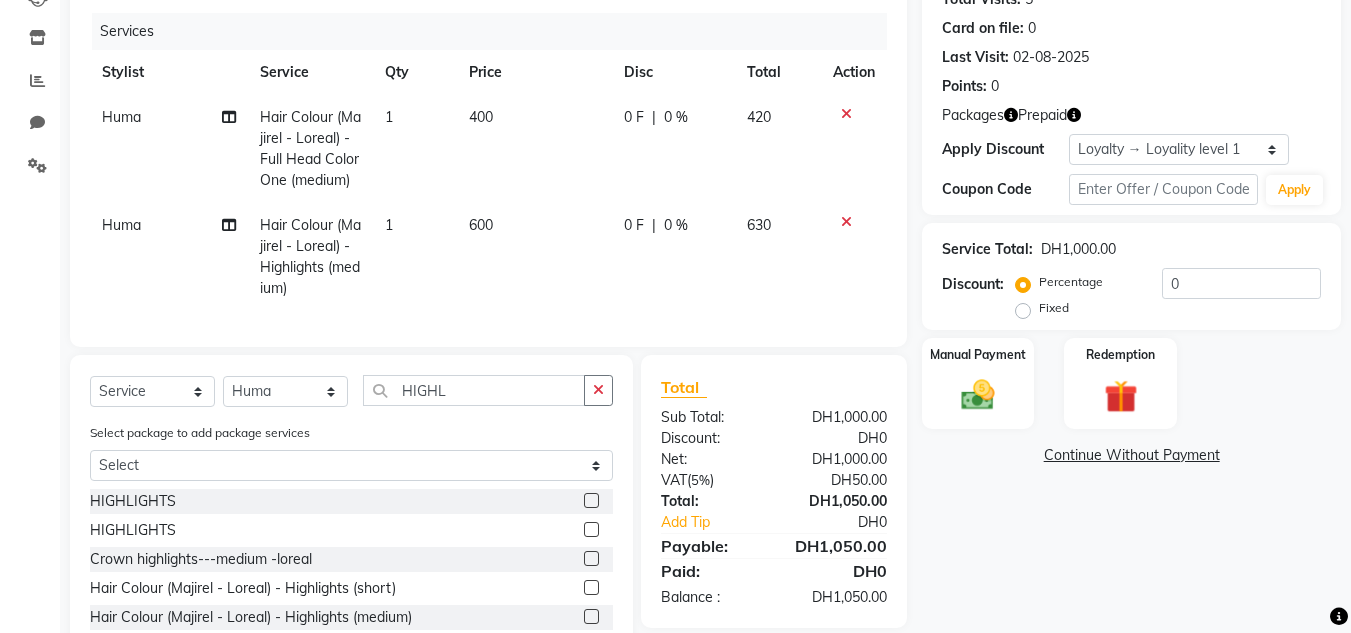 scroll, scrollTop: 364, scrollLeft: 0, axis: vertical 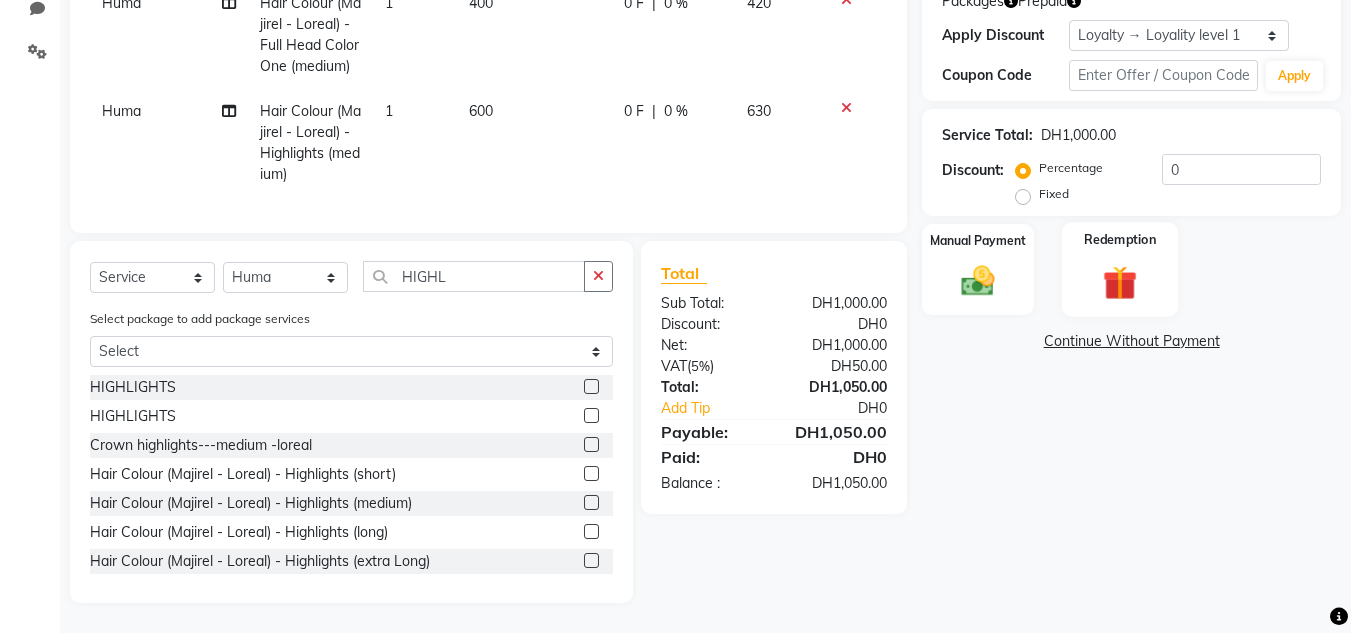click on "Redemption" 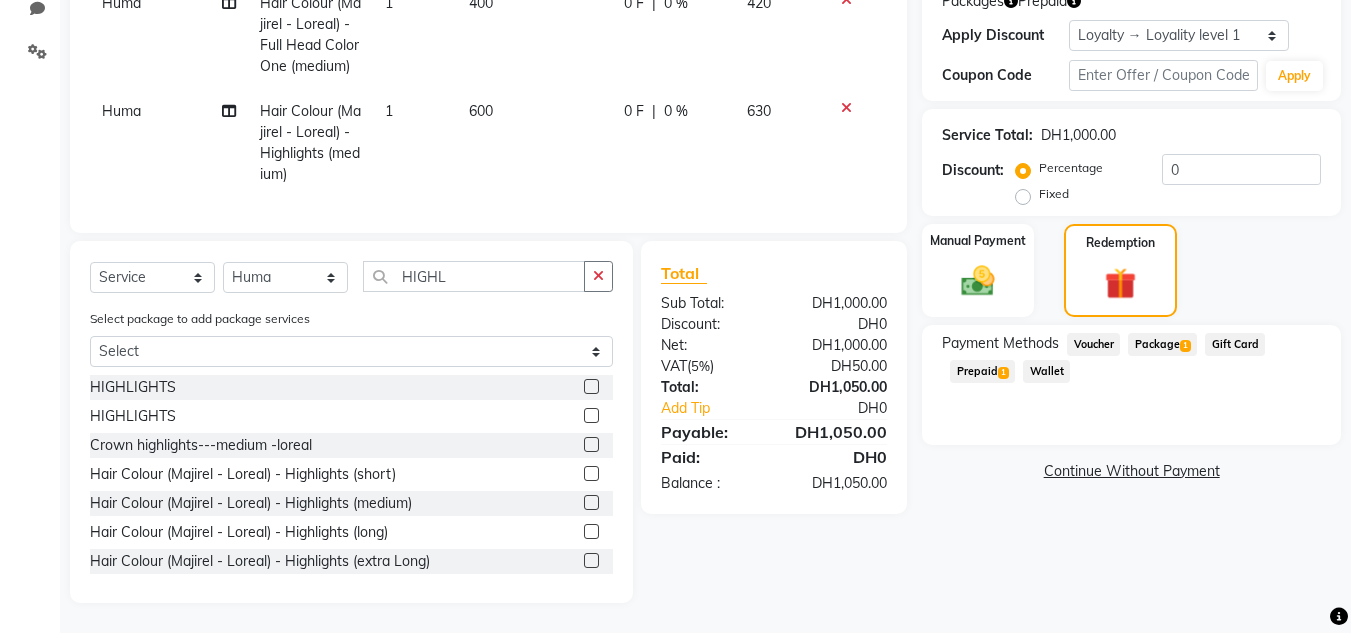 drag, startPoint x: 1177, startPoint y: 326, endPoint x: 1182, endPoint y: 375, distance: 49.25444 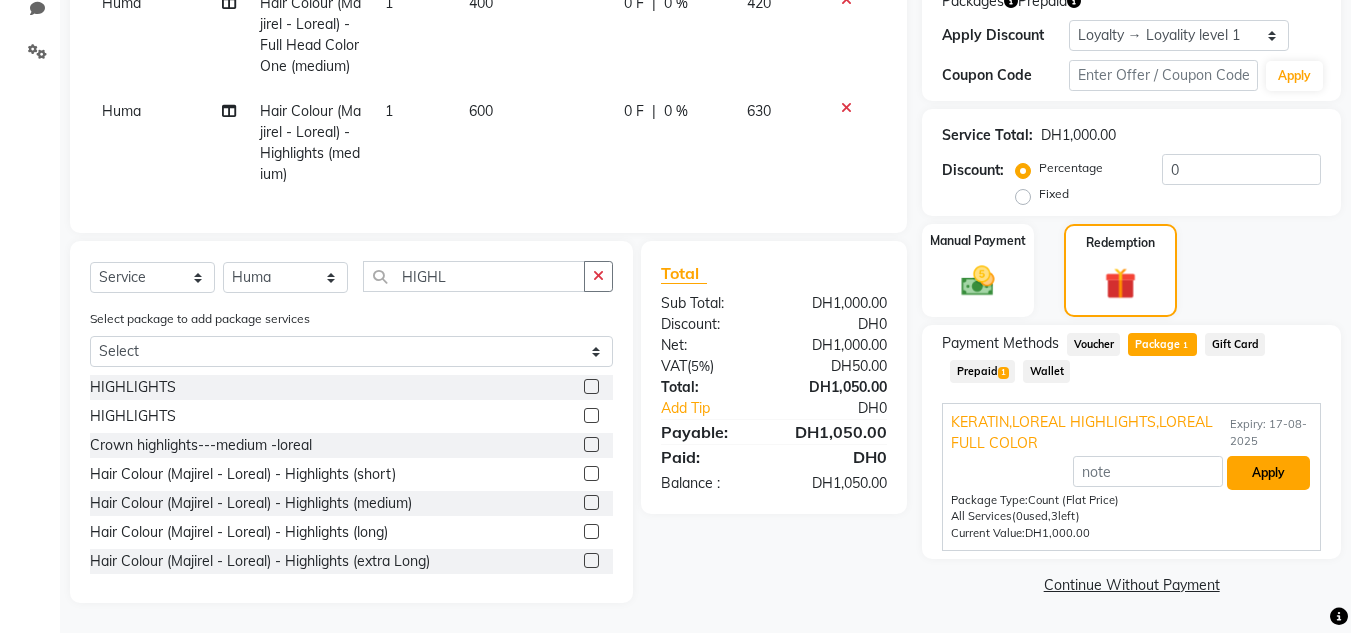 click on "Apply" at bounding box center [1268, 473] 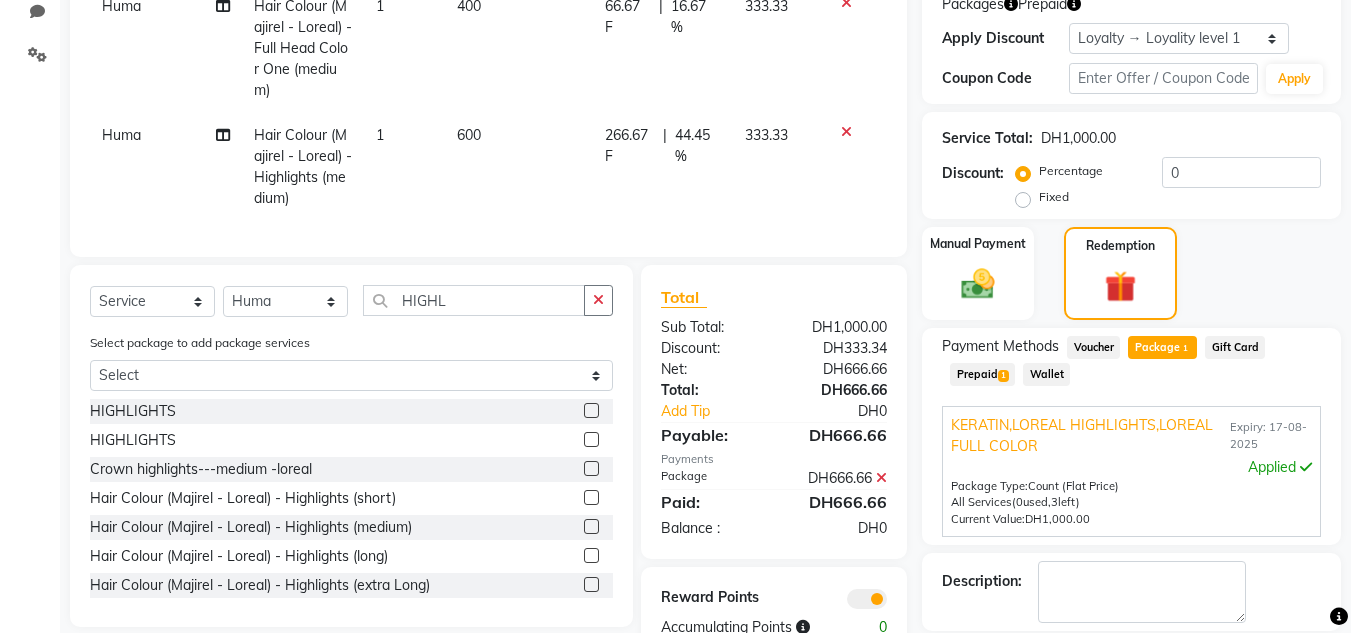 scroll, scrollTop: 442, scrollLeft: 0, axis: vertical 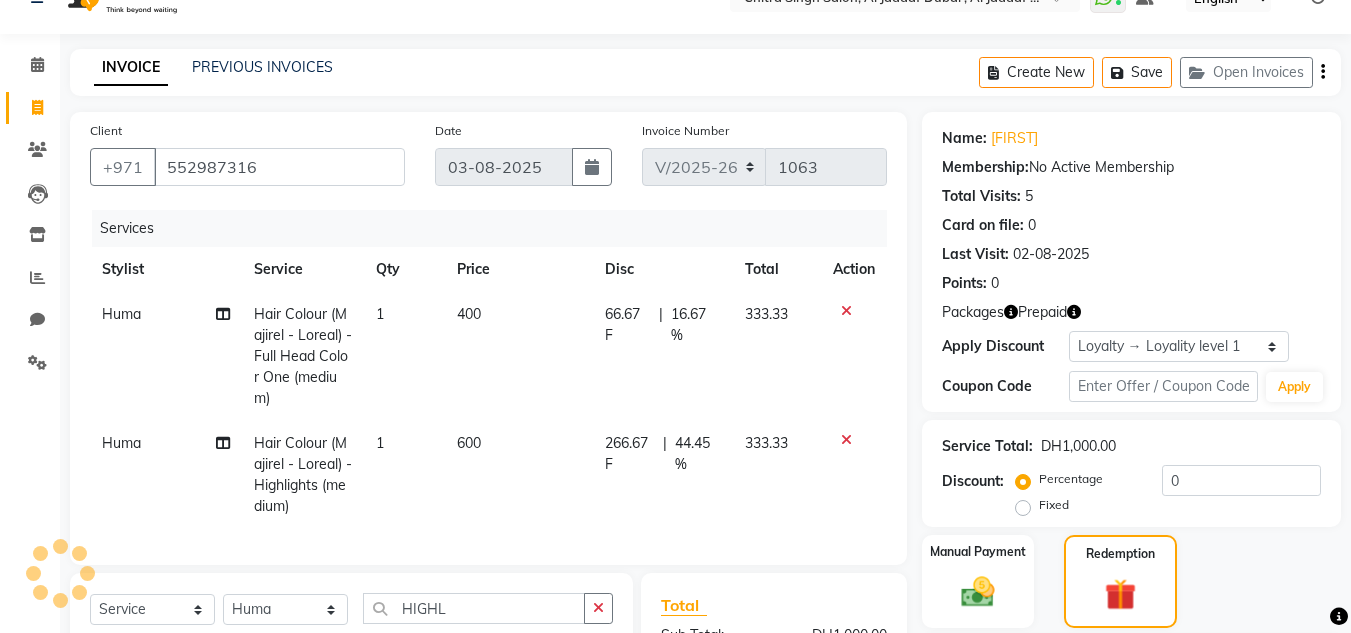 drag, startPoint x: 1276, startPoint y: 206, endPoint x: 1365, endPoint y: 271, distance: 110.20889 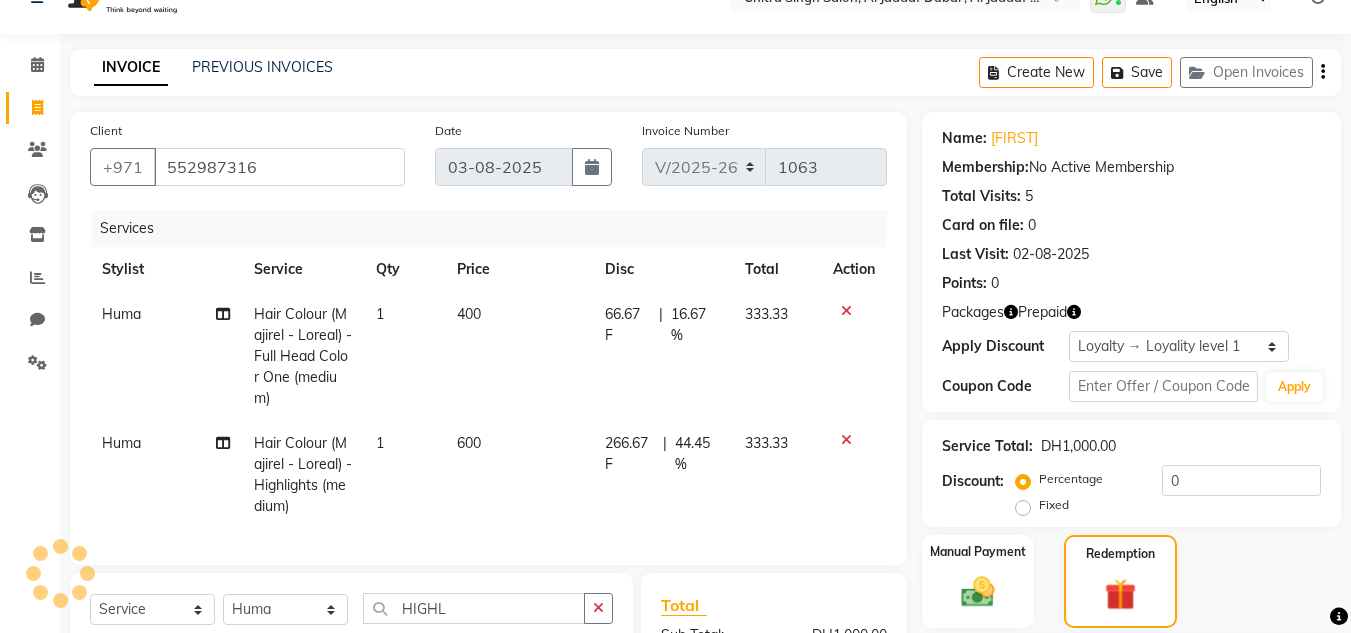 click on "Total Visits:  5" 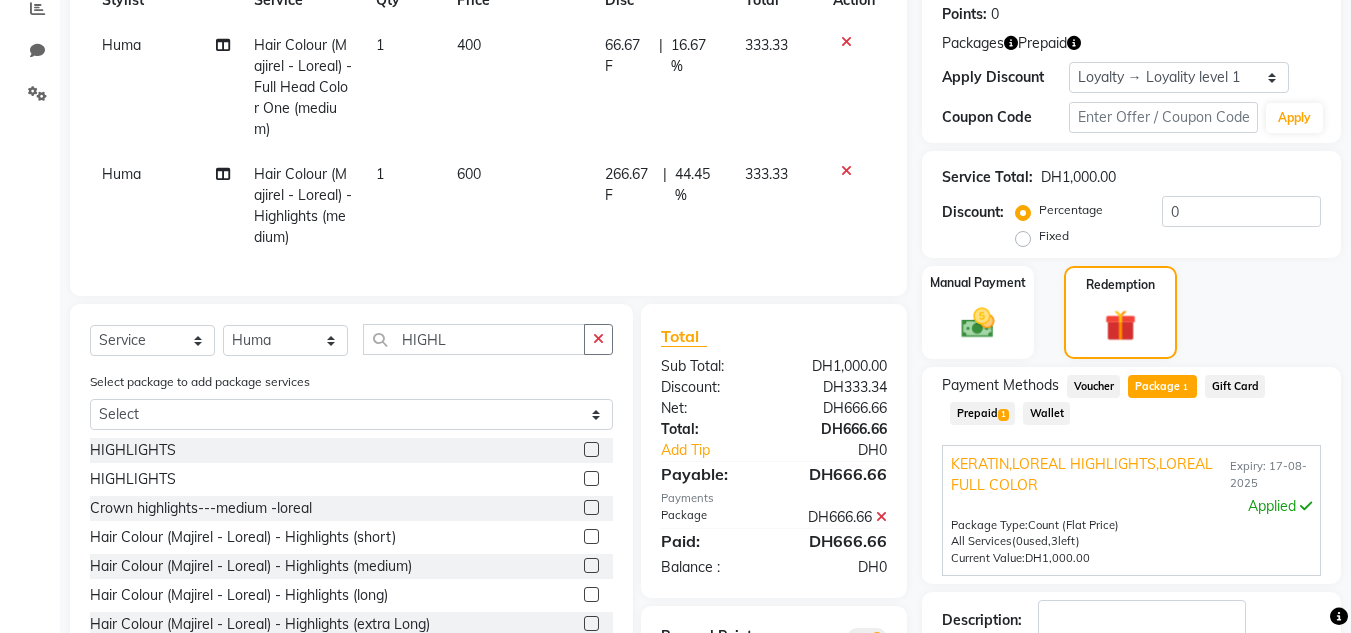 scroll, scrollTop: 318, scrollLeft: 0, axis: vertical 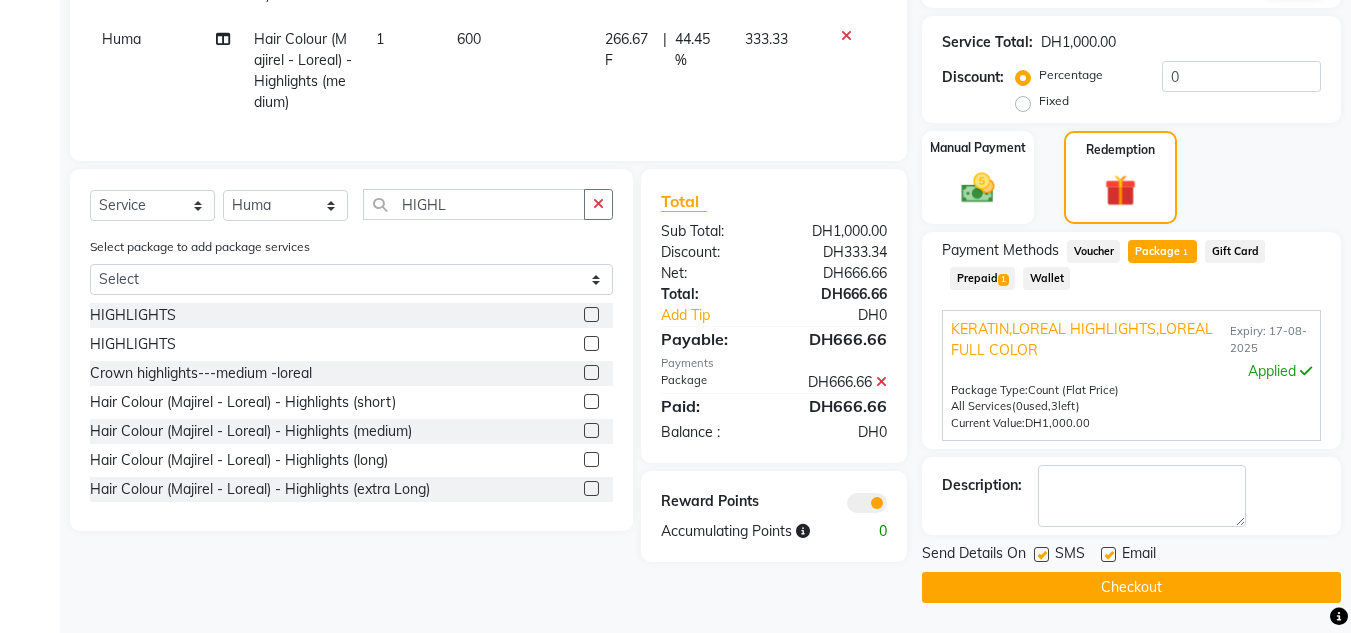 drag, startPoint x: 1066, startPoint y: 587, endPoint x: 1017, endPoint y: 584, distance: 49.09175 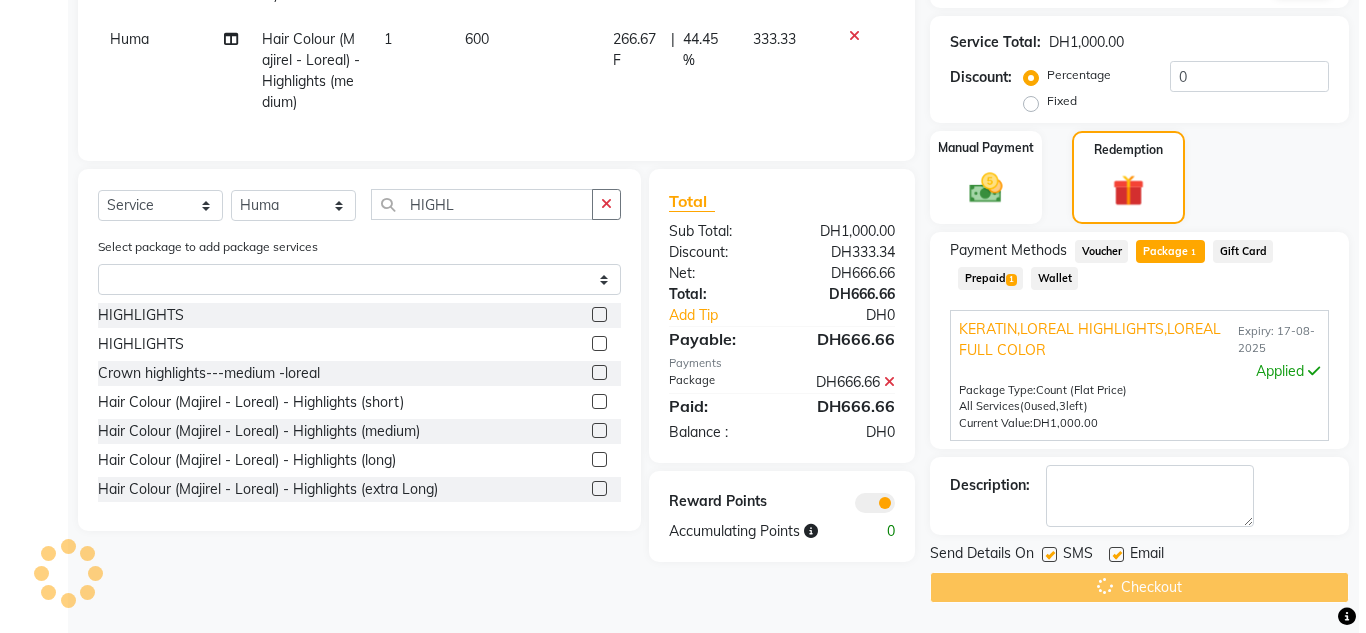 scroll, scrollTop: 0, scrollLeft: 0, axis: both 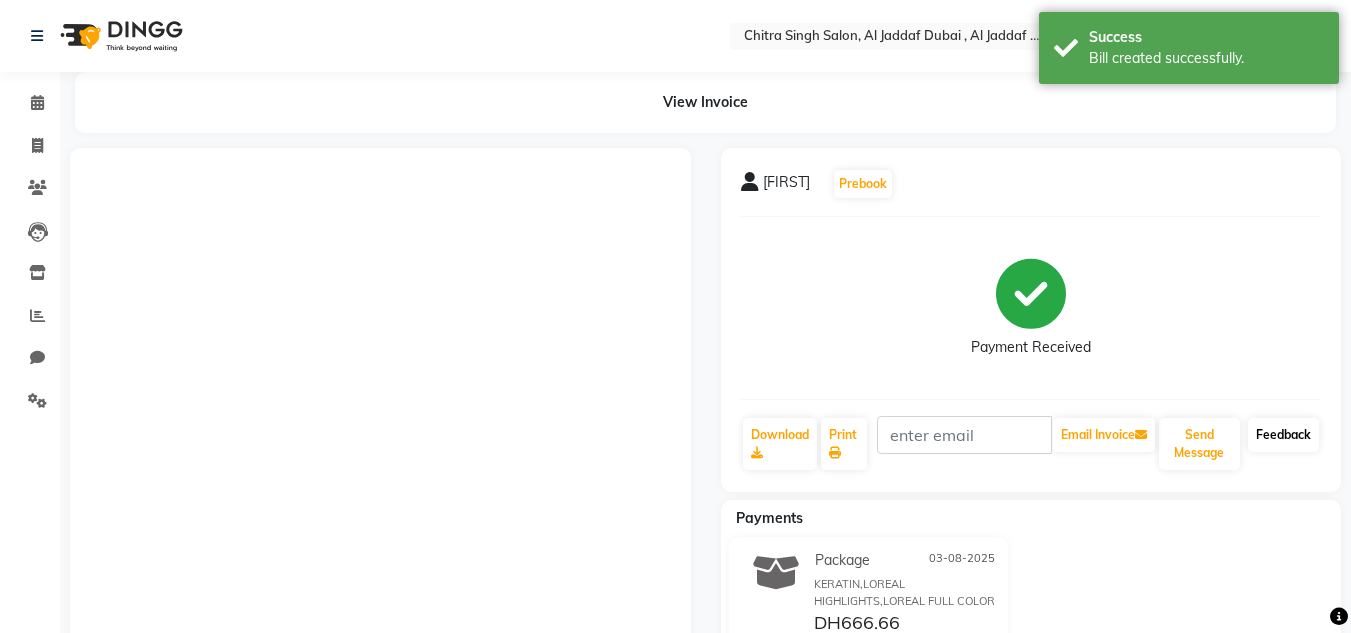 click on "Feedback" 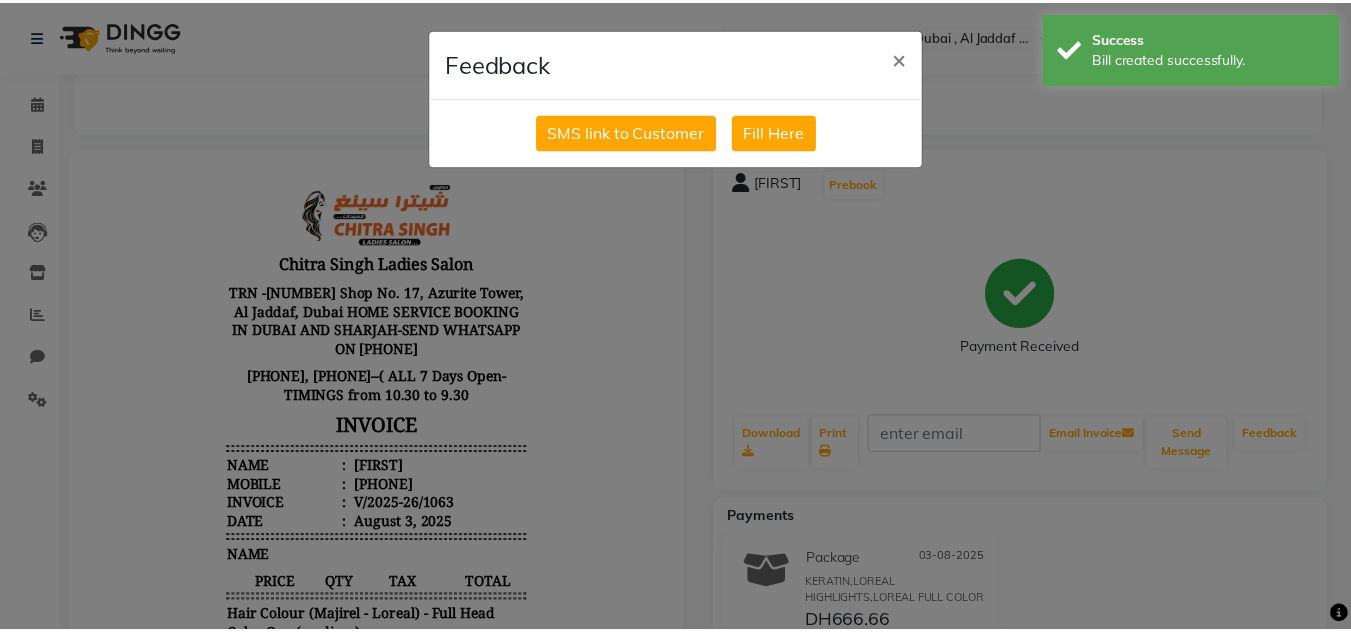 scroll, scrollTop: 0, scrollLeft: 0, axis: both 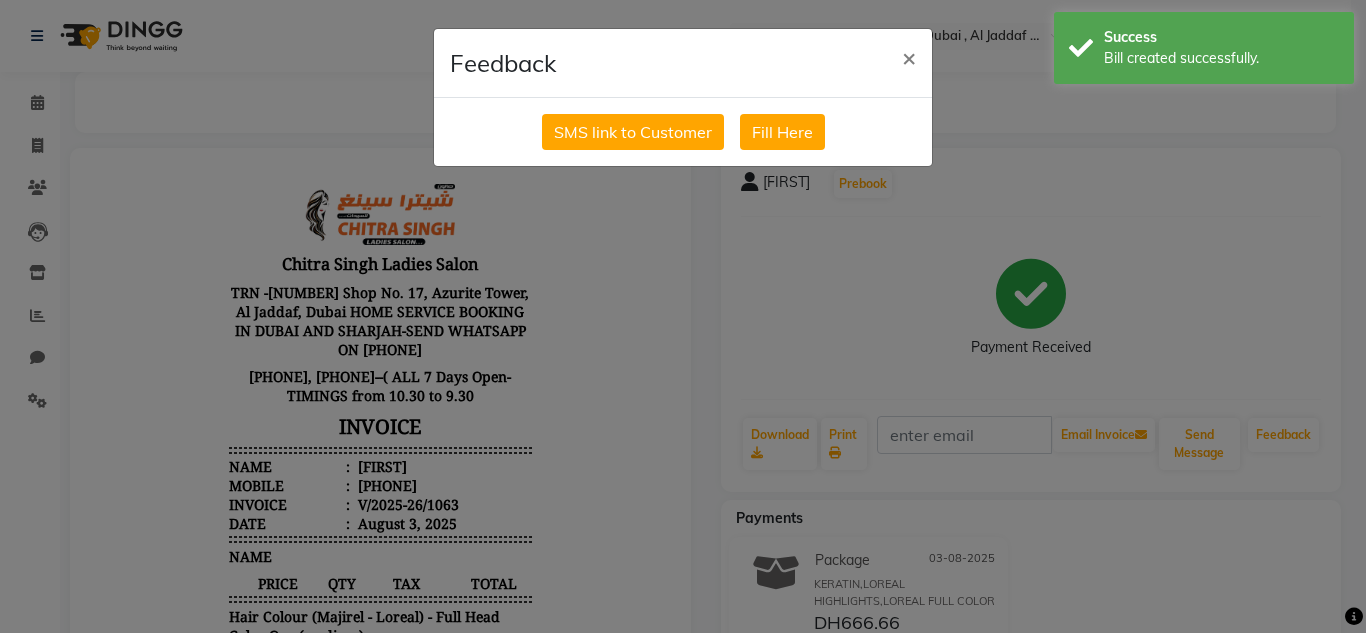 drag, startPoint x: 586, startPoint y: 129, endPoint x: 532, endPoint y: 150, distance: 57.939625 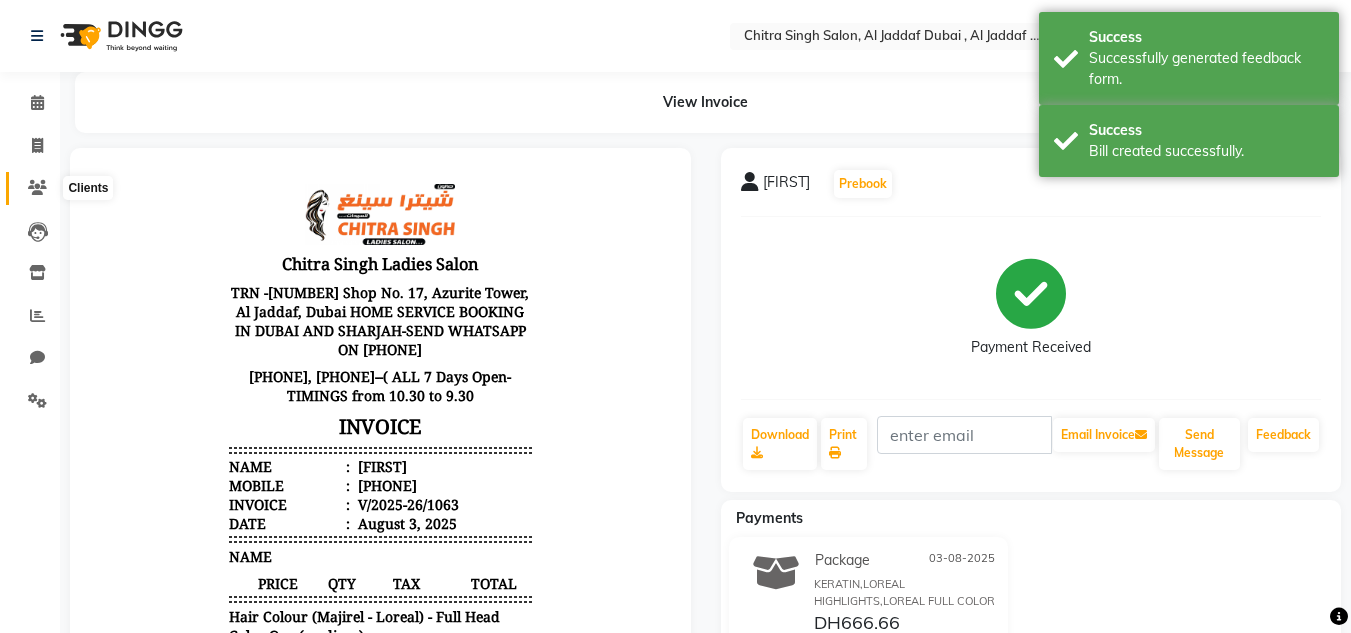 click 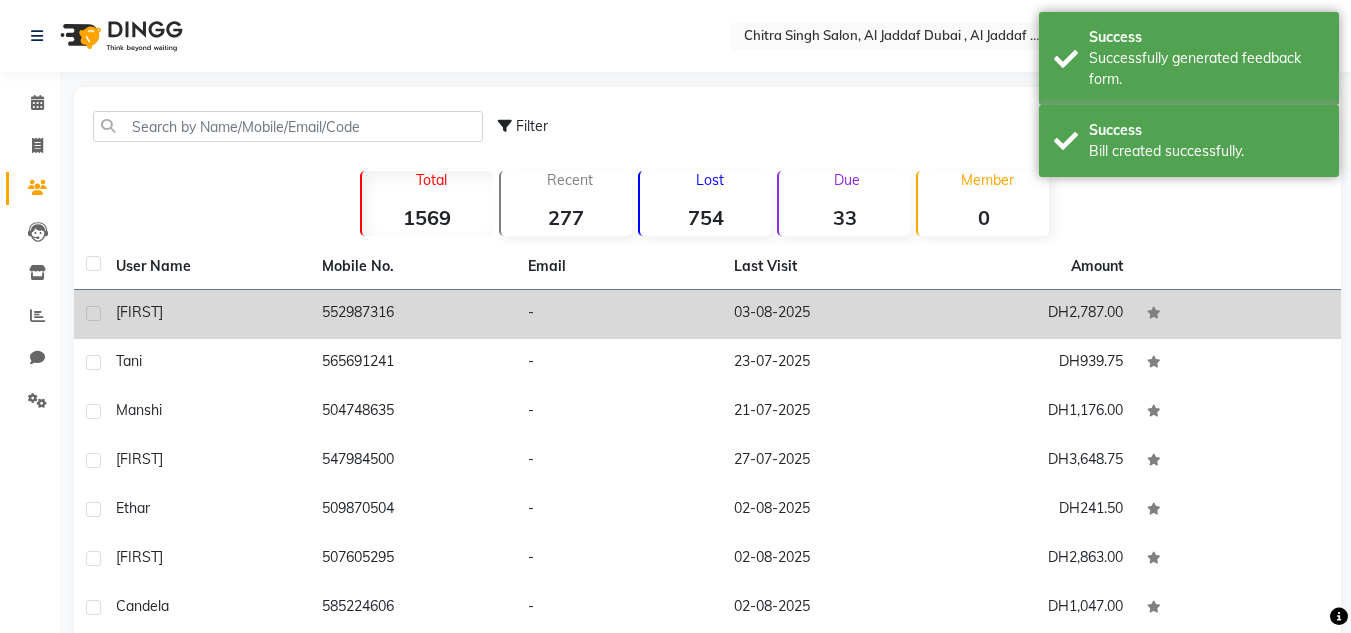 click on "[FIRST]" 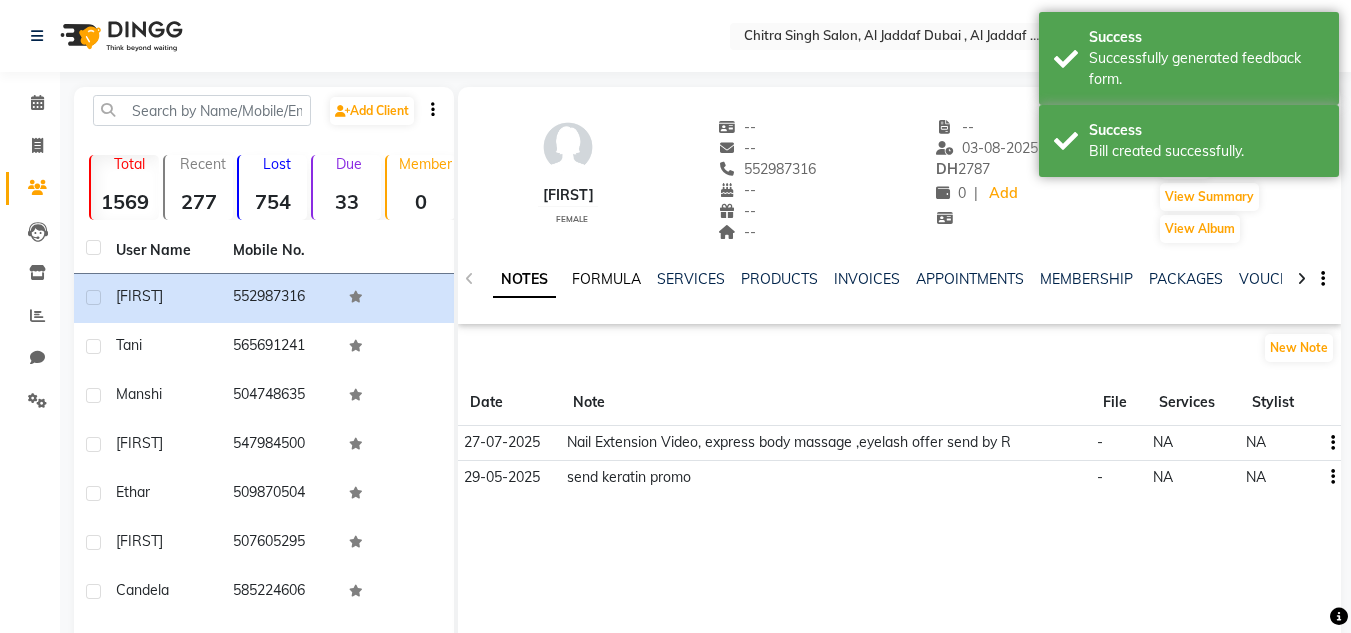 click on "FORMULA" 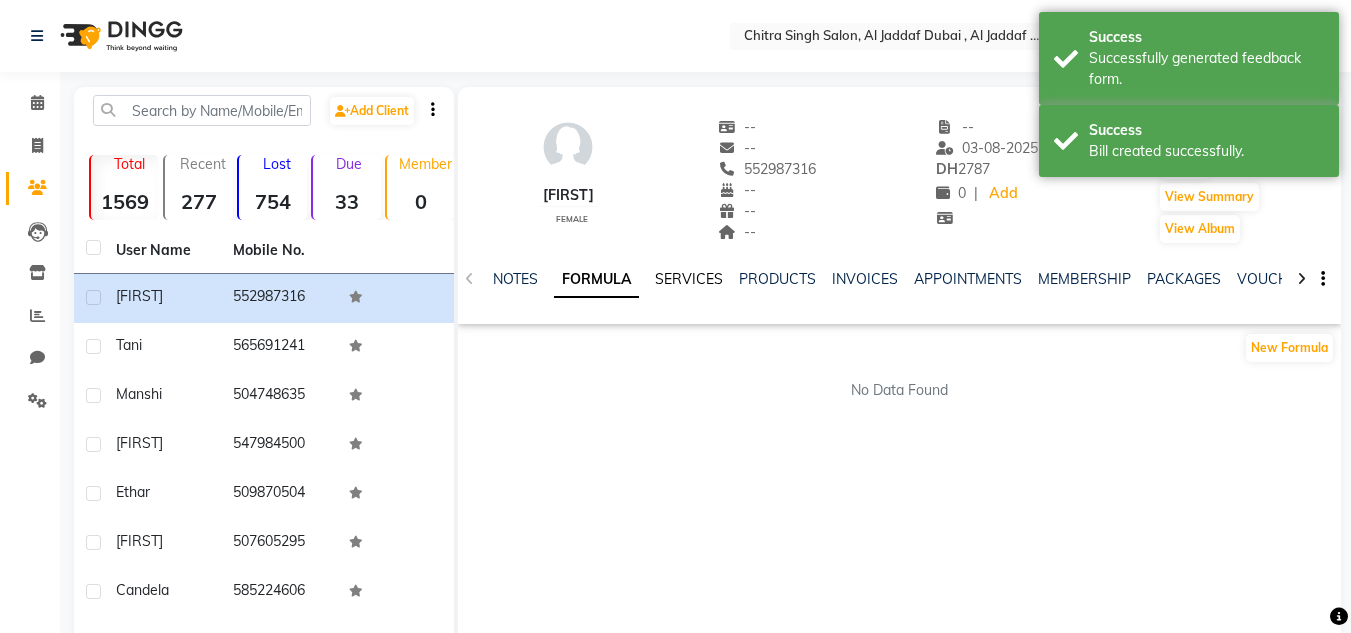 click on "SERVICES" 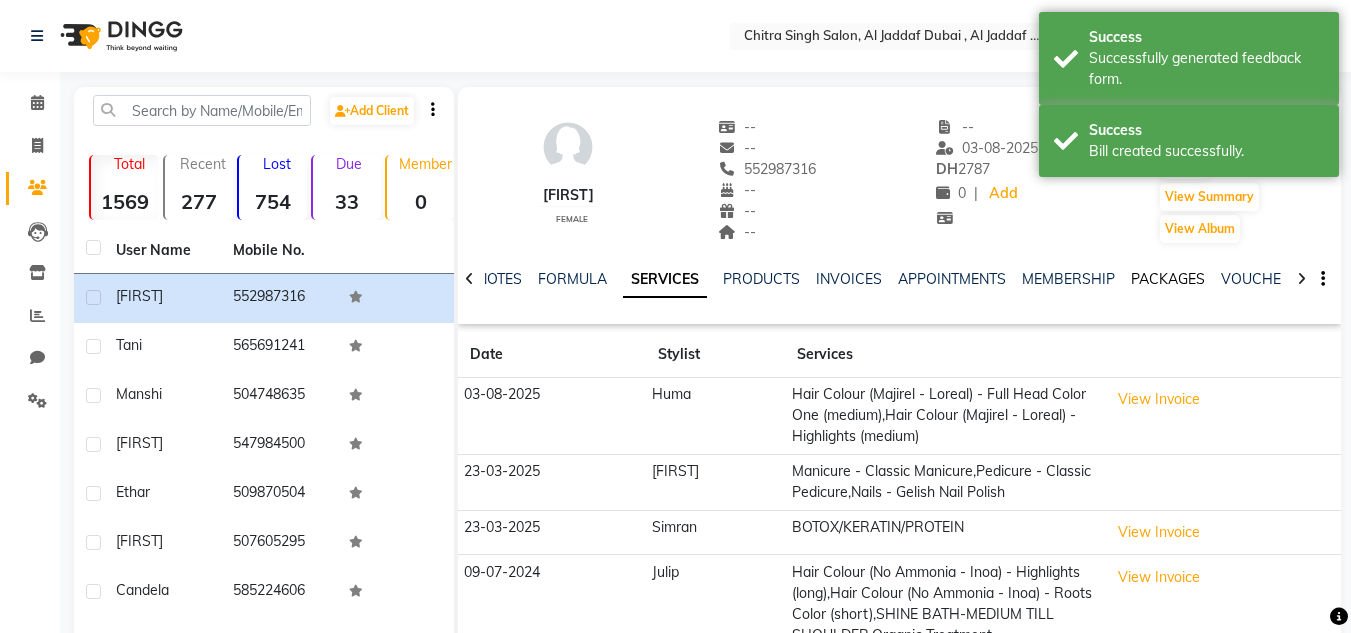 click on "PACKAGES" 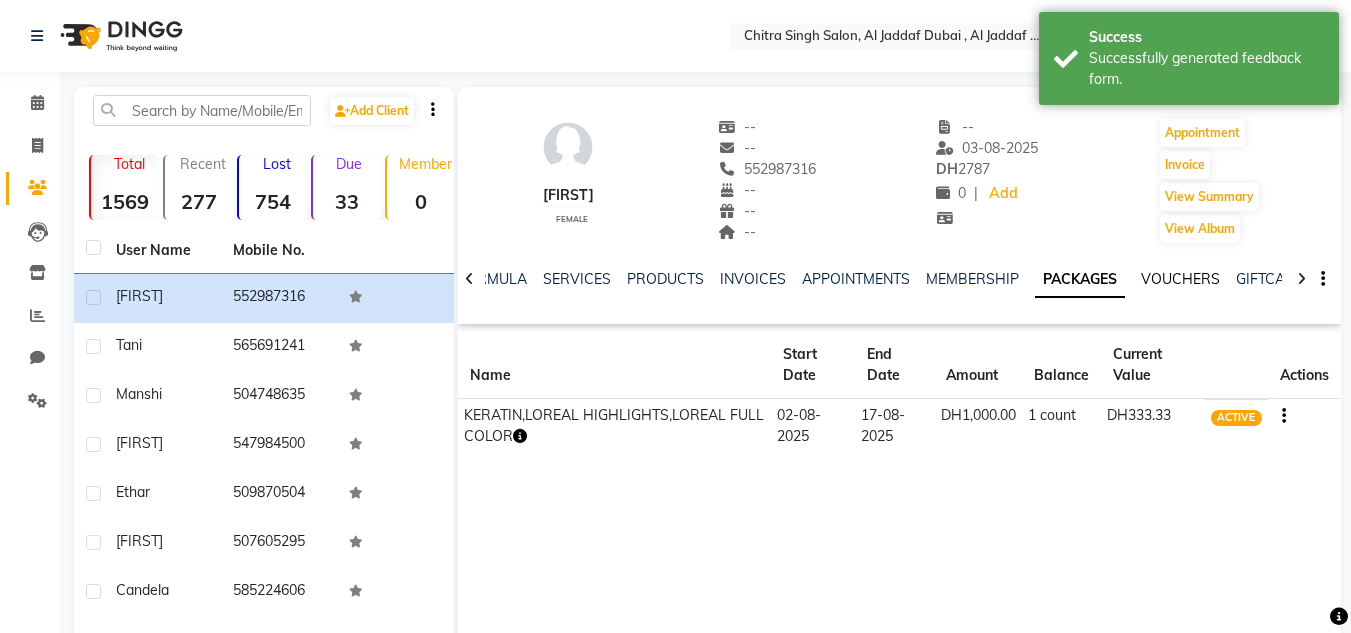 click on "VOUCHERS" 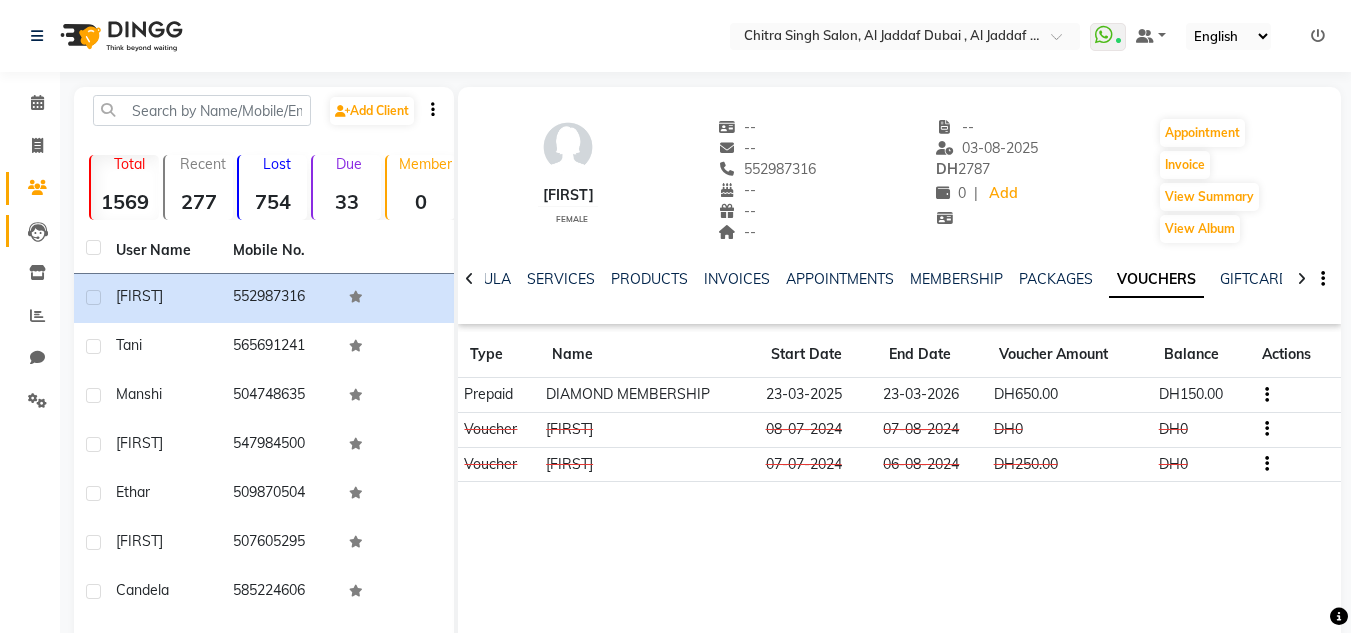 drag, startPoint x: 19, startPoint y: 231, endPoint x: 45, endPoint y: 225, distance: 26.683329 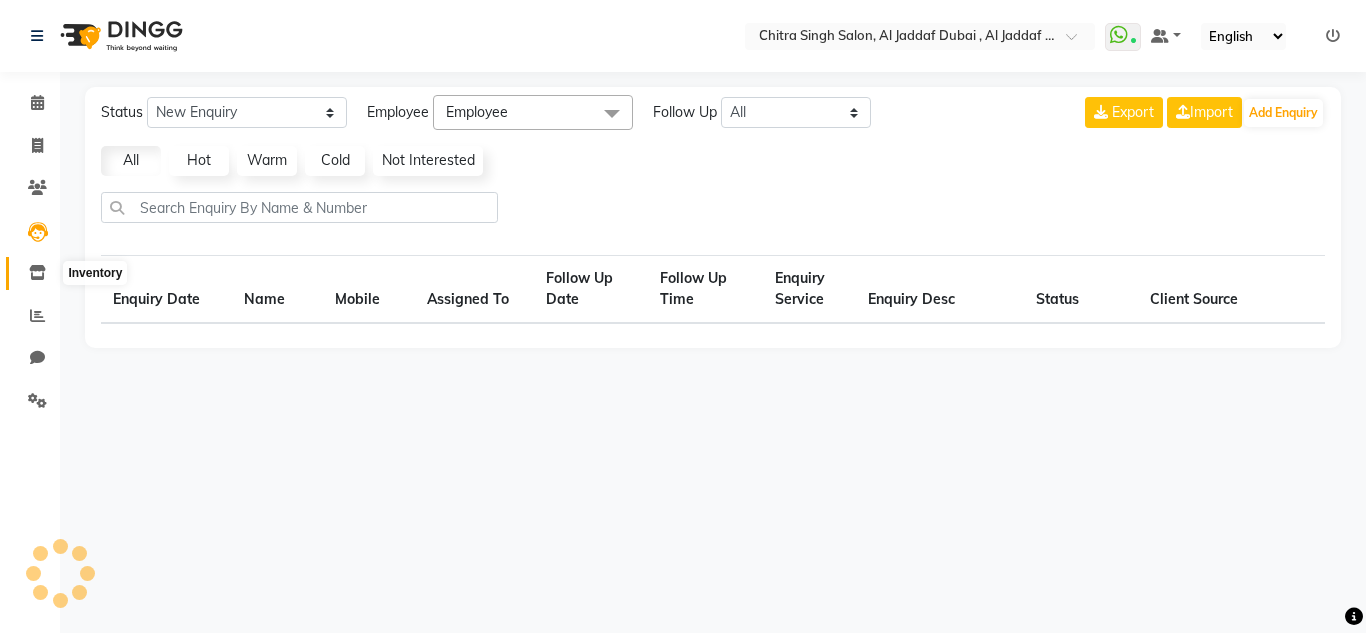 click 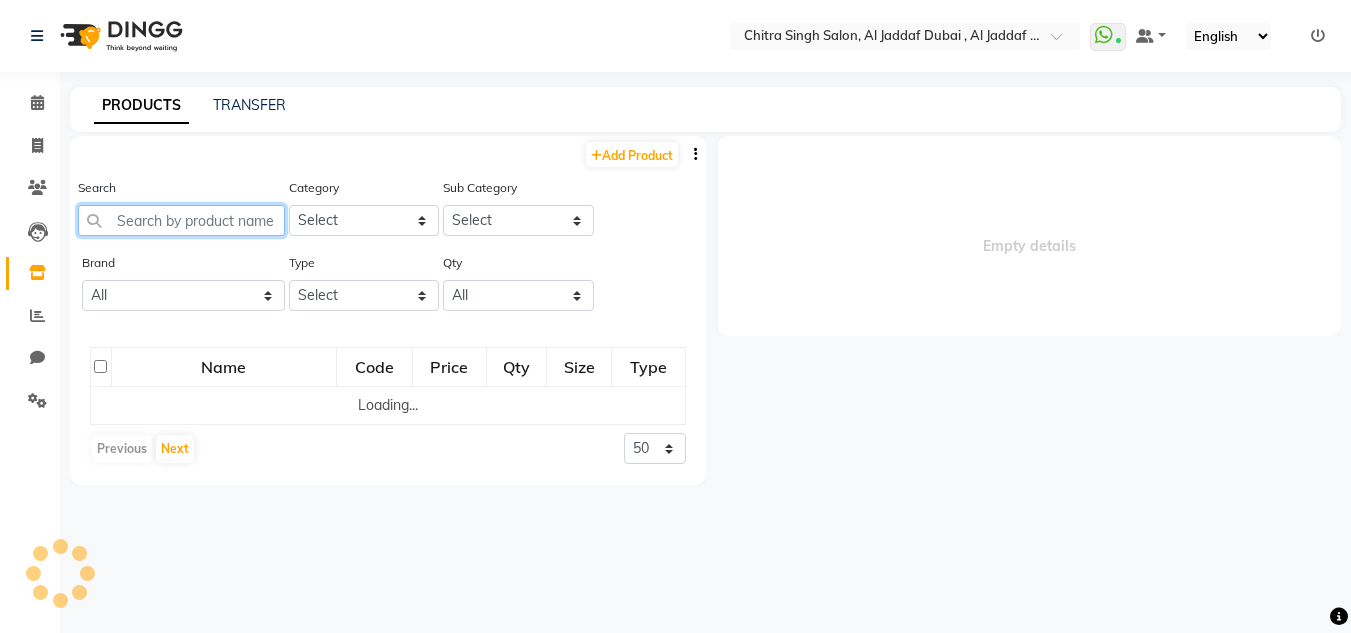 click 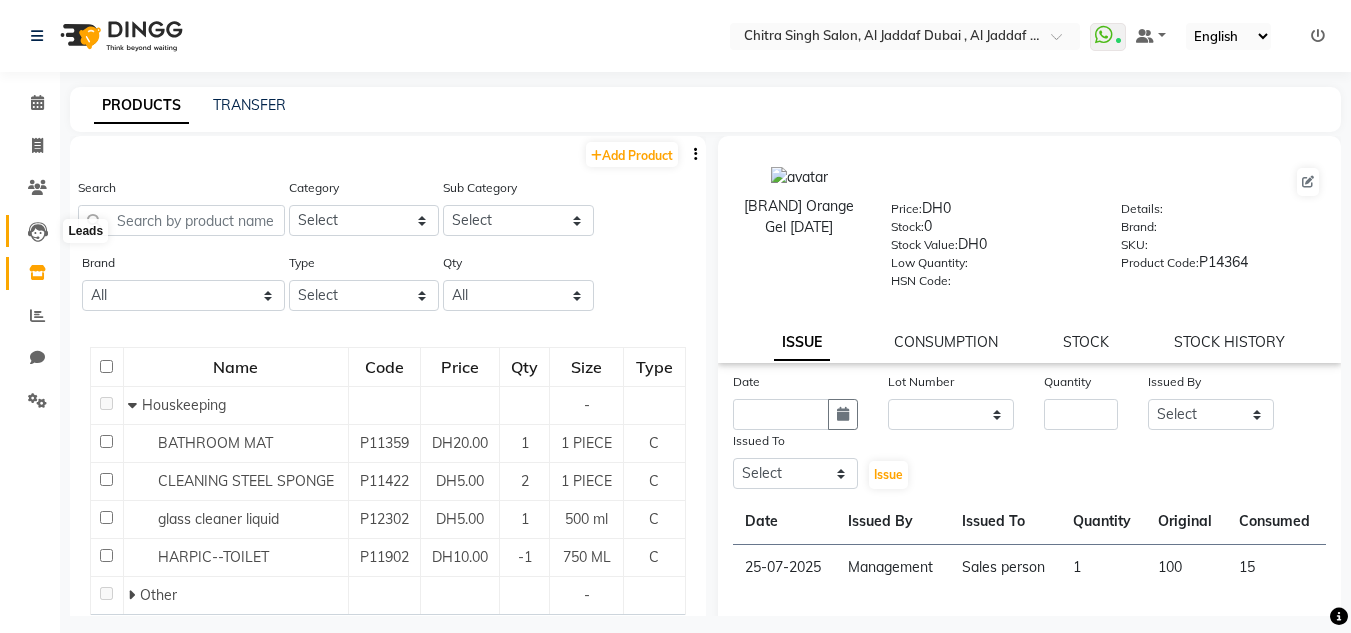 click on "Leads" 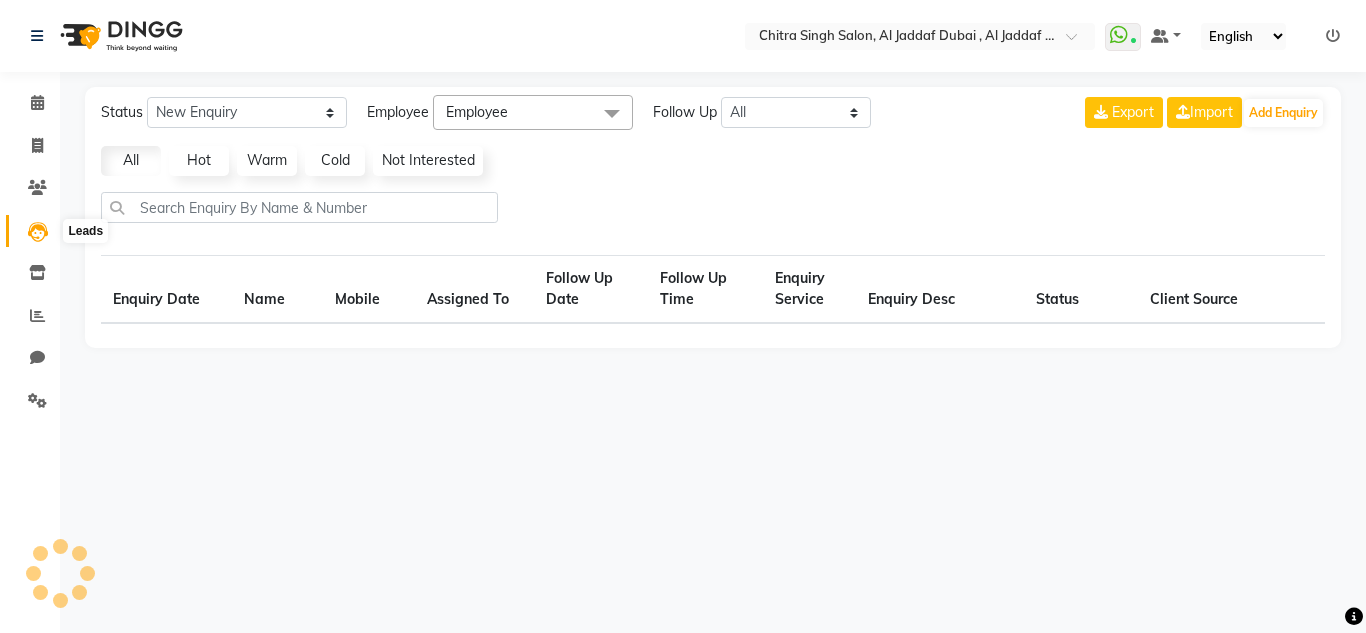 select on "10" 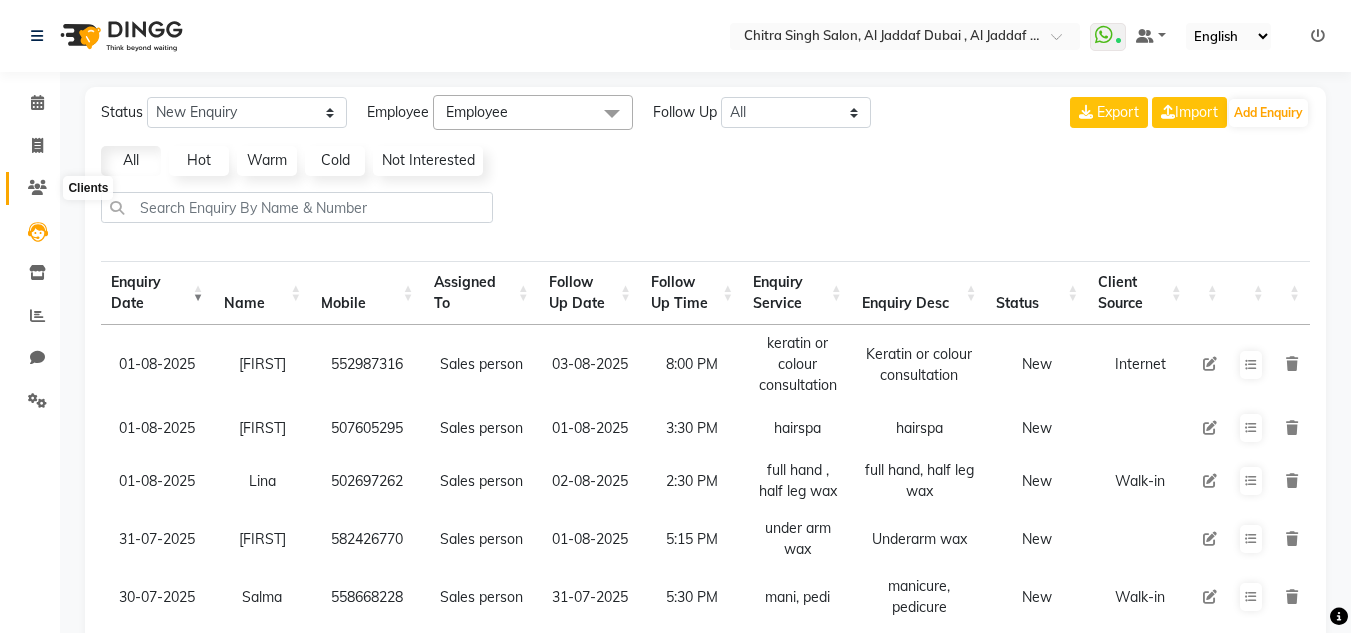 drag, startPoint x: 55, startPoint y: 170, endPoint x: 44, endPoint y: 180, distance: 14.866069 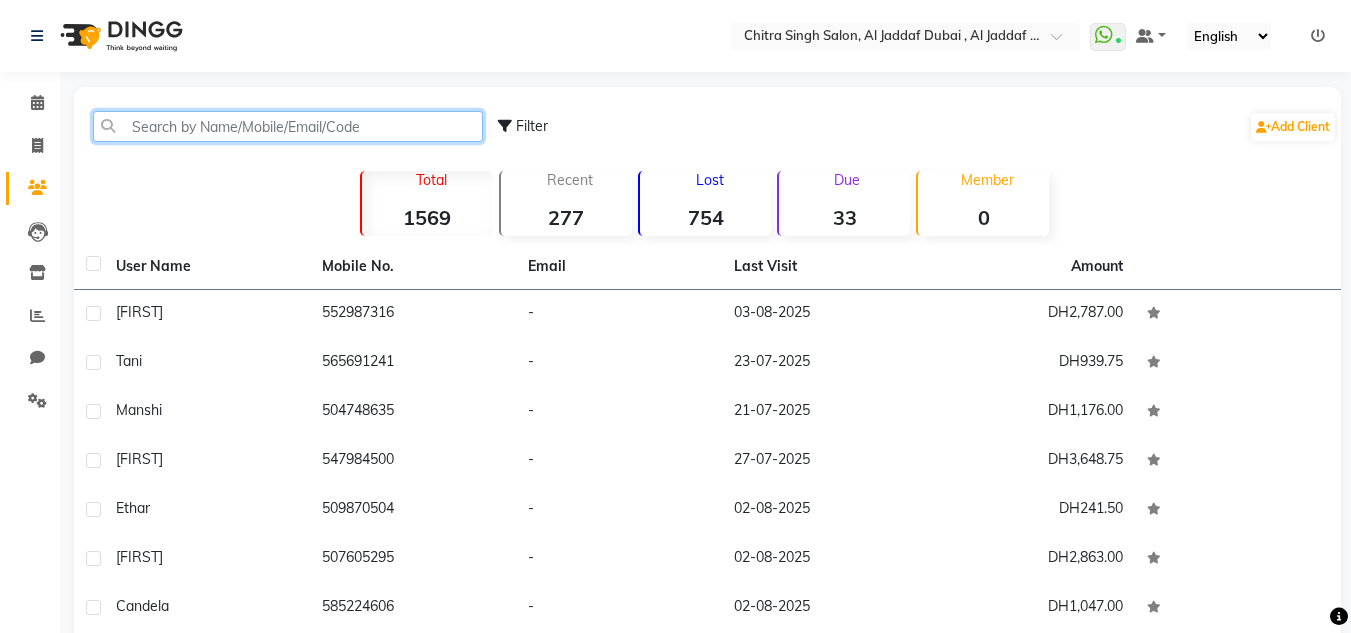 click 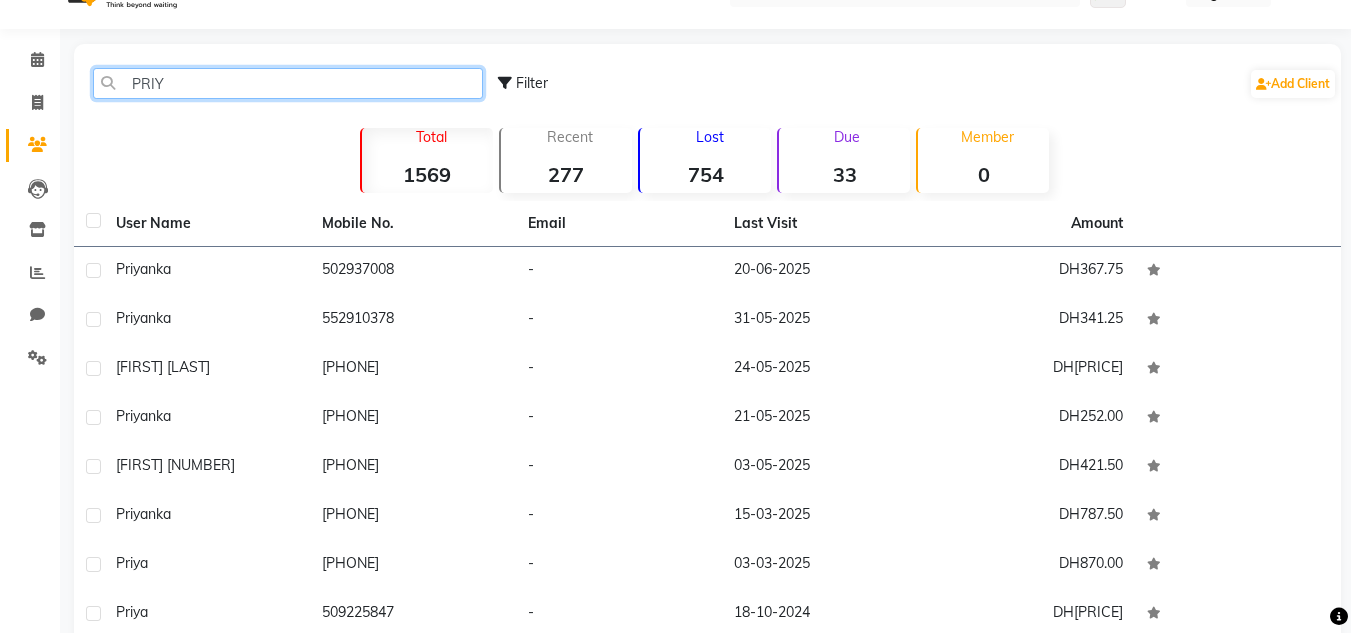 scroll, scrollTop: 0, scrollLeft: 0, axis: both 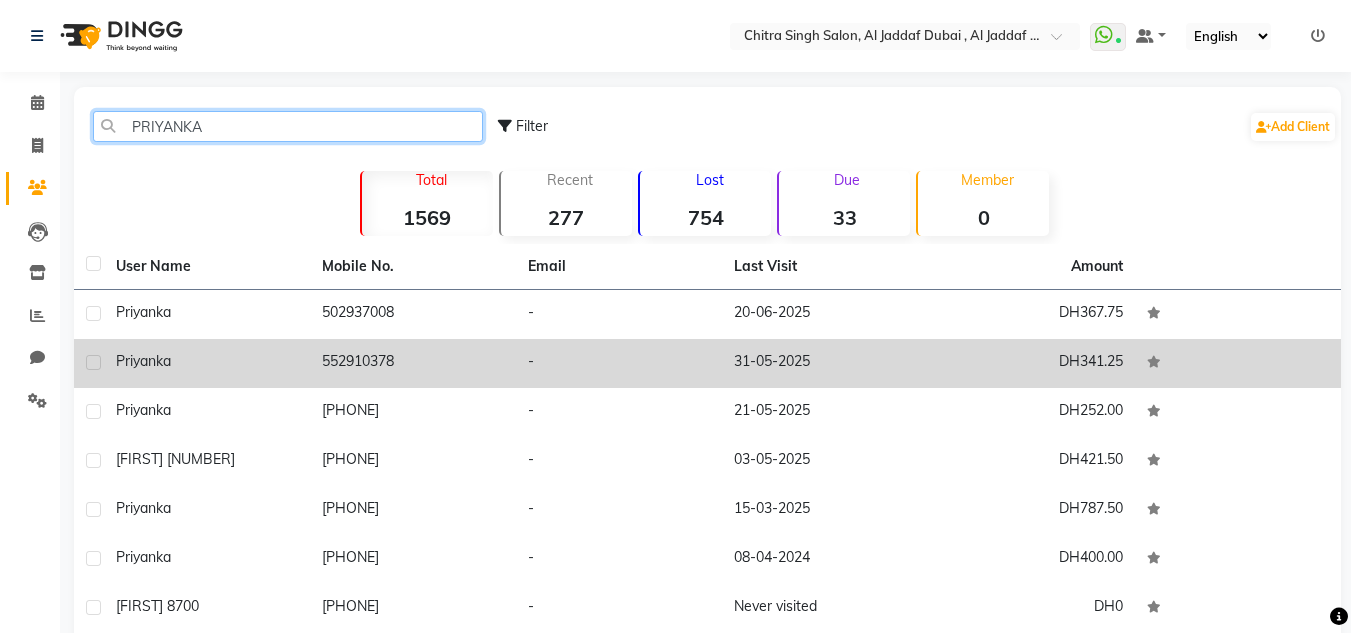 type on "PRIYANKA" 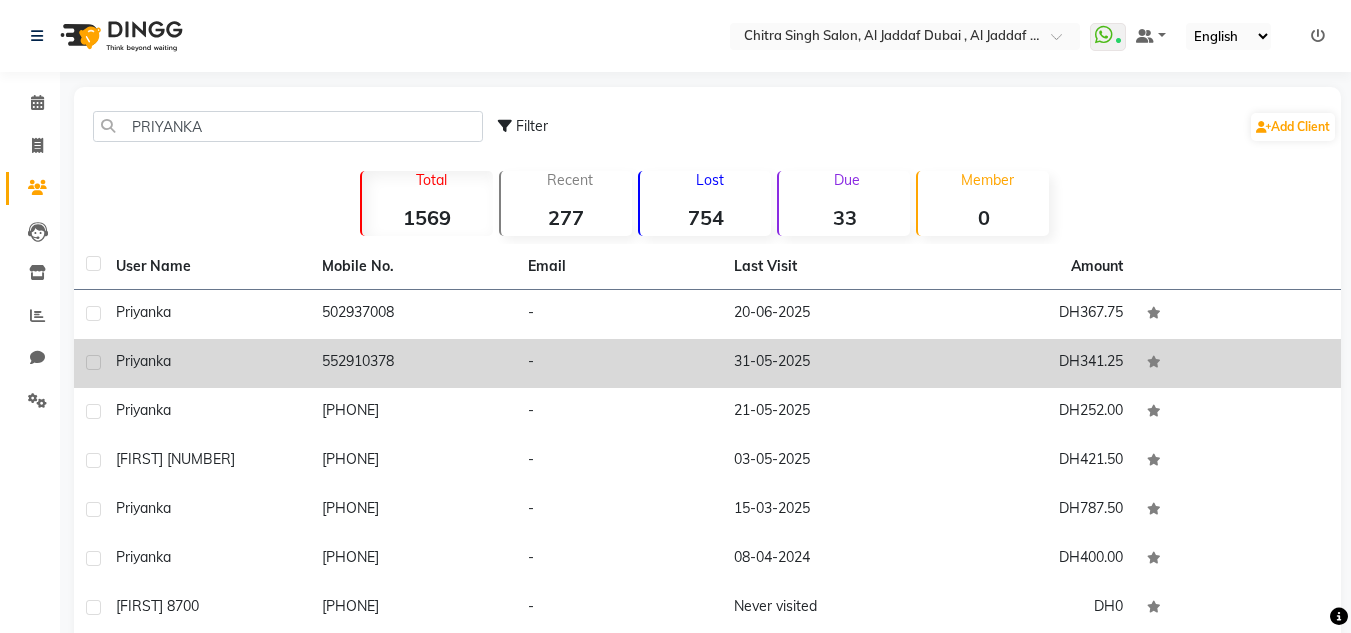 click 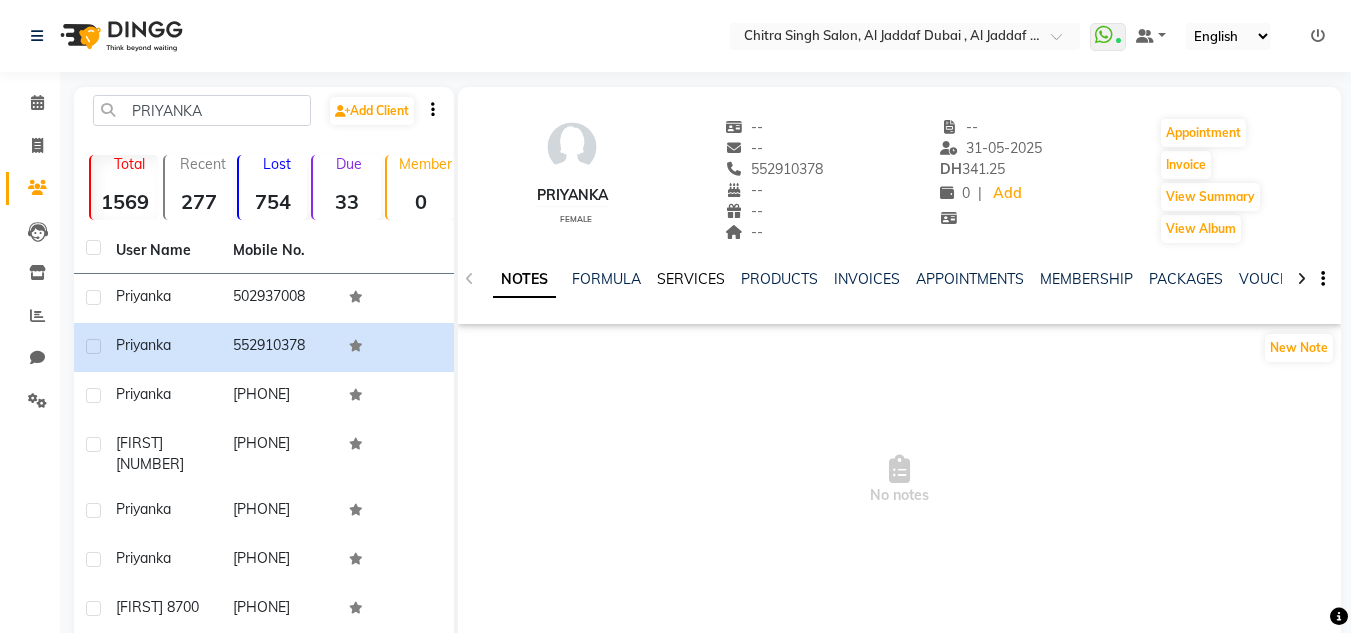 click on "SERVICES" 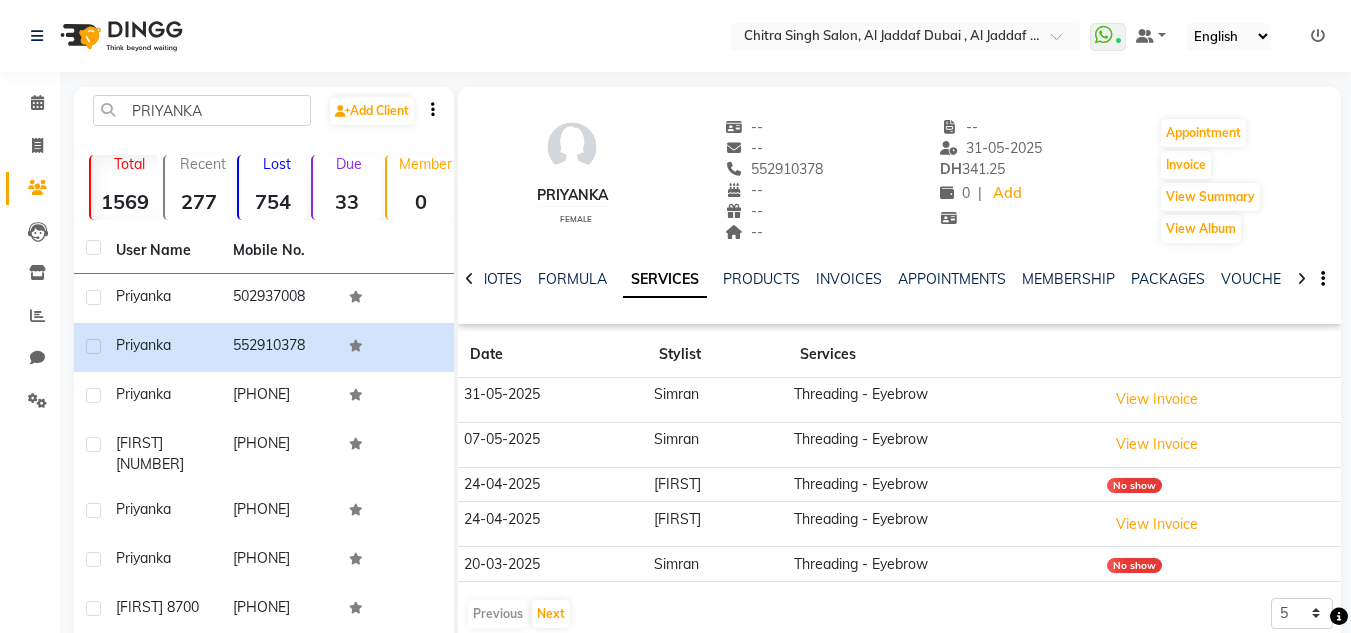 click on "Invoice" 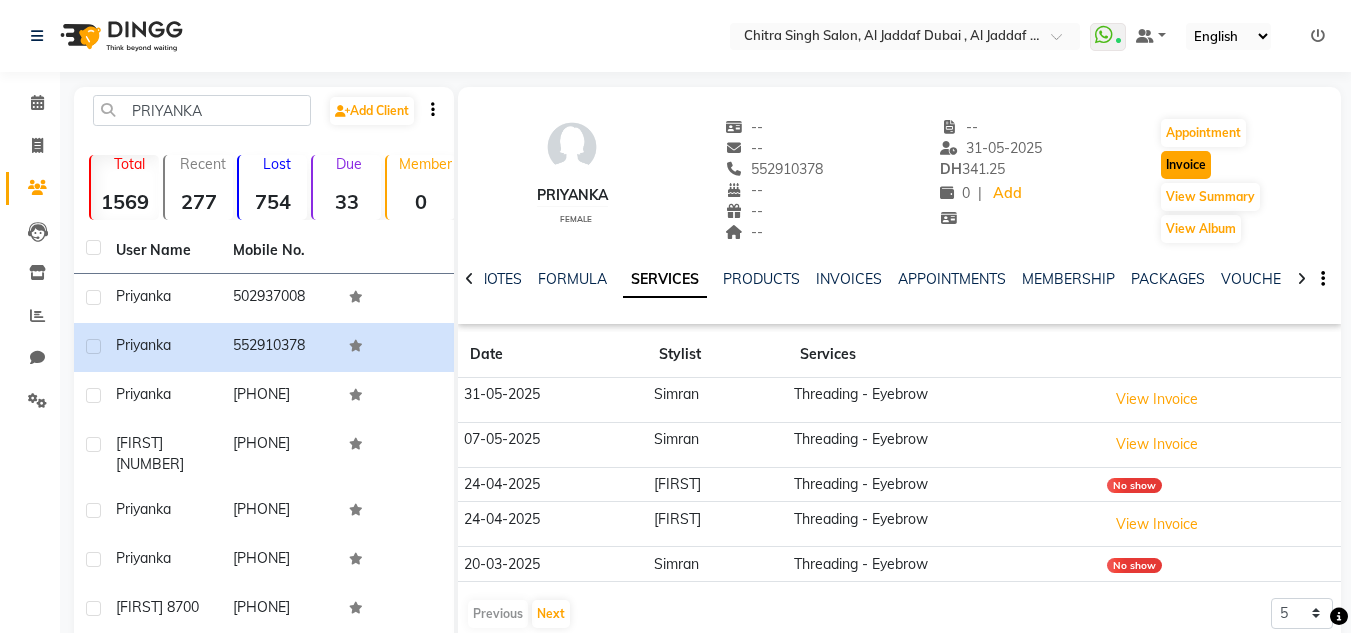 click on "Invoice" 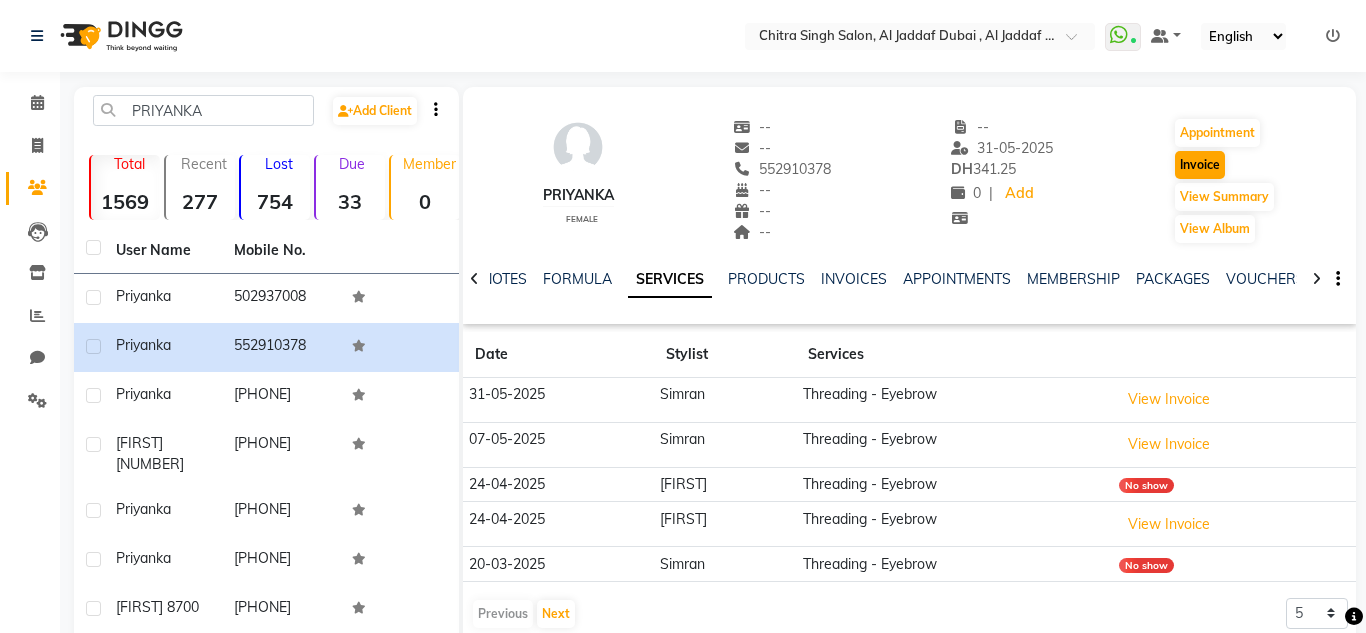 select on "service" 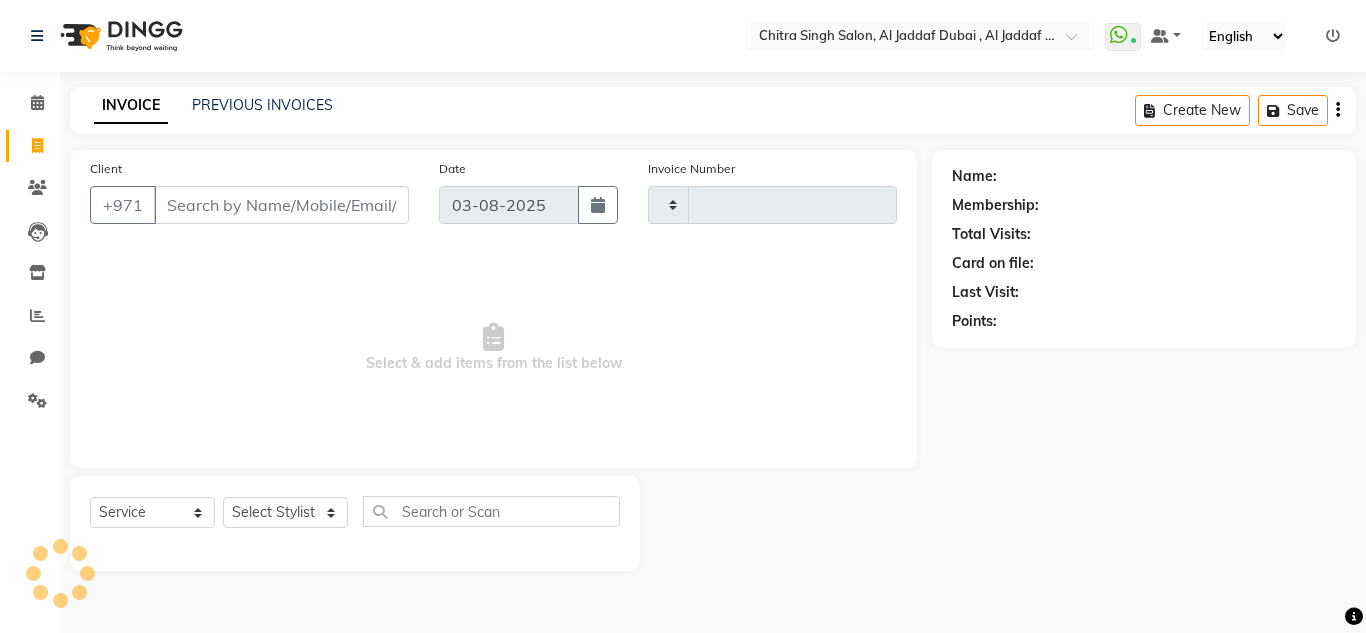 type on "1064" 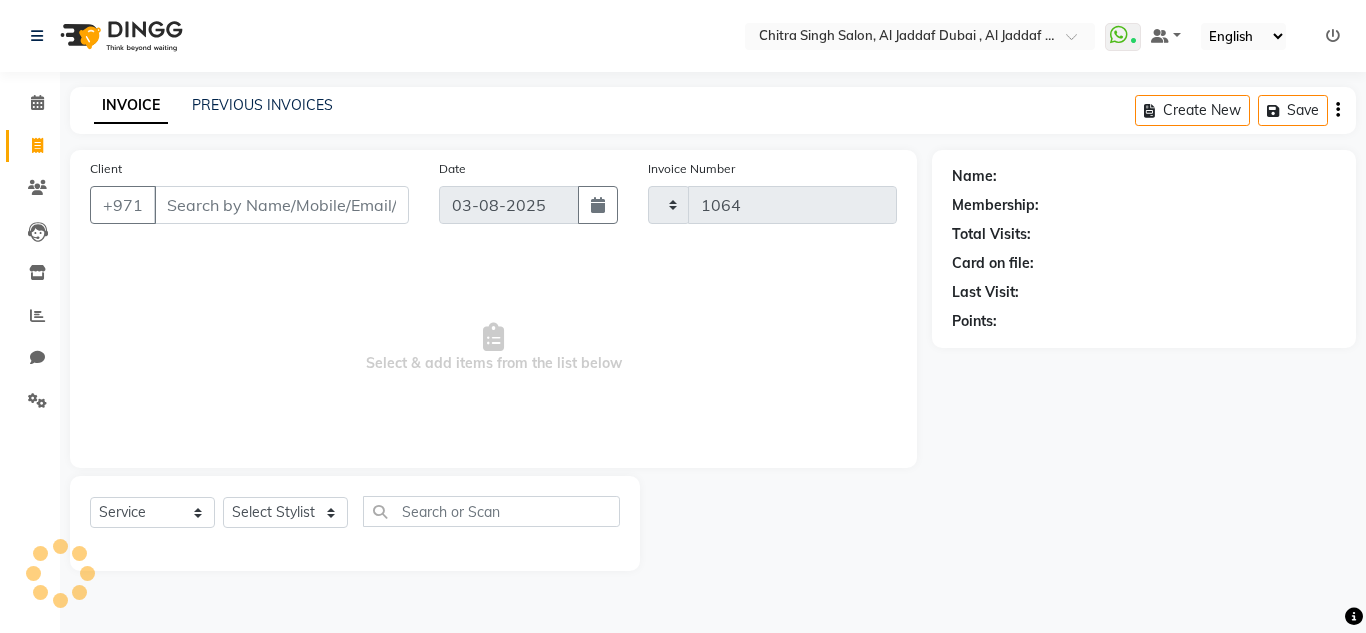 select on "4069" 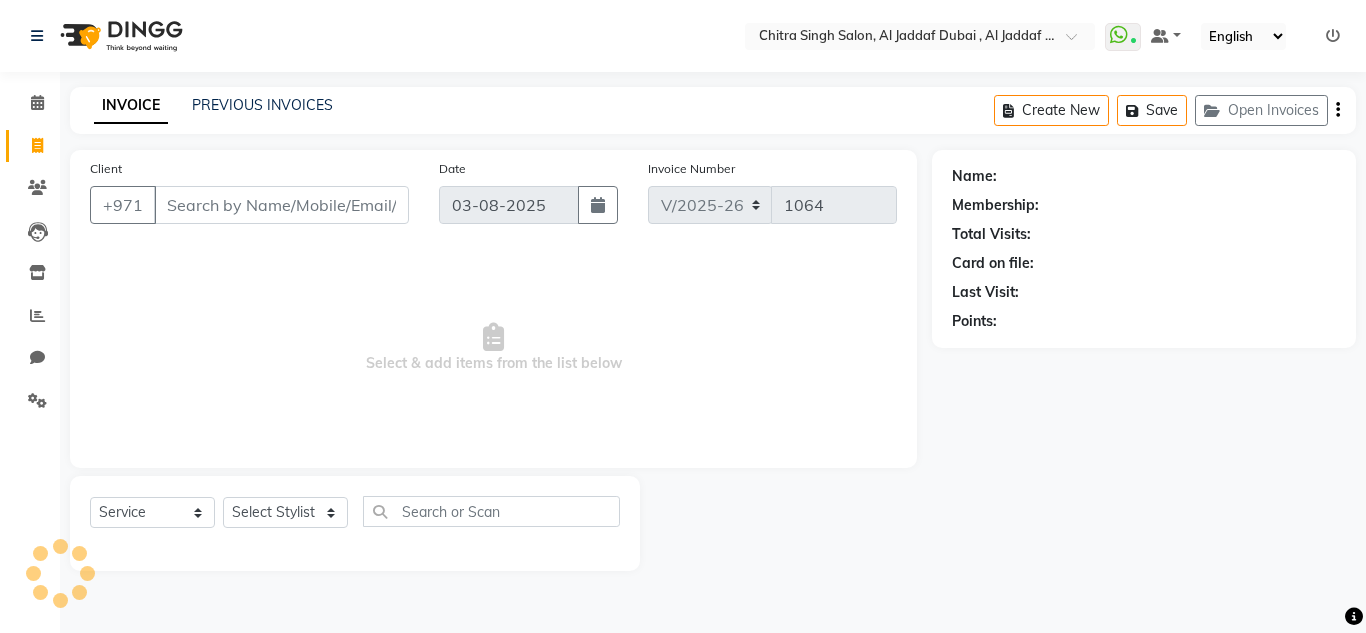 type on "552910378" 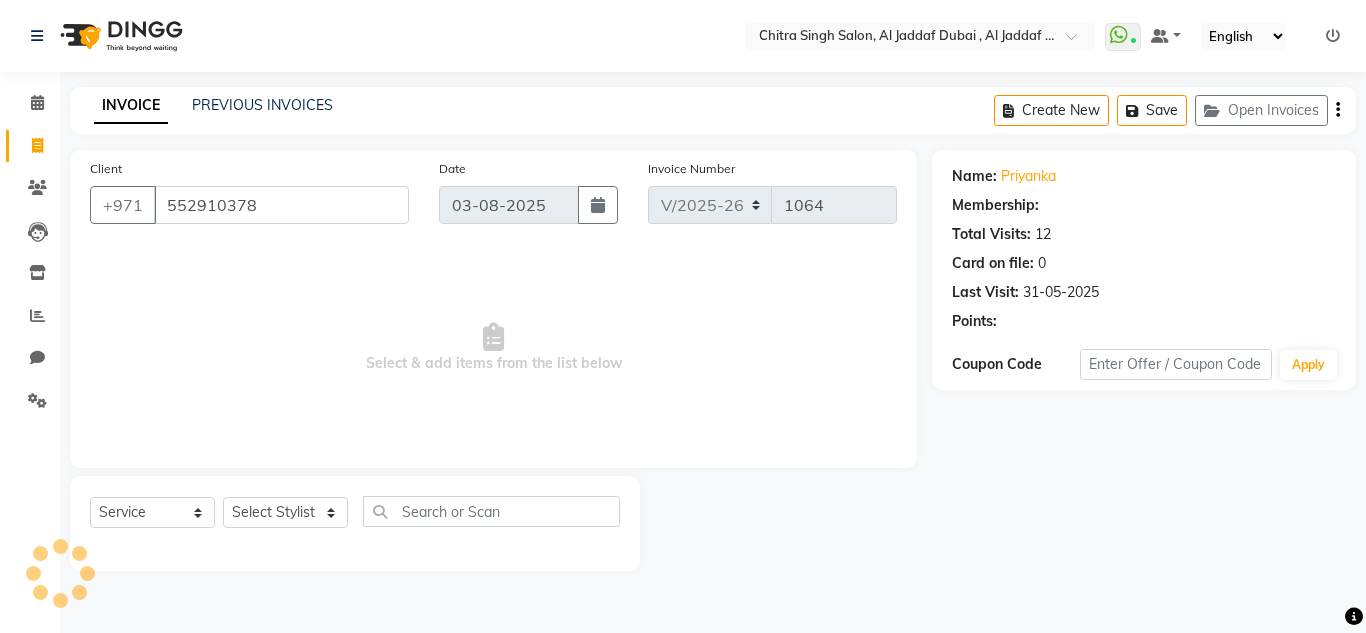 select on "1: Object" 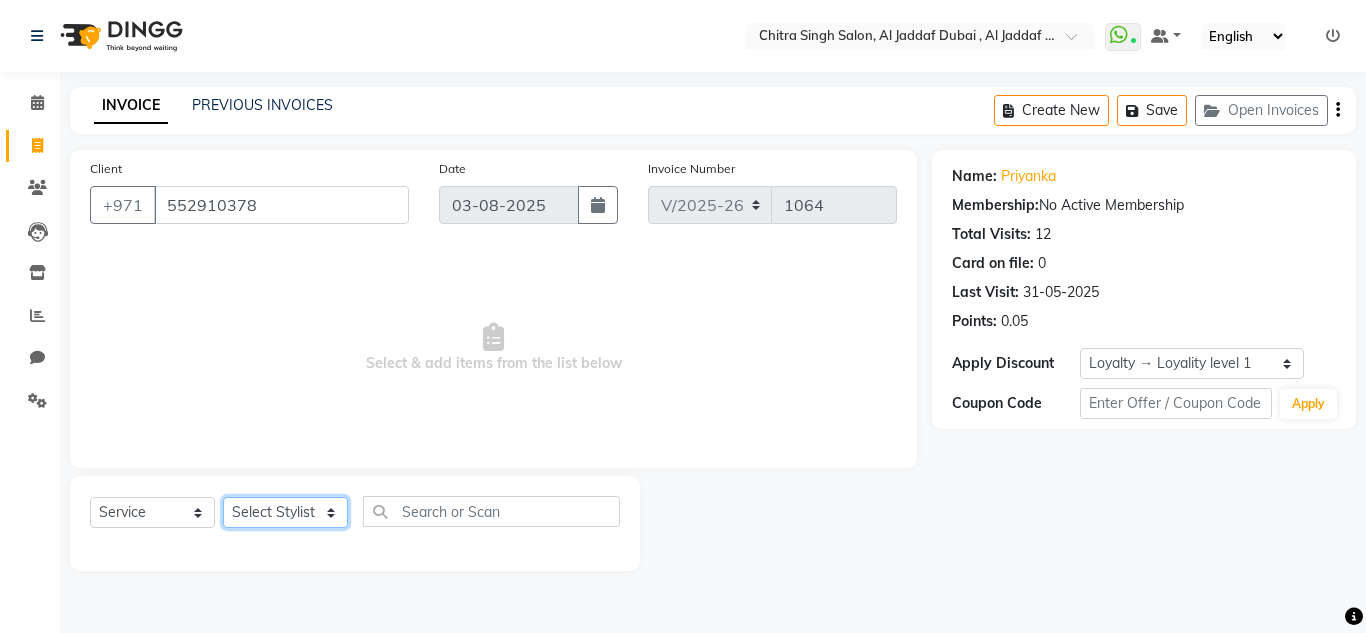 click on "Select Stylist Huma Iqbal Kabita Management Riba Sales person Srijana trial lady" 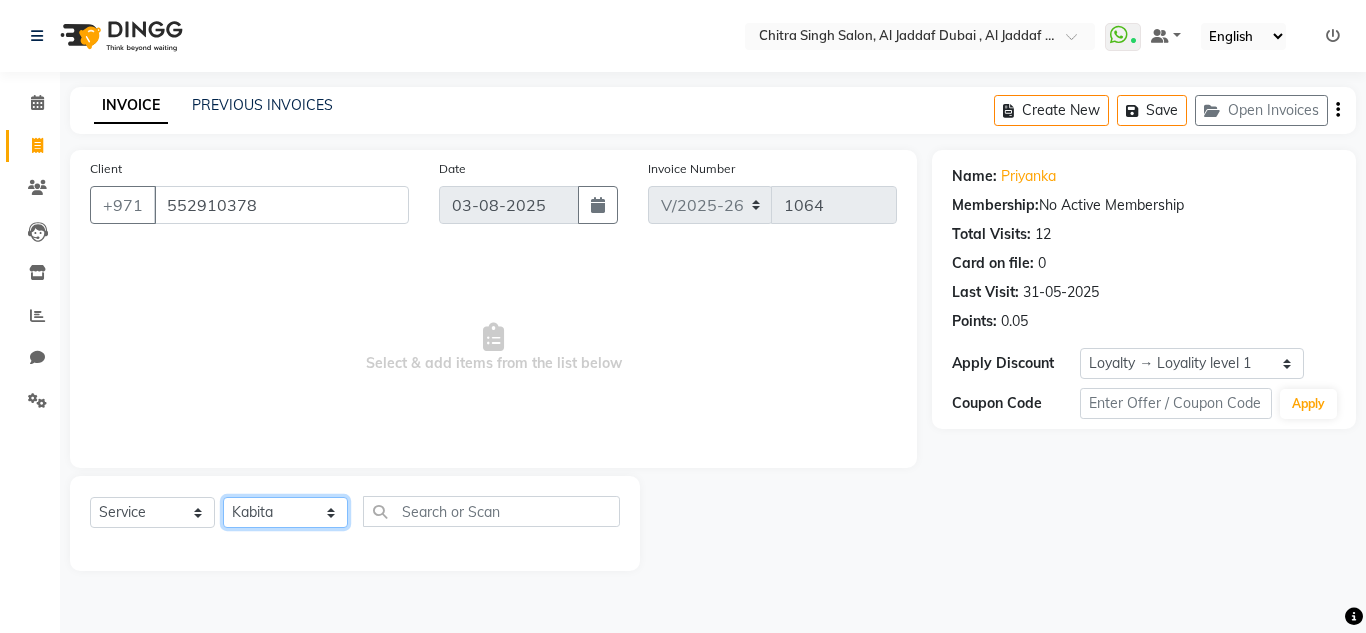 click on "Select Stylist Huma Iqbal Kabita Management Riba Sales person Srijana trial lady" 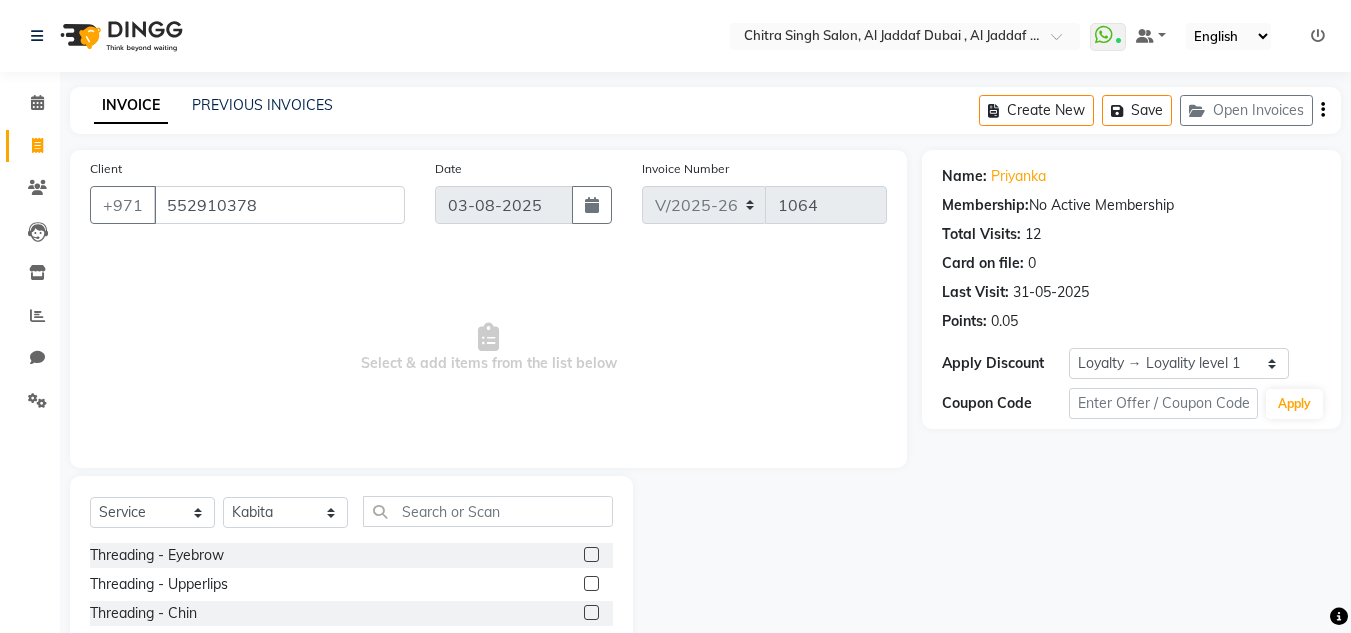 click on "Select  Service  Product  Membership  Package Voucher Prepaid Gift Card  Select Stylist Huma Iqbal Kabita Management Riba Sales person Srijana trial lady" 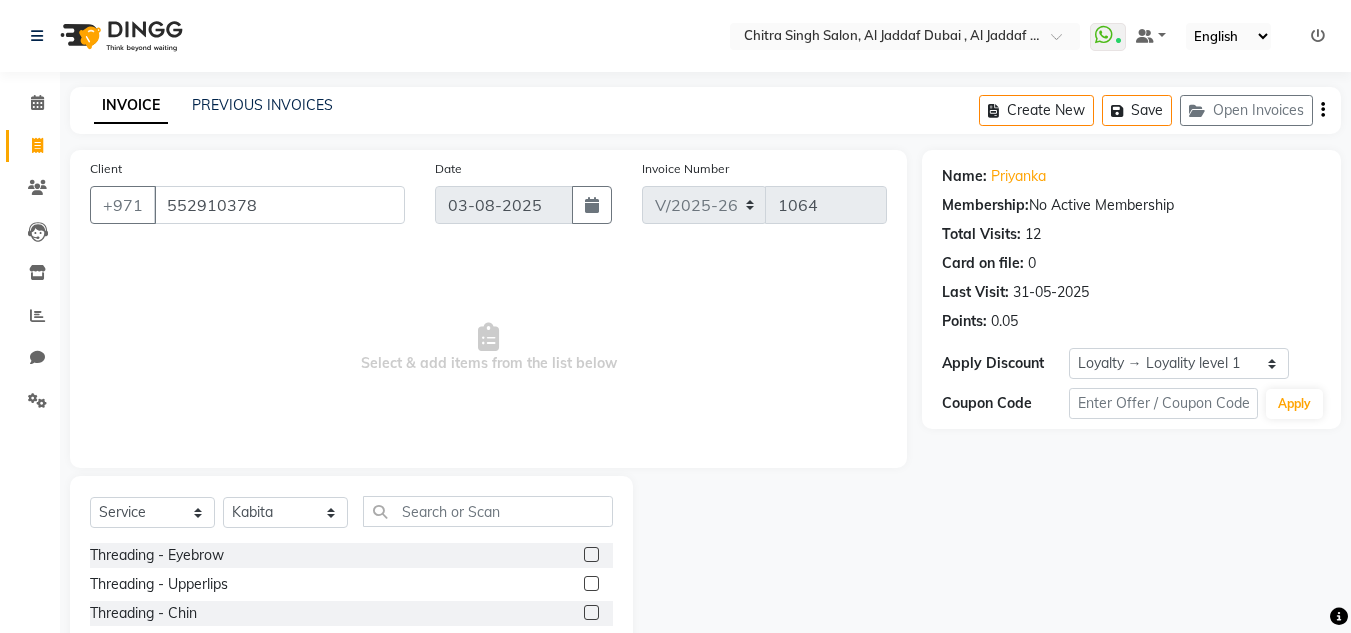 drag, startPoint x: 582, startPoint y: 555, endPoint x: 635, endPoint y: 535, distance: 56.648037 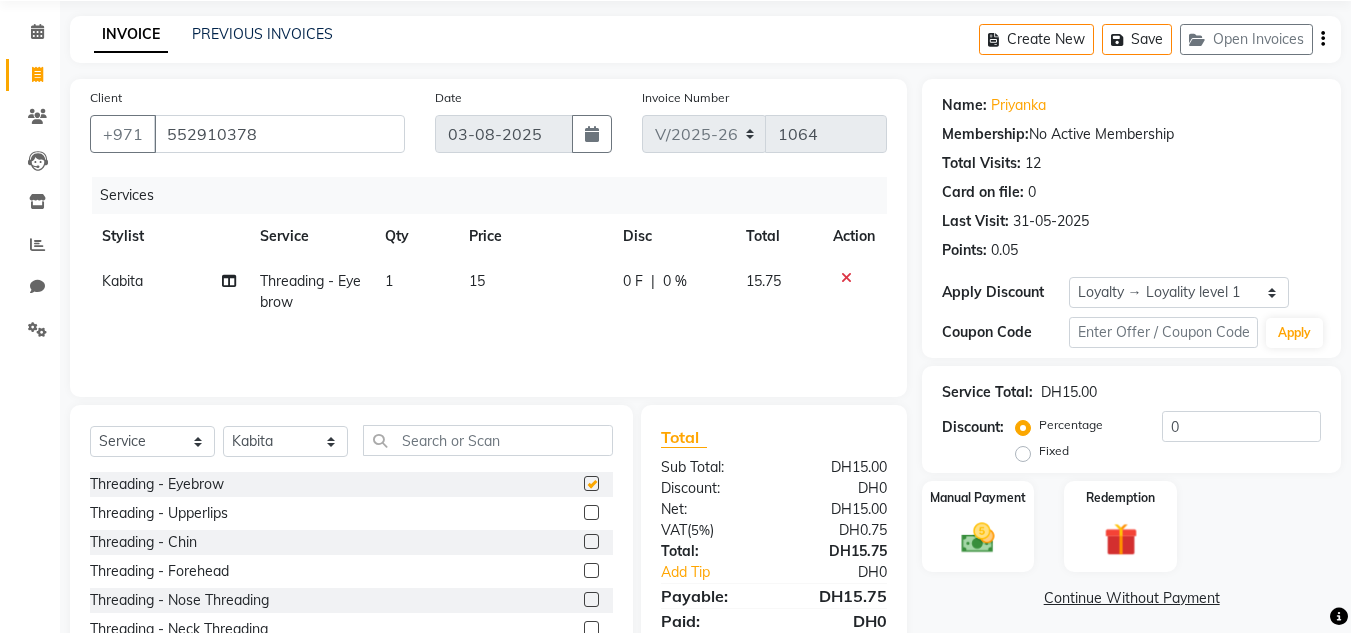 checkbox on "false" 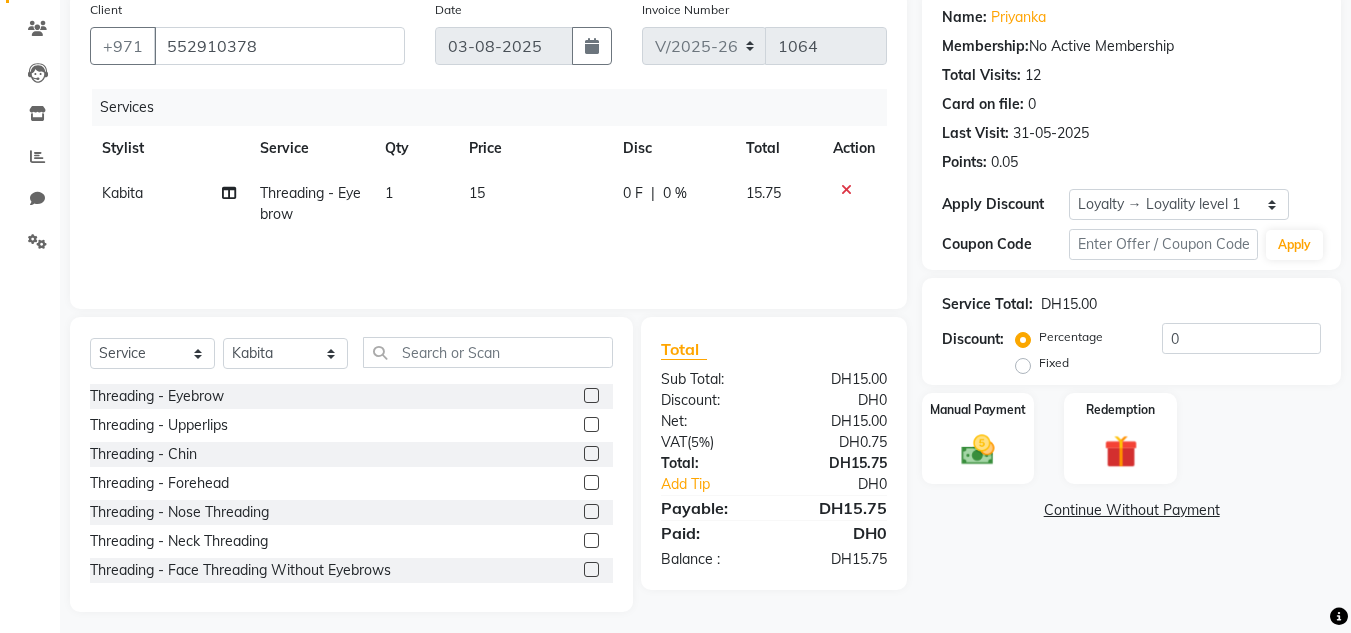 scroll, scrollTop: 168, scrollLeft: 0, axis: vertical 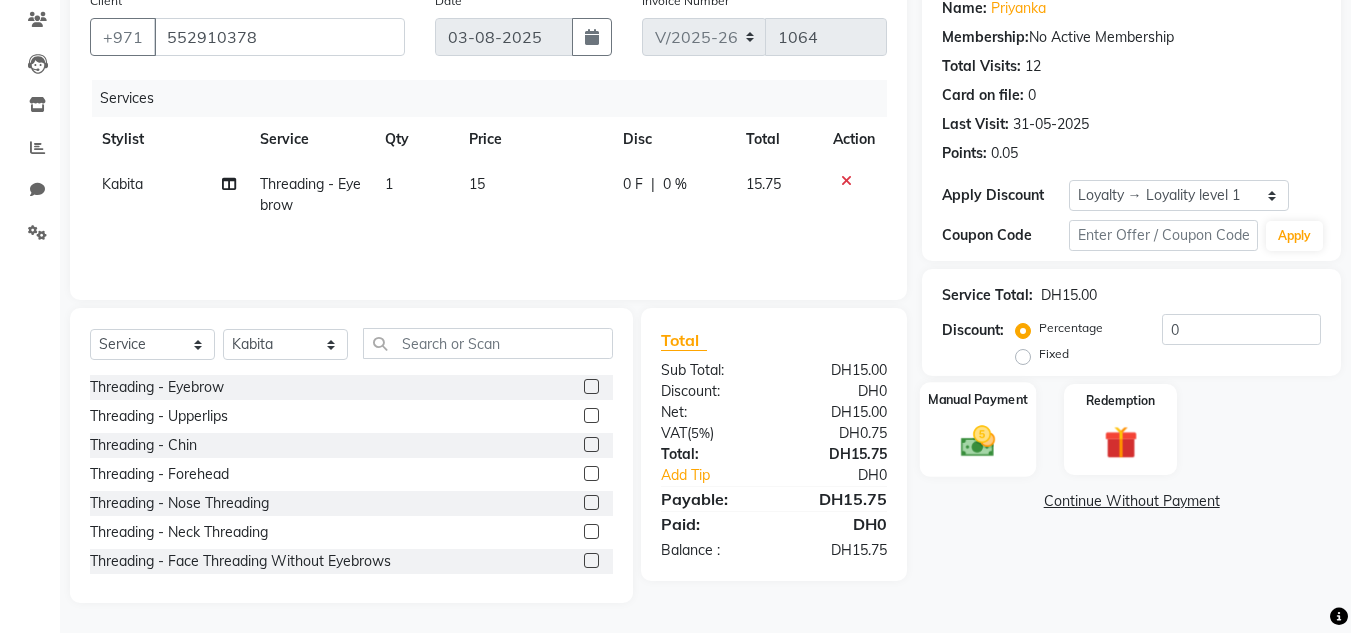 click 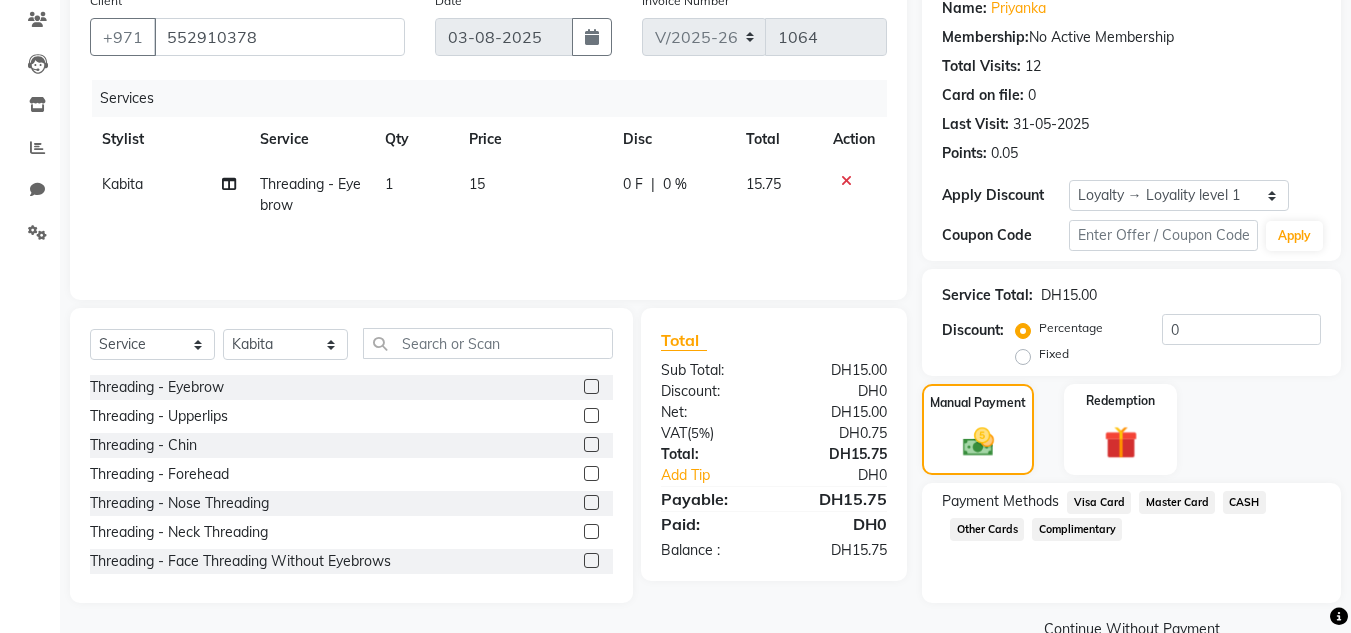 drag, startPoint x: 1176, startPoint y: 503, endPoint x: 1365, endPoint y: 460, distance: 193.82982 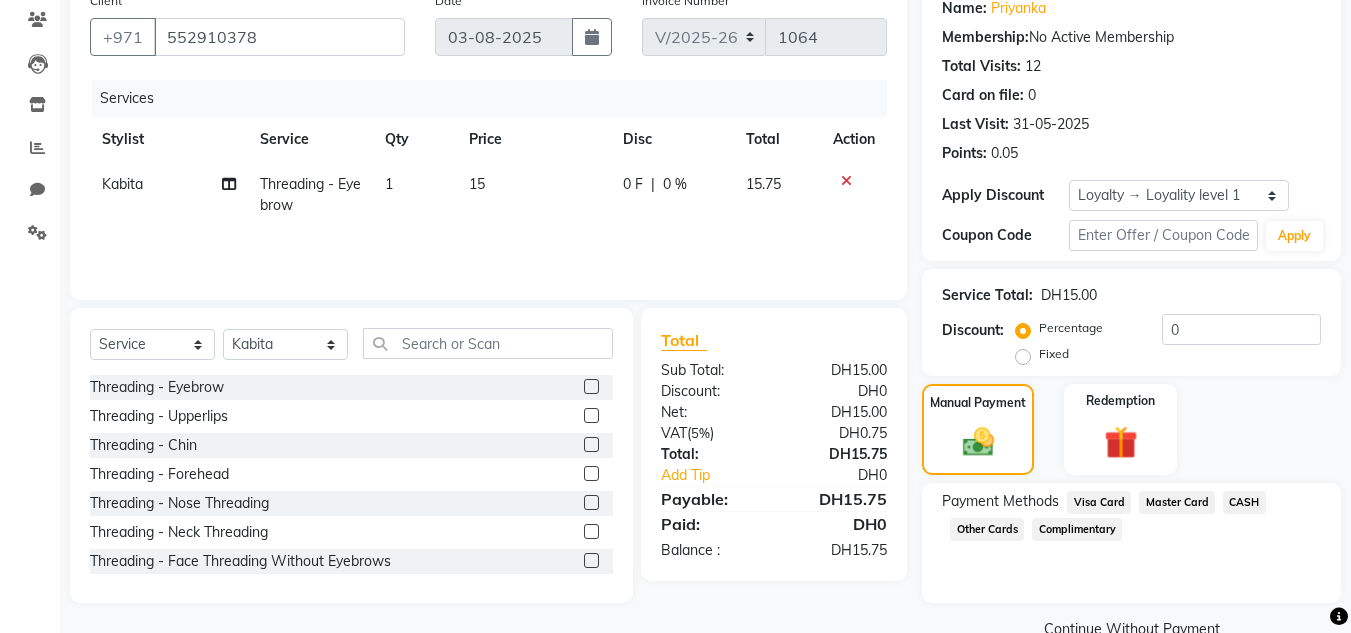 click on "Master Card" 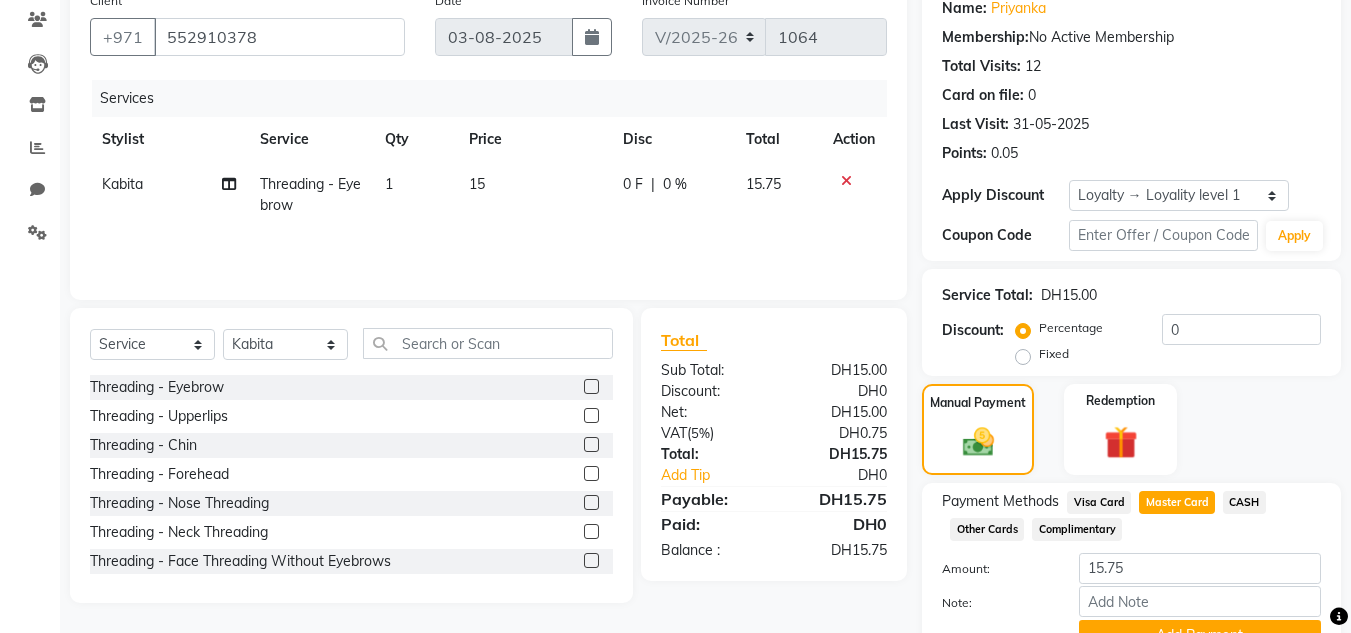 scroll, scrollTop: 265, scrollLeft: 0, axis: vertical 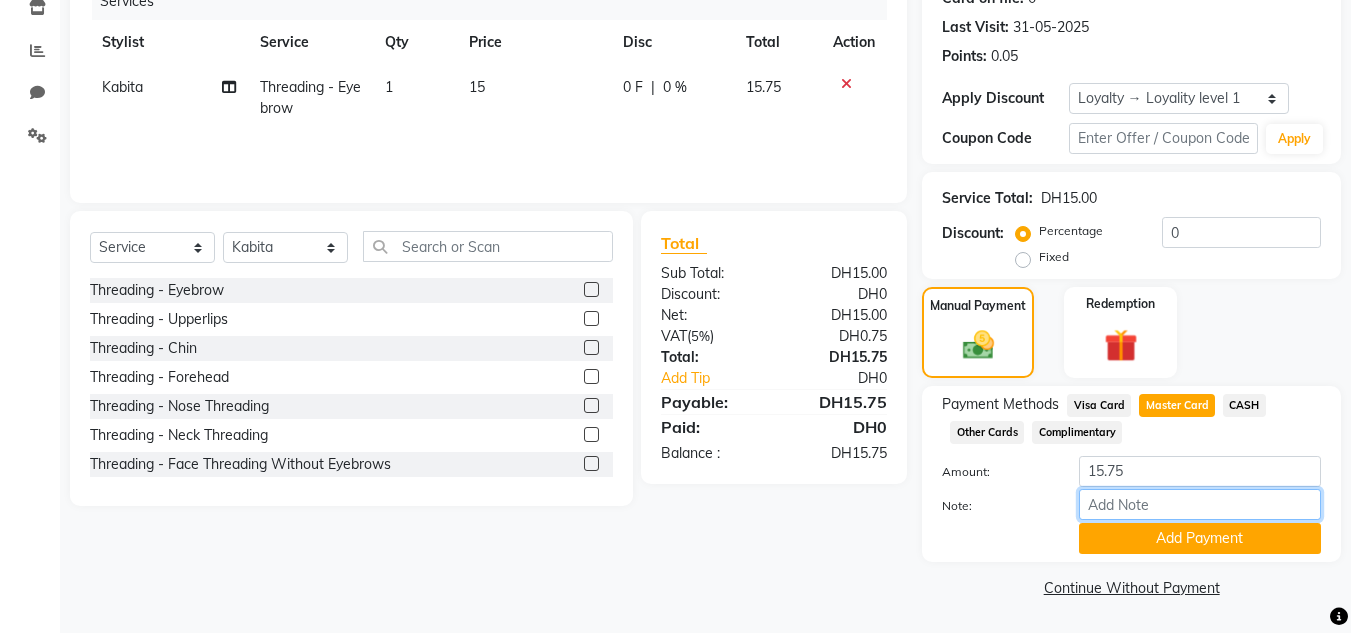 click on "Note:" at bounding box center (1200, 504) 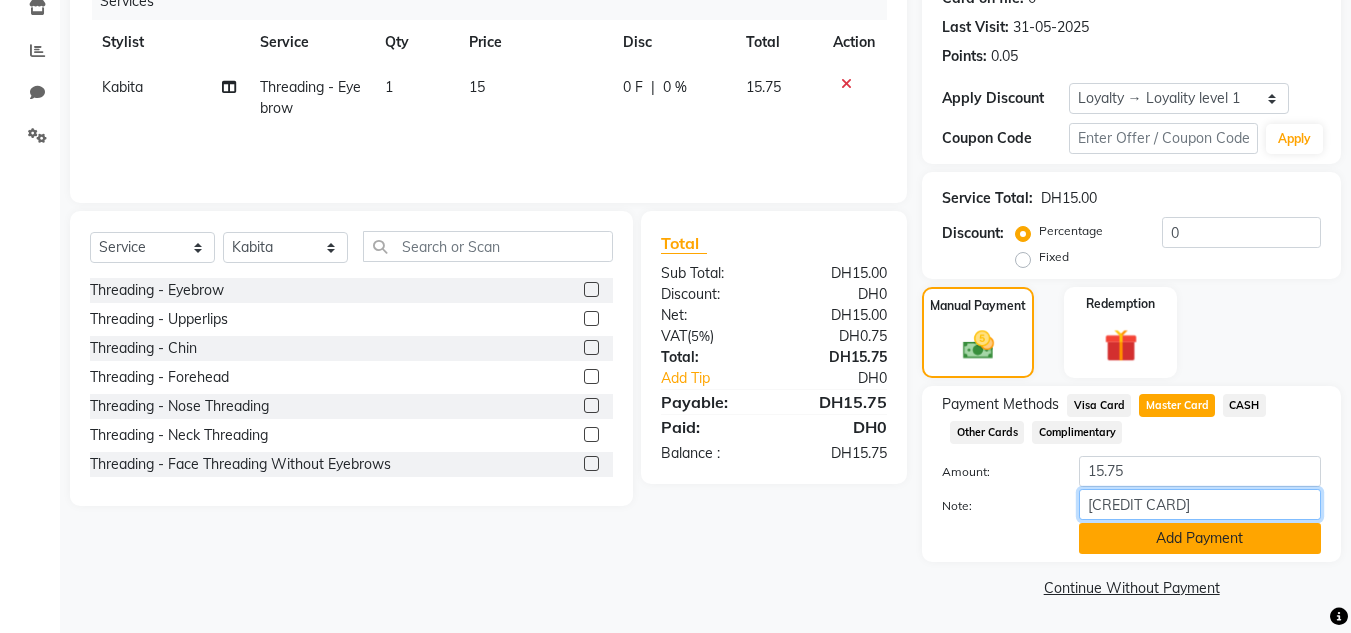 type on "[CREDIT CARD]" 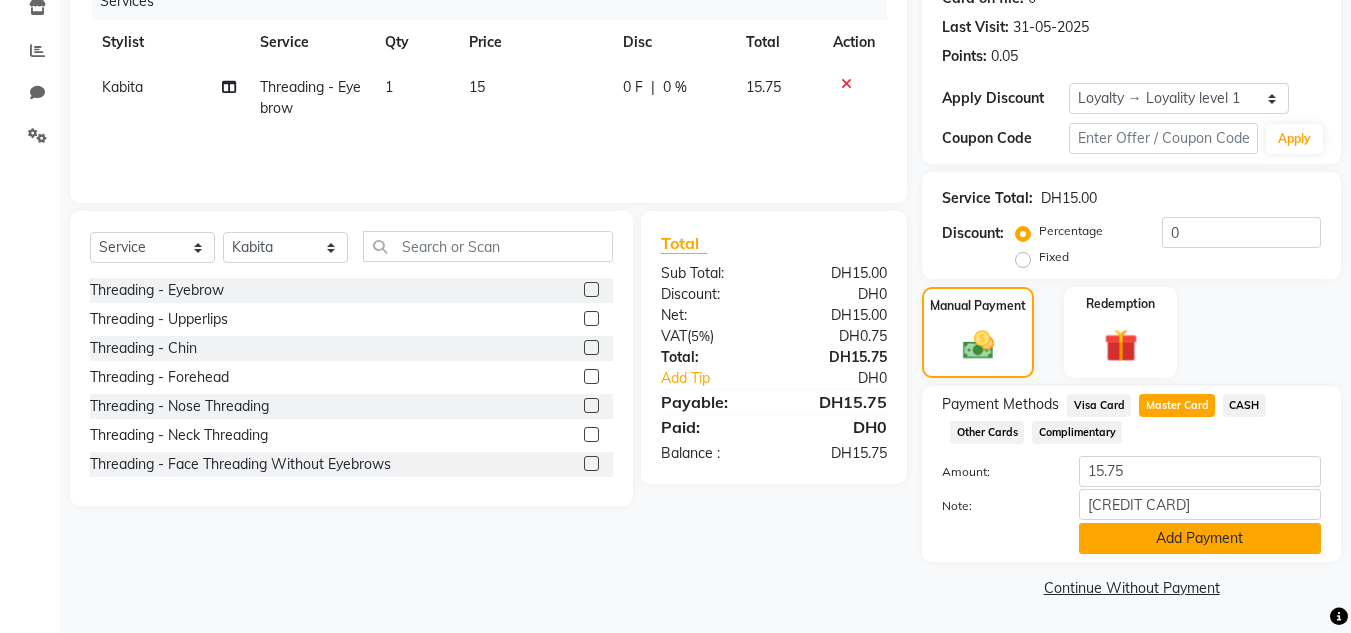 click on "Add Payment" 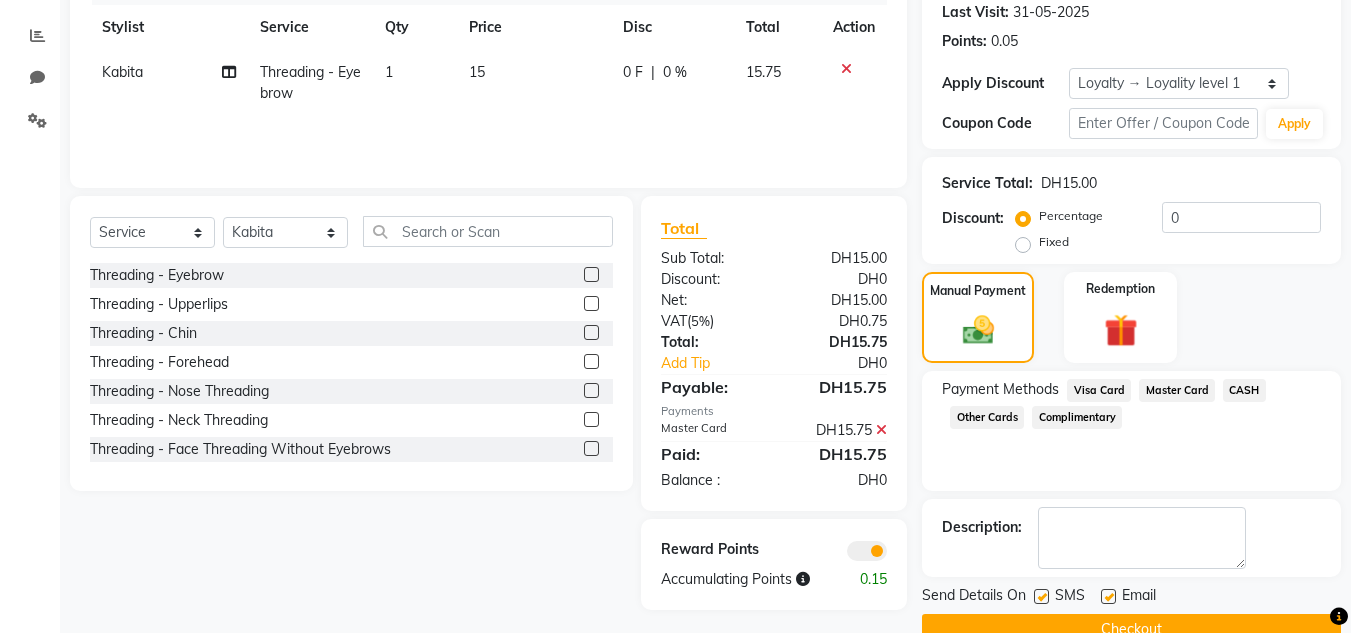 scroll, scrollTop: 322, scrollLeft: 0, axis: vertical 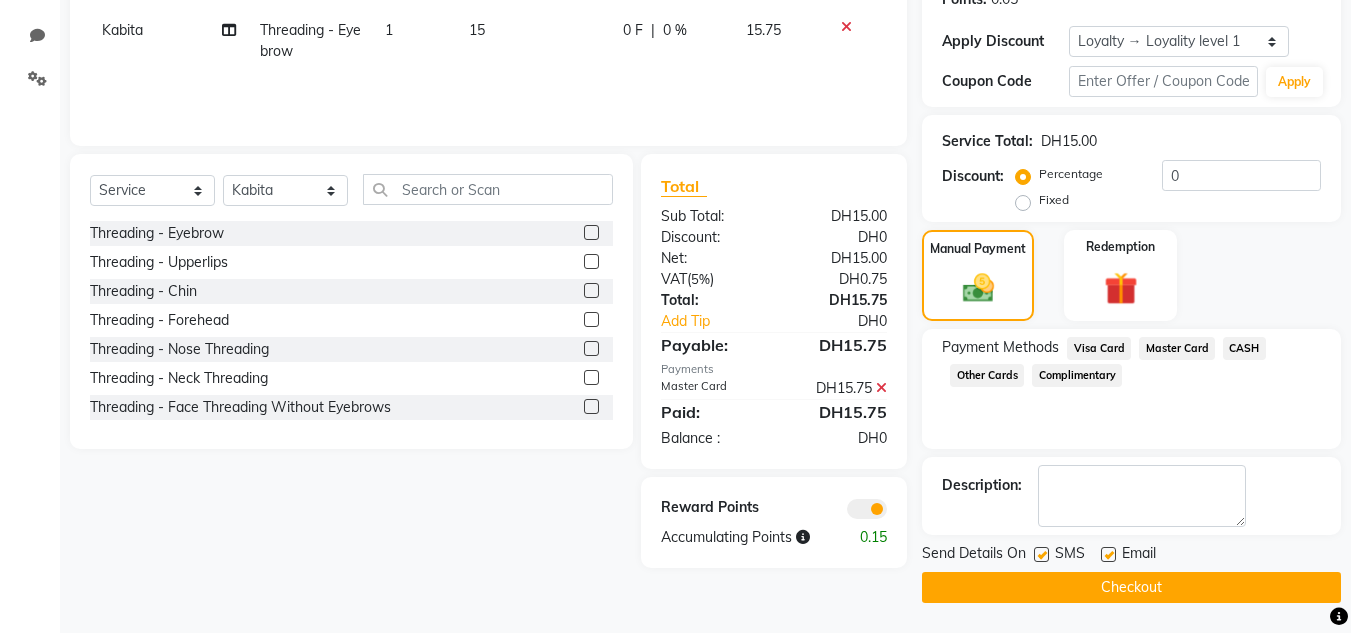 drag, startPoint x: 1329, startPoint y: 583, endPoint x: 1148, endPoint y: 565, distance: 181.89282 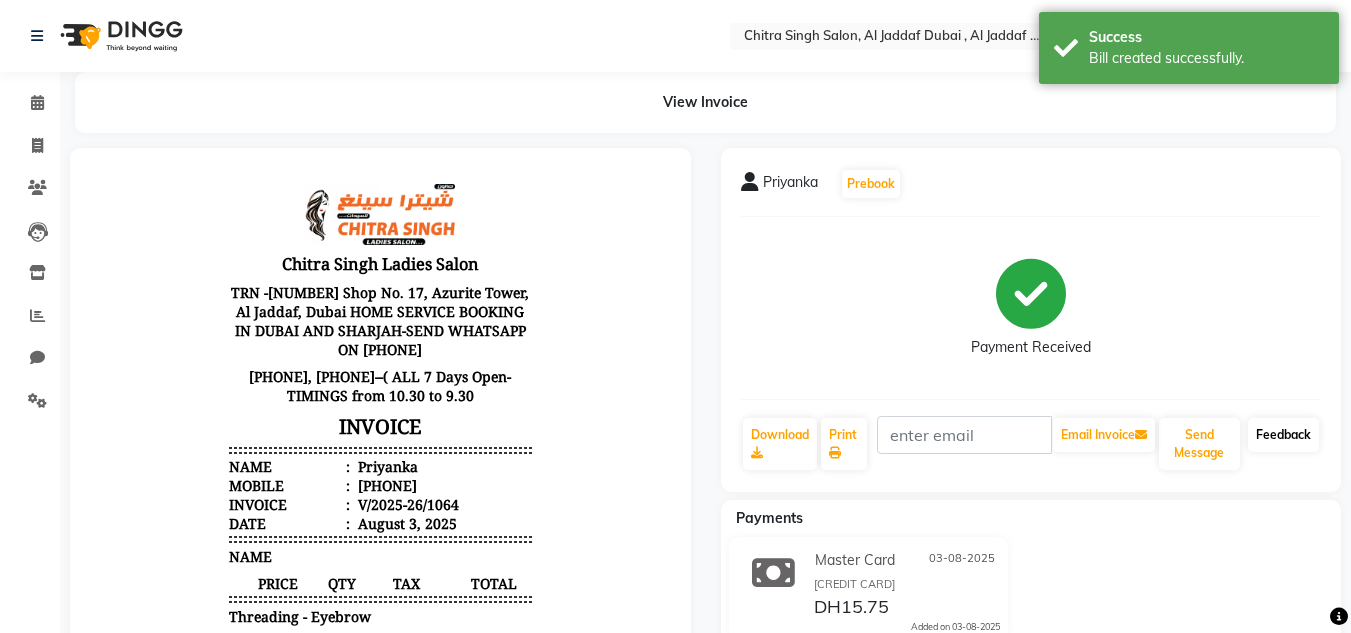 scroll, scrollTop: 0, scrollLeft: 0, axis: both 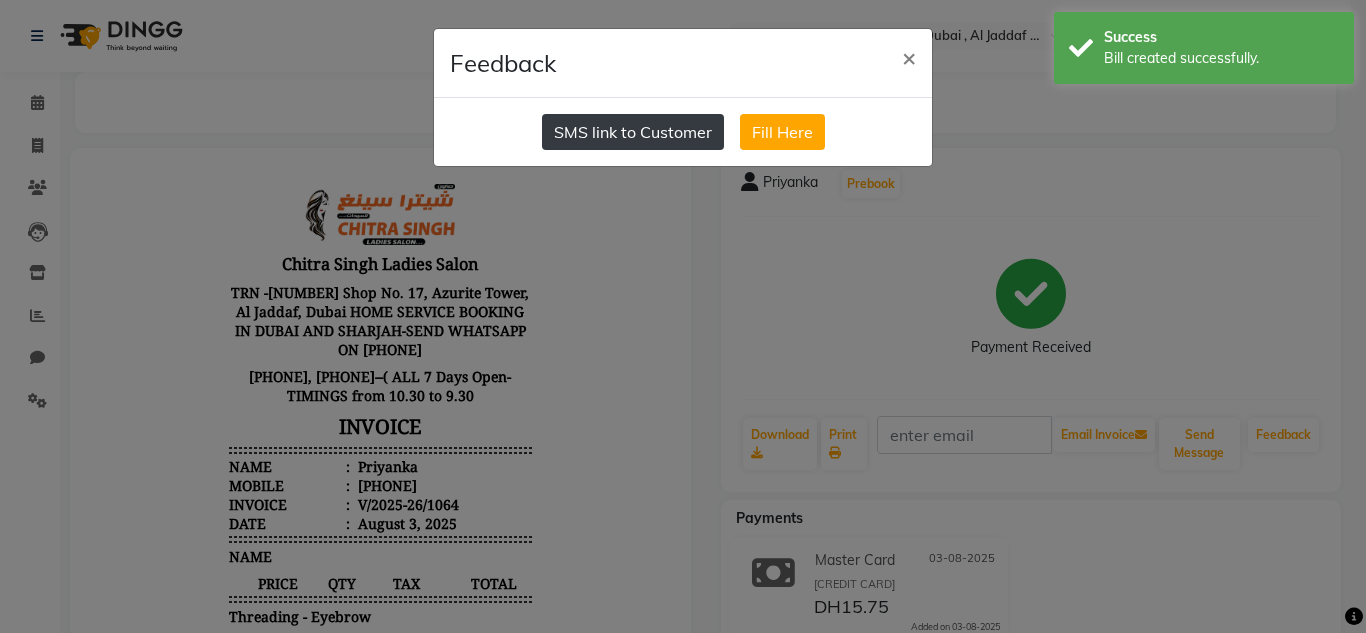 click on "SMS link to Customer" 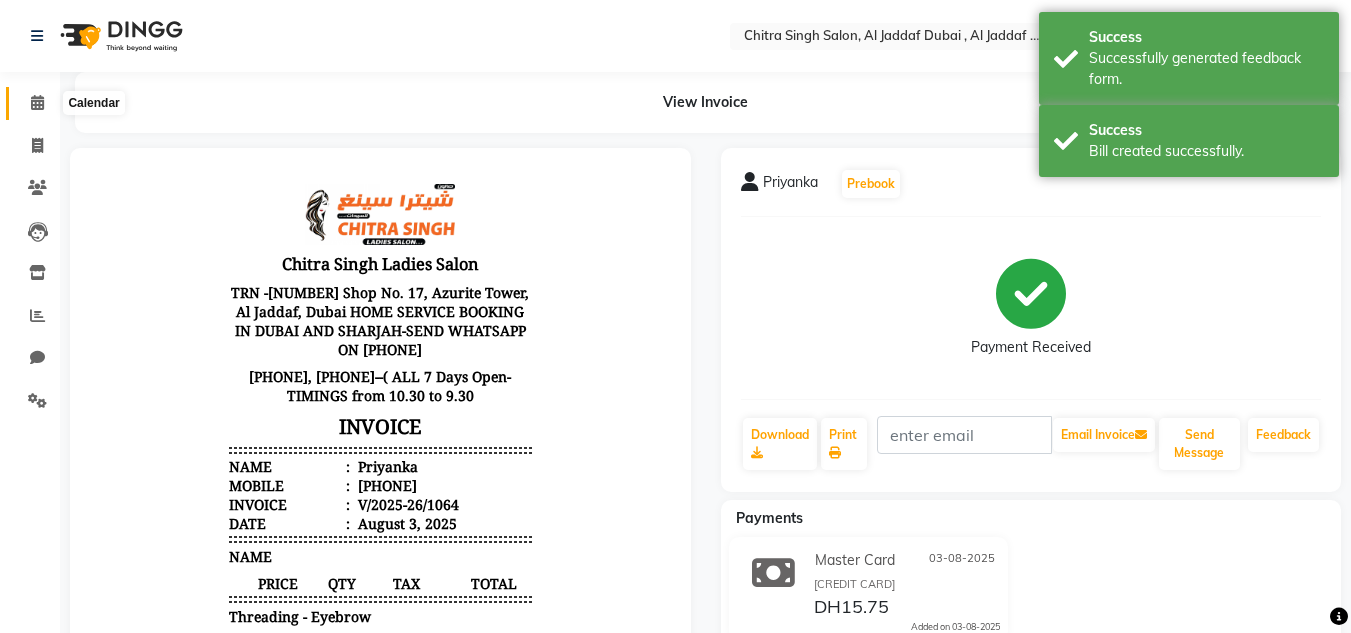 click 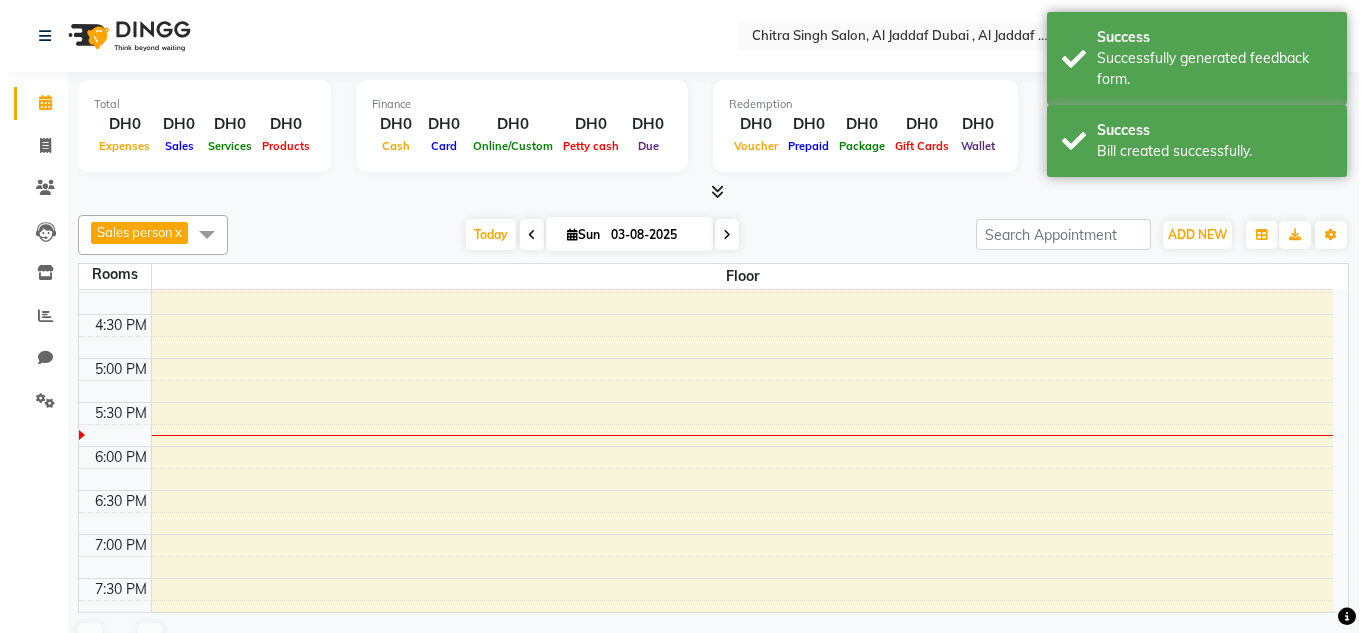 scroll, scrollTop: 0, scrollLeft: 0, axis: both 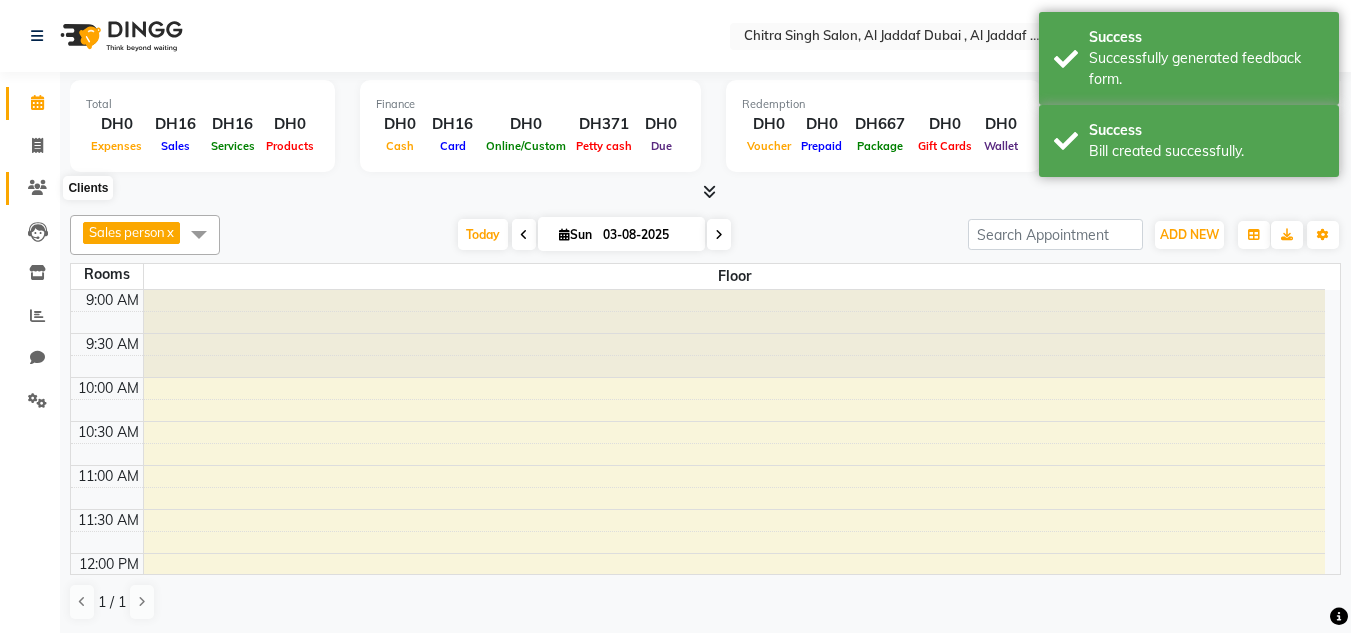 click 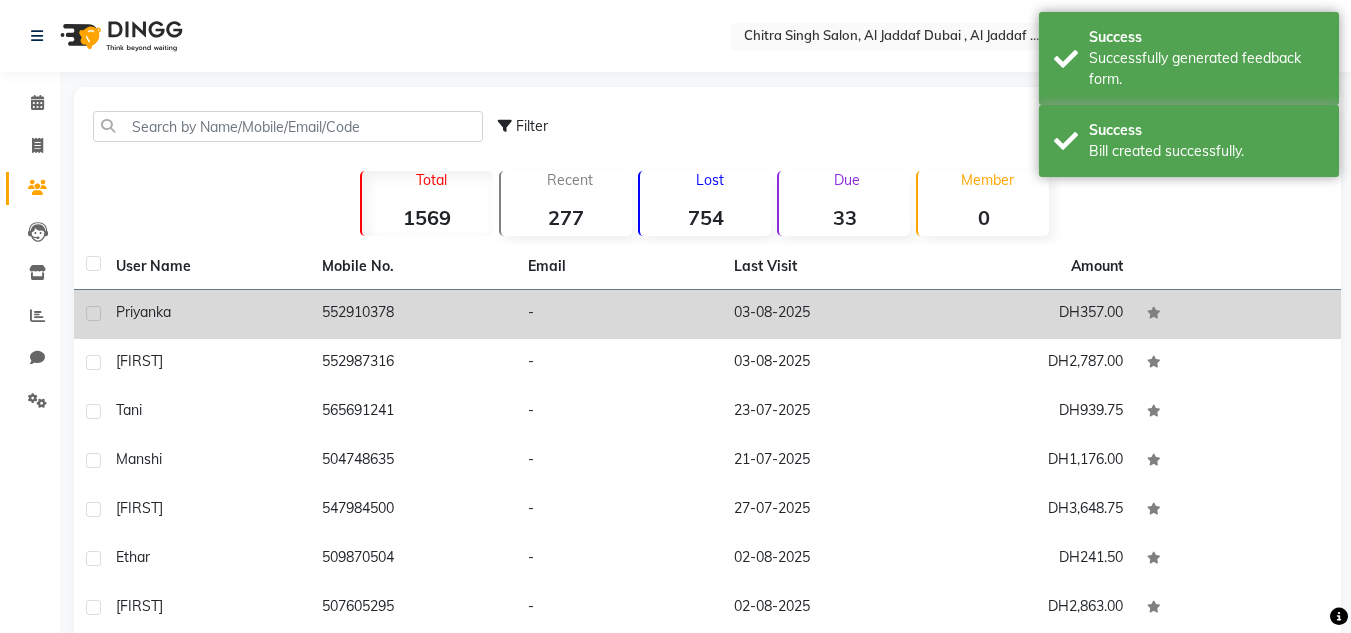 drag, startPoint x: 206, startPoint y: 300, endPoint x: 216, endPoint y: 303, distance: 10.440307 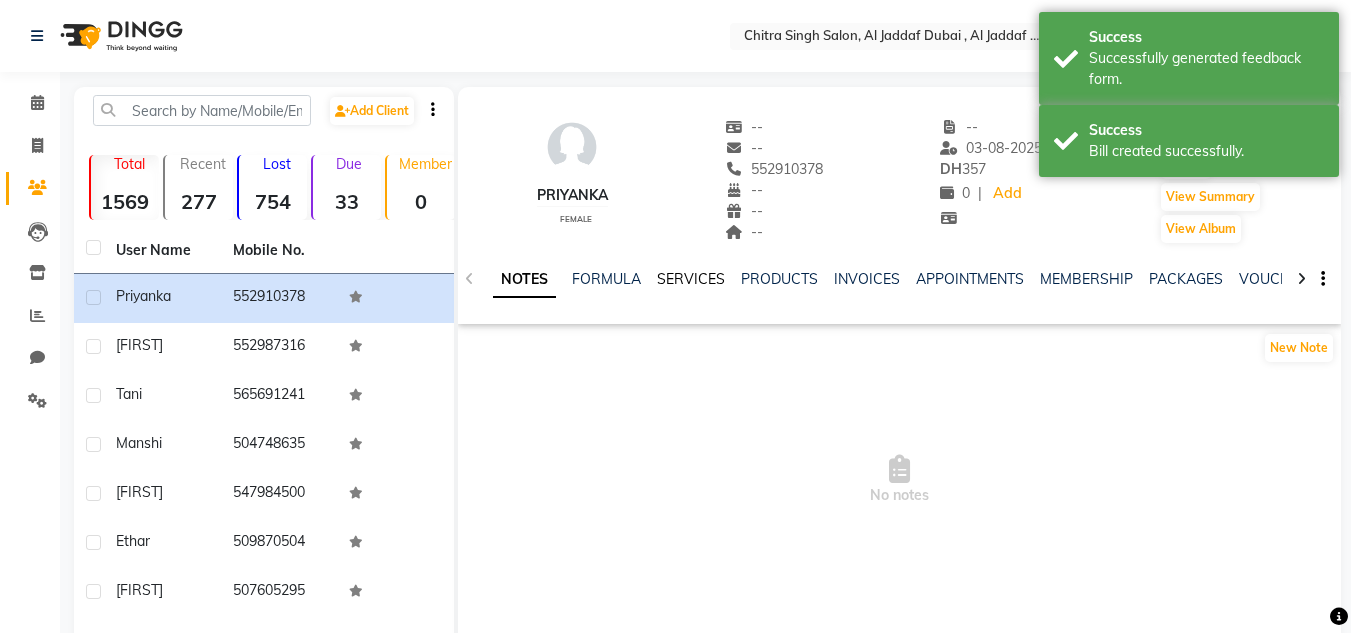 click on "SERVICES" 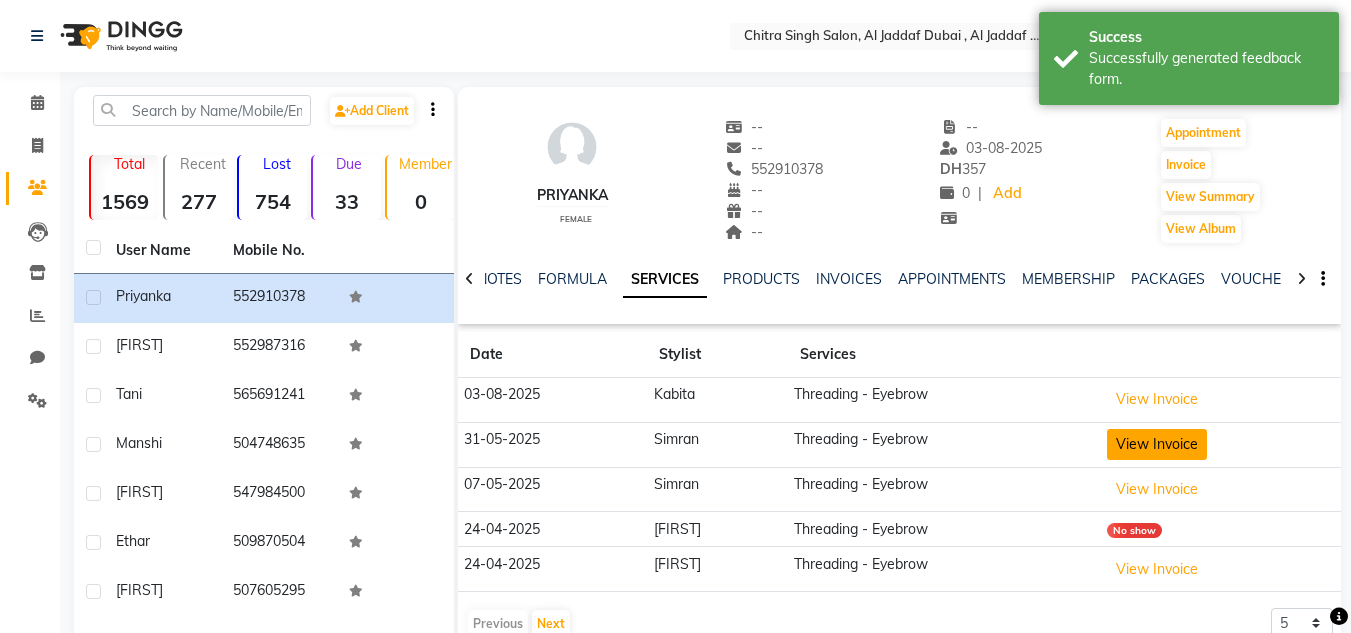 click on "View Invoice" 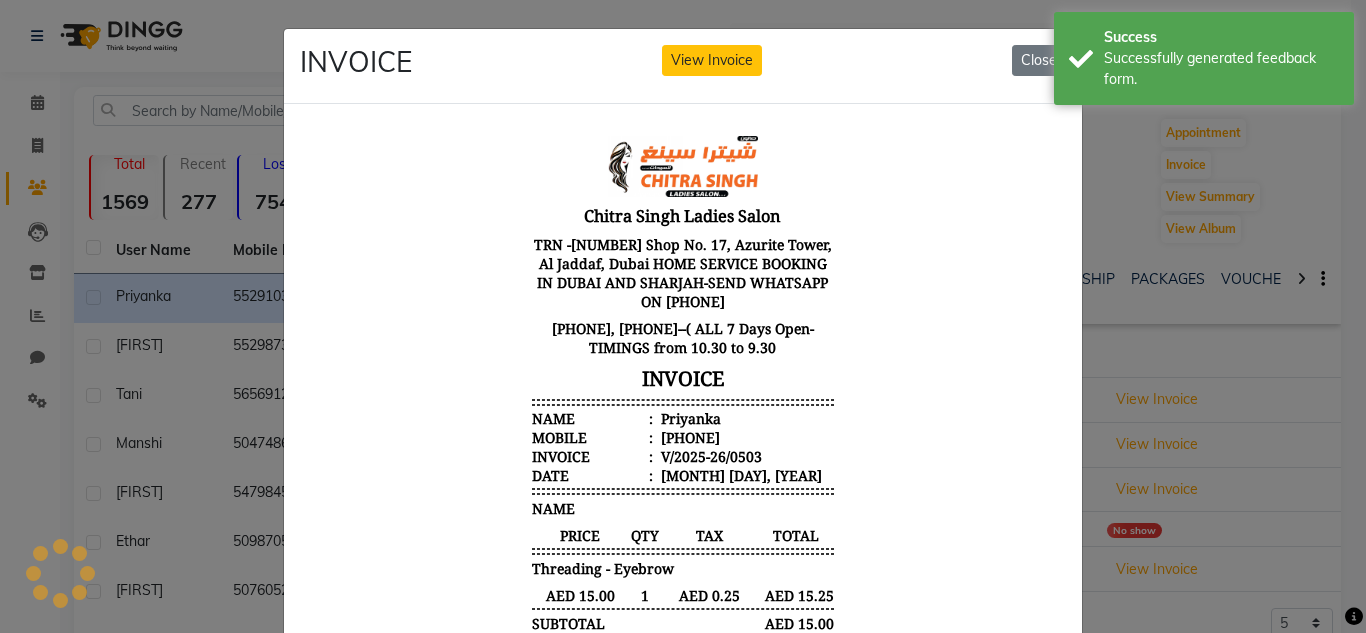 scroll, scrollTop: 0, scrollLeft: 0, axis: both 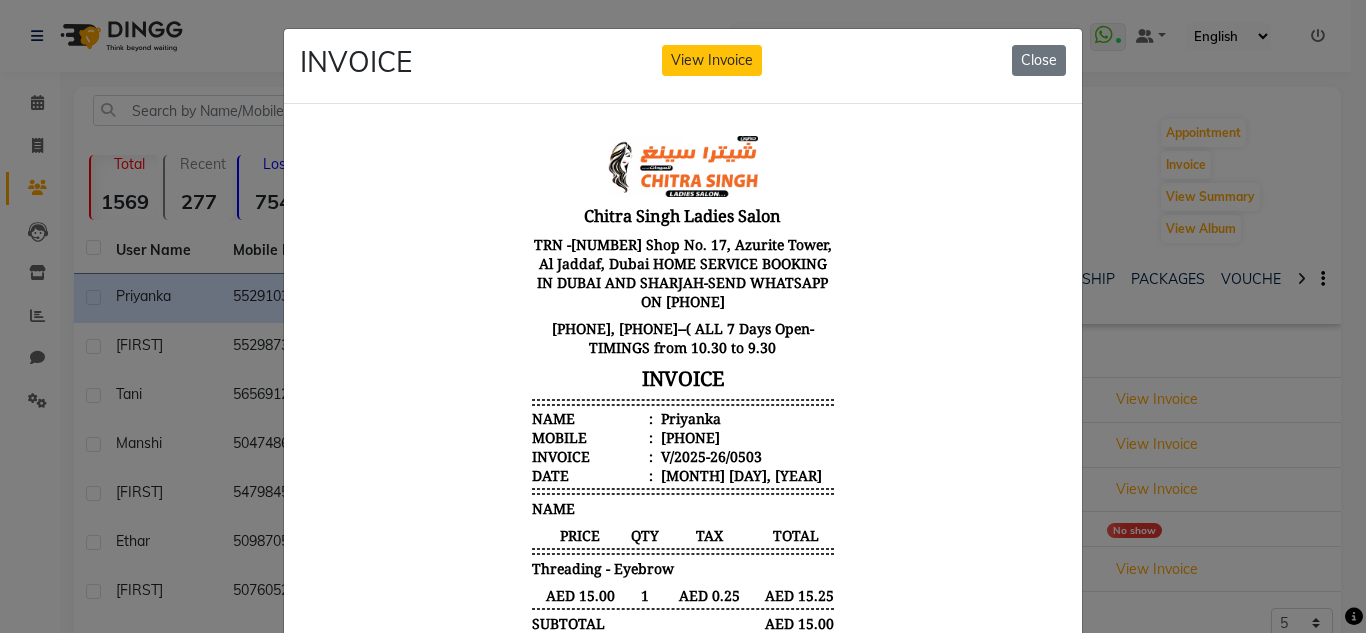 drag, startPoint x: 1020, startPoint y: 41, endPoint x: 1023, endPoint y: 58, distance: 17.262676 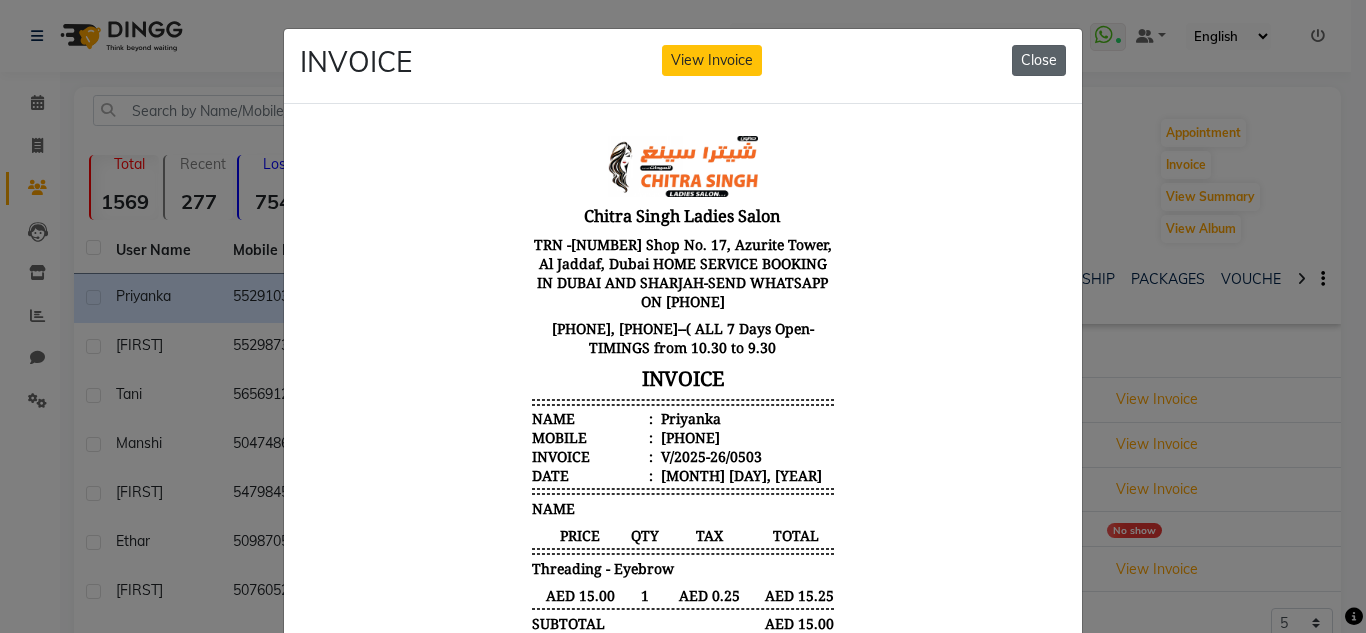 click on "Close" 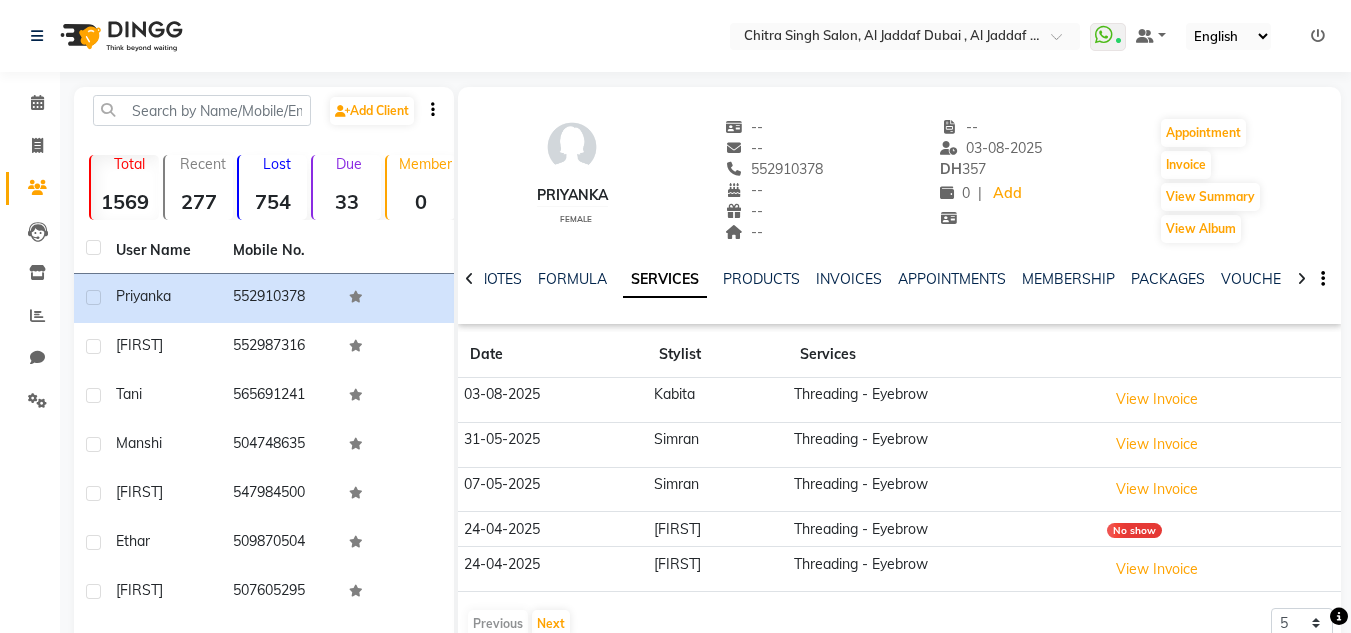 drag, startPoint x: 1040, startPoint y: 388, endPoint x: 1046, endPoint y: 402, distance: 15.231546 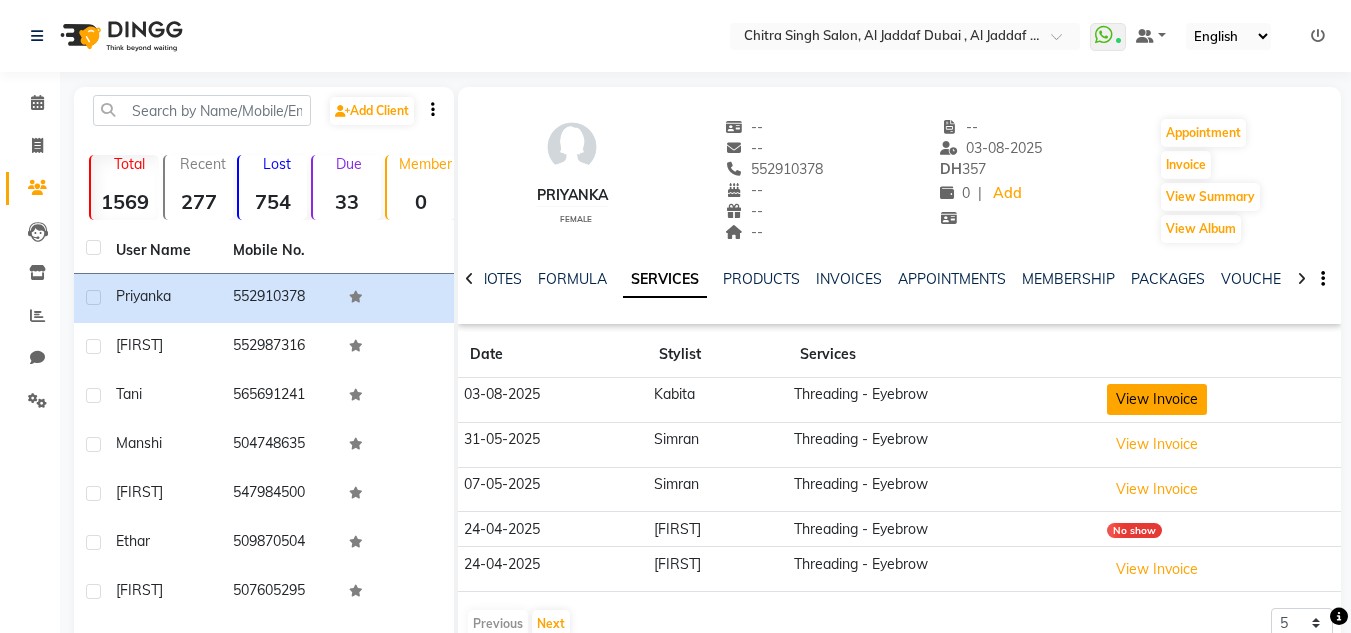 click on "View Invoice" 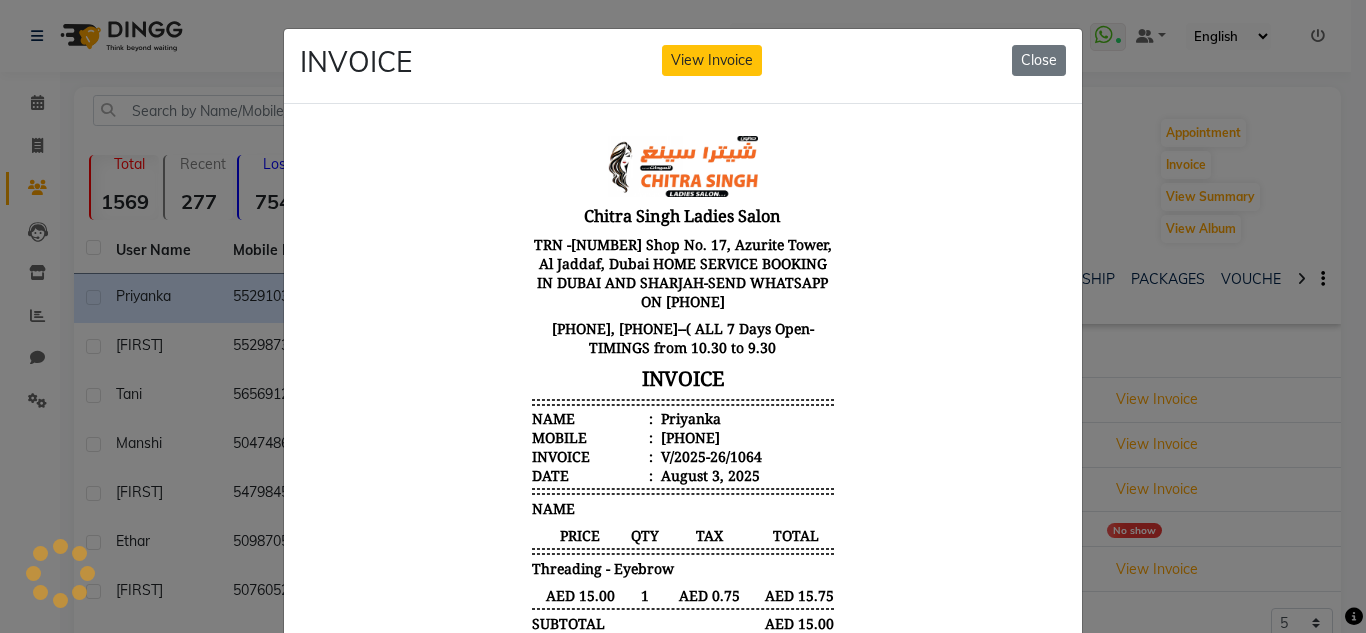 scroll, scrollTop: 0, scrollLeft: 0, axis: both 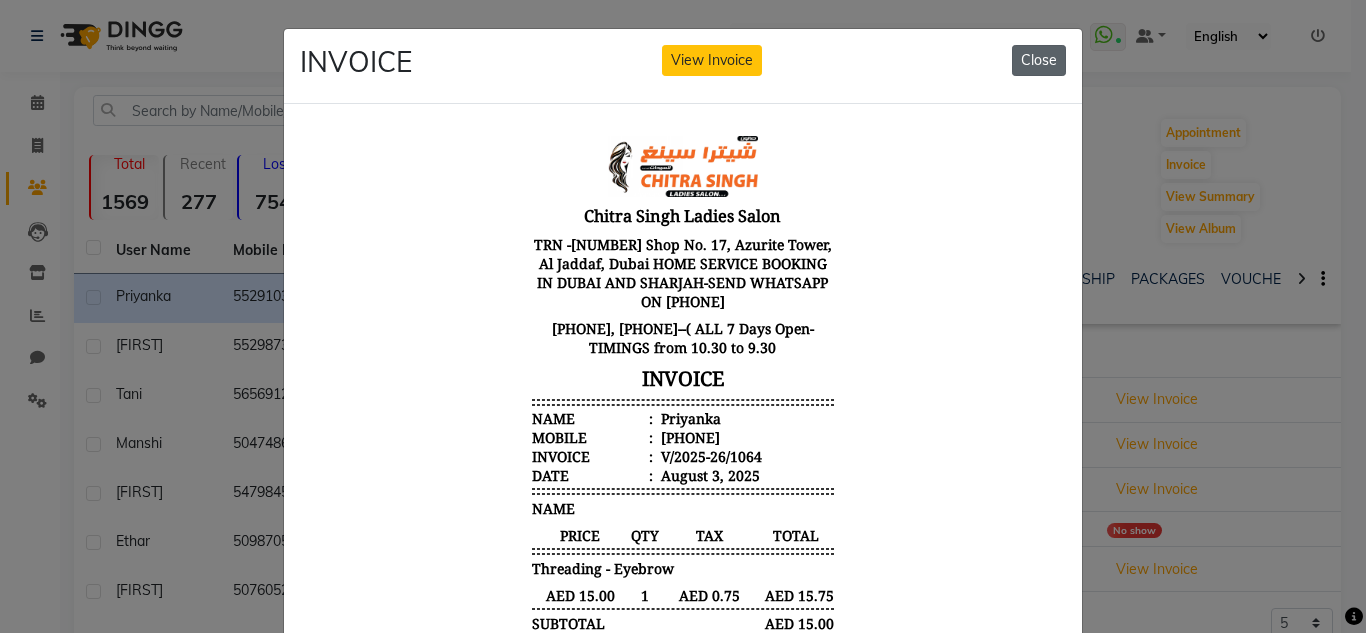 click on "Close" 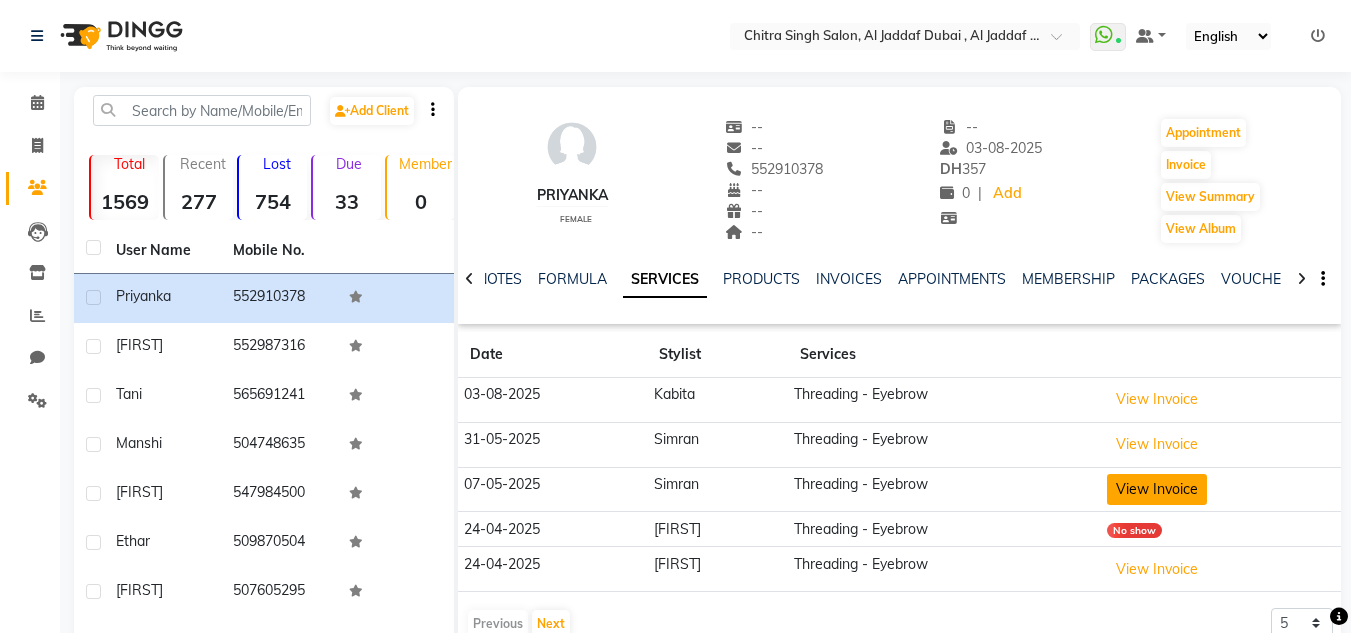 drag, startPoint x: 1180, startPoint y: 456, endPoint x: 1181, endPoint y: 481, distance: 25.019993 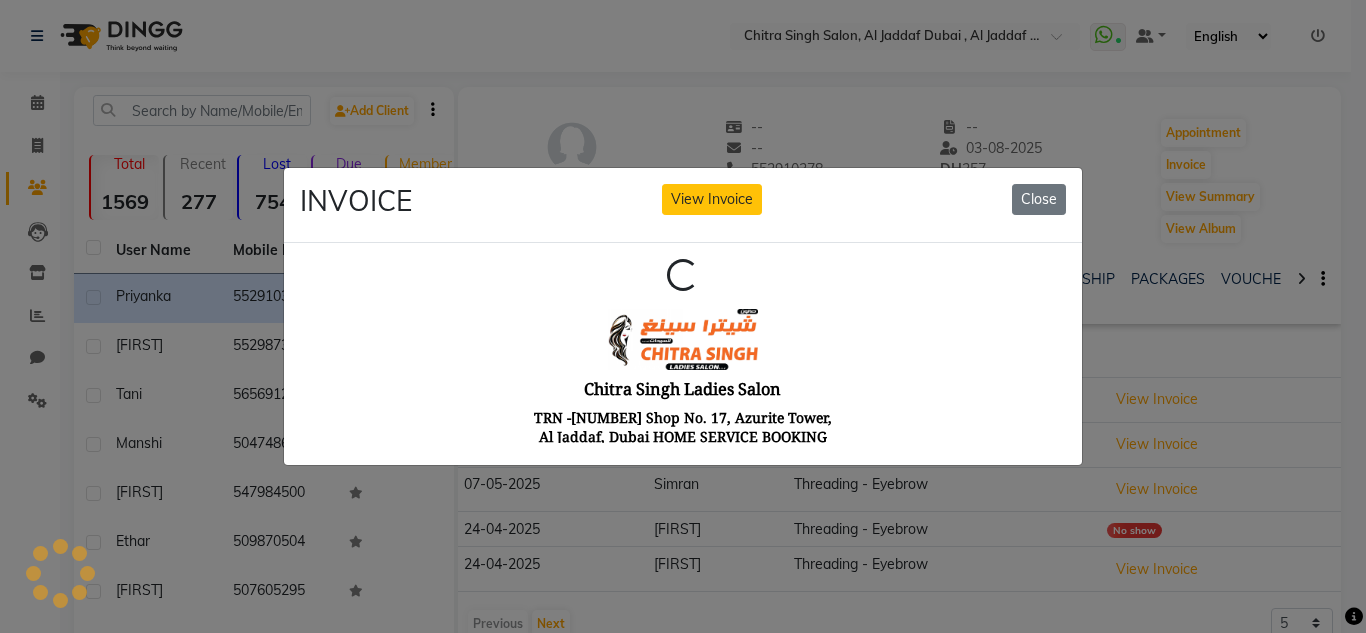 scroll, scrollTop: 0, scrollLeft: 0, axis: both 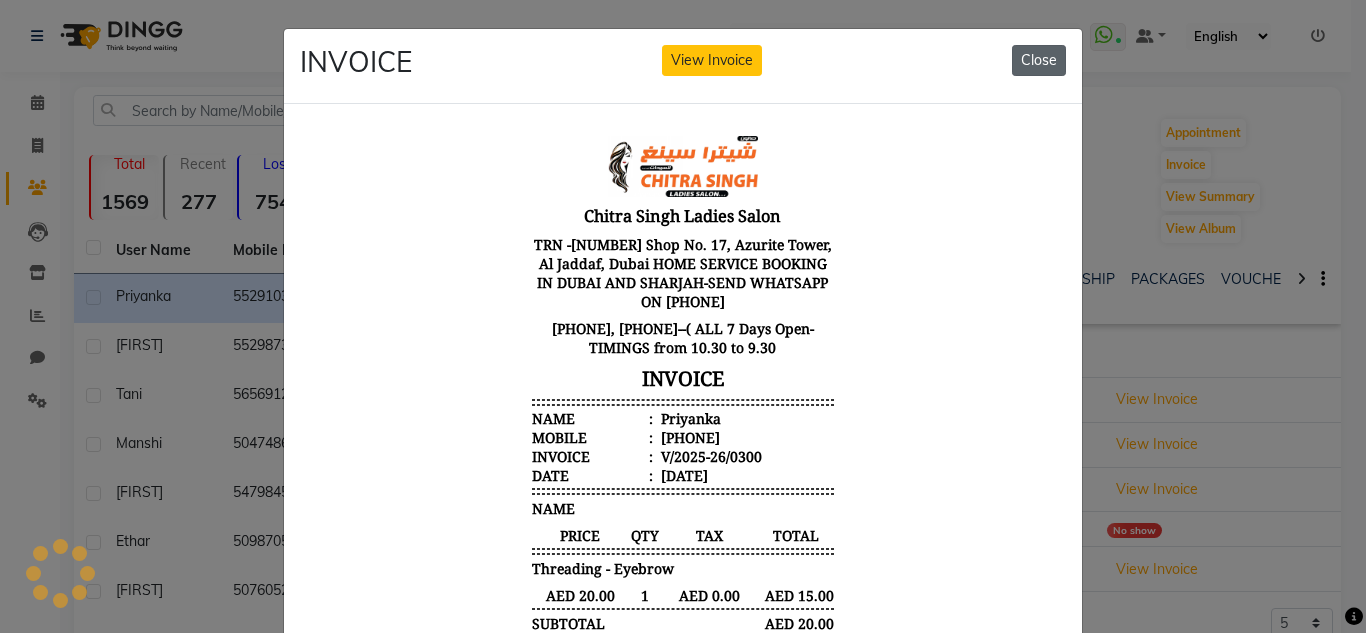 click on "Close" 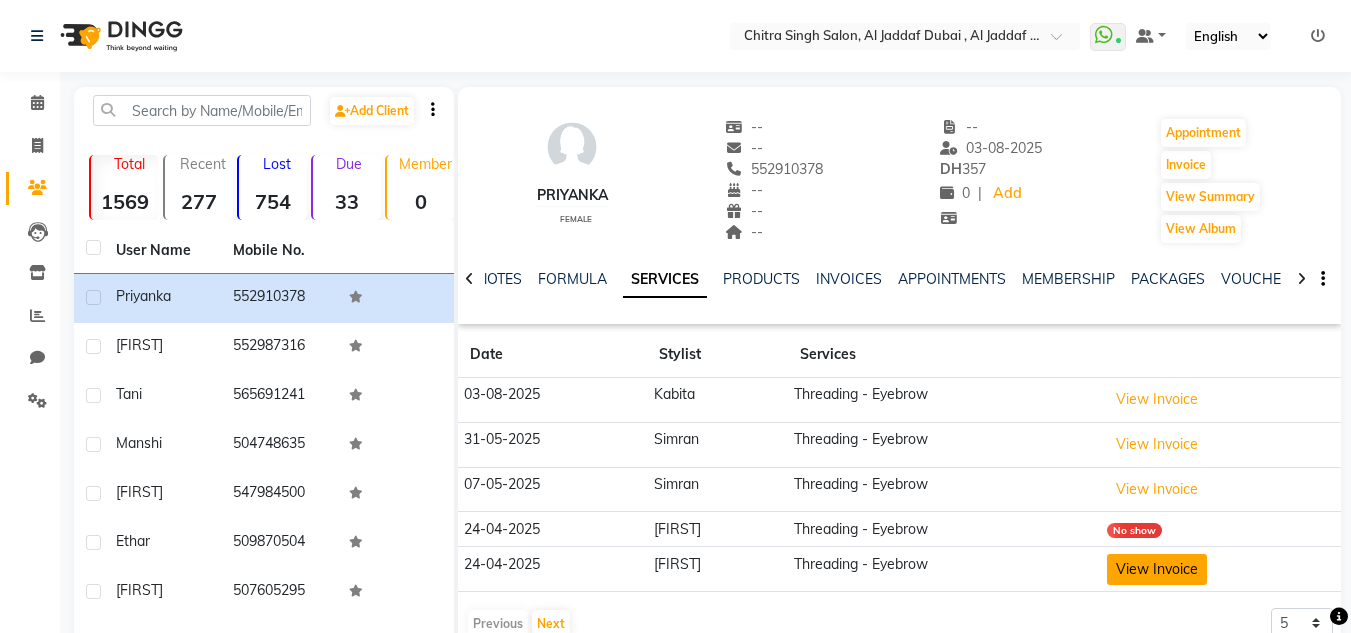 click on "View Invoice" 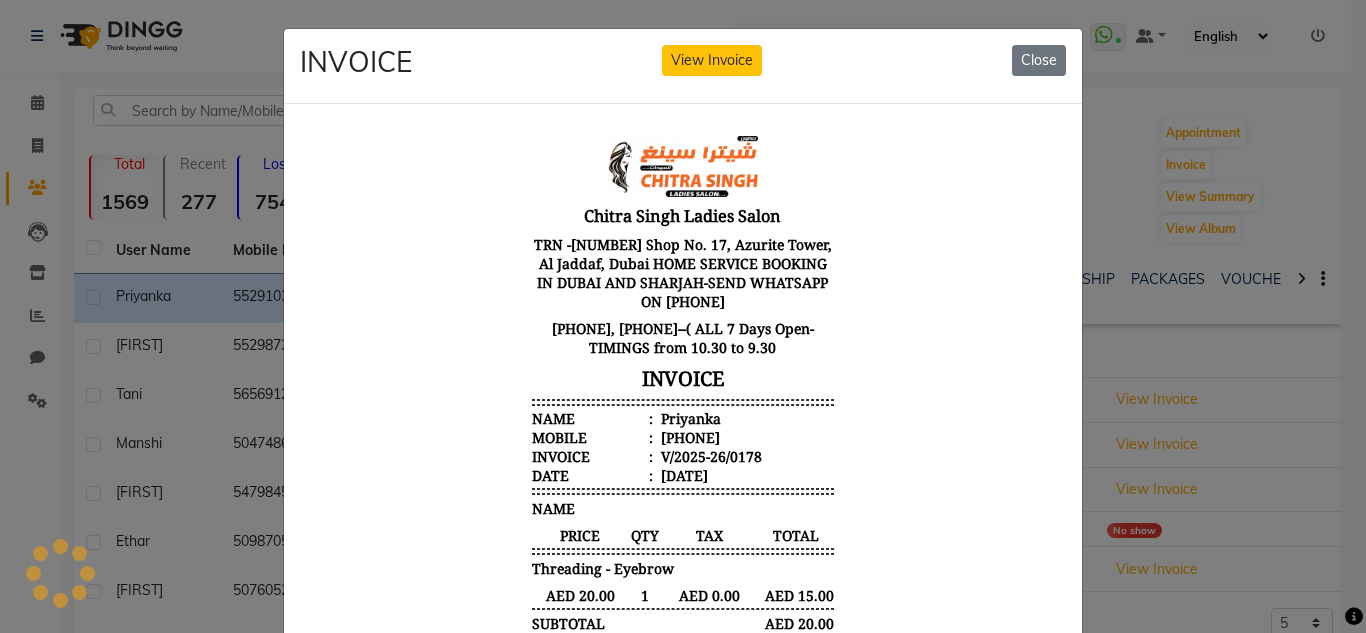 scroll, scrollTop: 0, scrollLeft: 0, axis: both 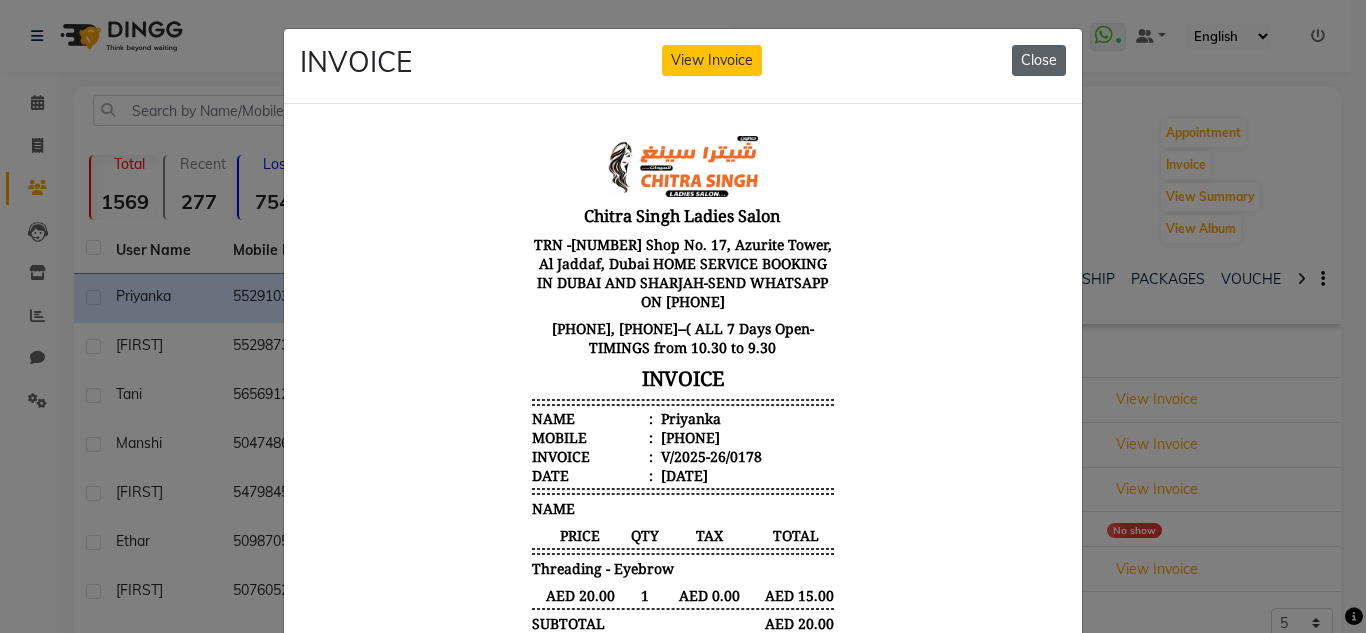 drag, startPoint x: 1027, startPoint y: 47, endPoint x: 835, endPoint y: 86, distance: 195.9209 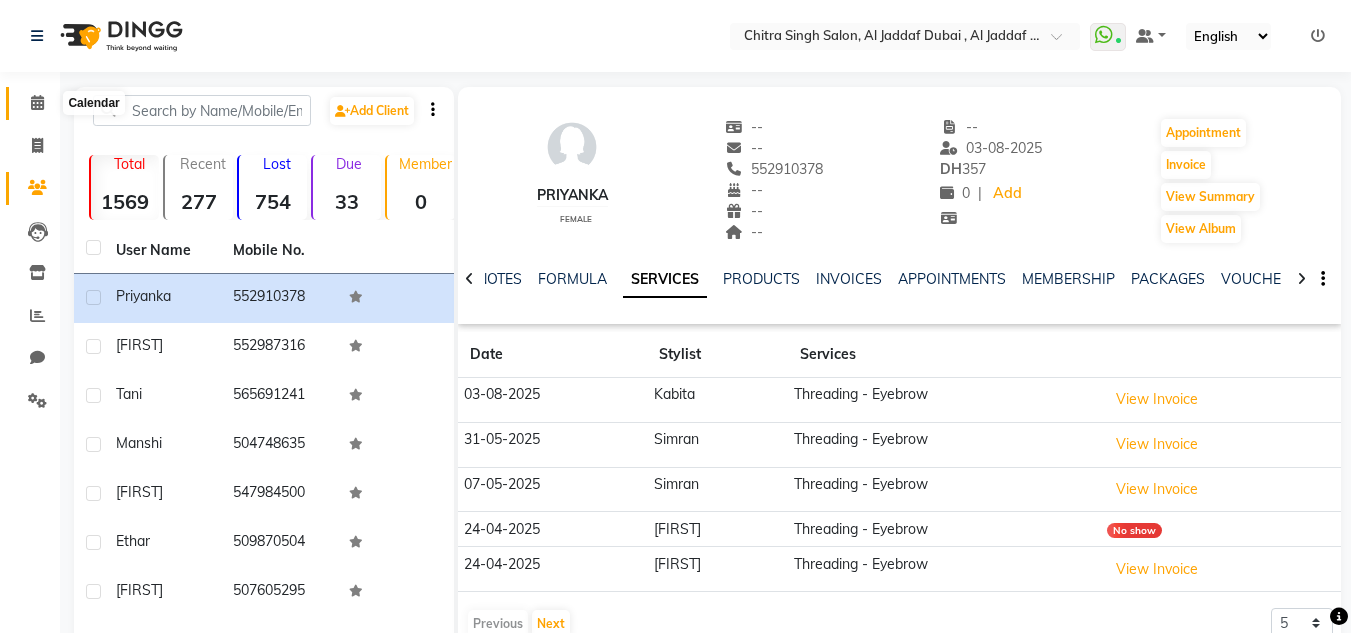 click 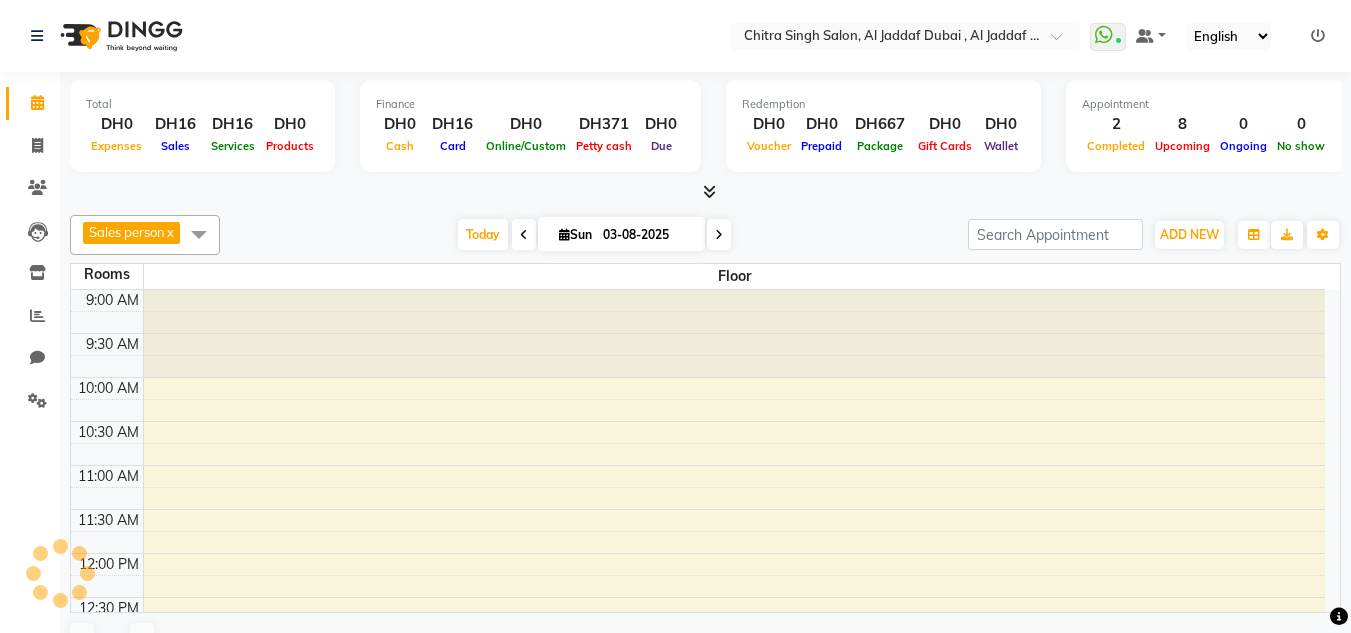 scroll, scrollTop: 705, scrollLeft: 0, axis: vertical 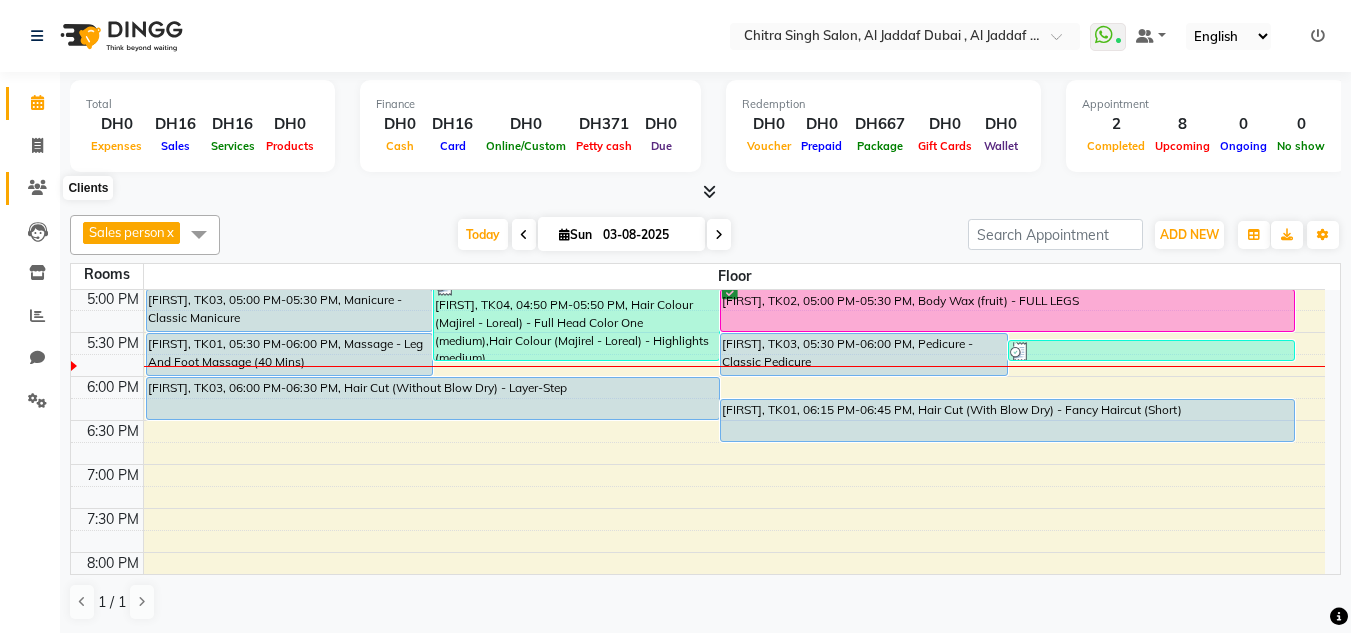 click 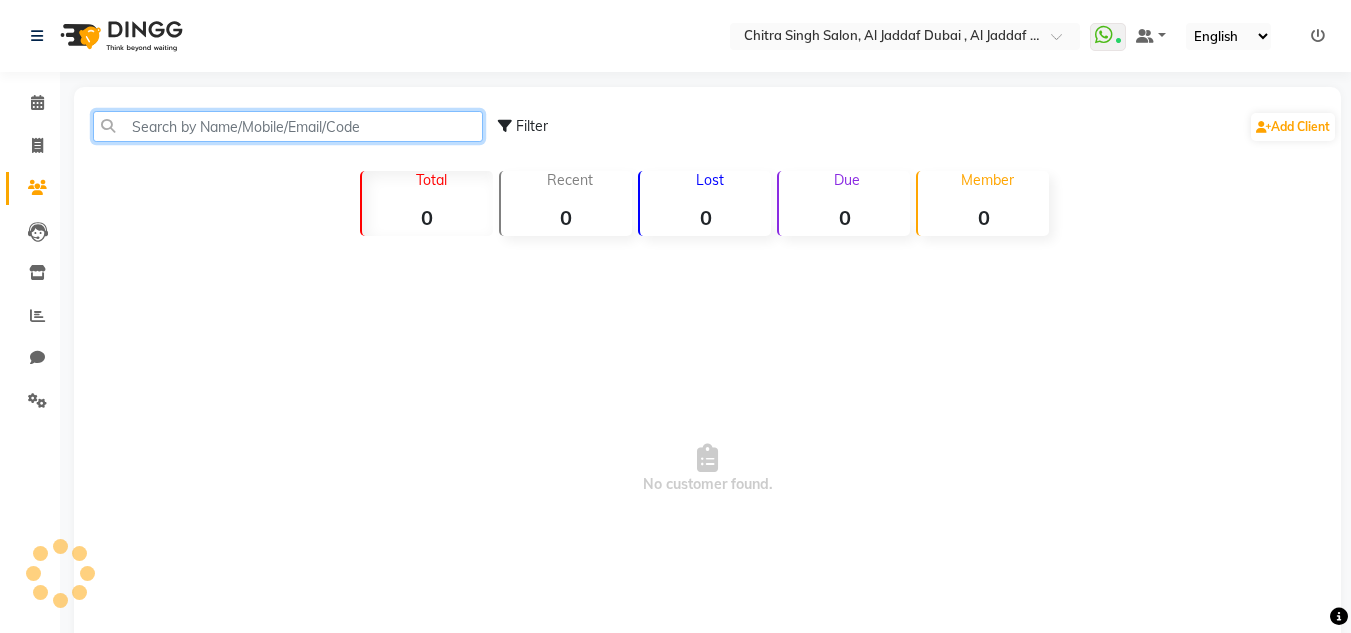 click 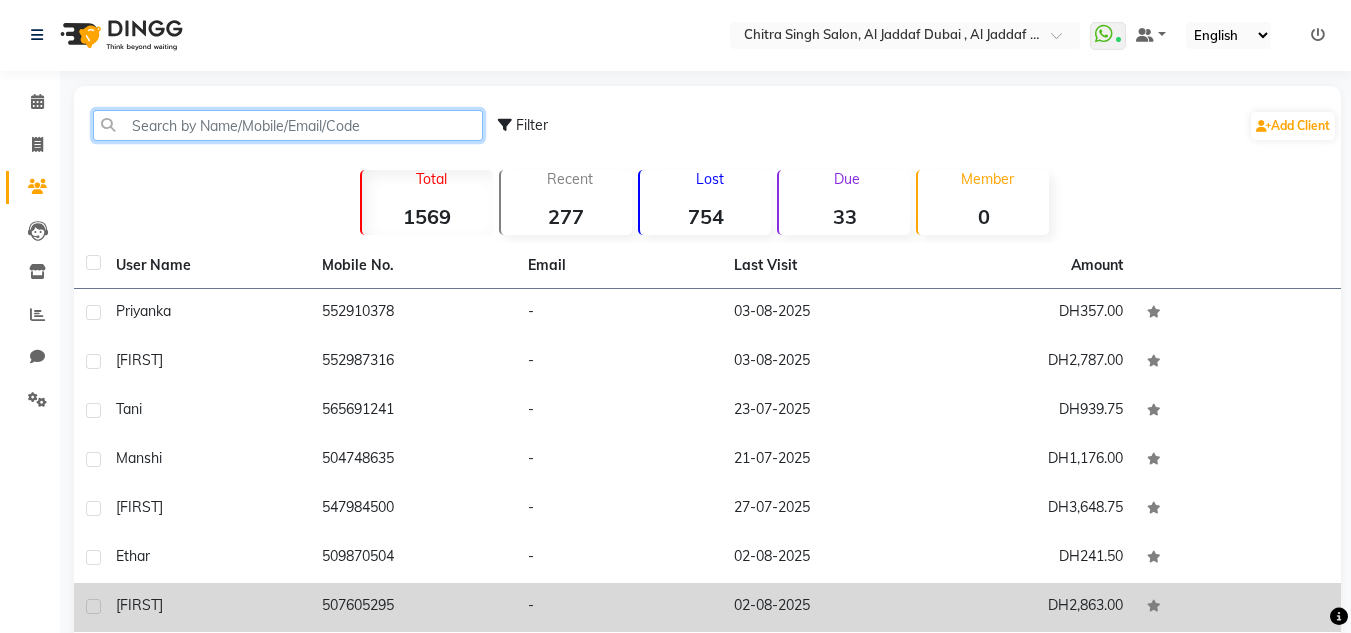 scroll, scrollTop: 0, scrollLeft: 0, axis: both 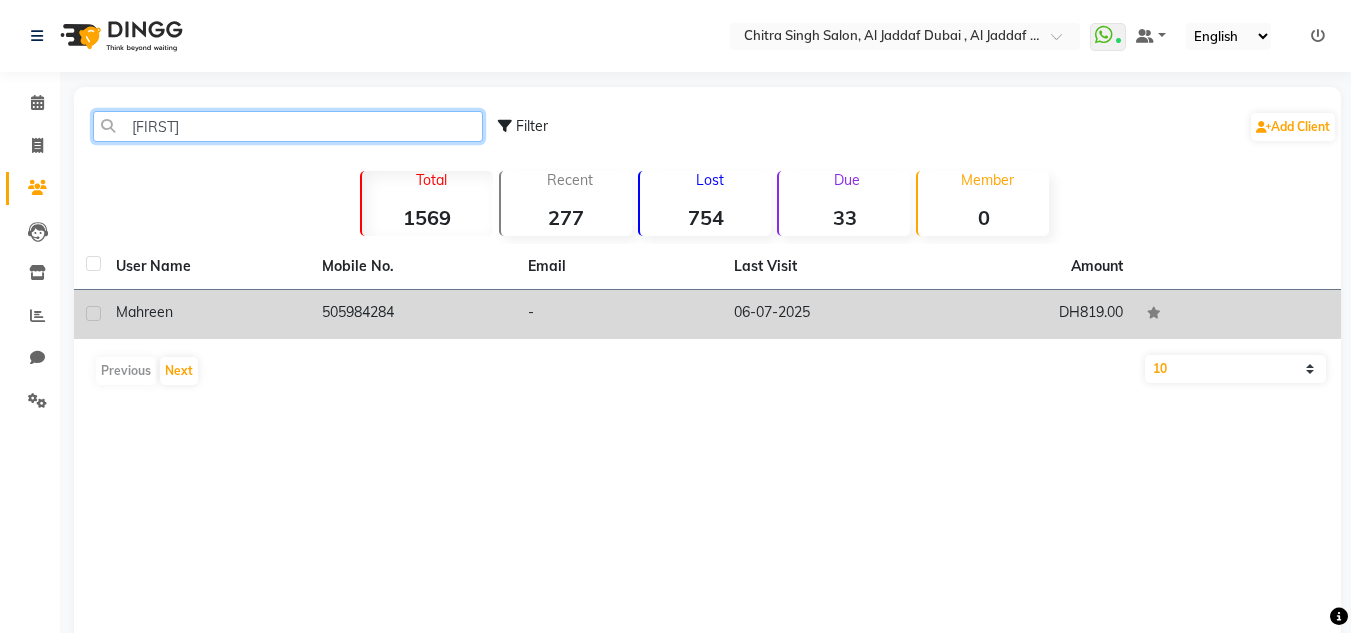 type on "[FIRST]" 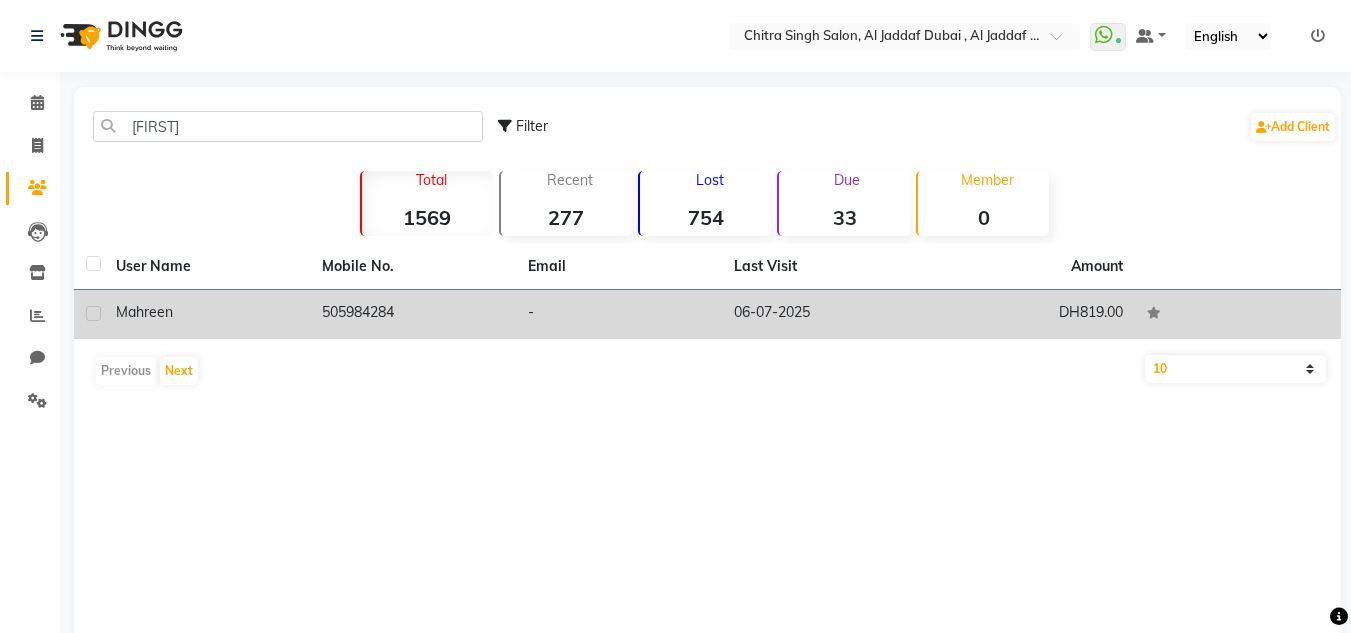 click on "505984284" 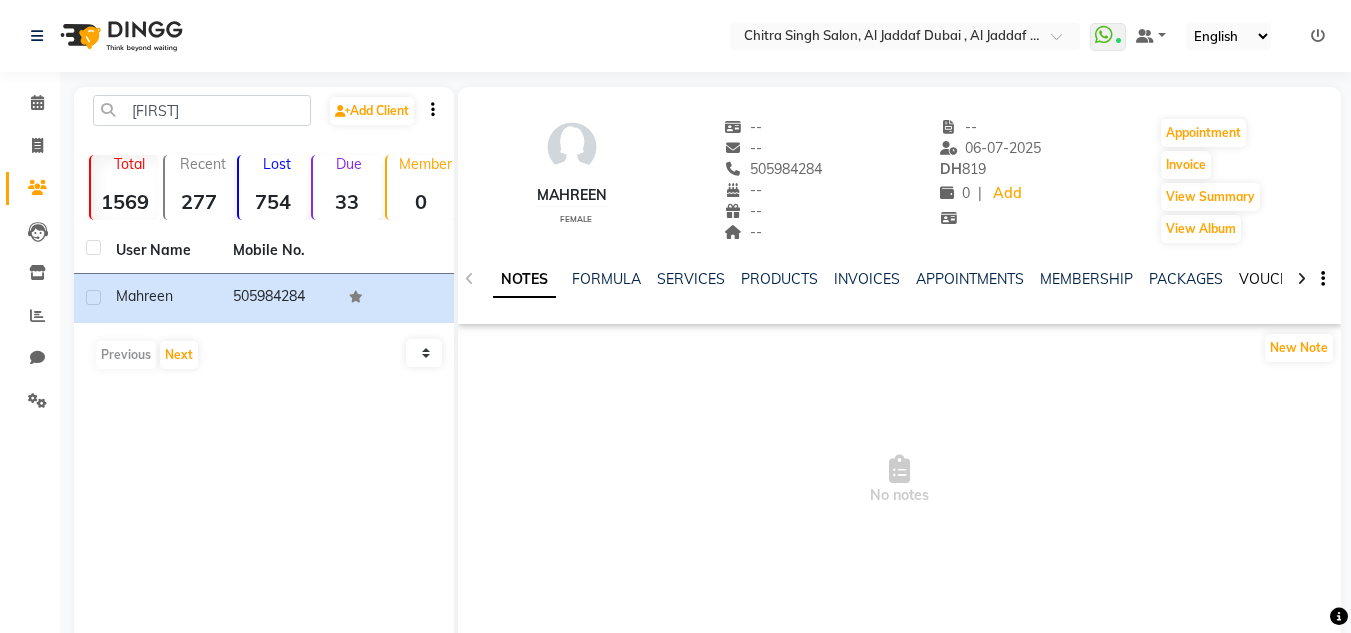 click on "VOUCHERS" 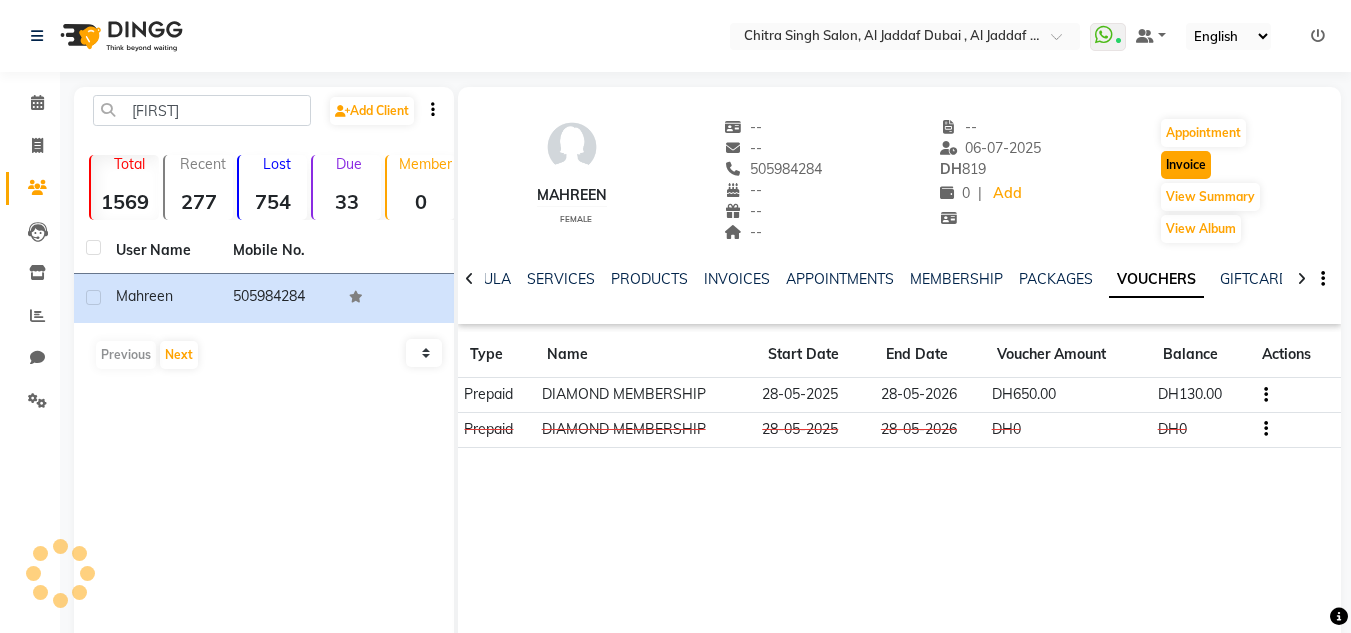 click on "Invoice" 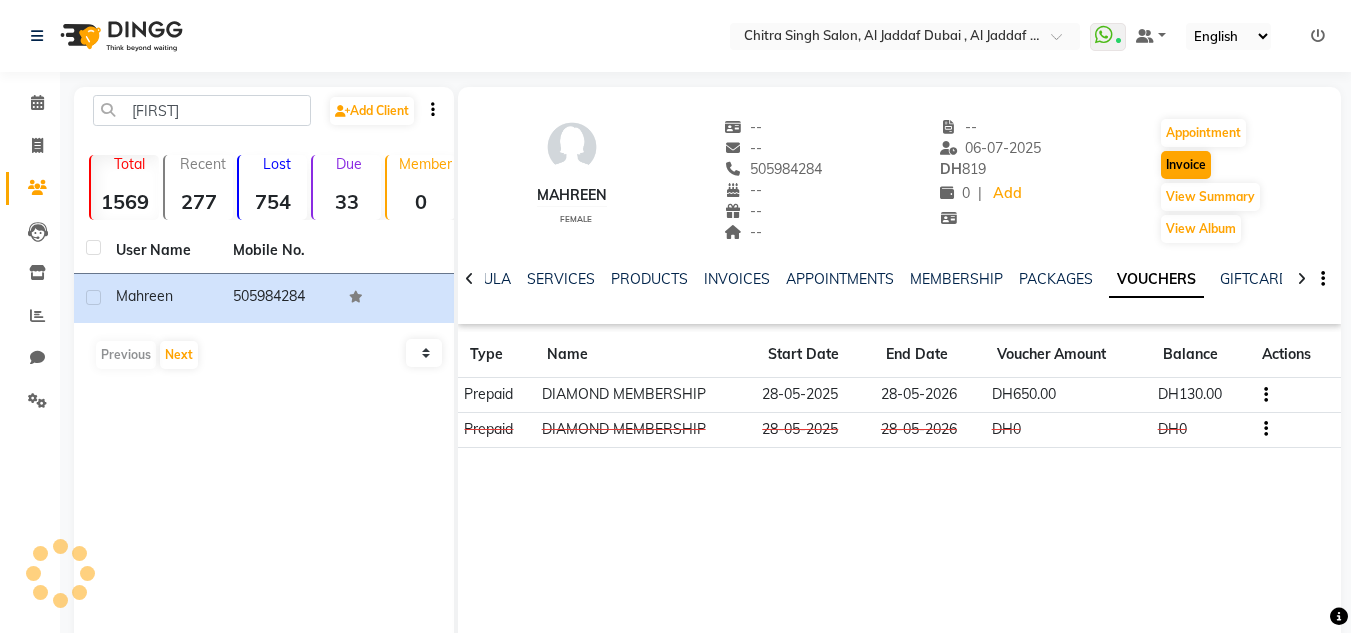select on "service" 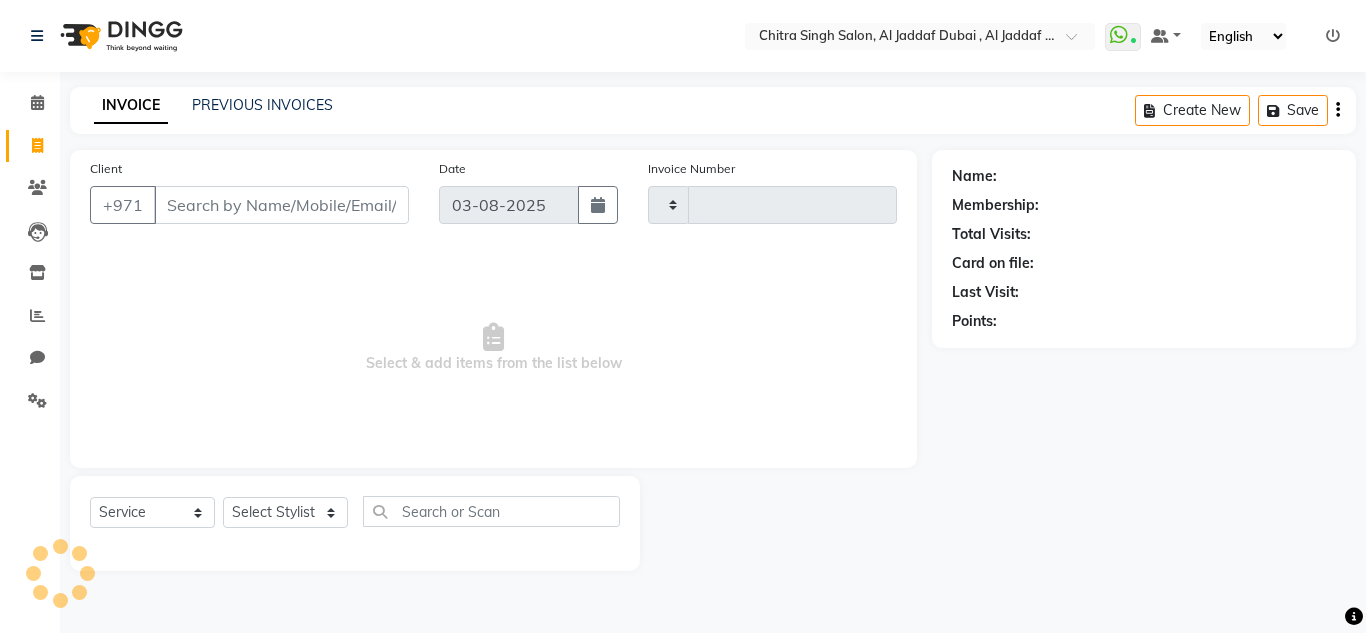 type on "1065" 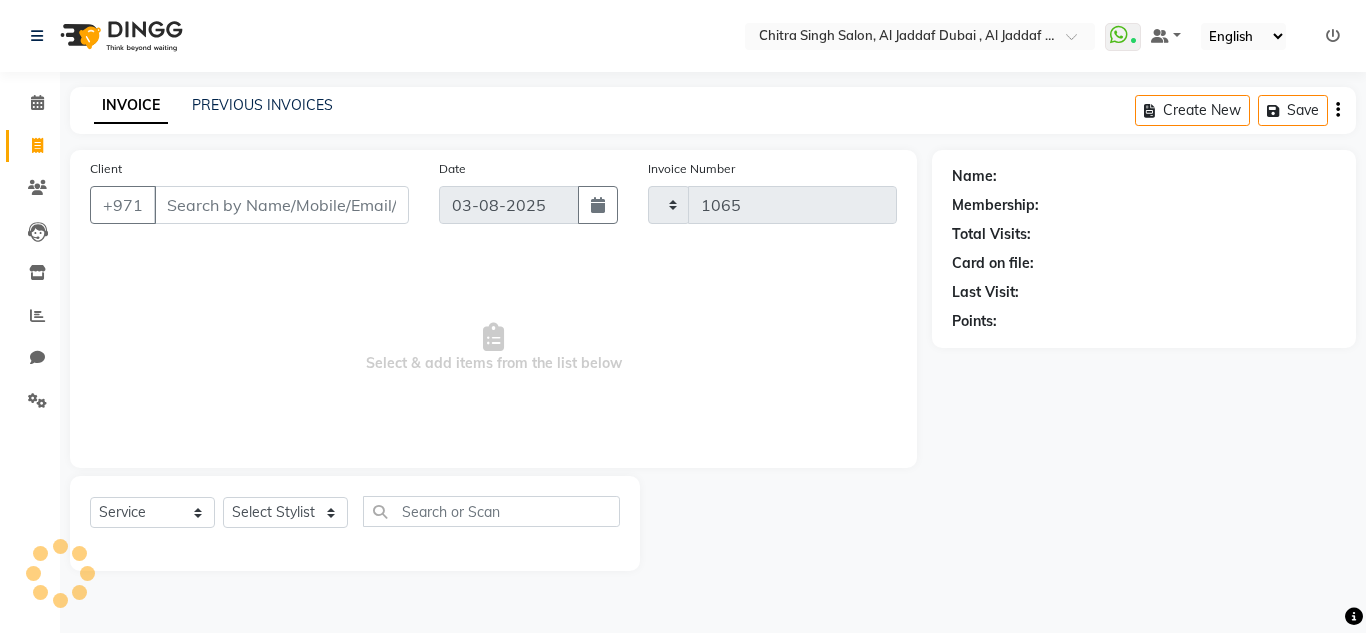 select on "4069" 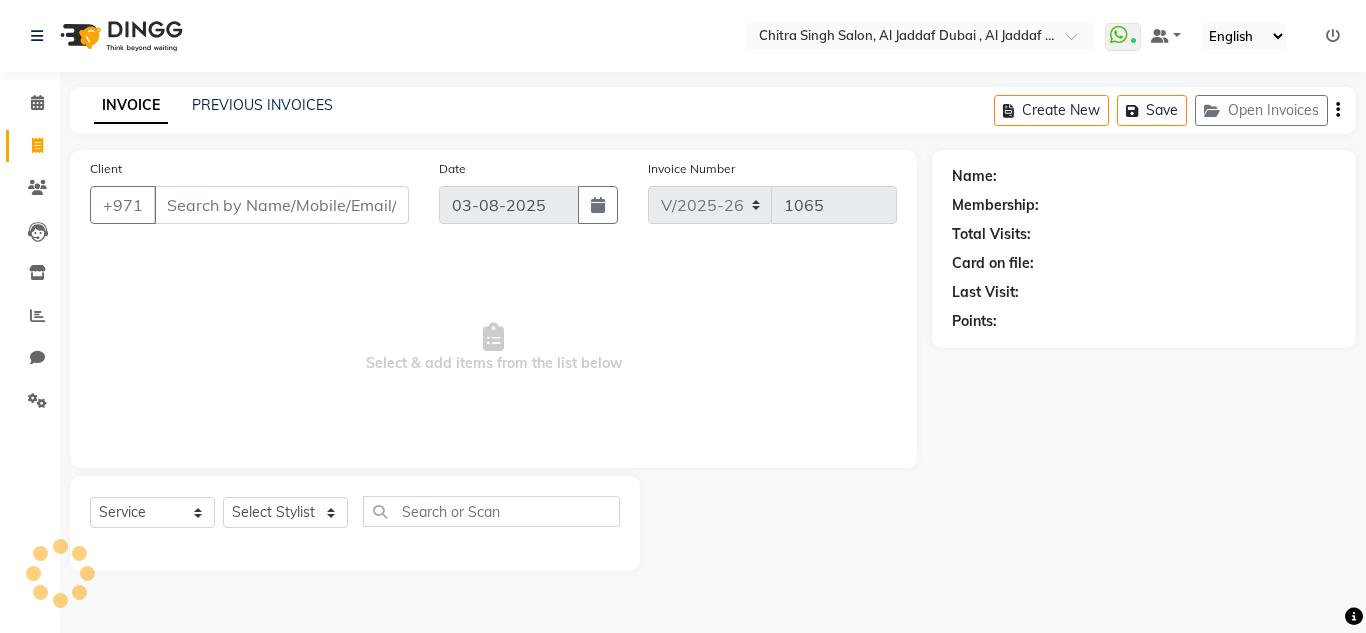 type on "505984284" 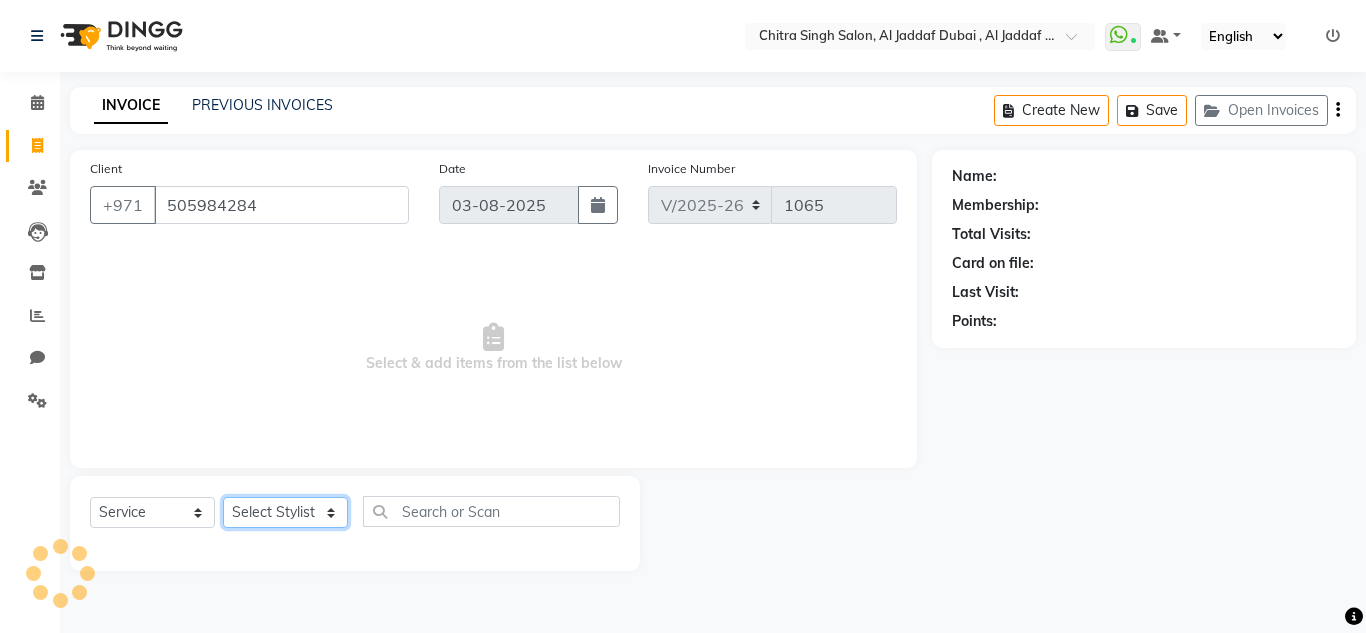 click on "Select Stylist" 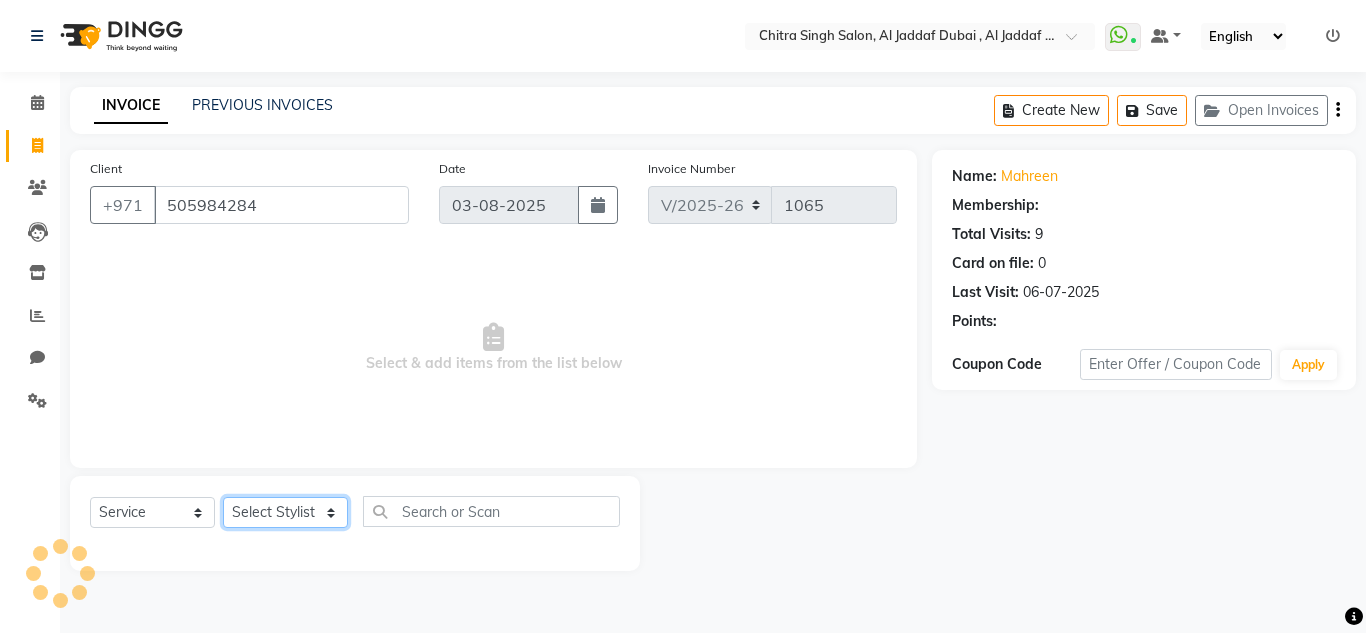 select on "1: Object" 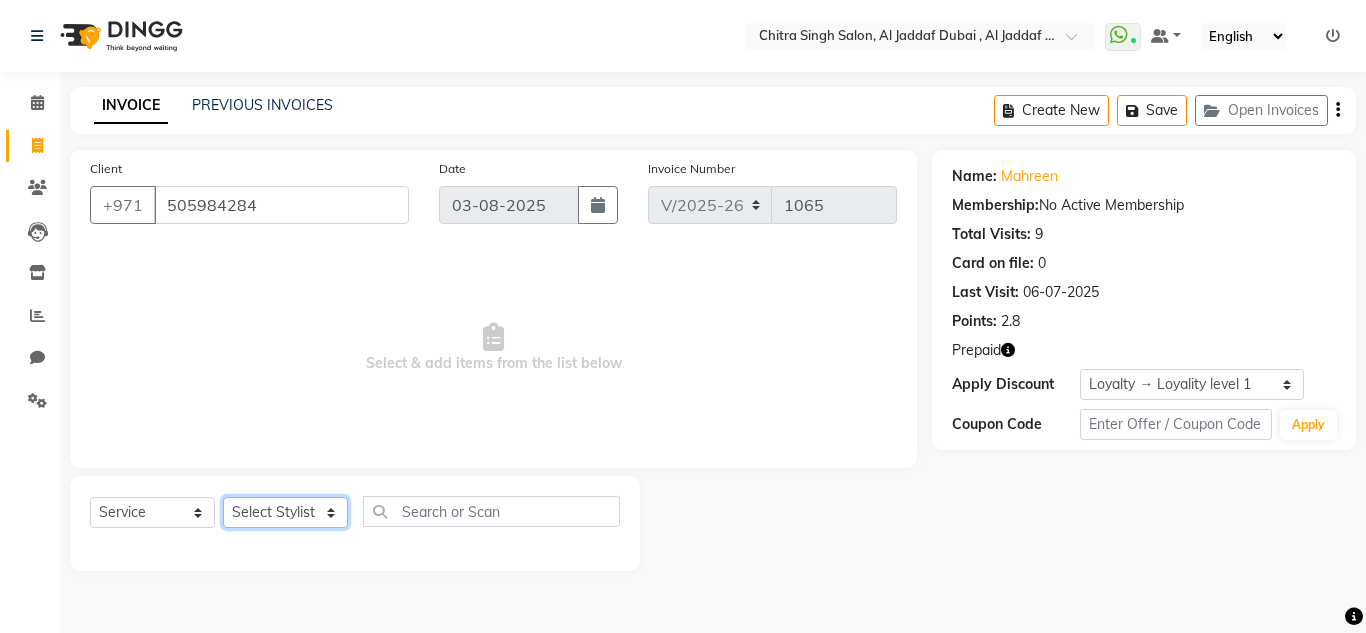 select on "45056" 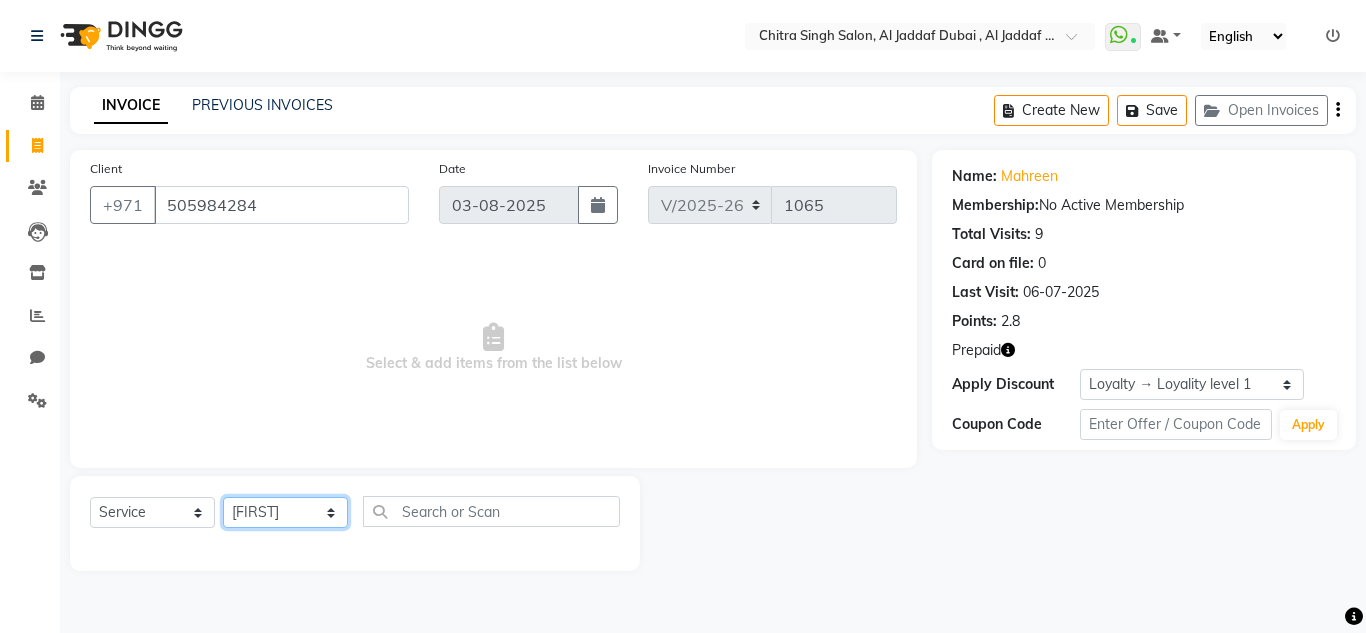 click on "Select Stylist Huma Iqbal Kabita Management Riba Sales person Srijana trial lady" 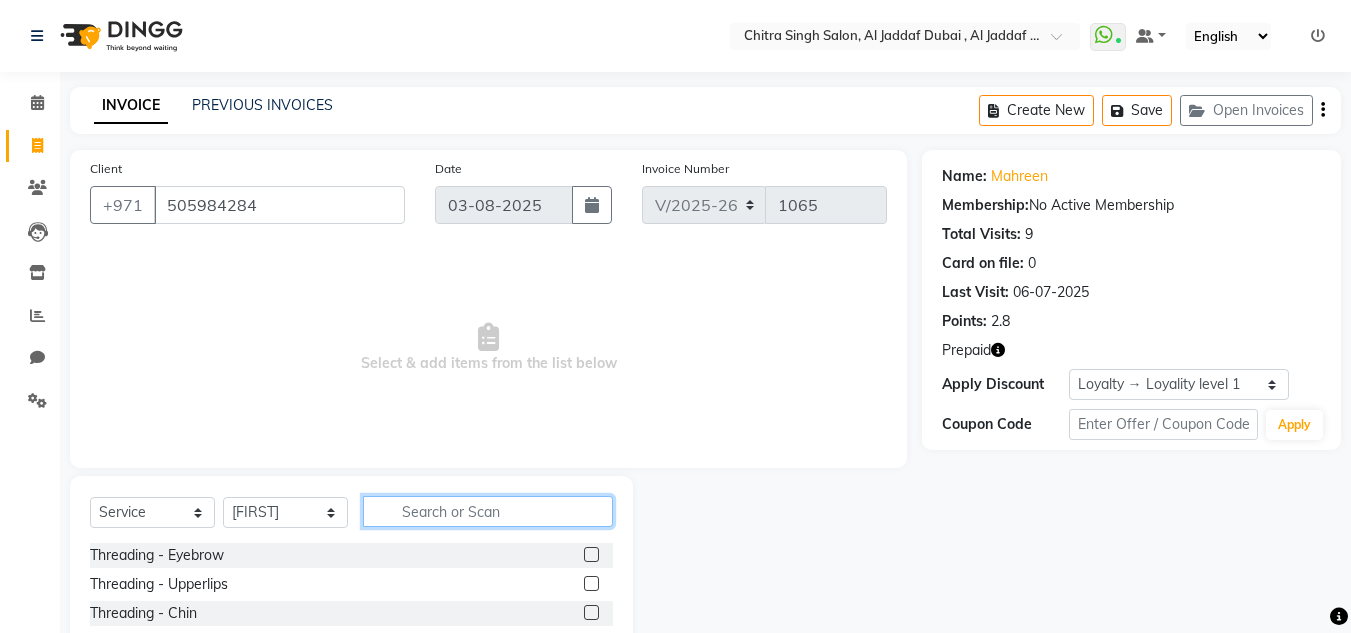 click 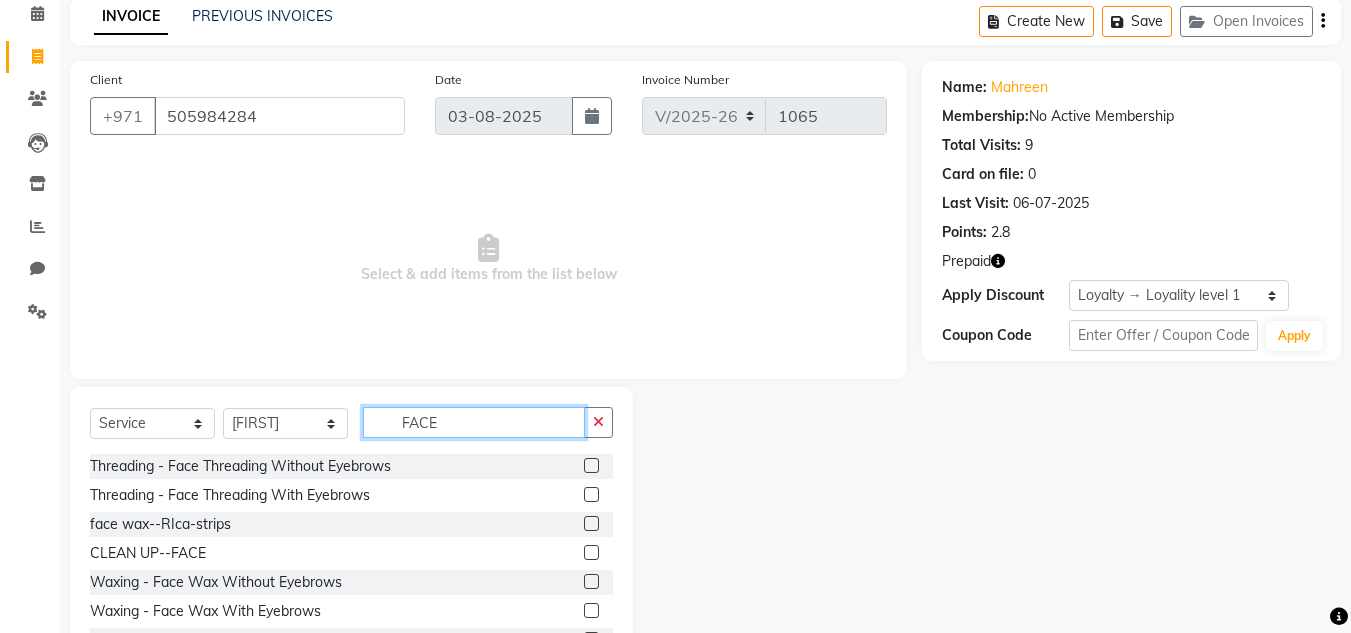 scroll, scrollTop: 168, scrollLeft: 0, axis: vertical 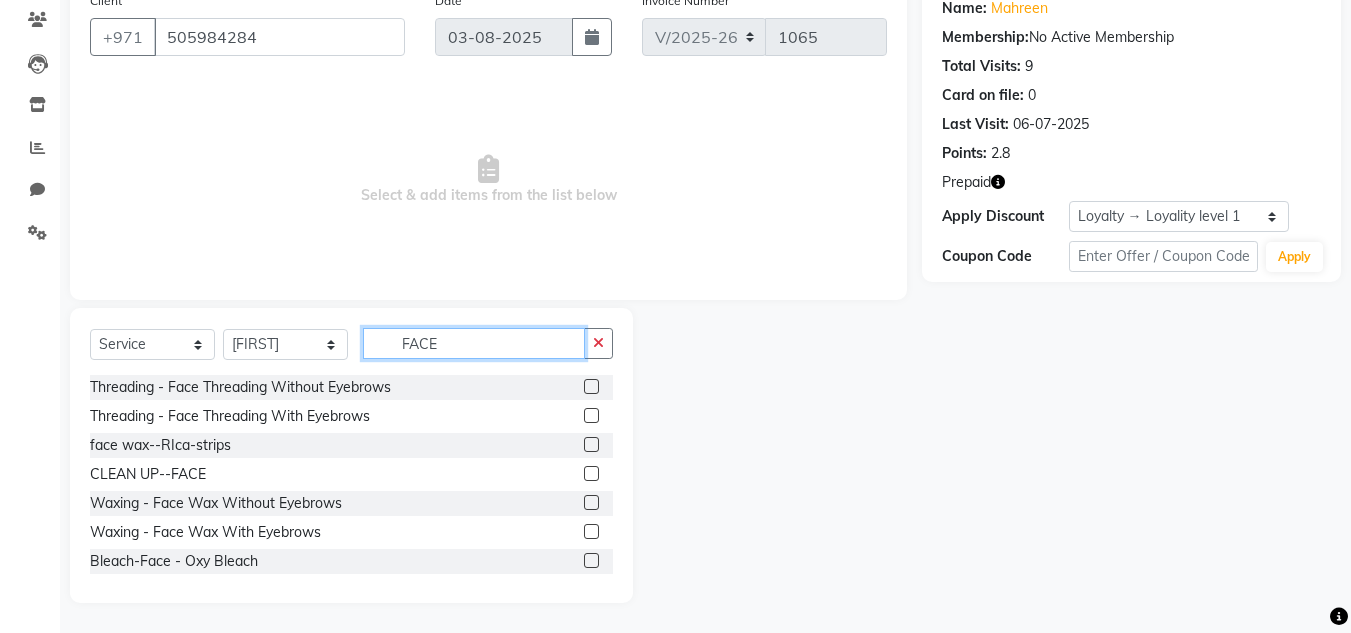 type on "FACE" 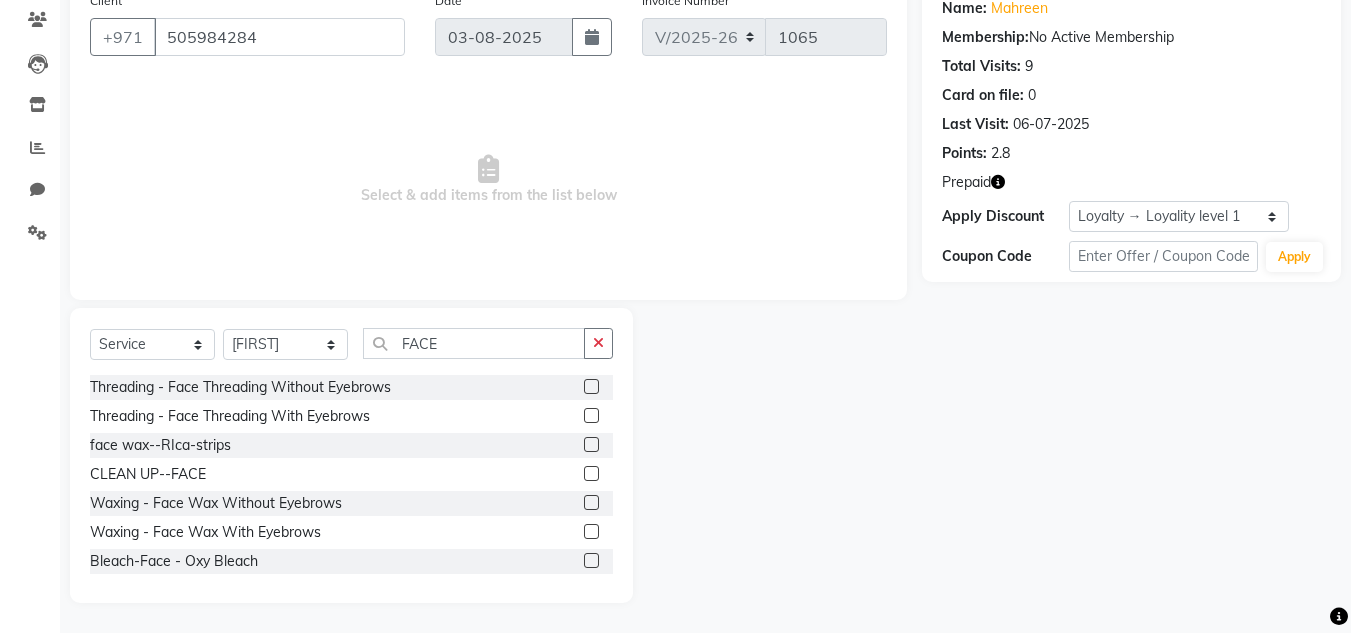 drag, startPoint x: 575, startPoint y: 532, endPoint x: 622, endPoint y: 523, distance: 47.853943 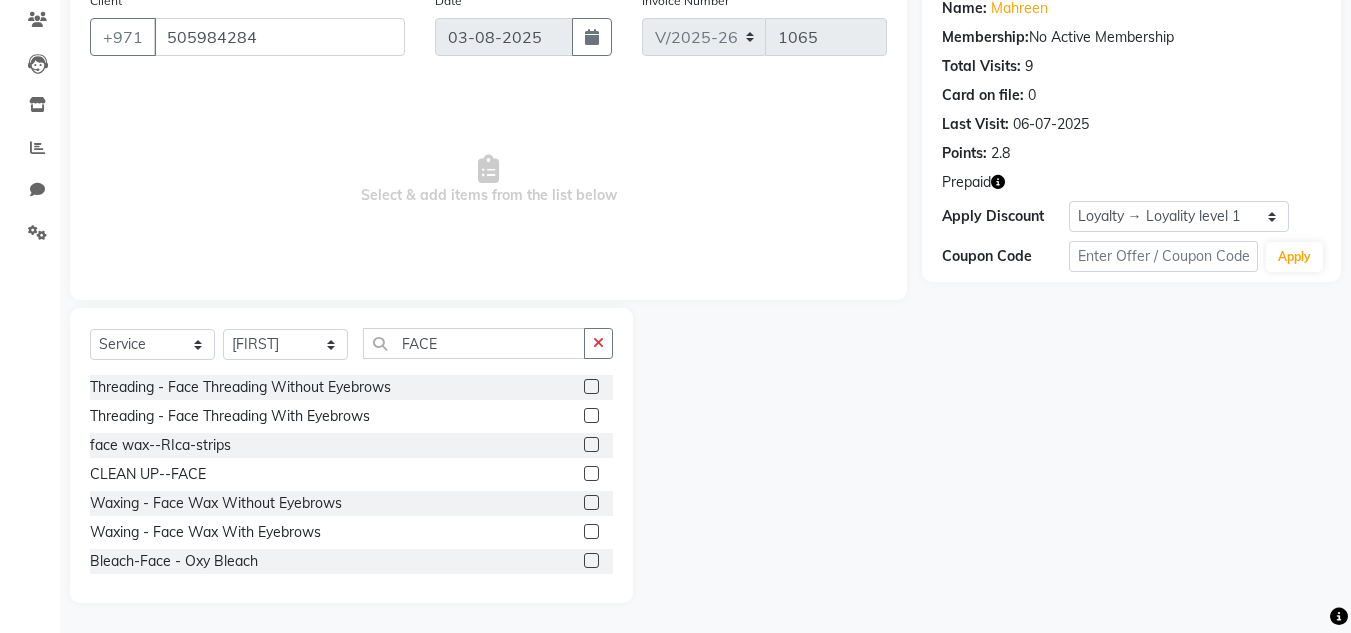 click 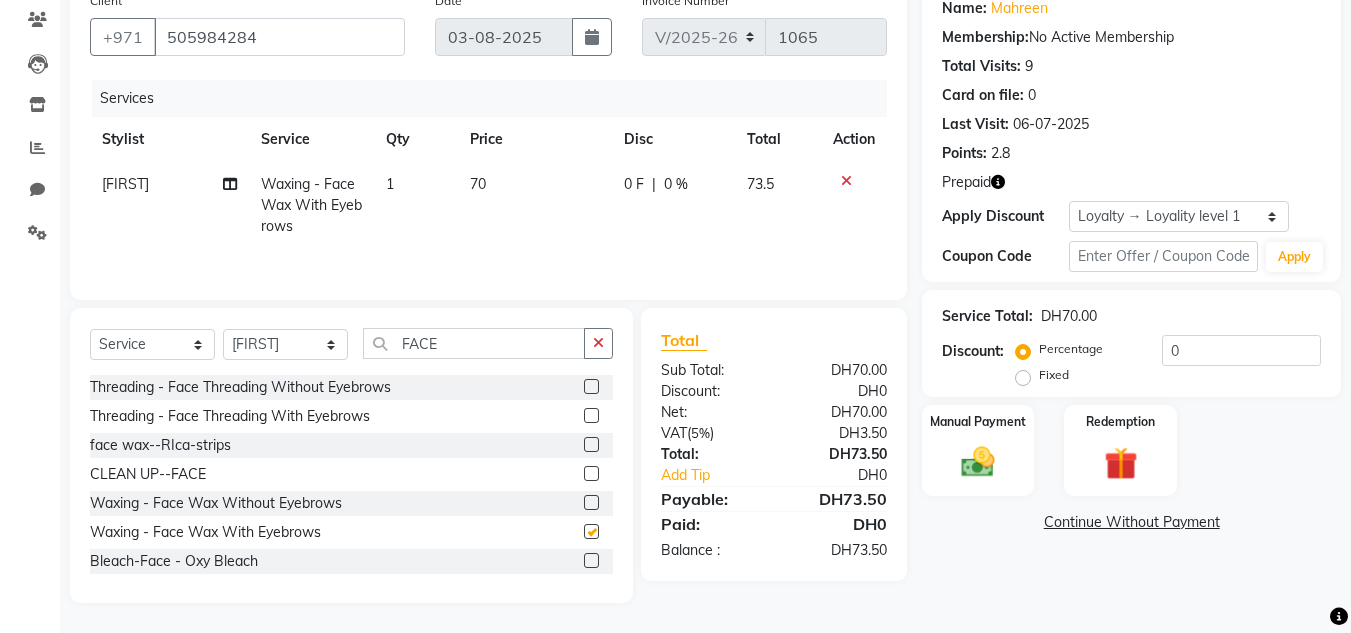 checkbox on "false" 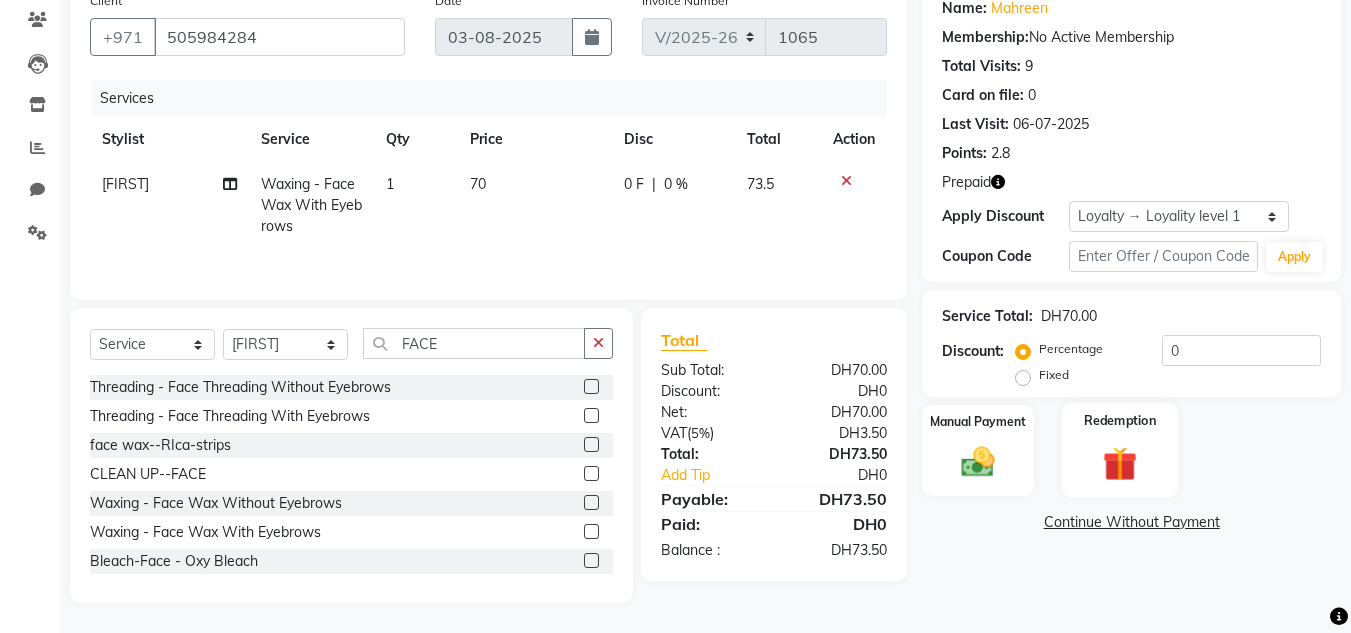 click 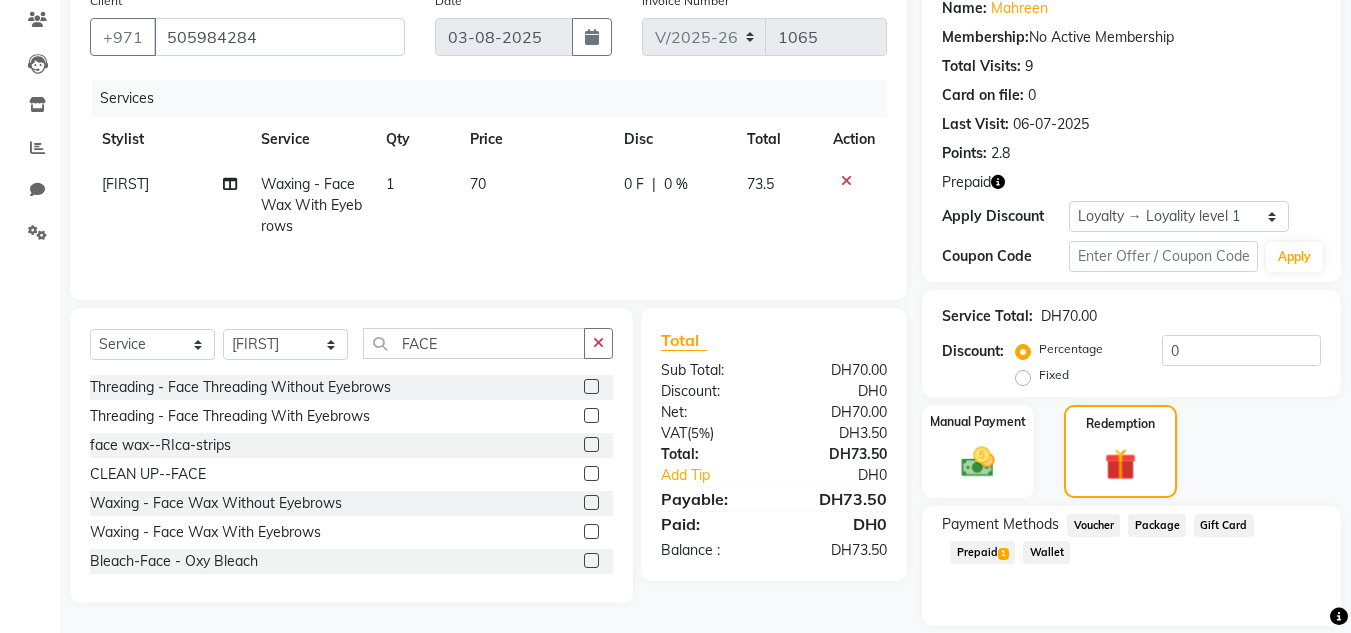 scroll, scrollTop: 232, scrollLeft: 0, axis: vertical 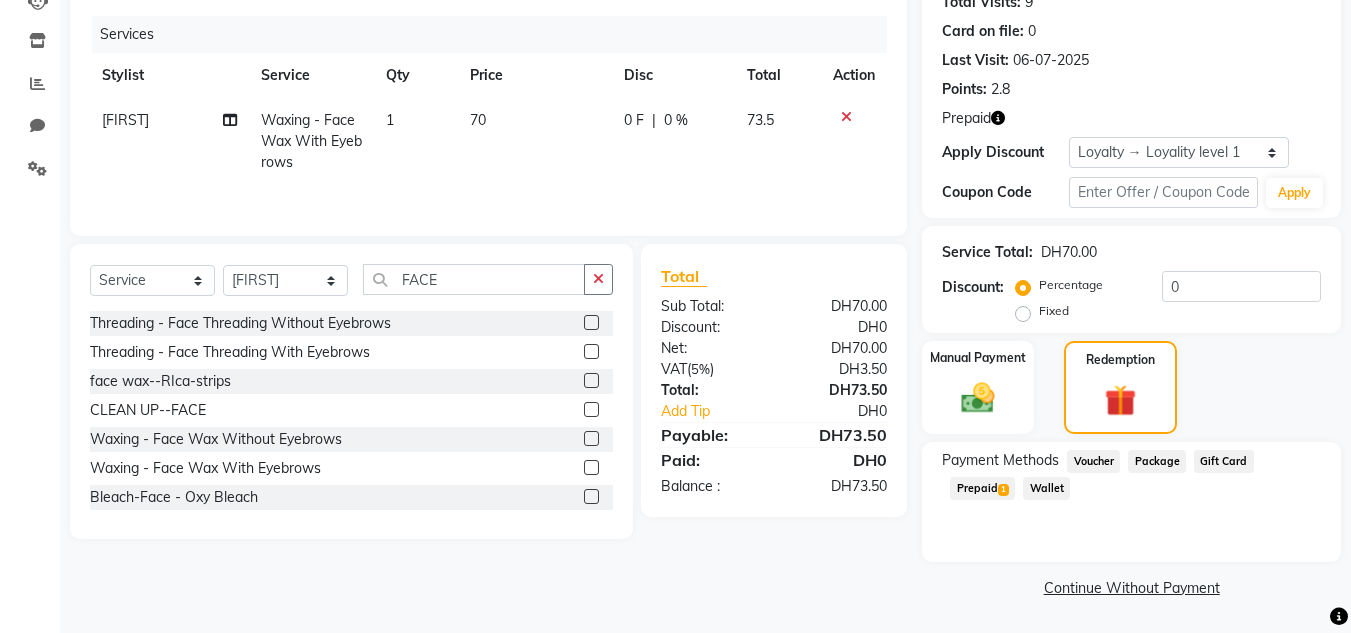 click on "Prepaid  1" 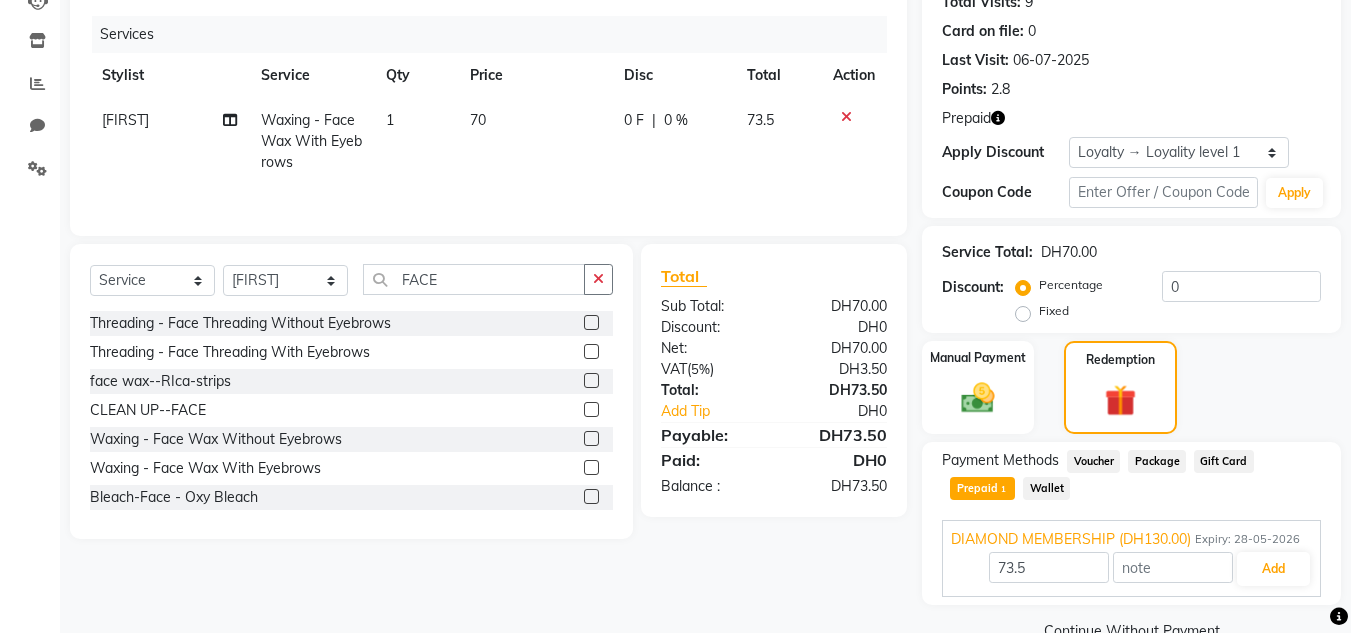 scroll, scrollTop: 275, scrollLeft: 0, axis: vertical 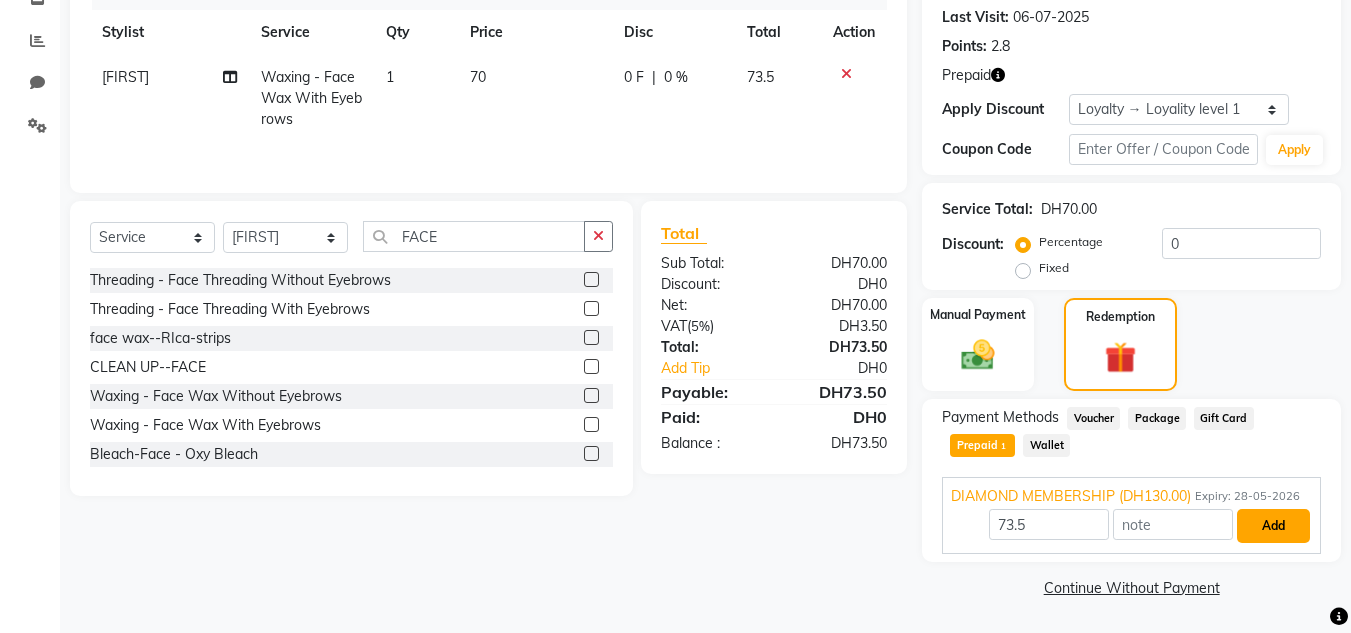 click on "Add" at bounding box center [1273, 526] 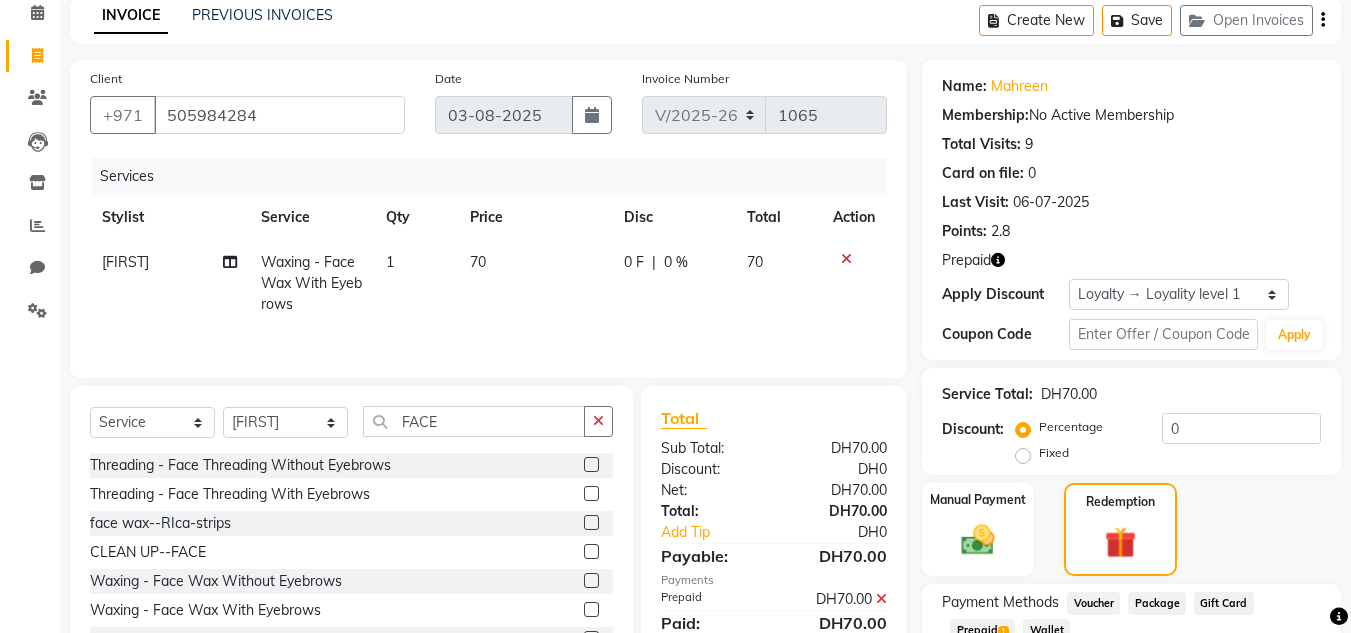 scroll, scrollTop: 62, scrollLeft: 0, axis: vertical 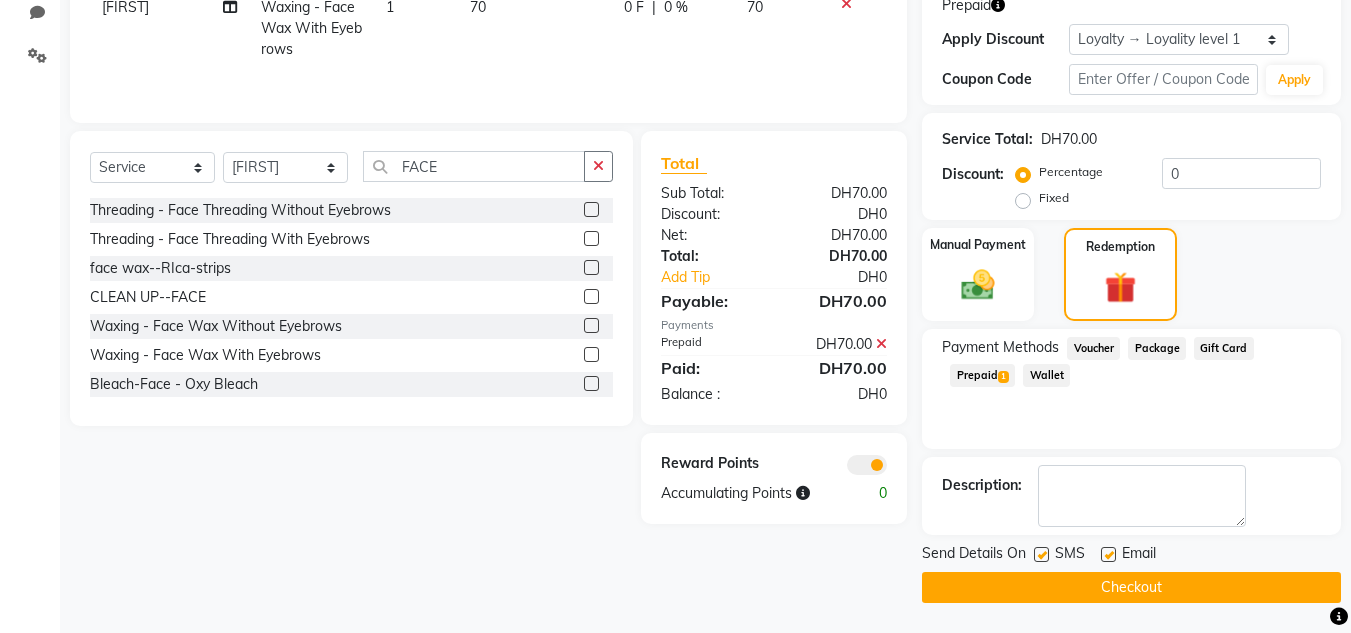 click on "Checkout" 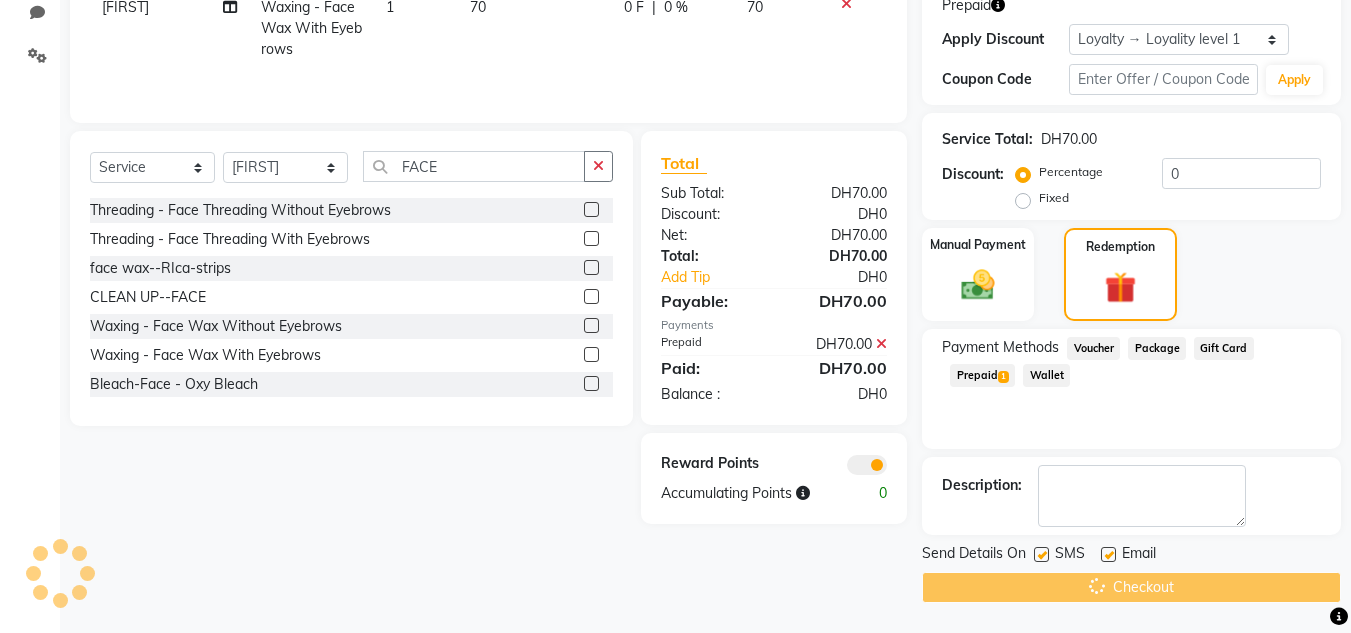 click on "Checkout" 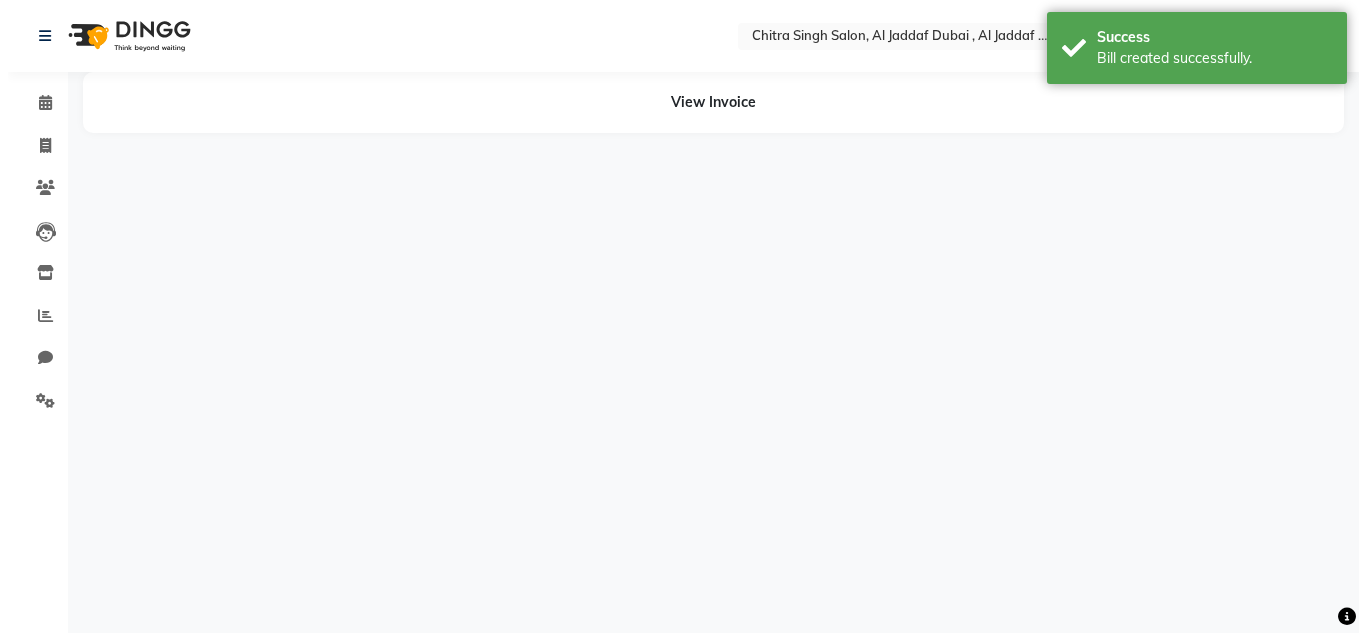 scroll, scrollTop: 0, scrollLeft: 0, axis: both 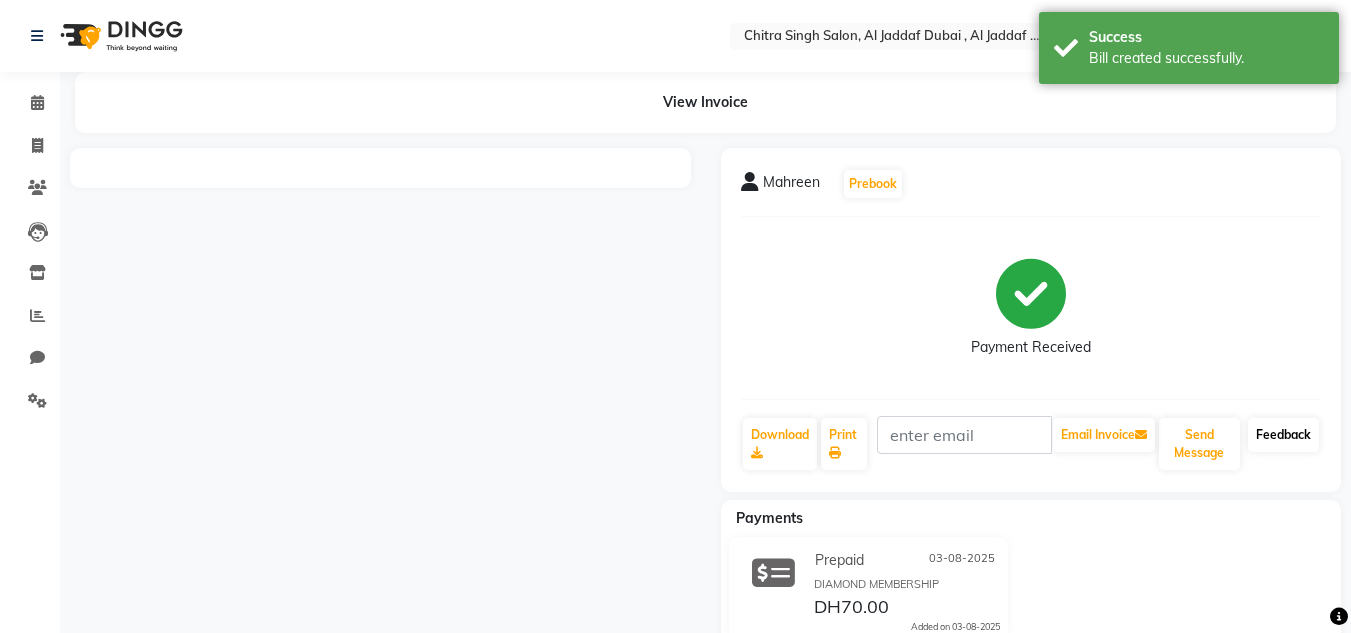 click on "Feedback" 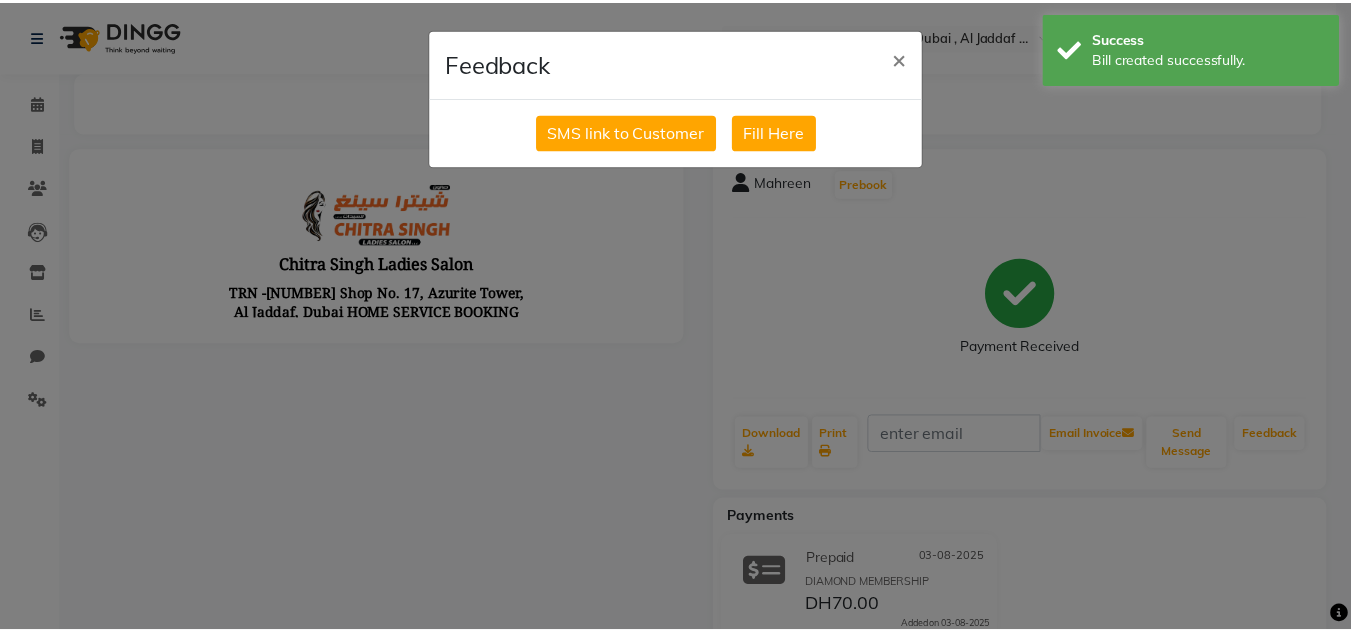scroll, scrollTop: 0, scrollLeft: 0, axis: both 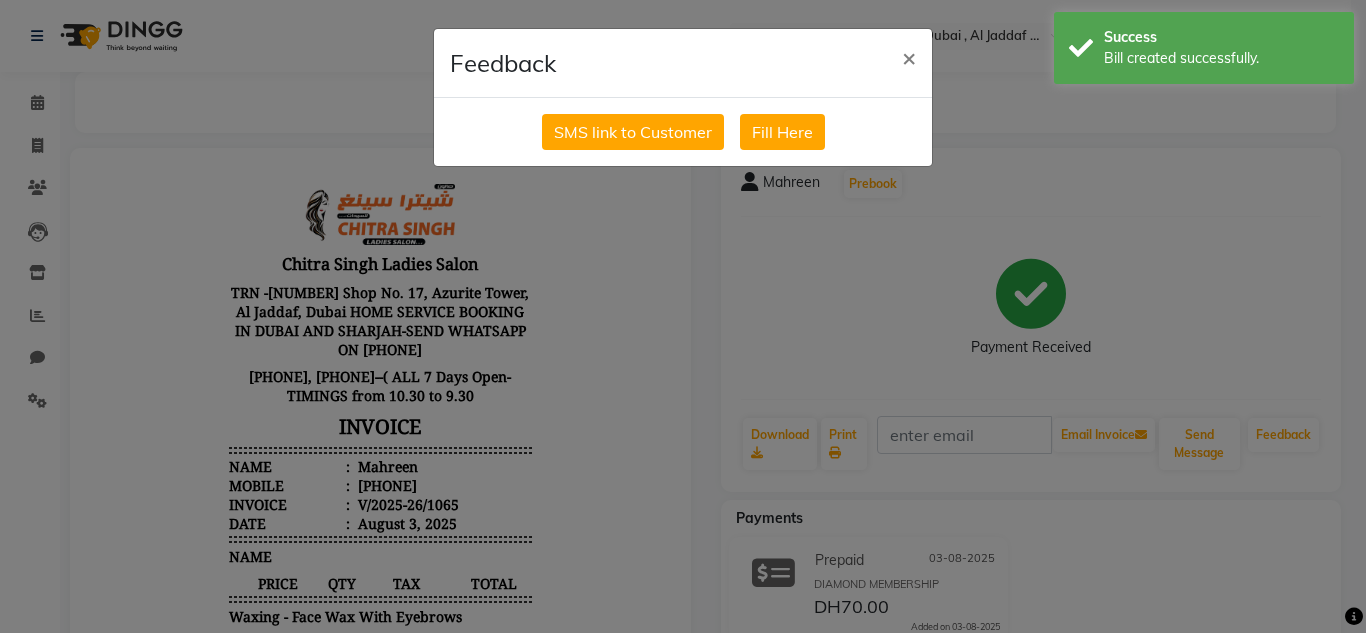 click on "SMS link to Customer   Fill Here" 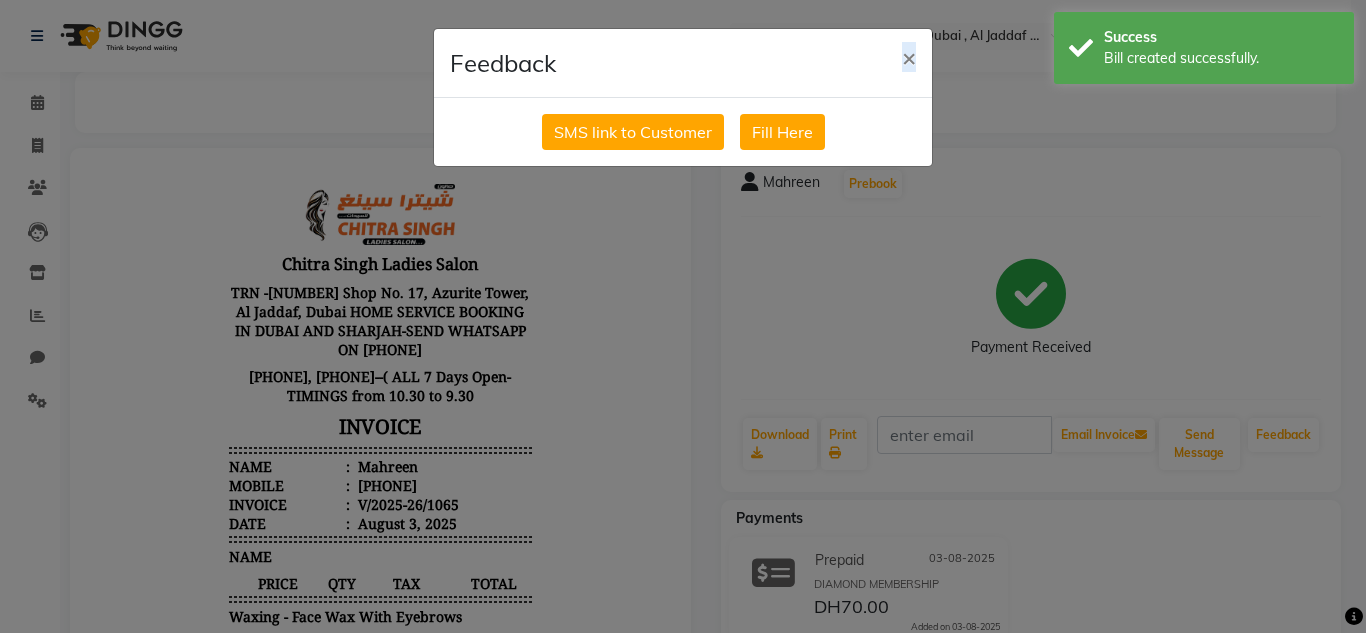 click on "SMS link to Customer   Fill Here" 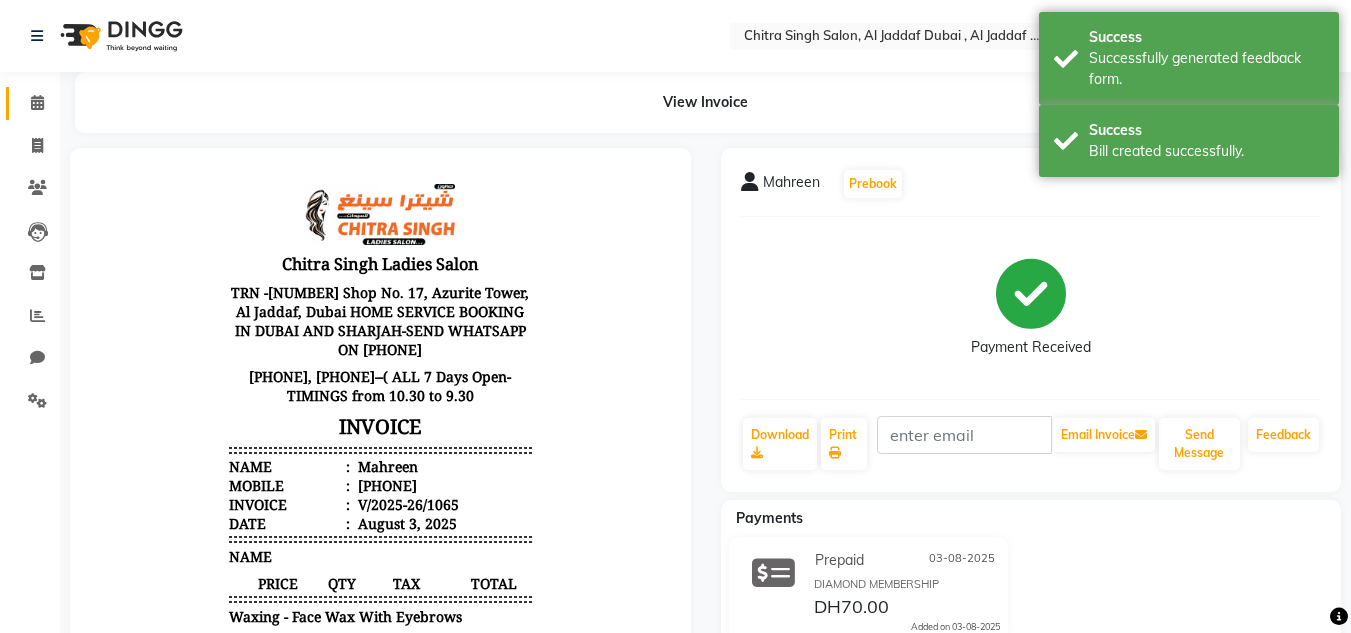 drag, startPoint x: 38, startPoint y: 90, endPoint x: 23, endPoint y: 125, distance: 38.078865 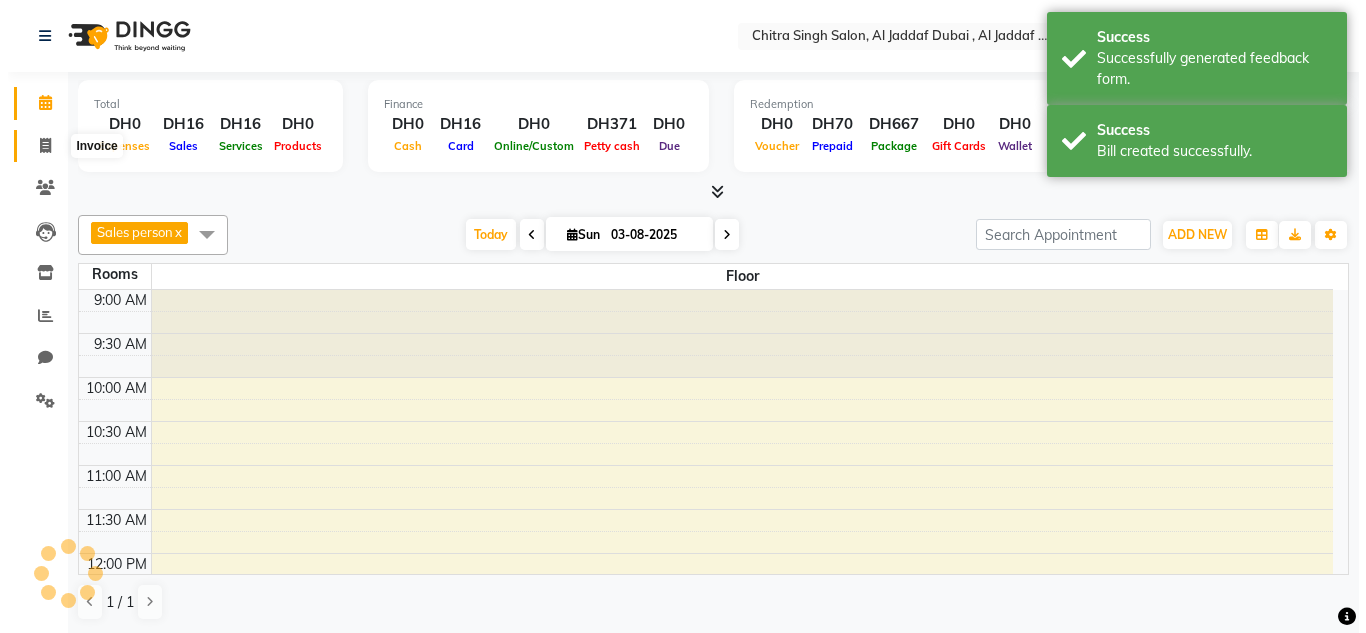 scroll, scrollTop: 705, scrollLeft: 0, axis: vertical 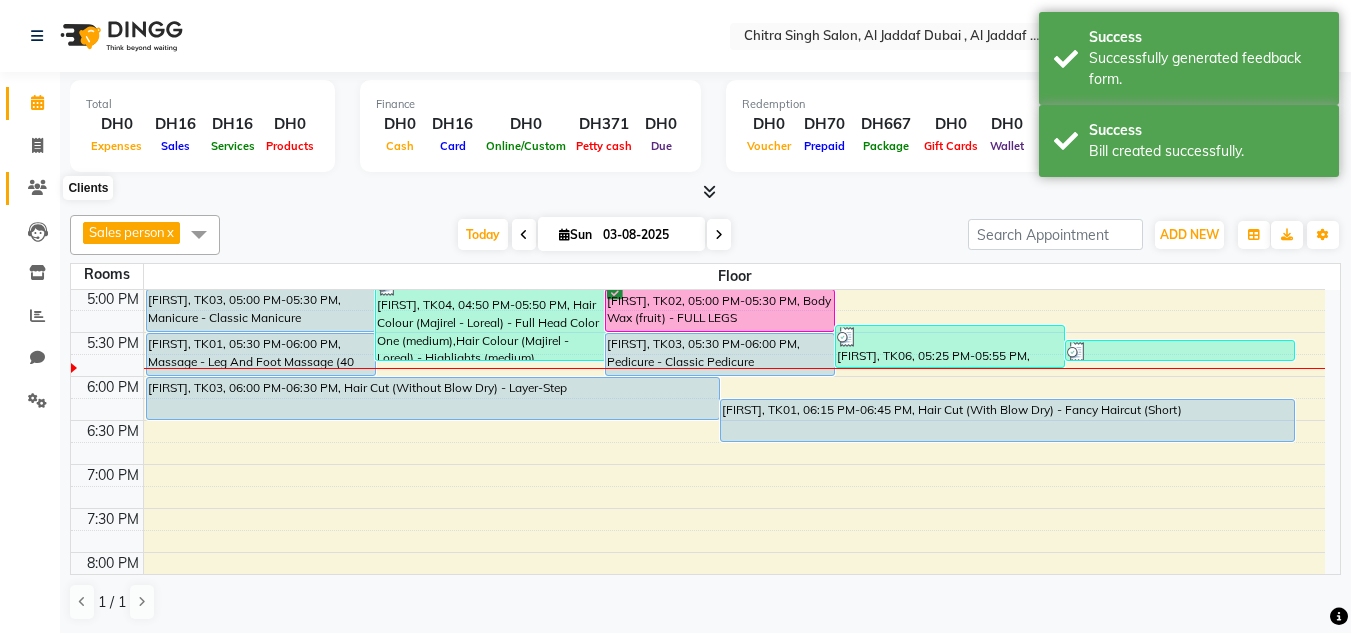 click 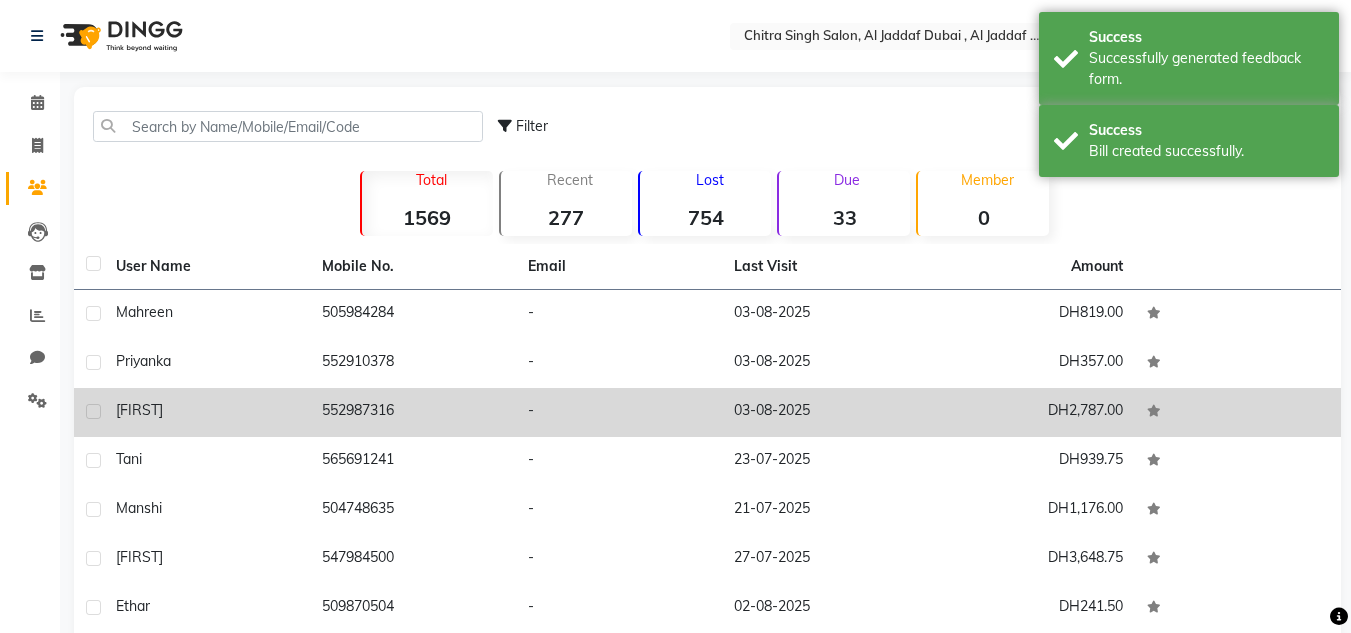 click on "Mahreen" 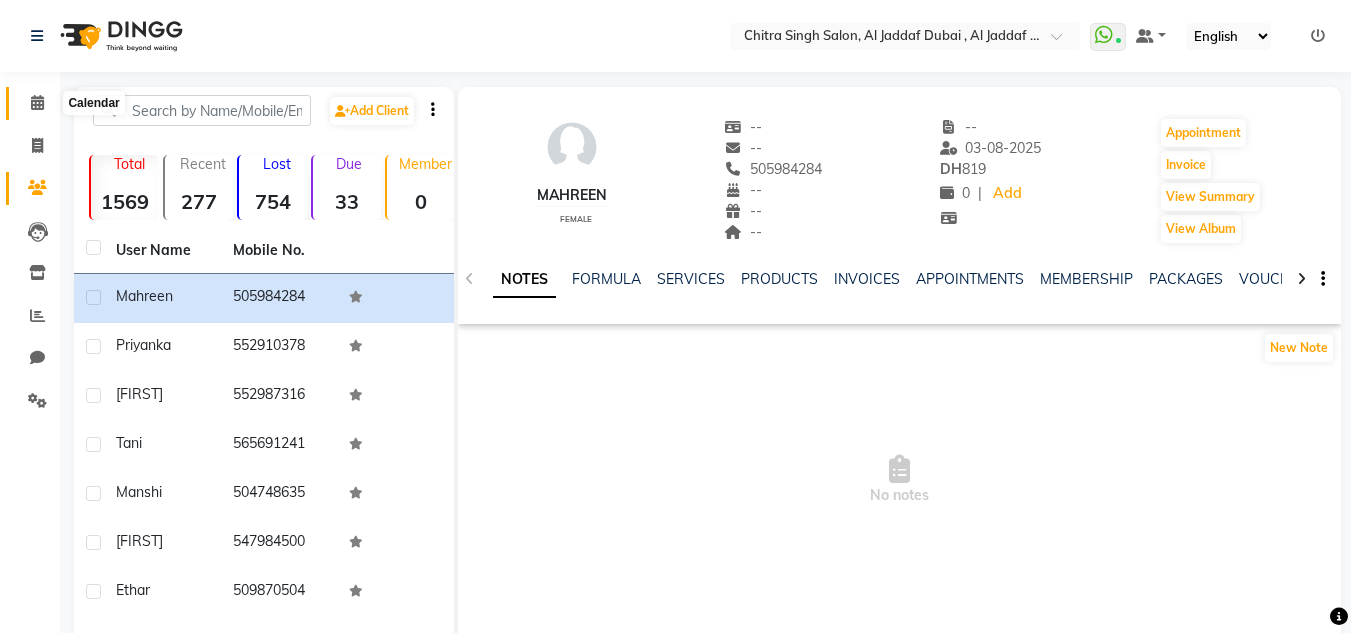 click 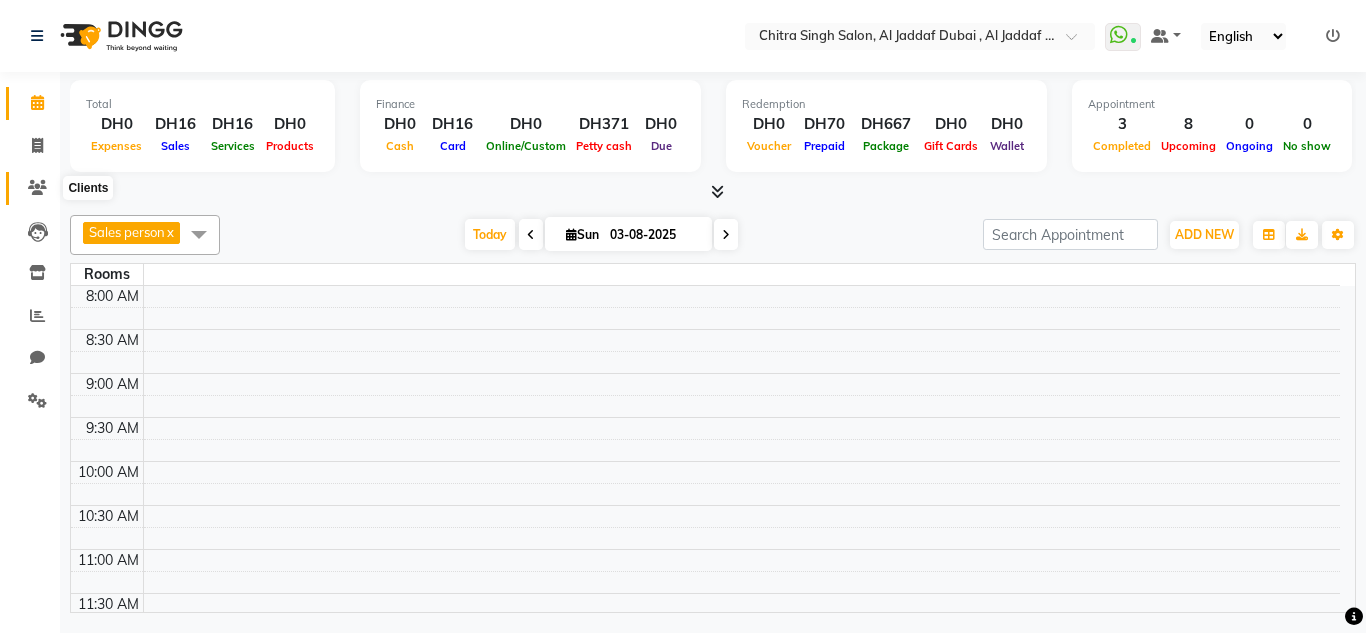 click 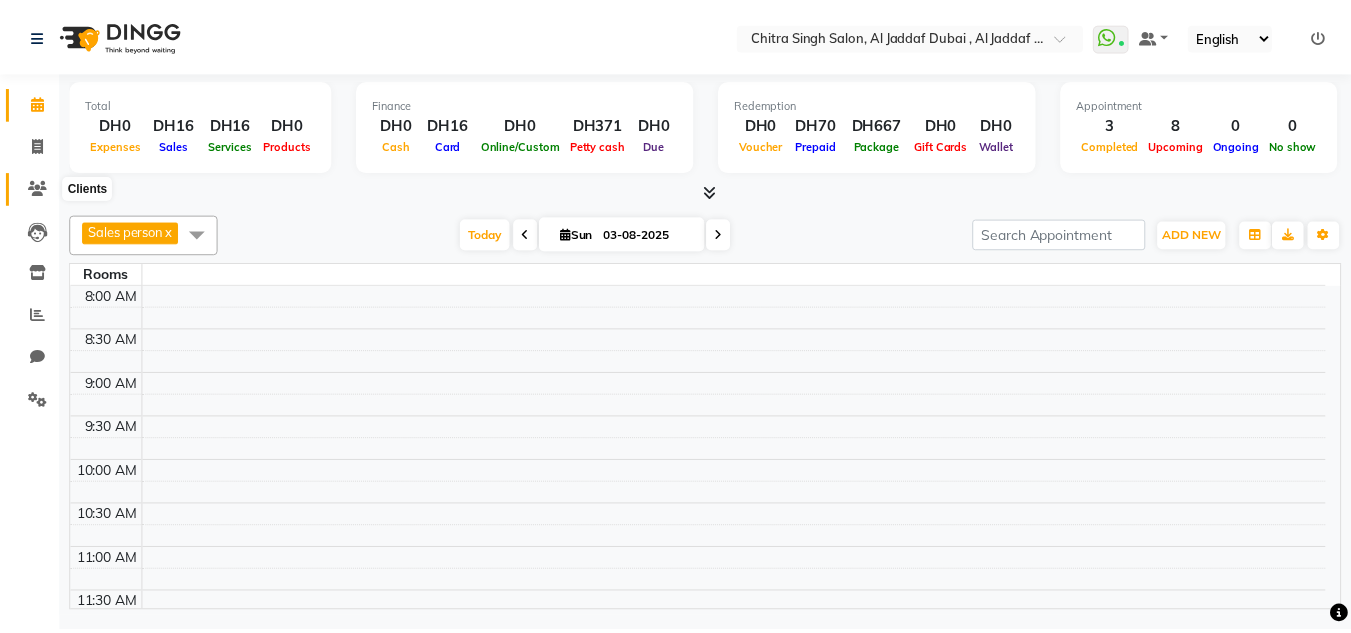 scroll, scrollTop: 0, scrollLeft: 0, axis: both 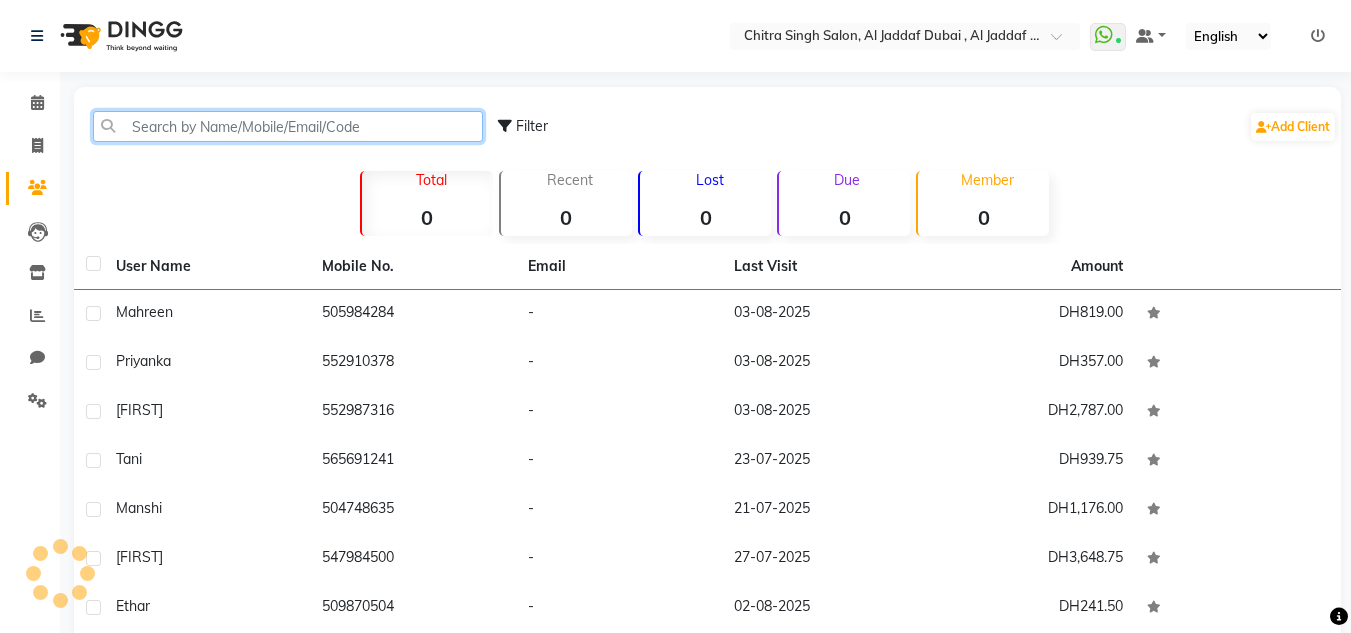 click 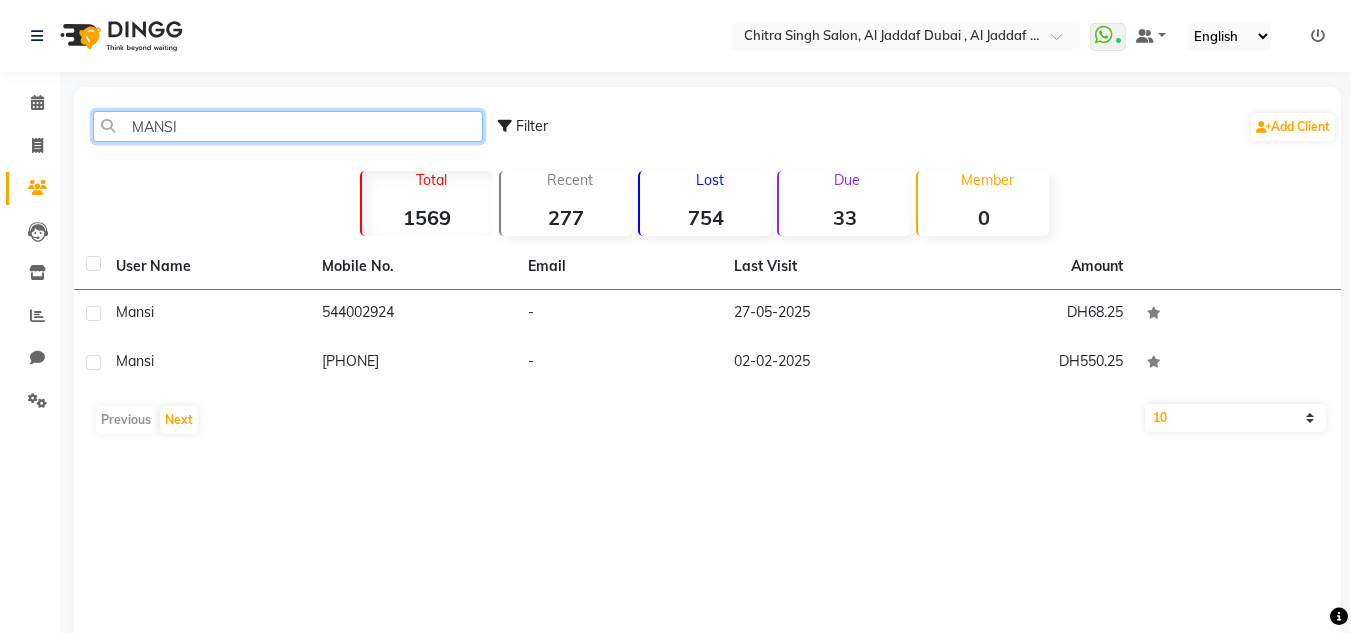 type on "MANSI" 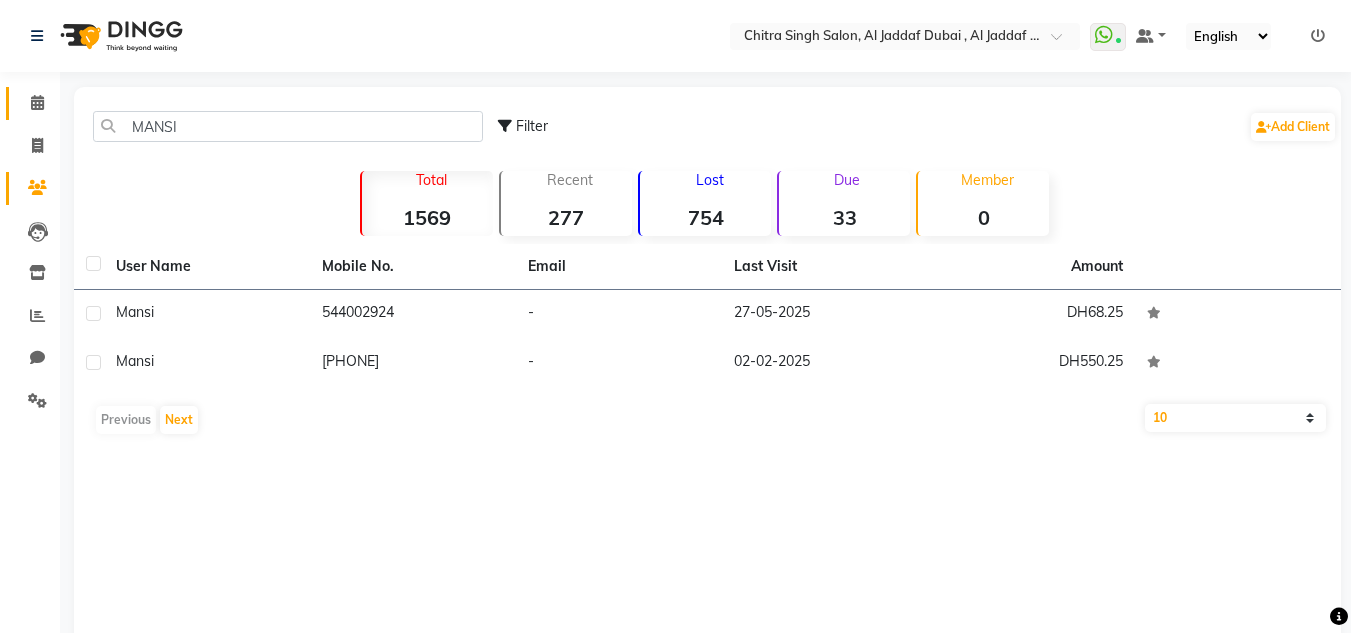click 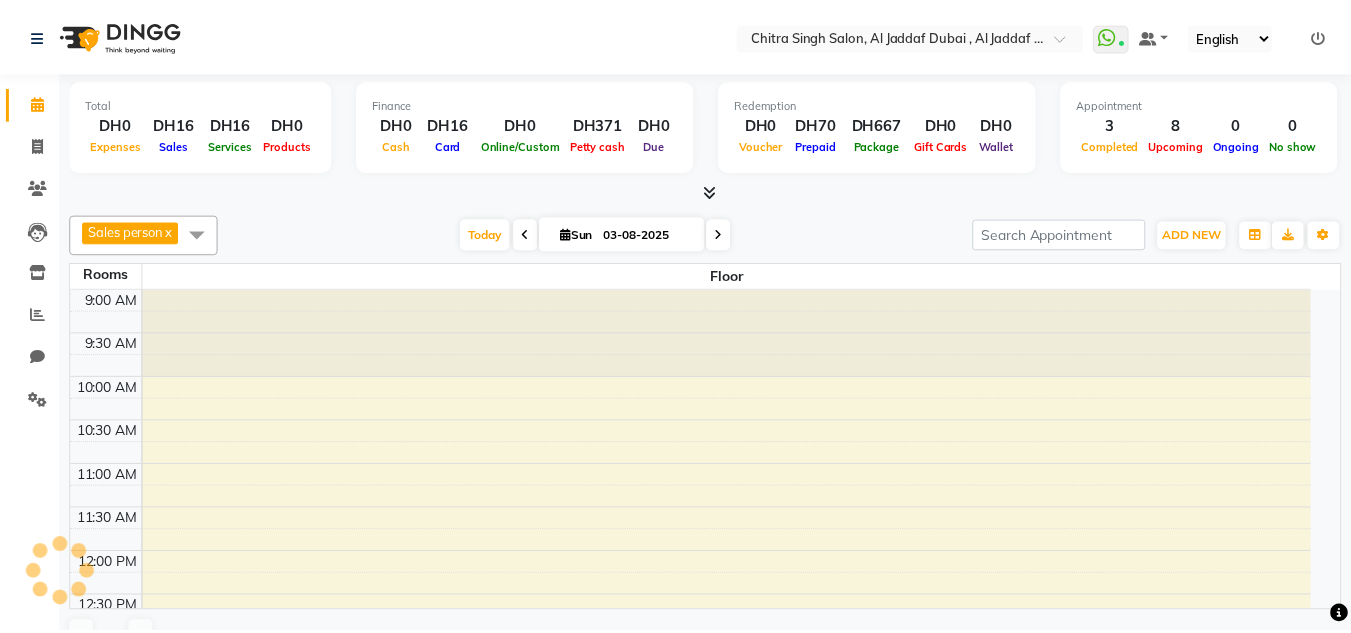 scroll, scrollTop: 0, scrollLeft: 0, axis: both 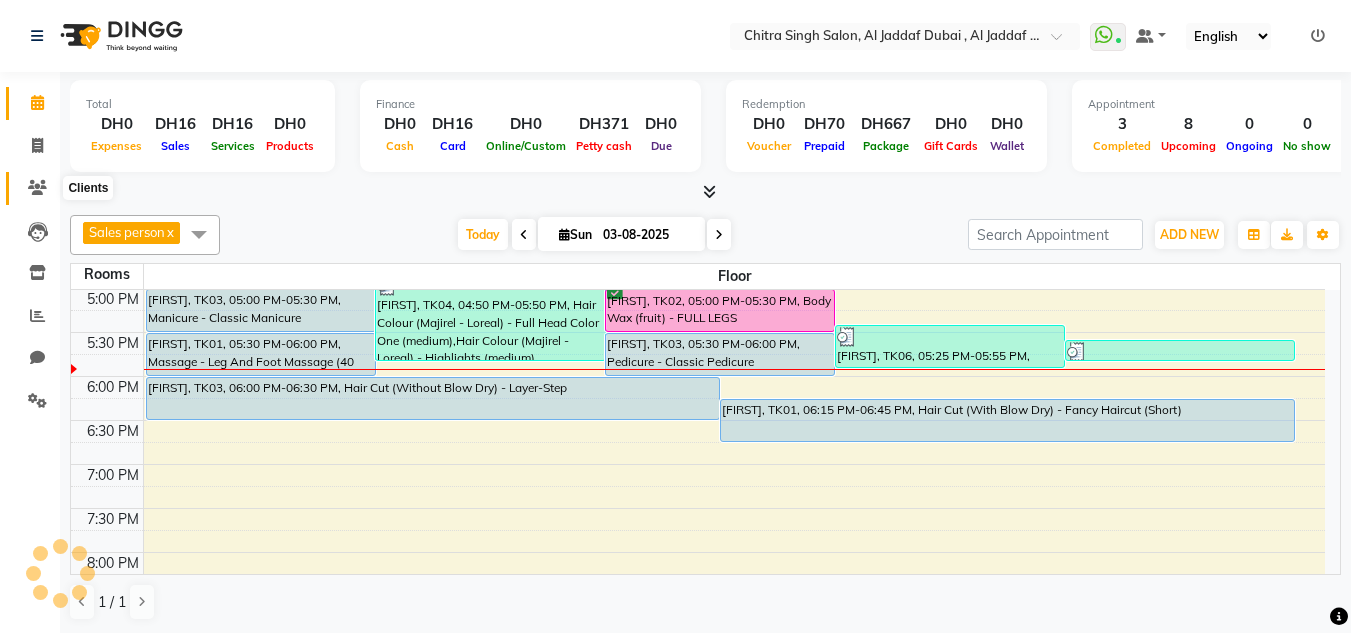 click 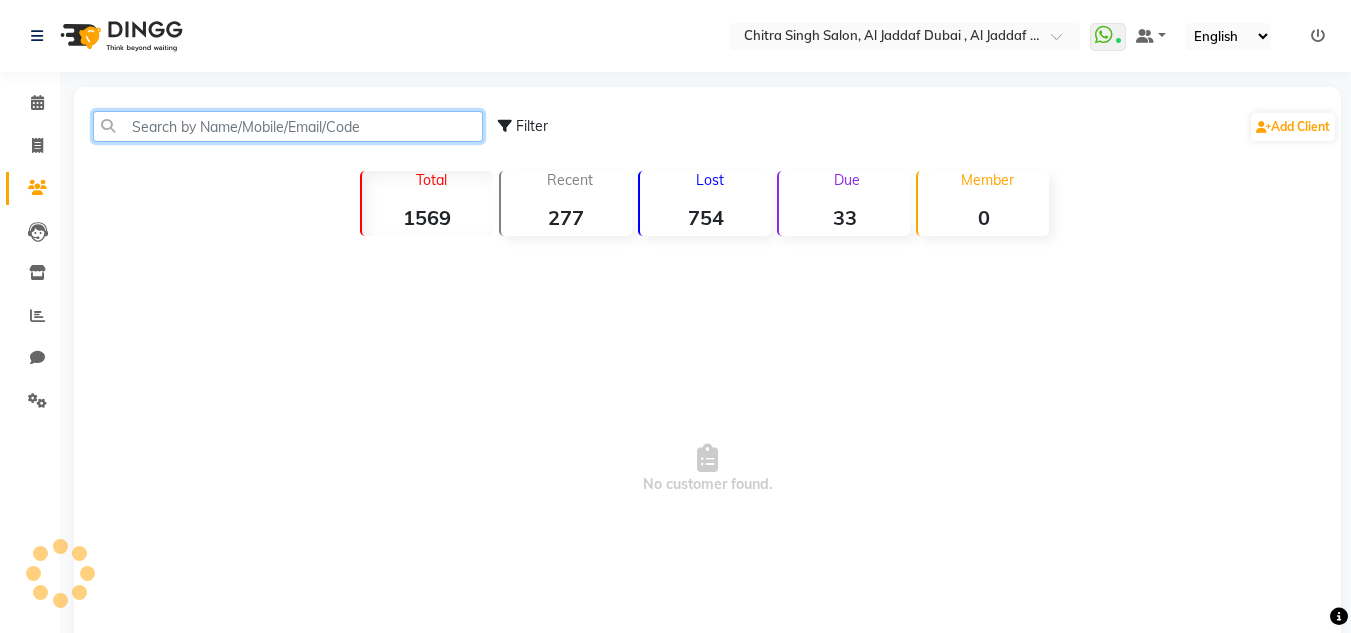 drag, startPoint x: 157, startPoint y: 131, endPoint x: 296, endPoint y: 10, distance: 184.28781 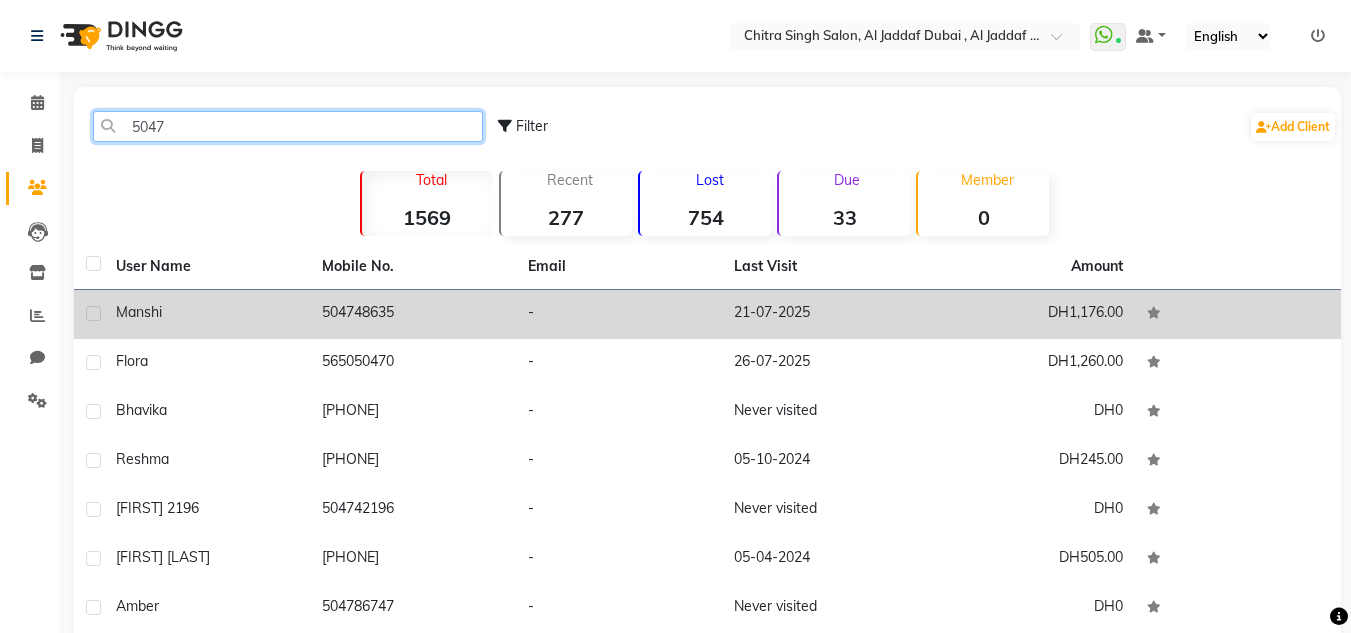 type on "5047" 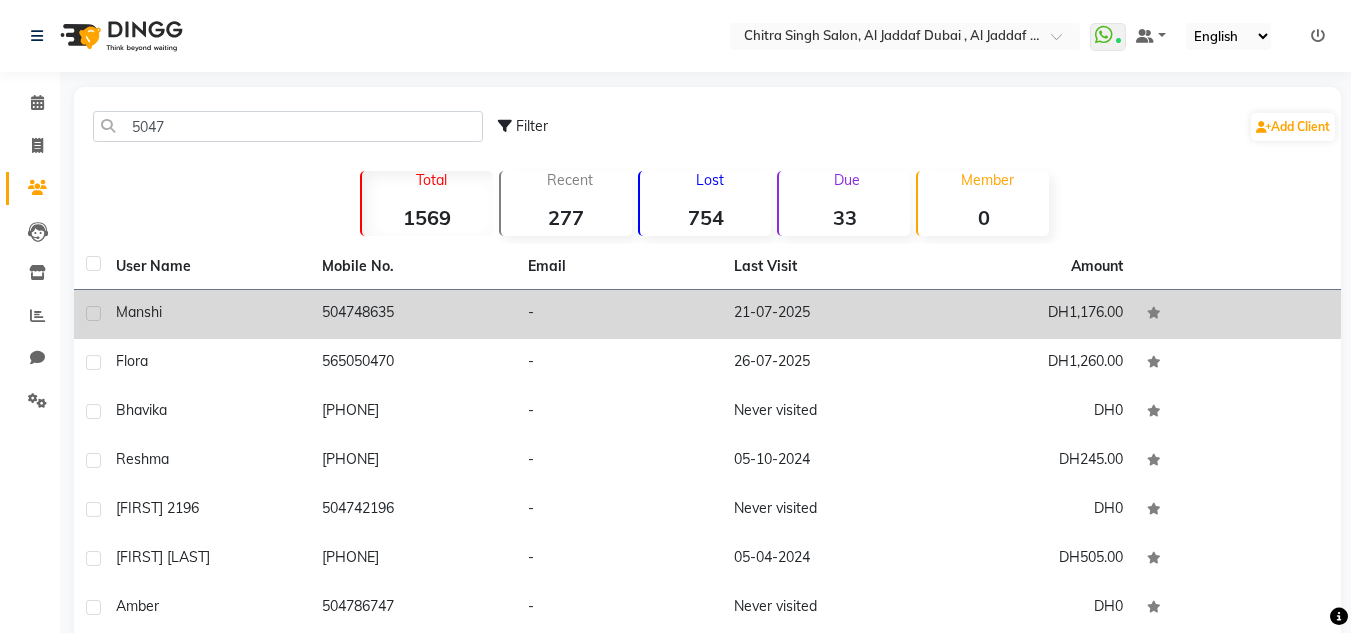 click on "-" 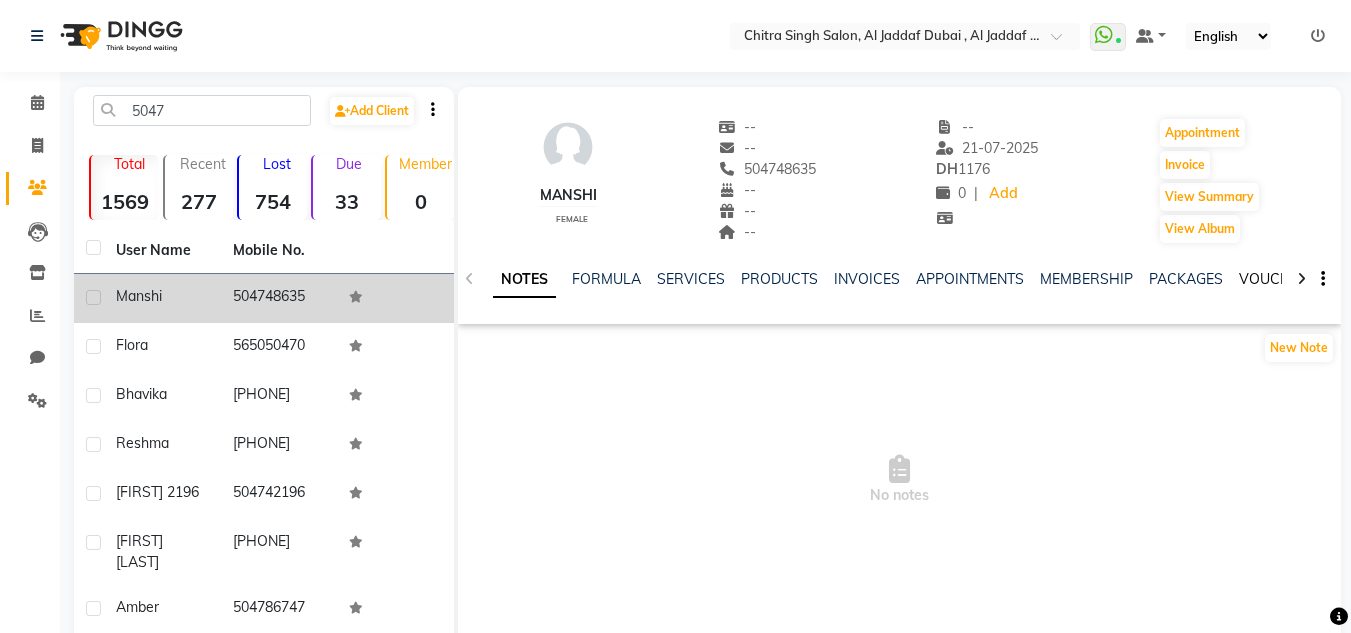 click on "VOUCHERS" 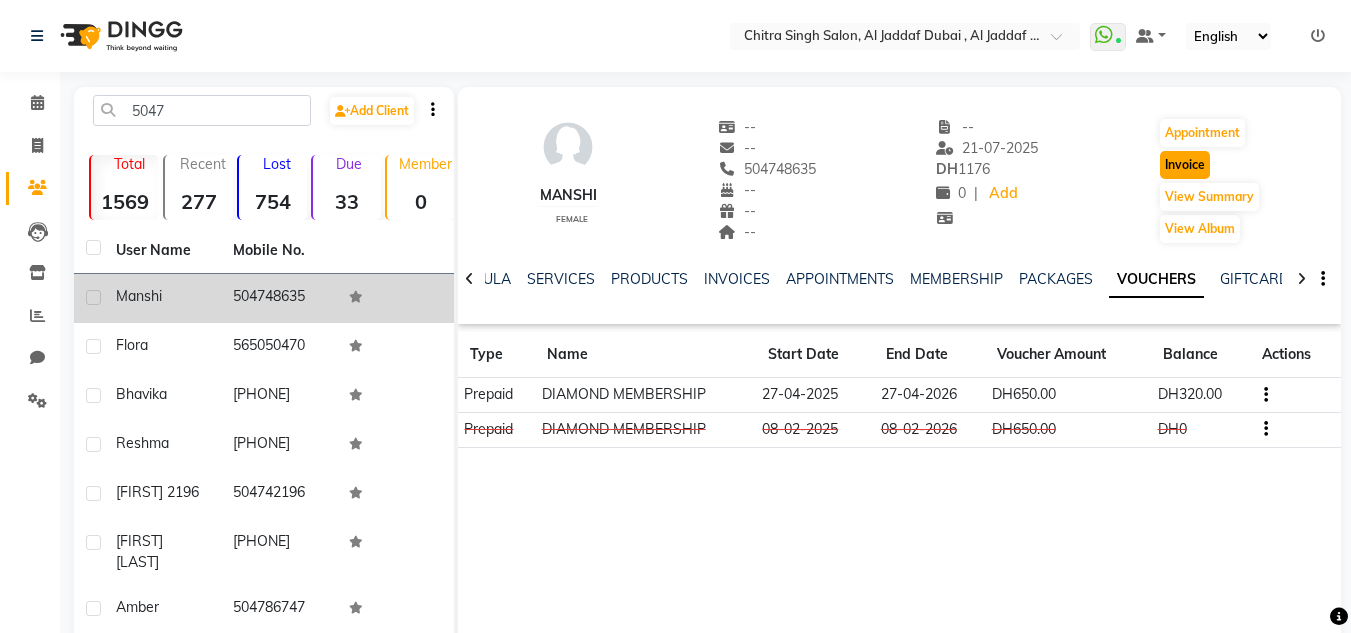 click on "Invoice" 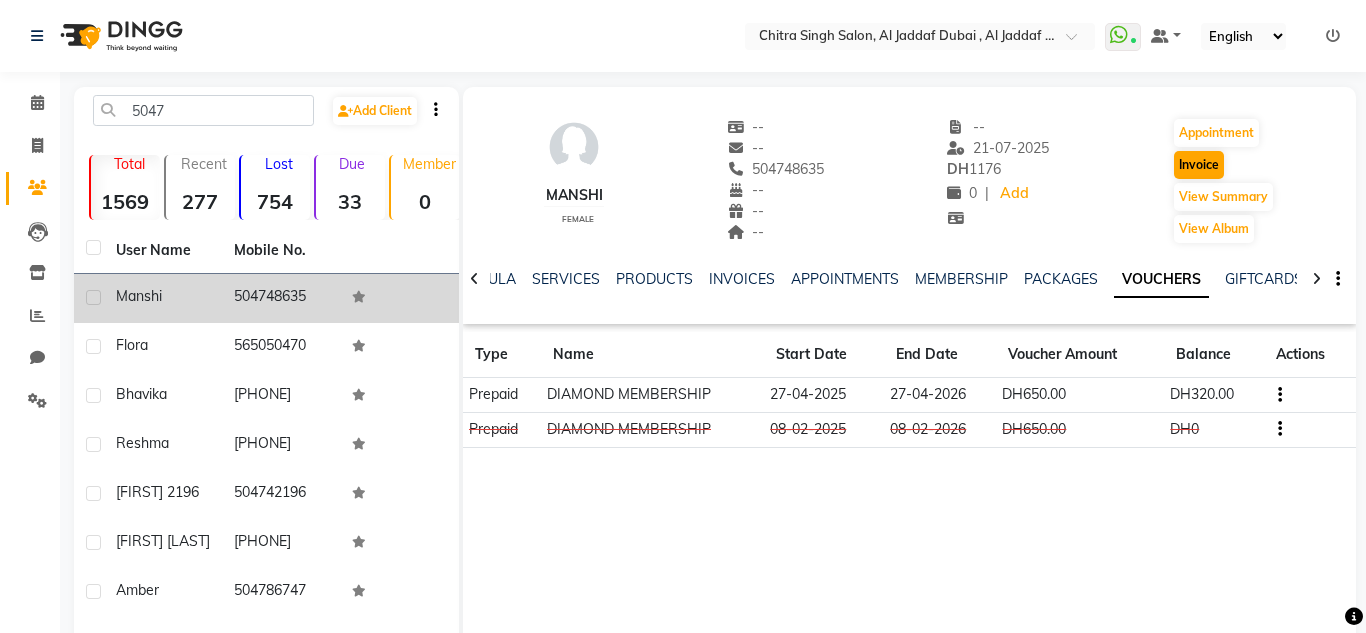 select on "service" 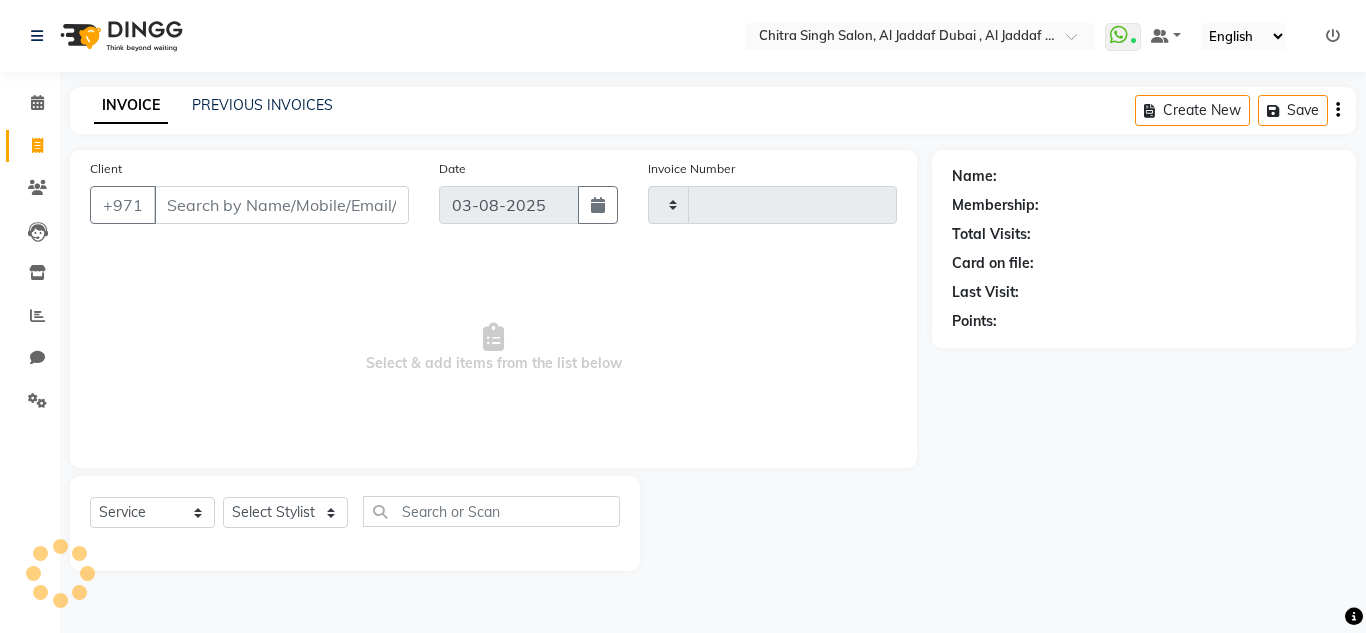 type on "1066" 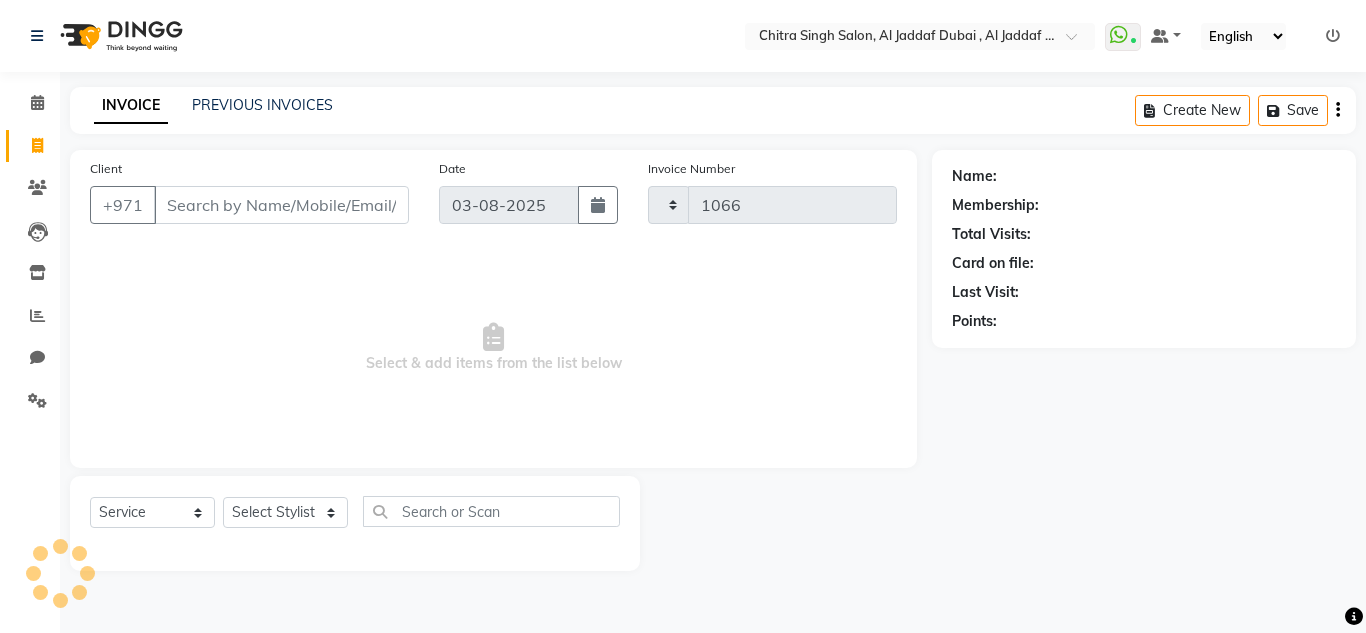 select on "4069" 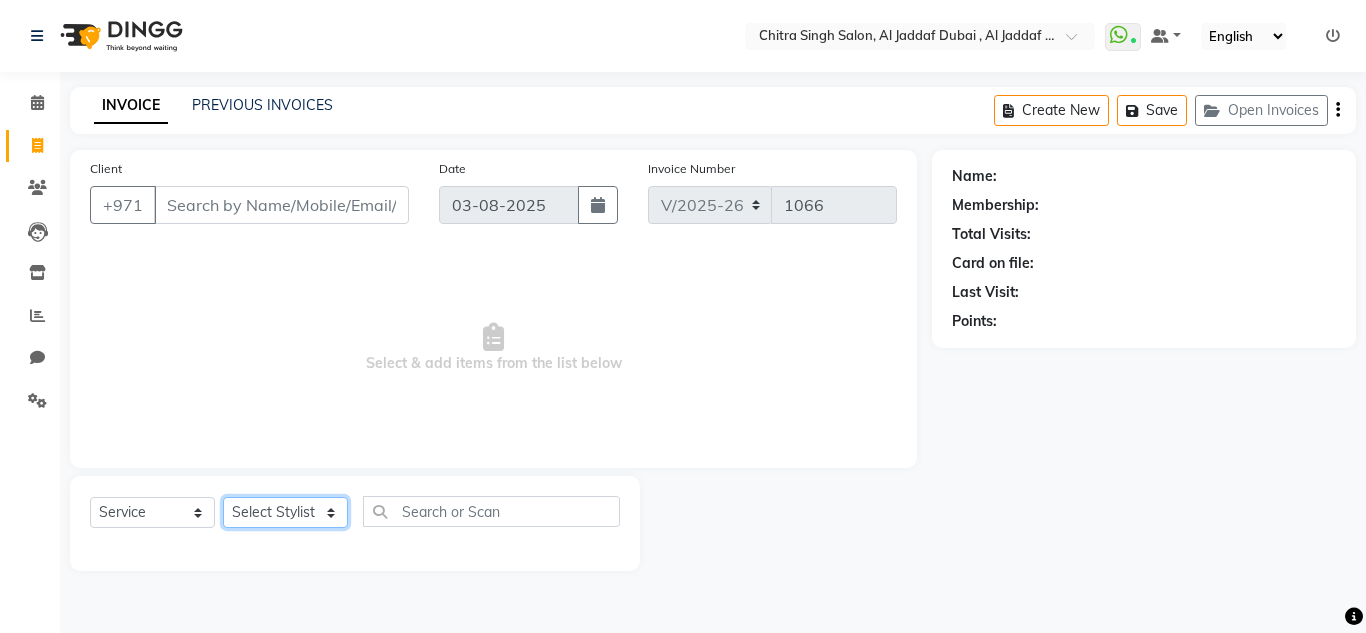 drag, startPoint x: 281, startPoint y: 505, endPoint x: 301, endPoint y: 507, distance: 20.09975 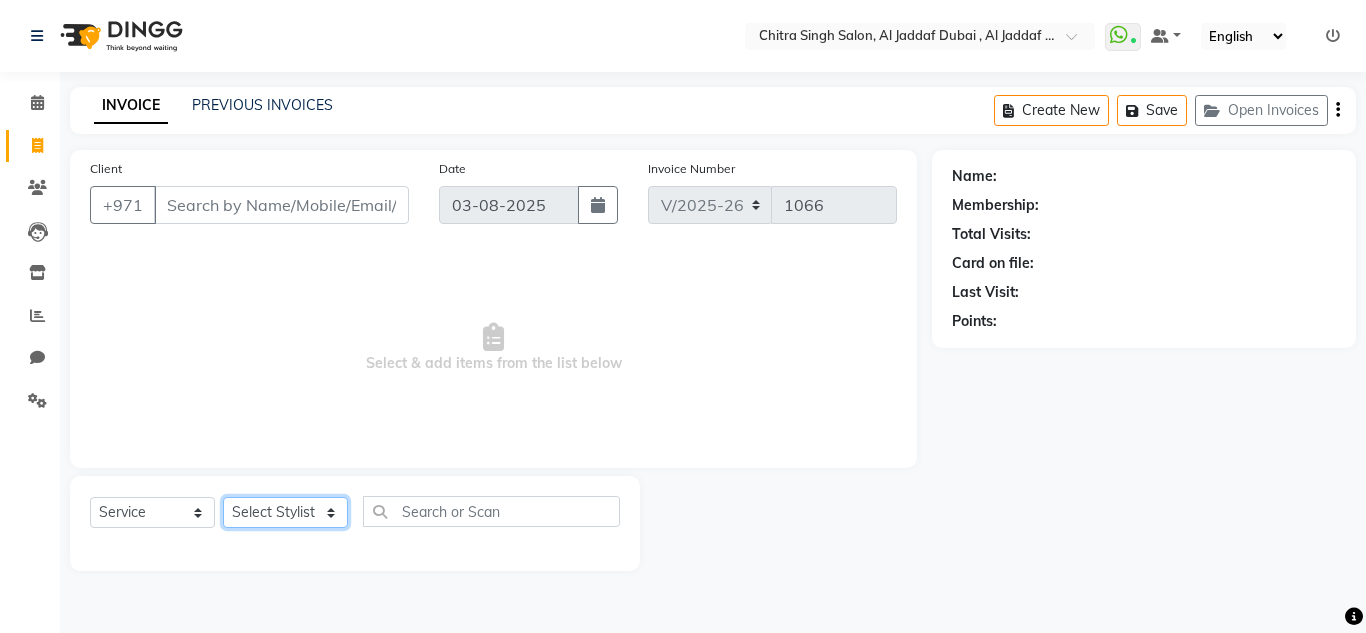 type on "504748635" 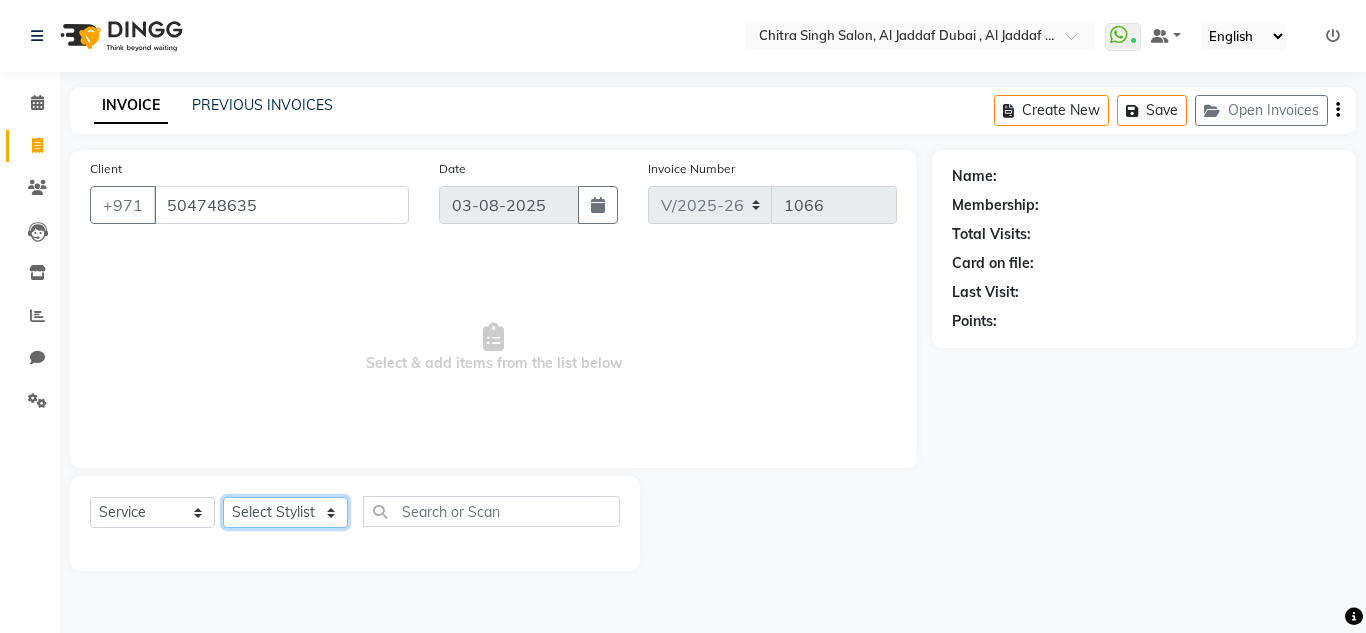 select on "1: Object" 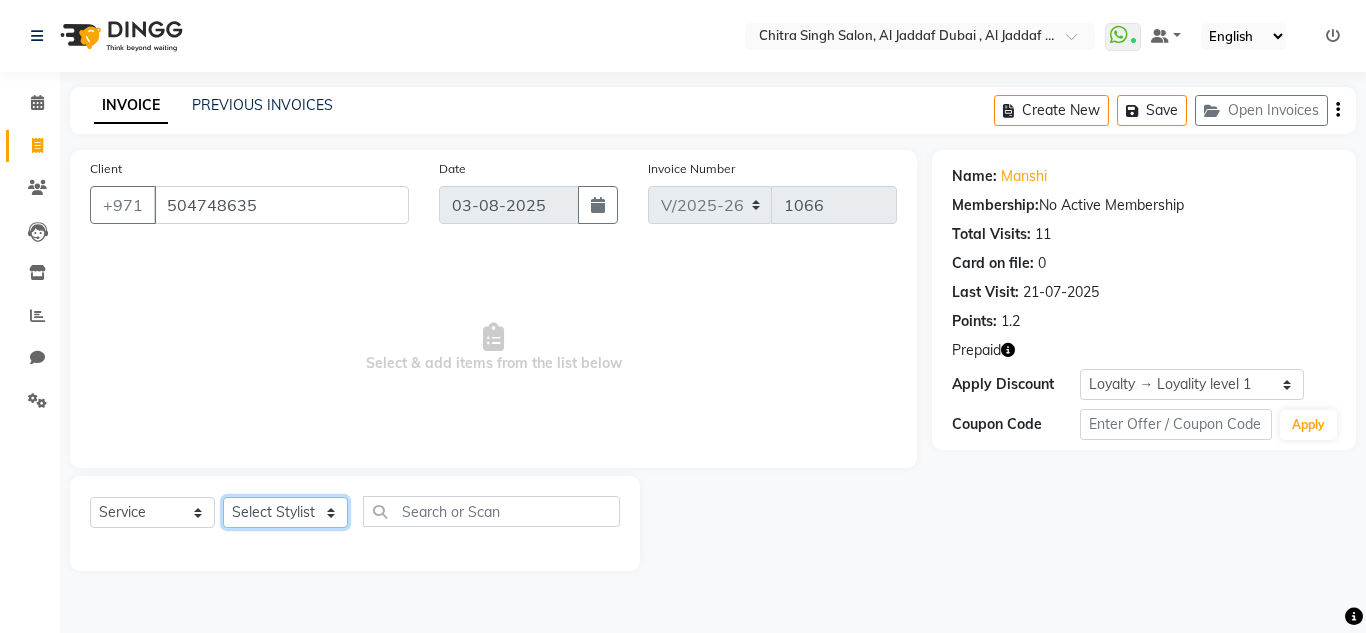 select on "86711" 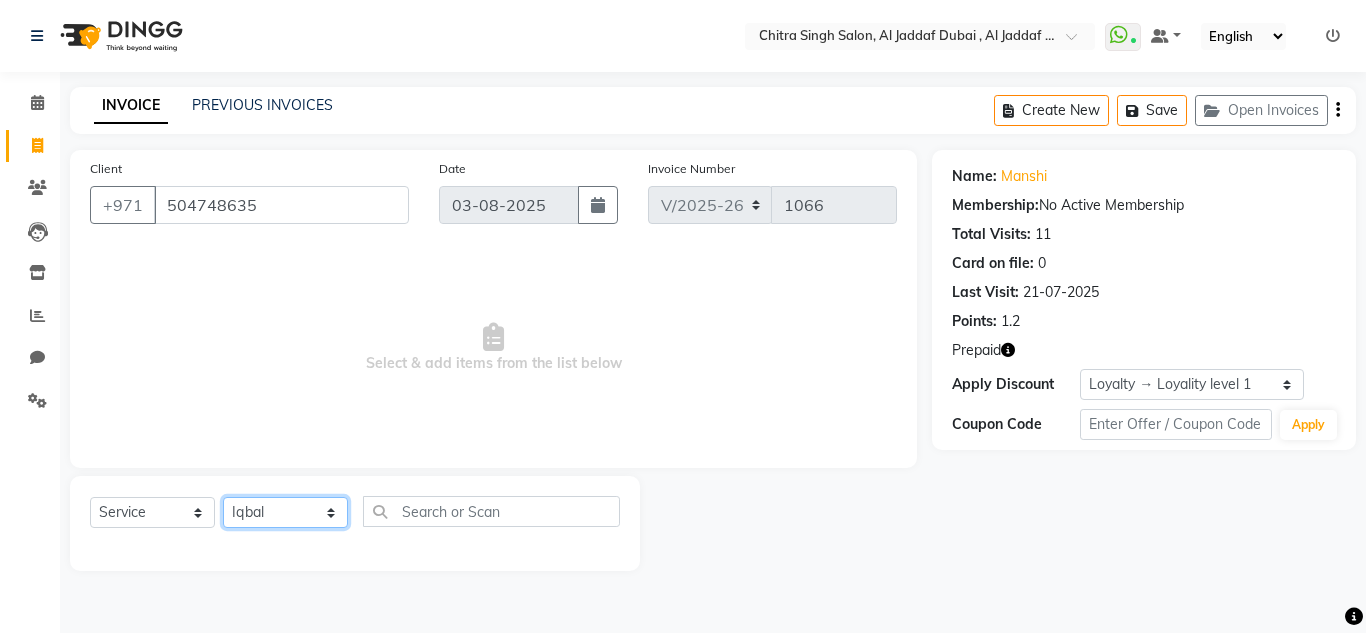 click on "Select Stylist Huma Iqbal Kabita Management Riba Sales person Srijana trial lady" 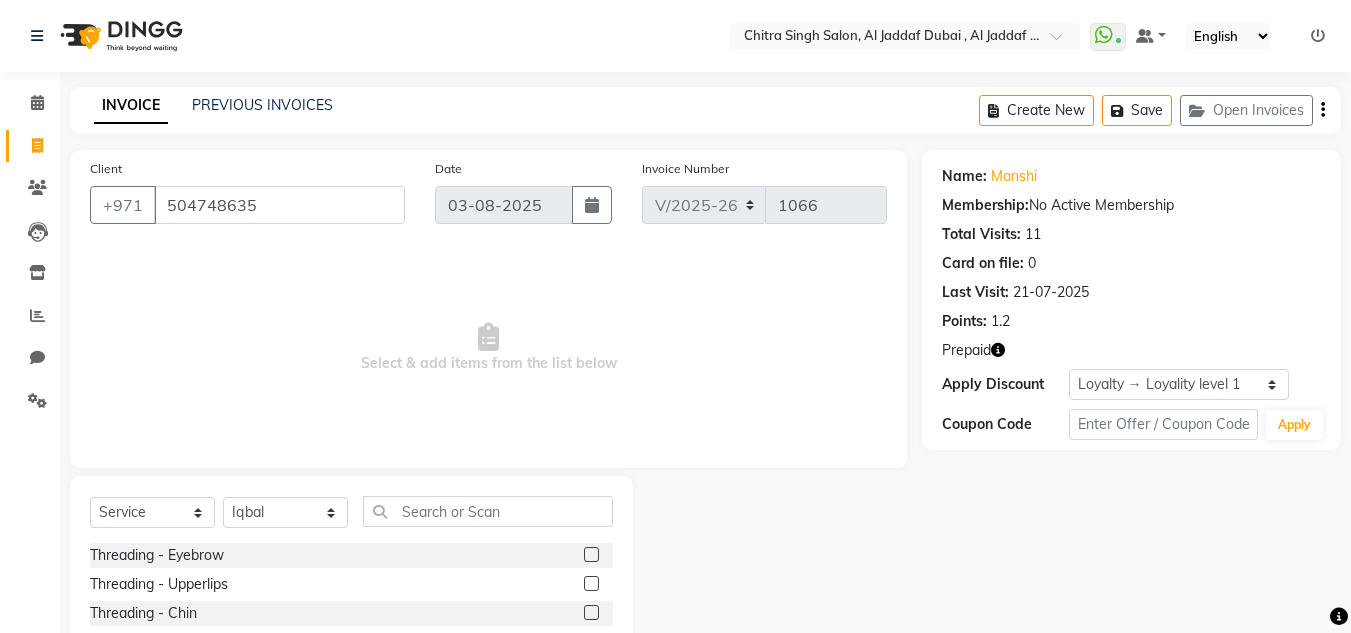 click on "Select  Service  Product  Membership  Package Voucher Prepaid Gift Card  Select Stylist Huma Iqbal Kabita Management Riba Sales person Srijana trial lady" 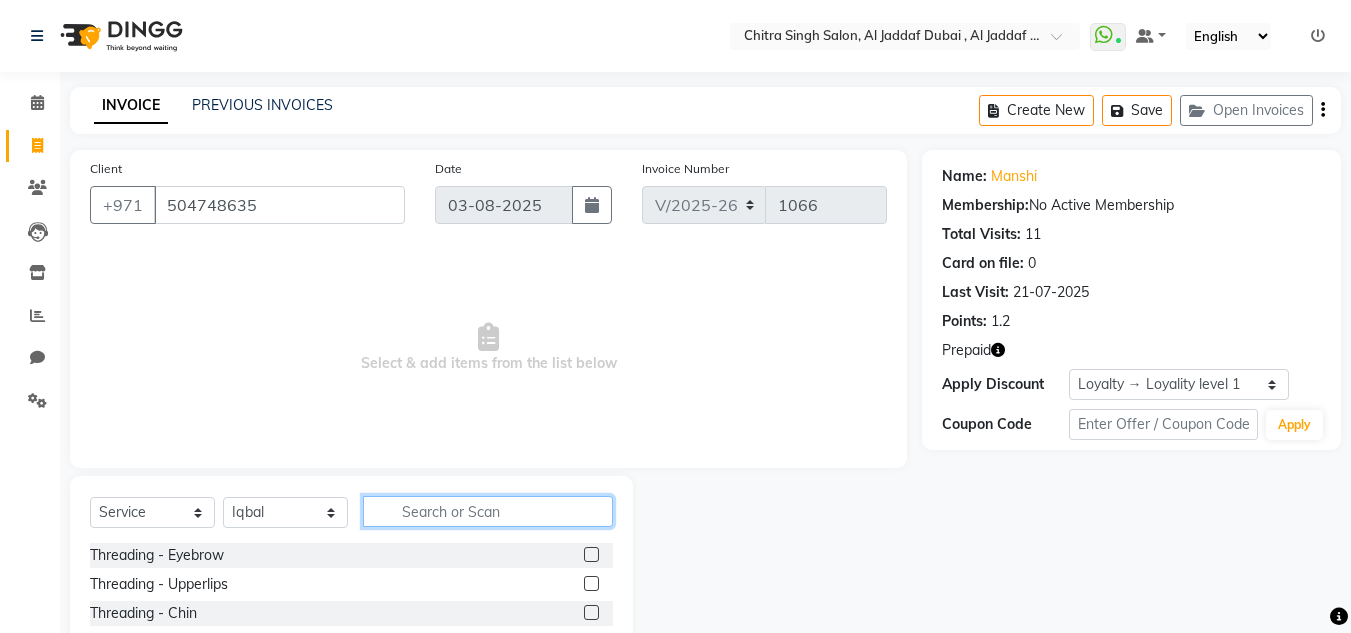 click 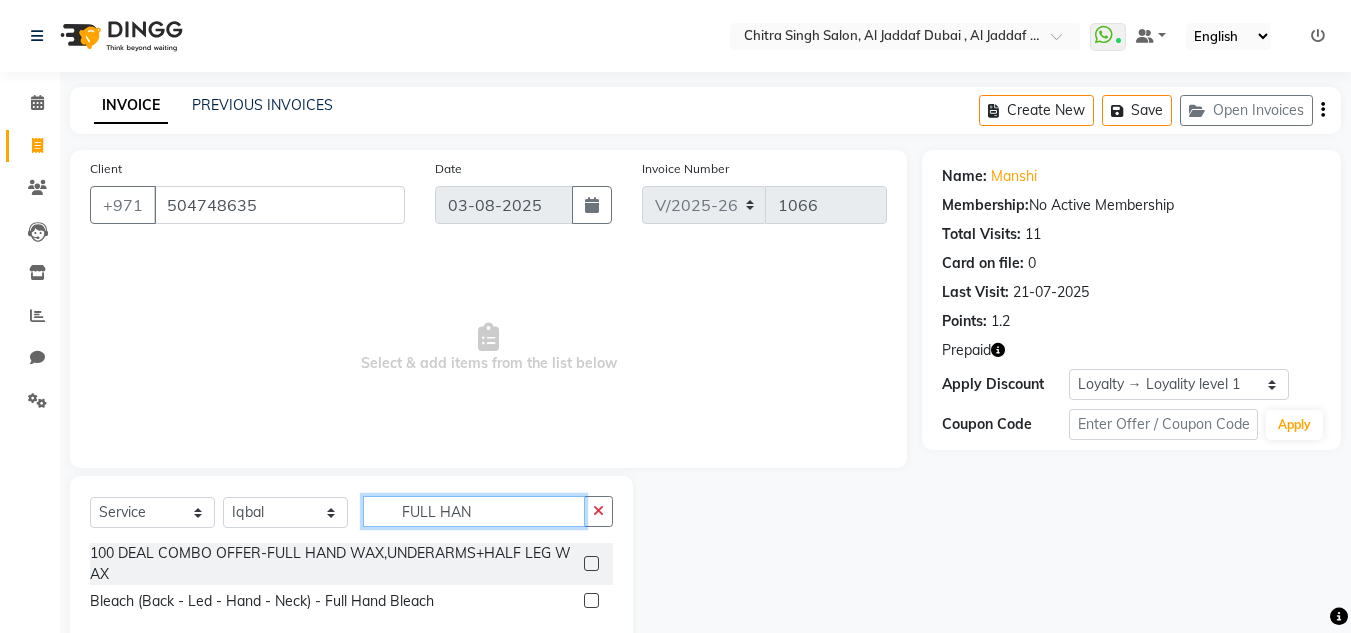 type on "FULL HAND" 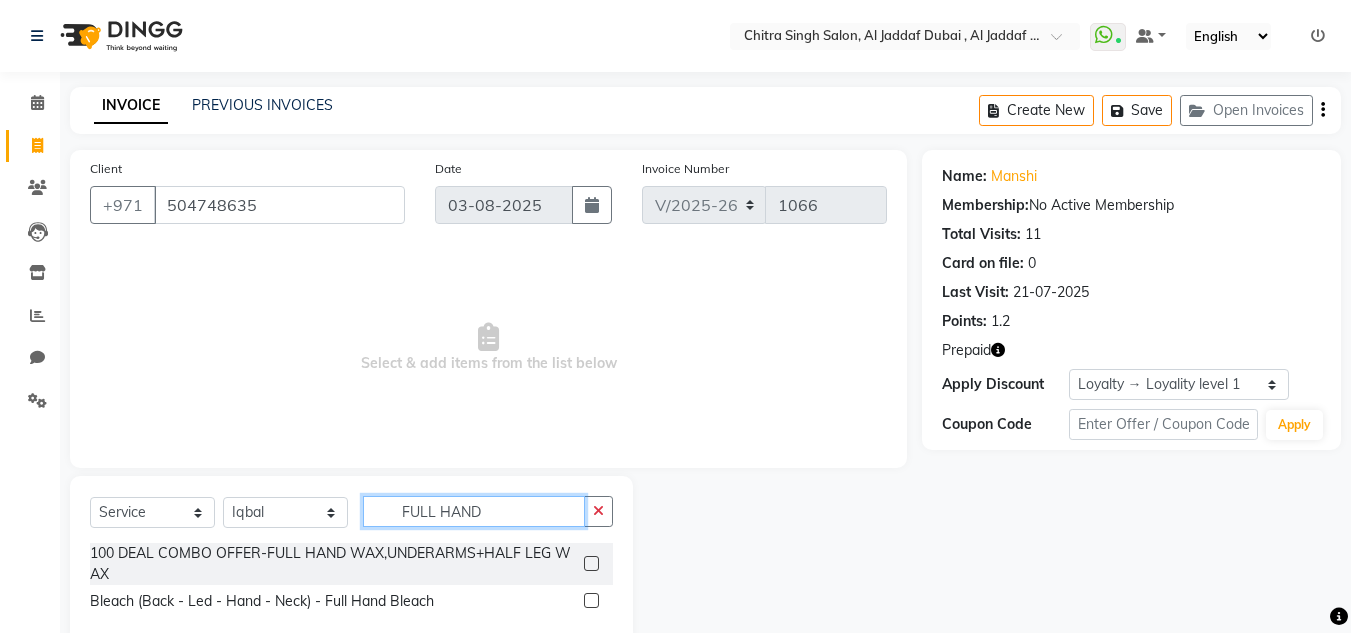 scroll, scrollTop: 43, scrollLeft: 0, axis: vertical 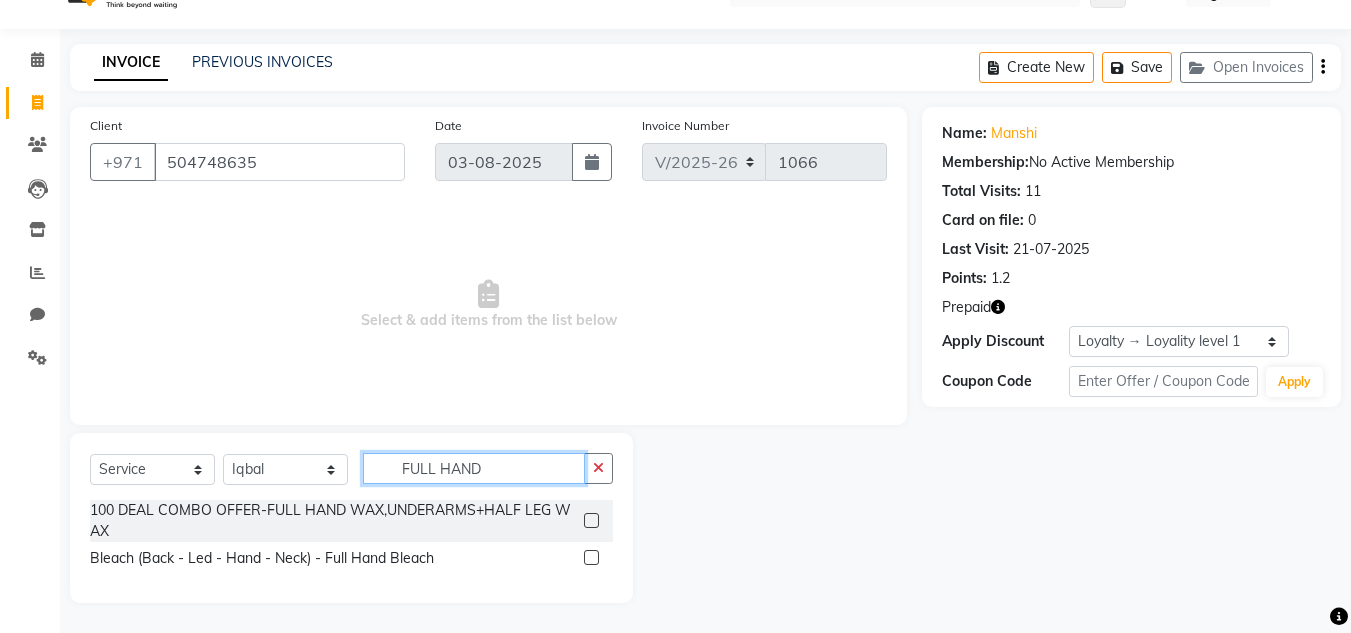 drag, startPoint x: 397, startPoint y: 452, endPoint x: 270, endPoint y: 441, distance: 127.47549 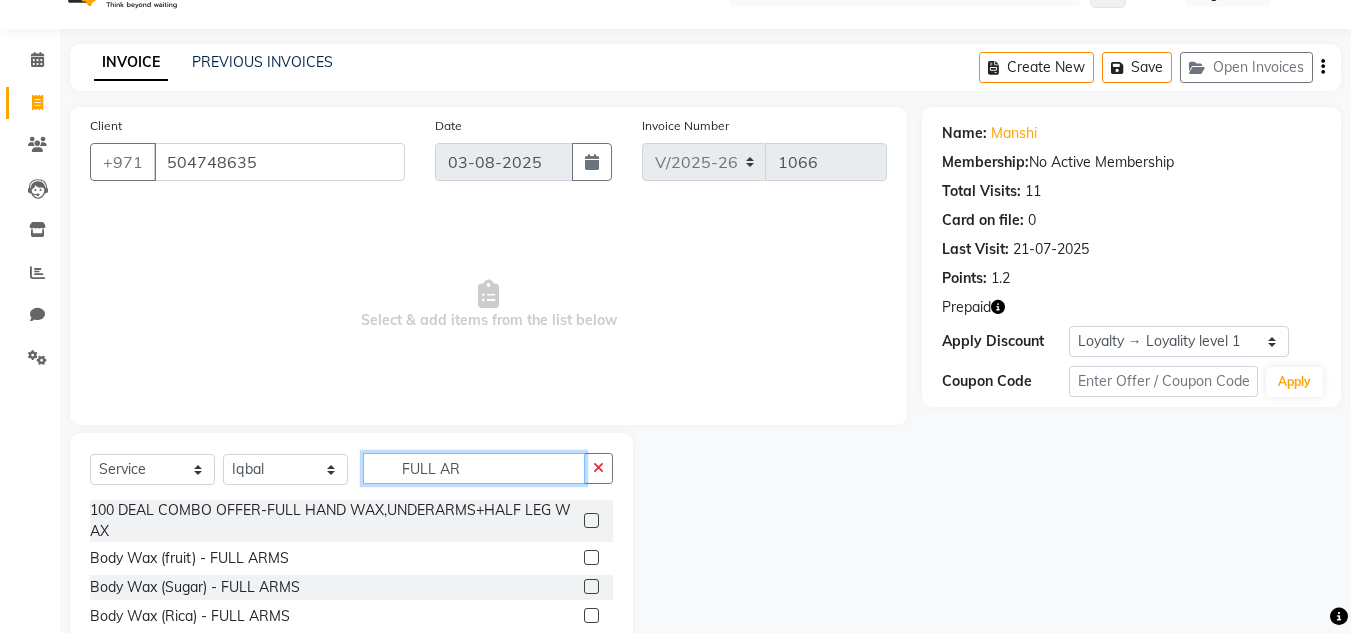 type on "FULL AR" 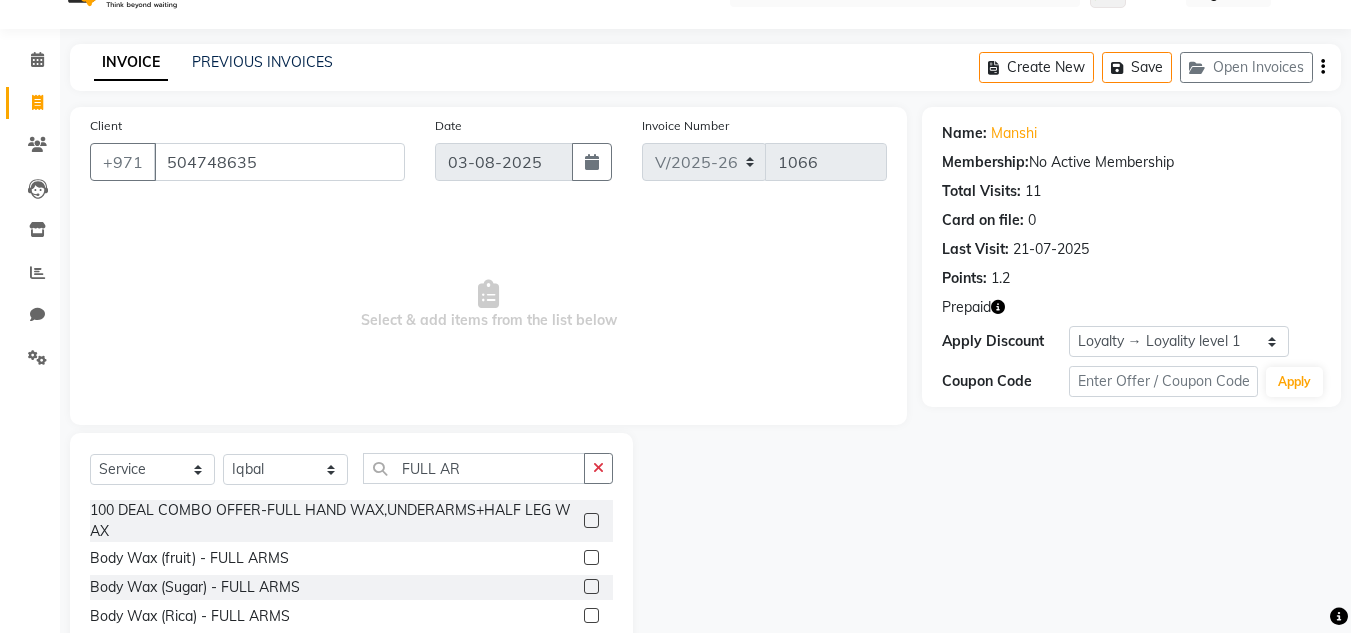 click 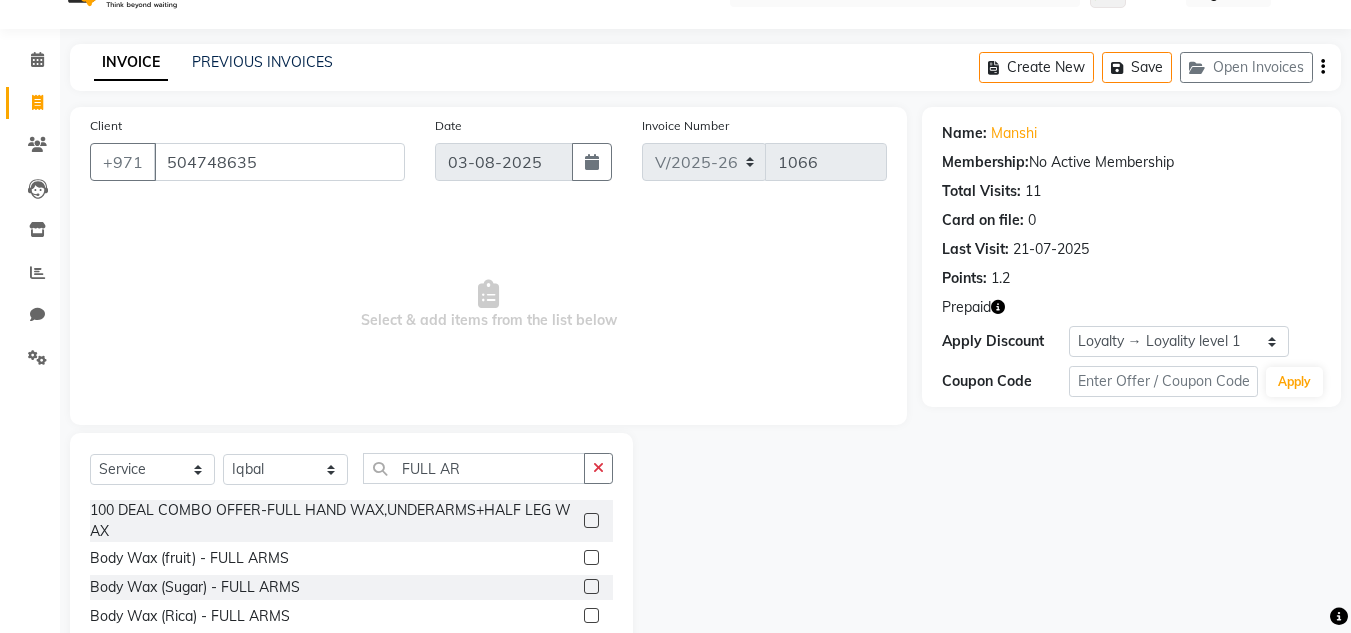 click at bounding box center (590, 558) 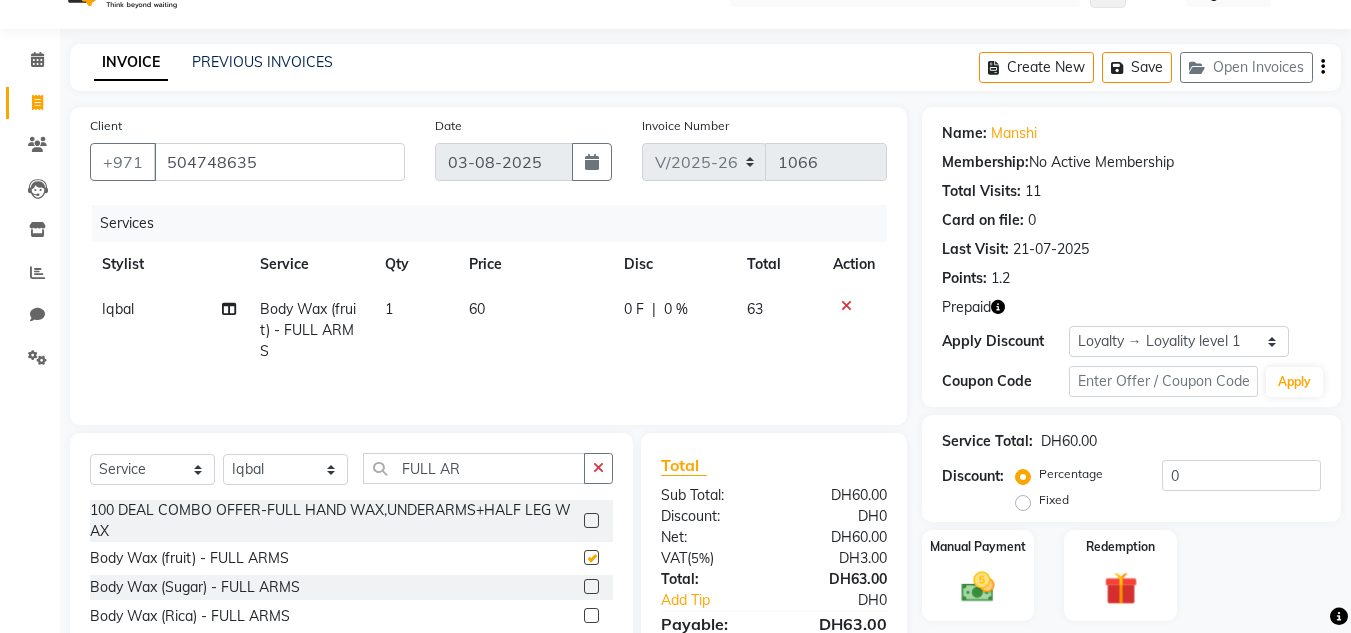checkbox on "false" 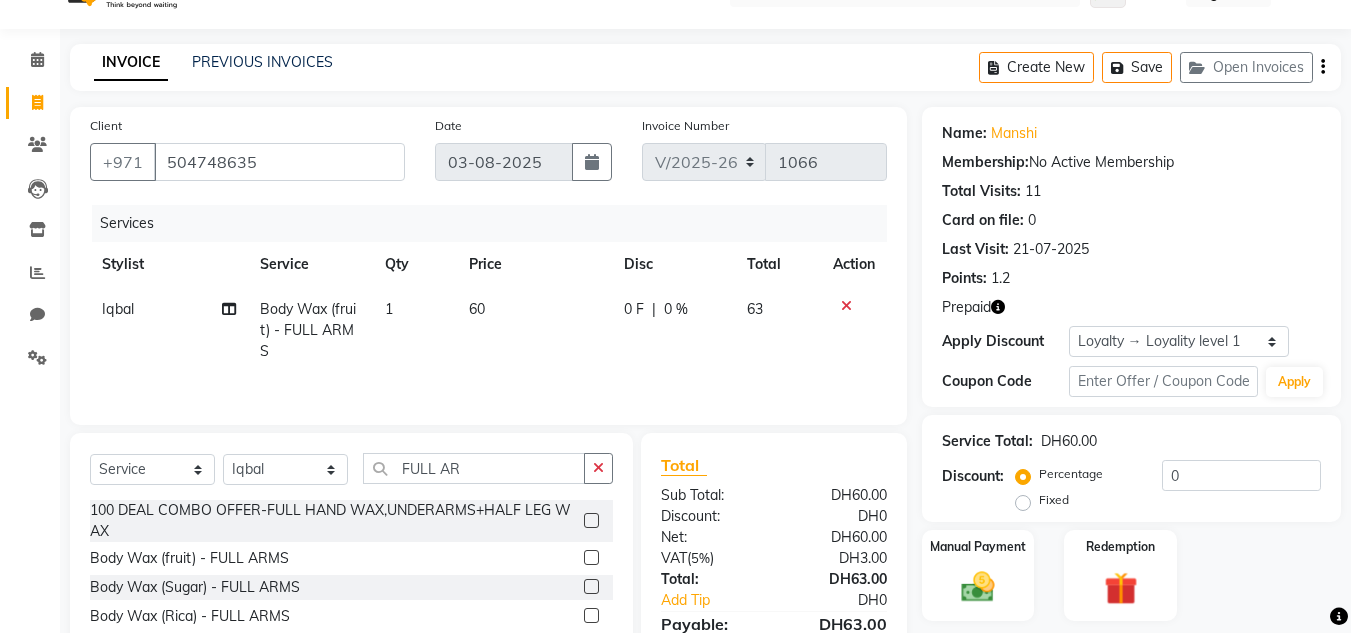 drag, startPoint x: 509, startPoint y: 494, endPoint x: 275, endPoint y: 453, distance: 237.56473 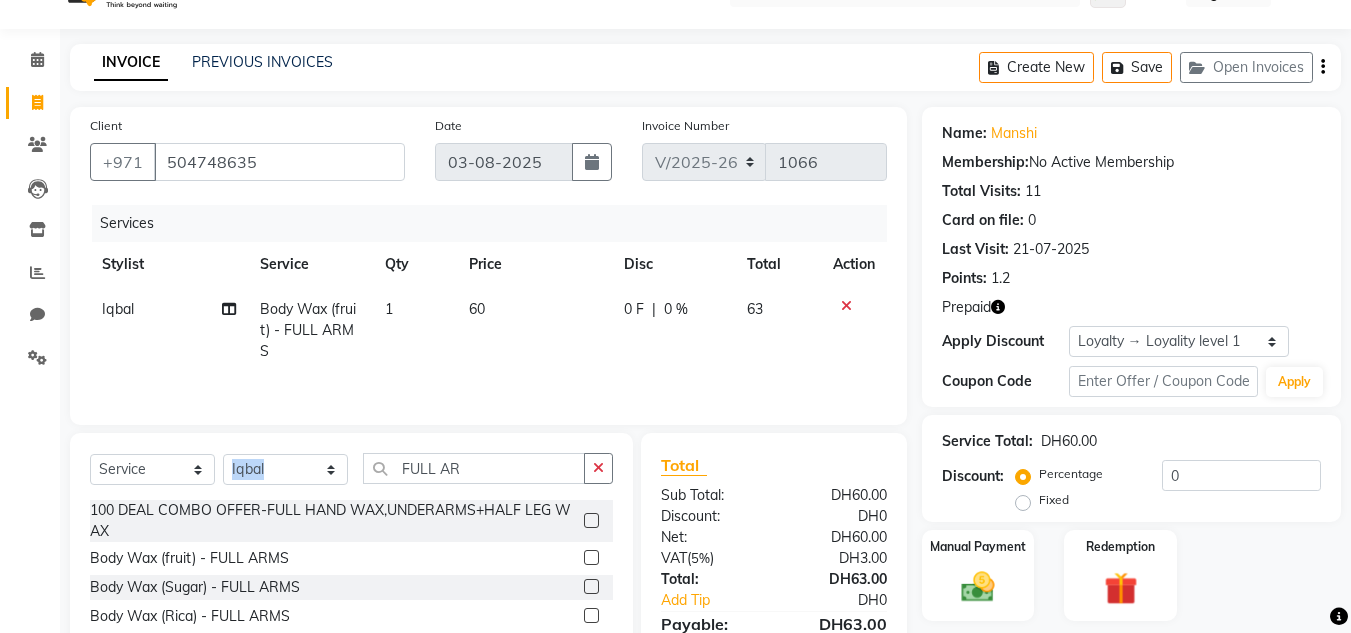 click on "Select Service Product Membership Package Voucher Prepaid Gift Card Select Stylist [FIRST] [FIRST] Management [FIRST] Sales person [FIRST] trial lady FULL AR" 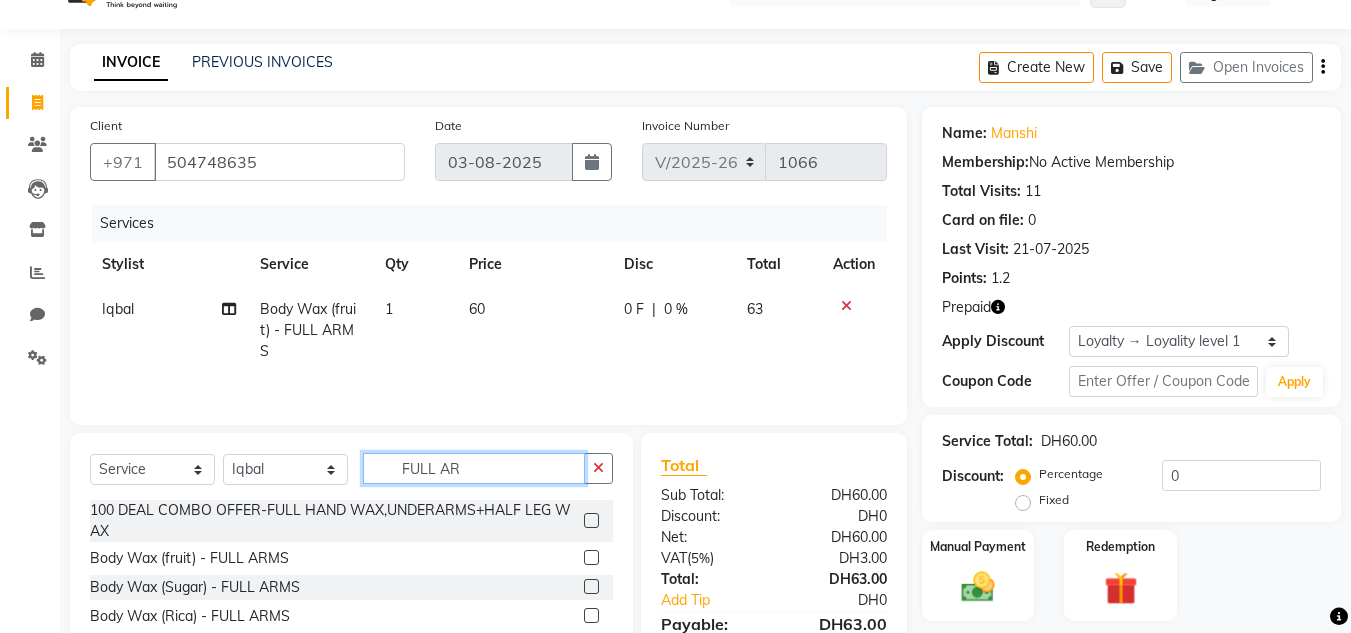 click on "FULL AR" 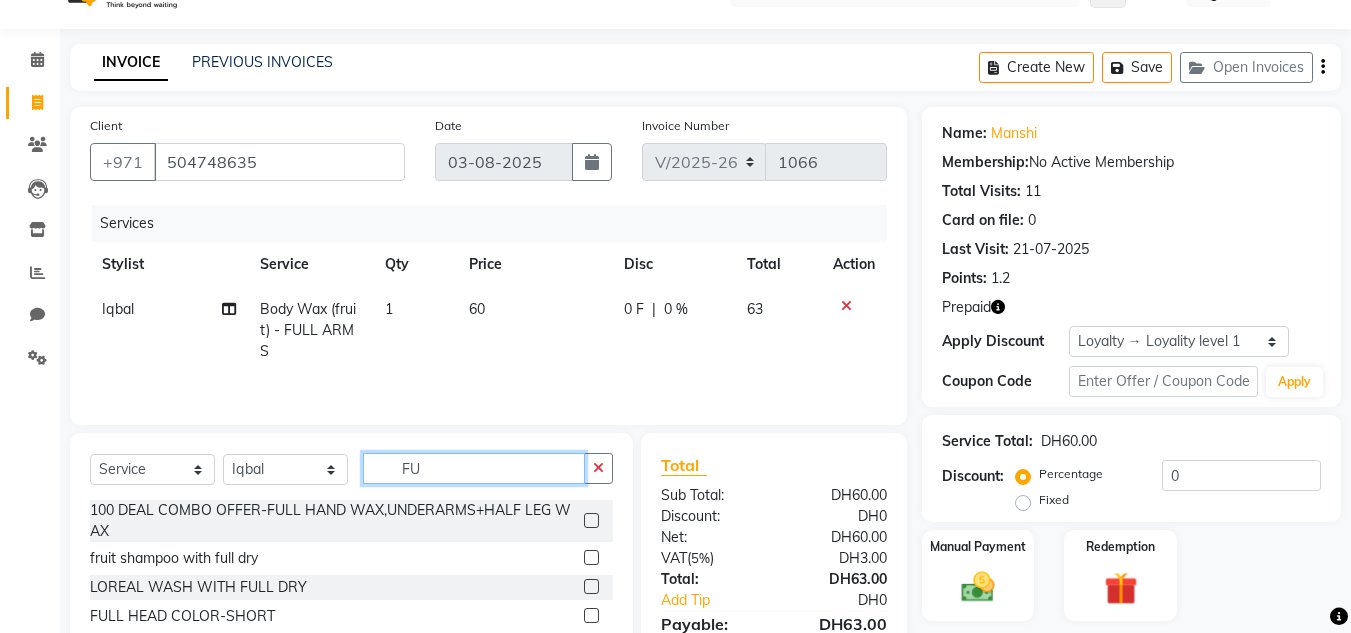 type on "F" 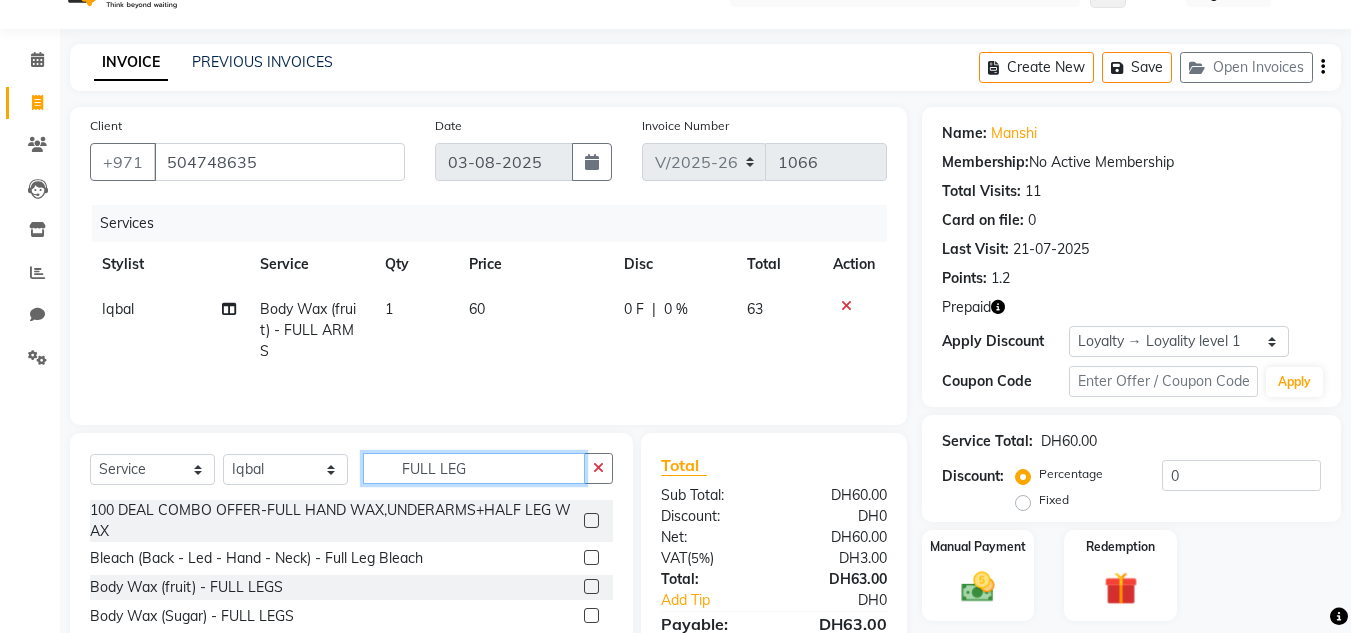 type on "FULL LEG" 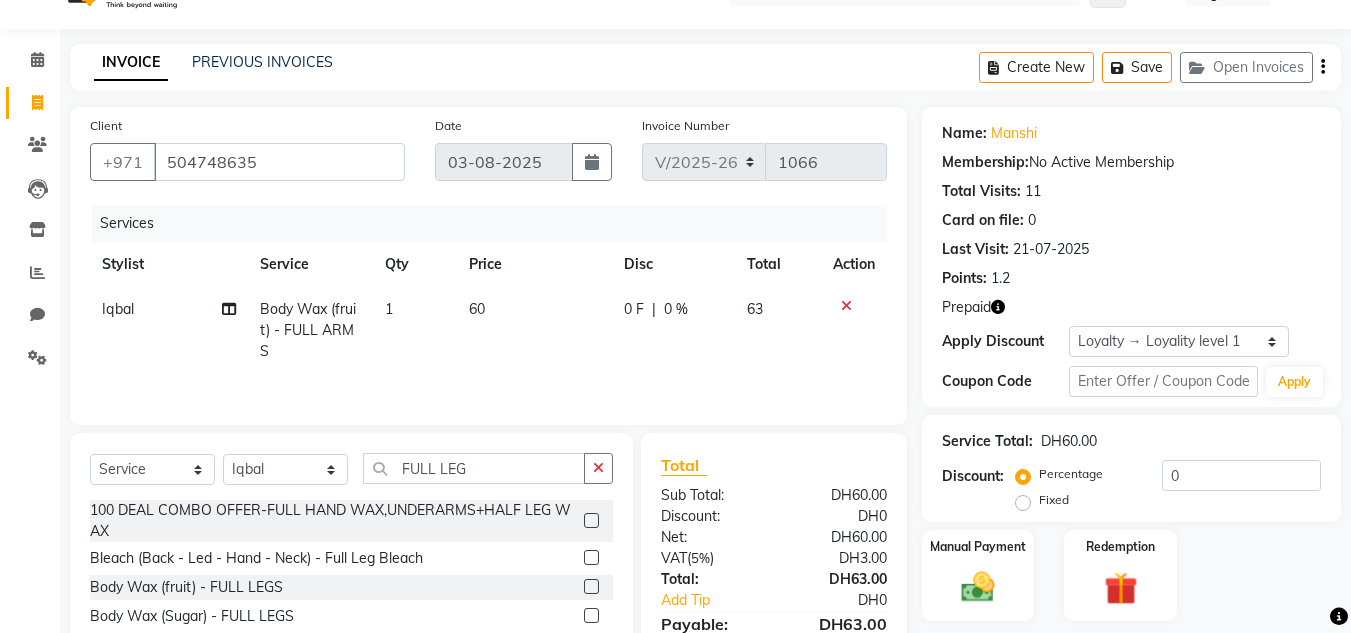 click 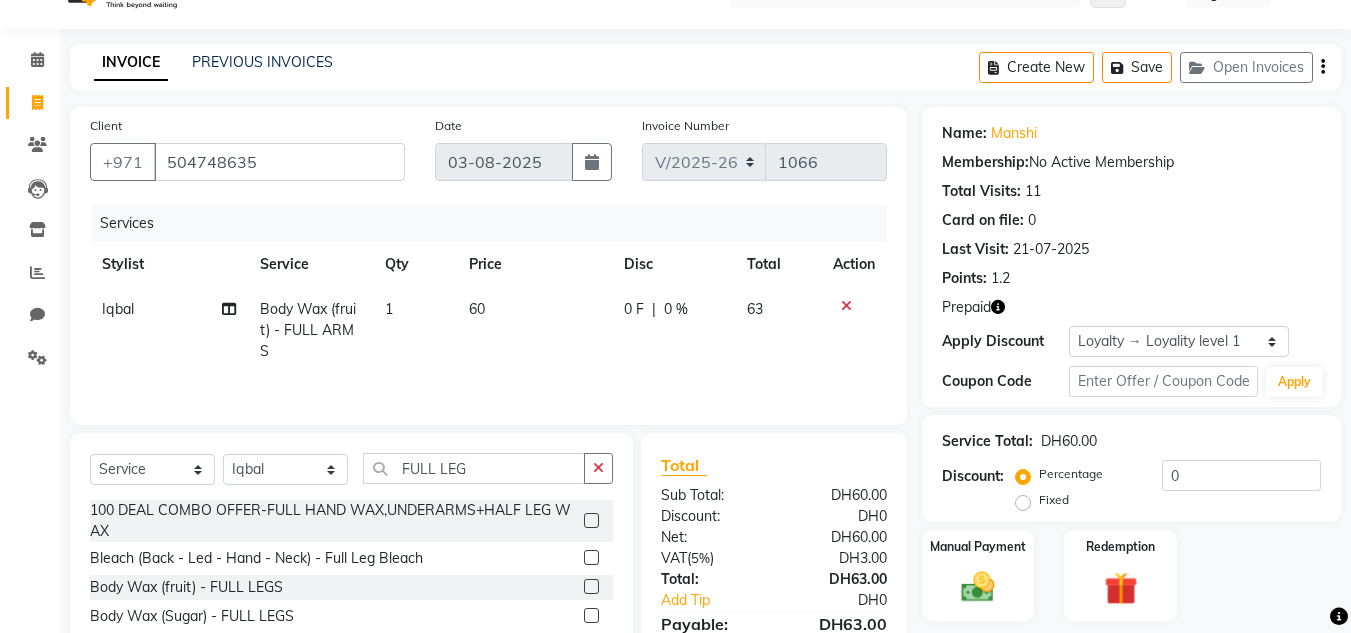 click 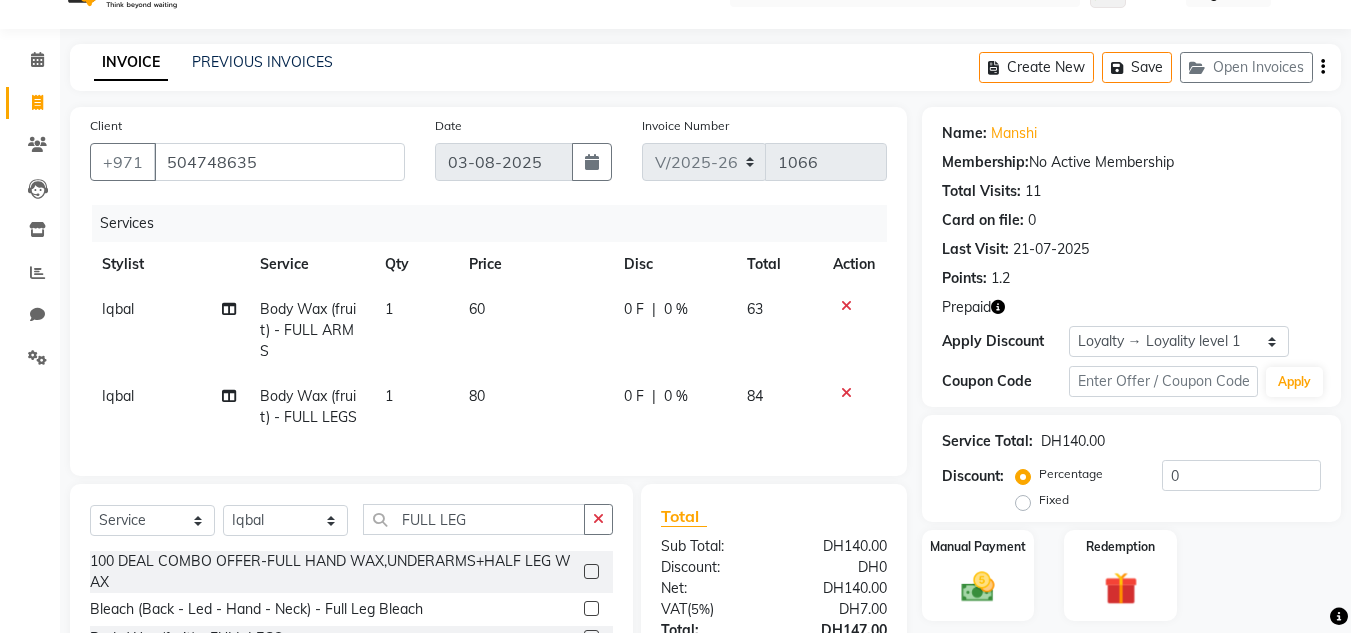 checkbox on "false" 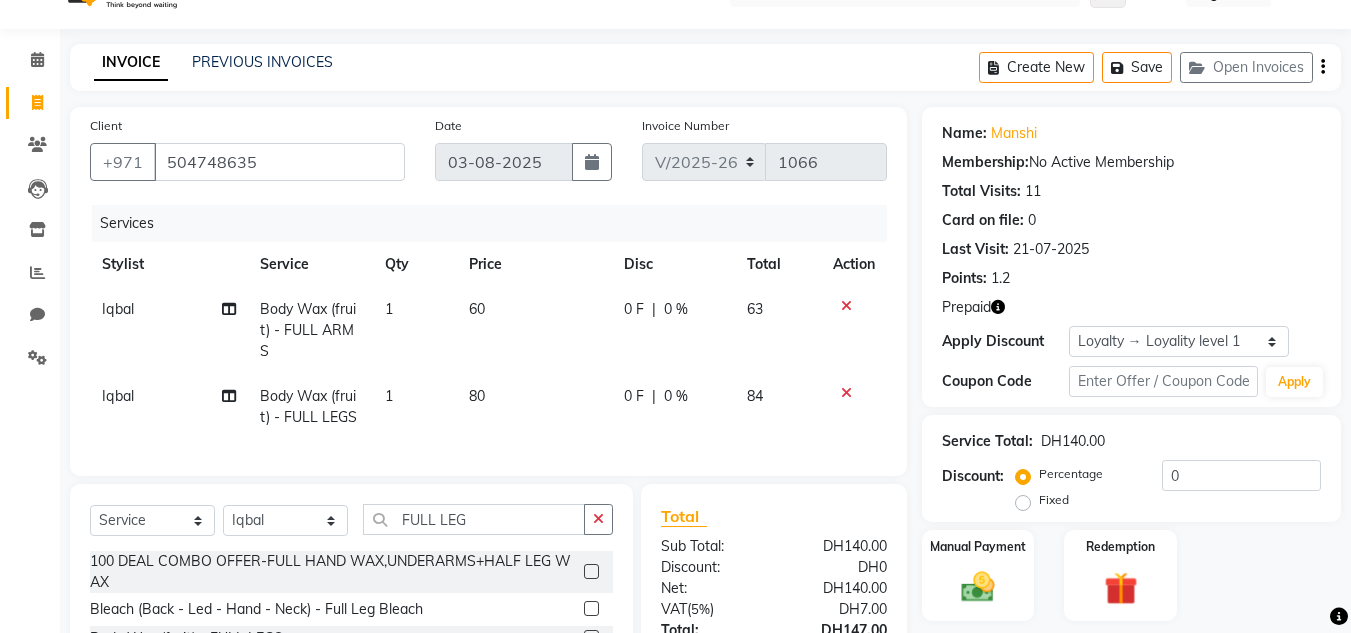 drag, startPoint x: 495, startPoint y: 474, endPoint x: 490, endPoint y: 496, distance: 22.561028 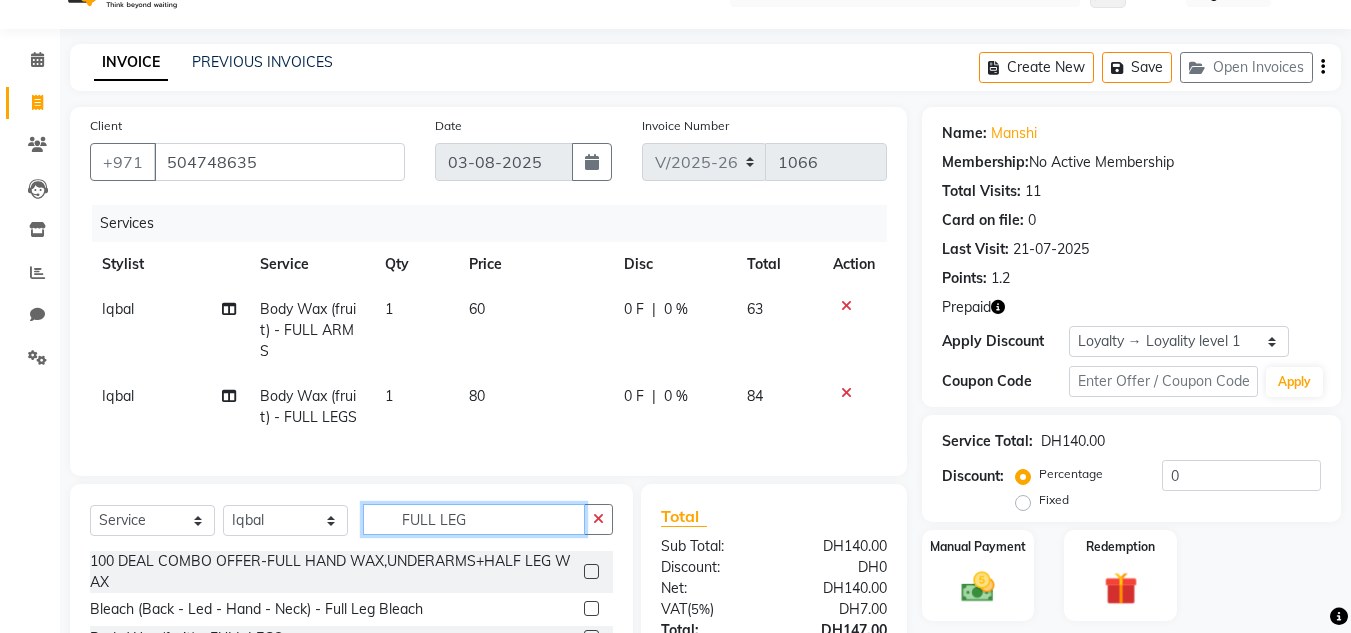 drag, startPoint x: 483, startPoint y: 509, endPoint x: 167, endPoint y: 509, distance: 316 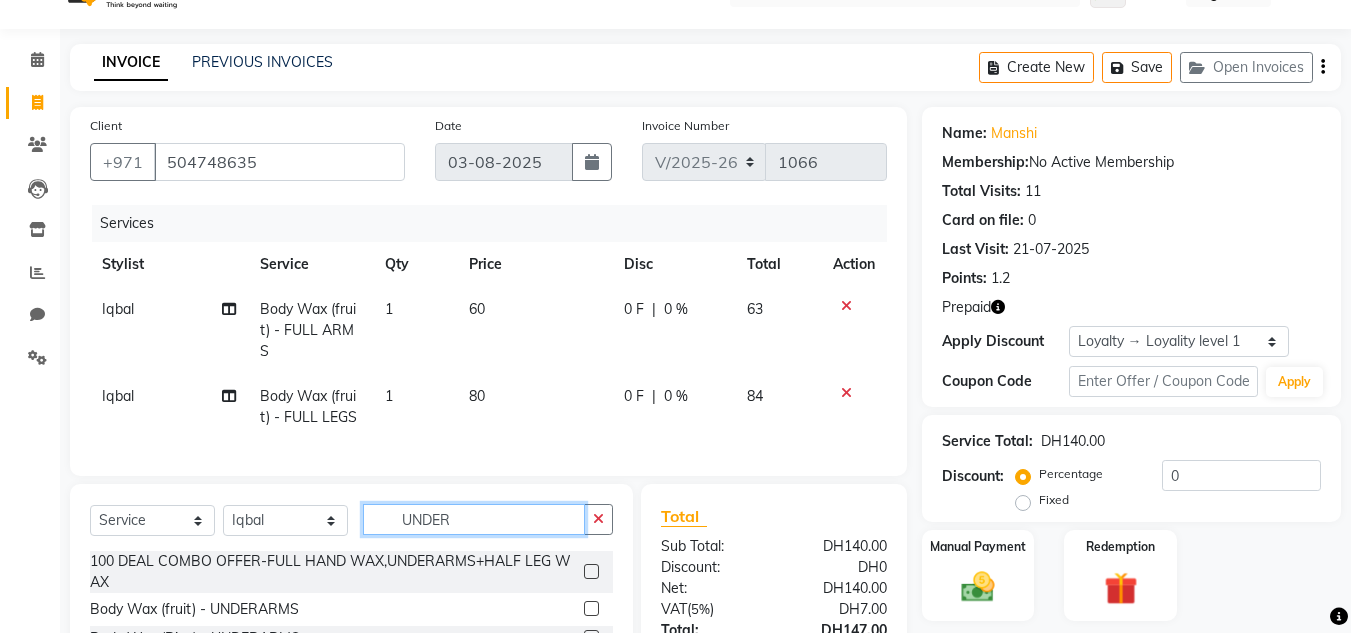 type on "UNDER" 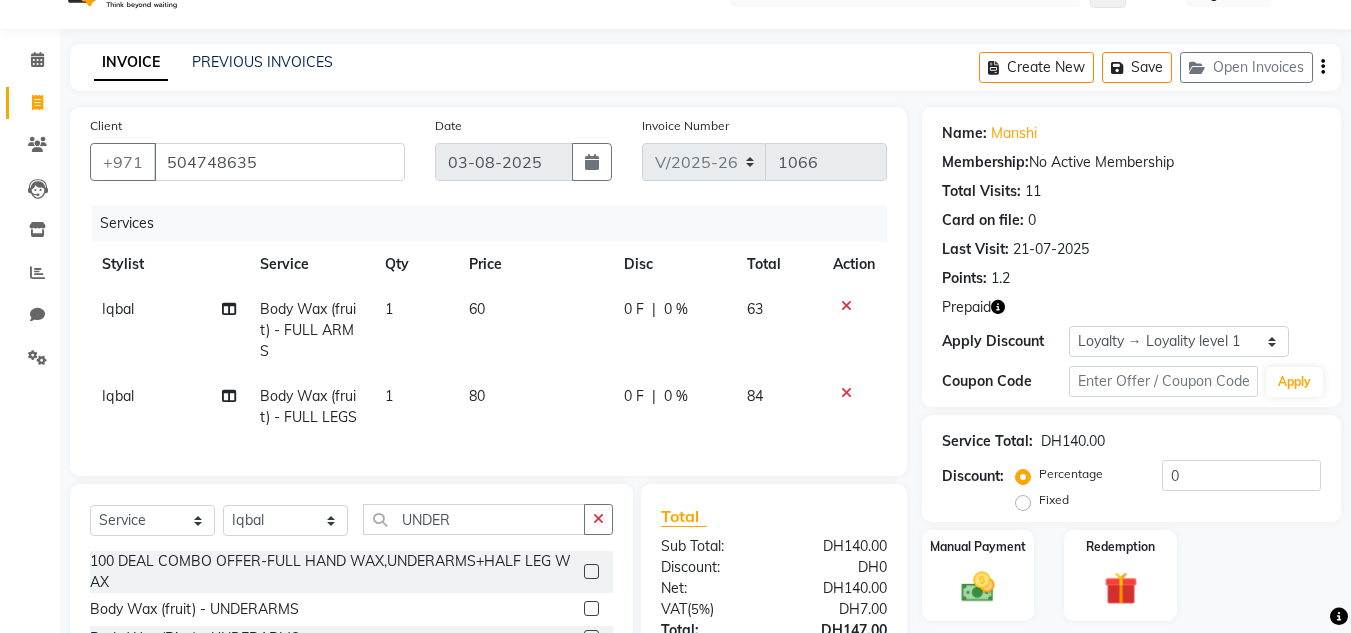 click 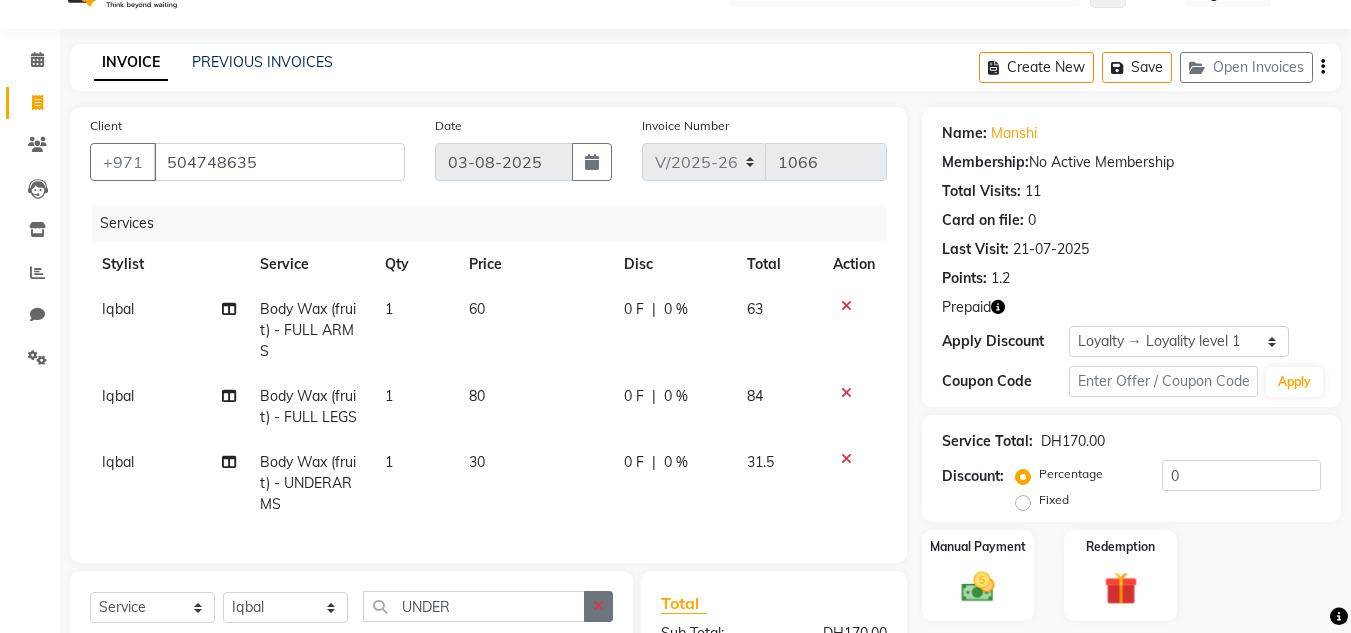 checkbox on "false" 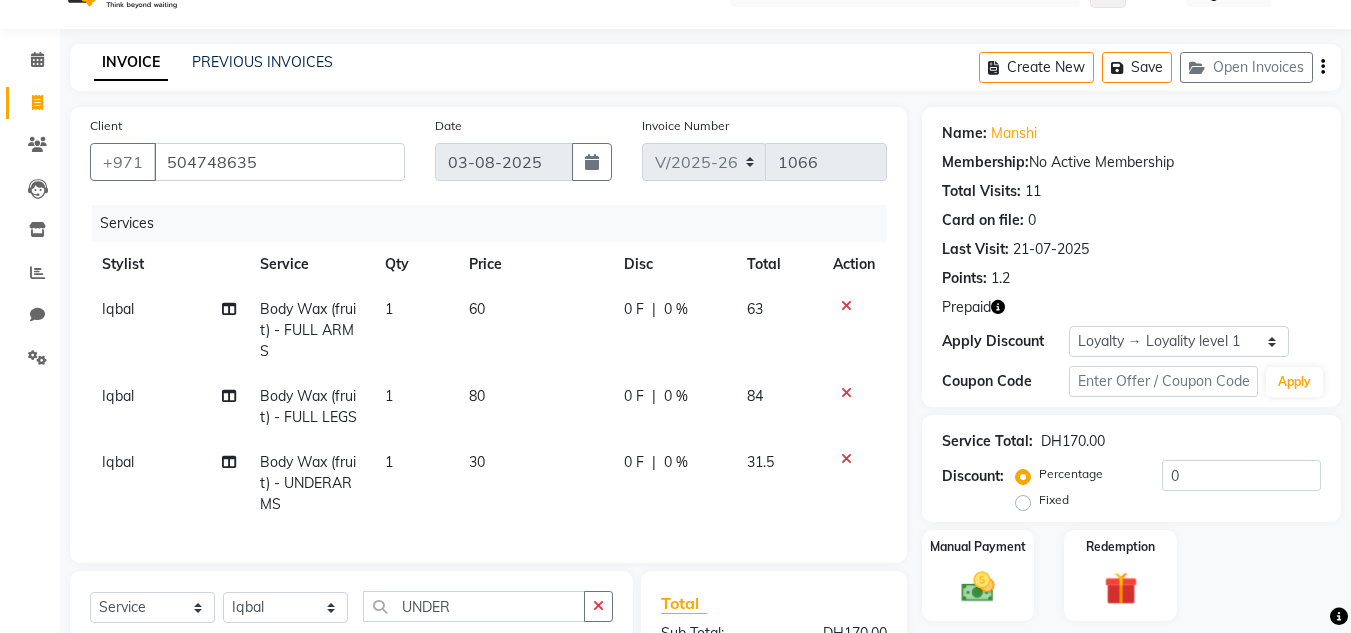 click on "Iqbal" 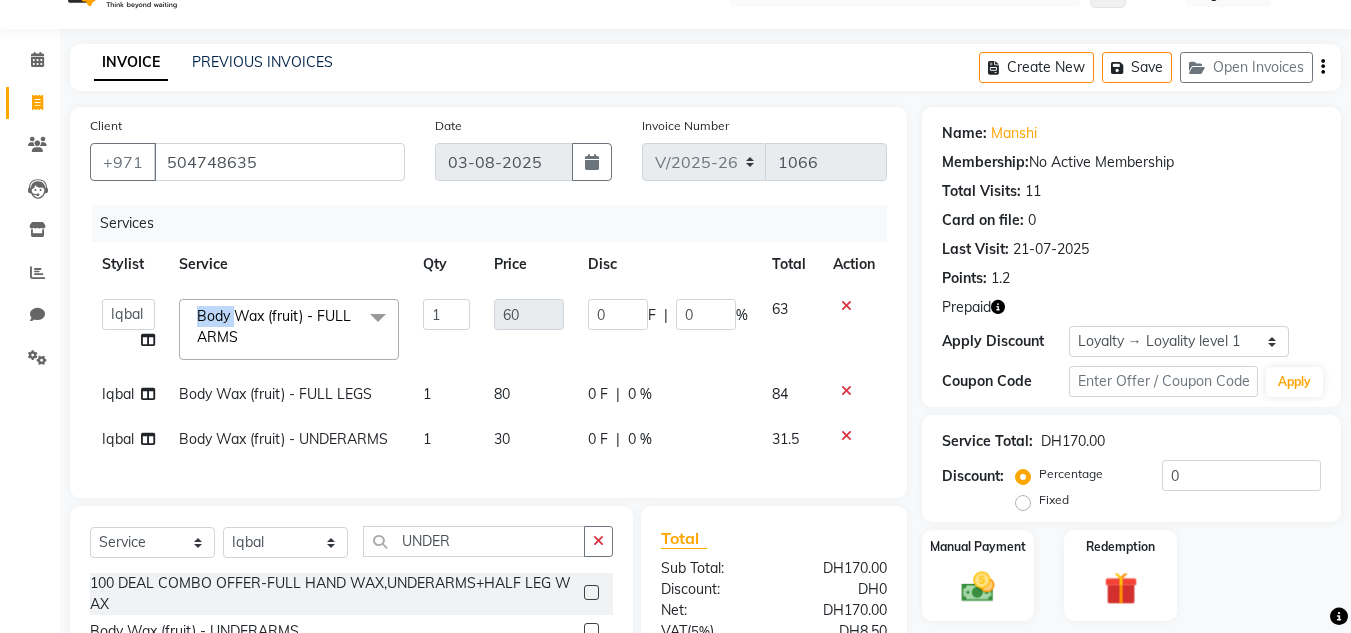 drag, startPoint x: 245, startPoint y: 302, endPoint x: 211, endPoint y: 323, distance: 39.962482 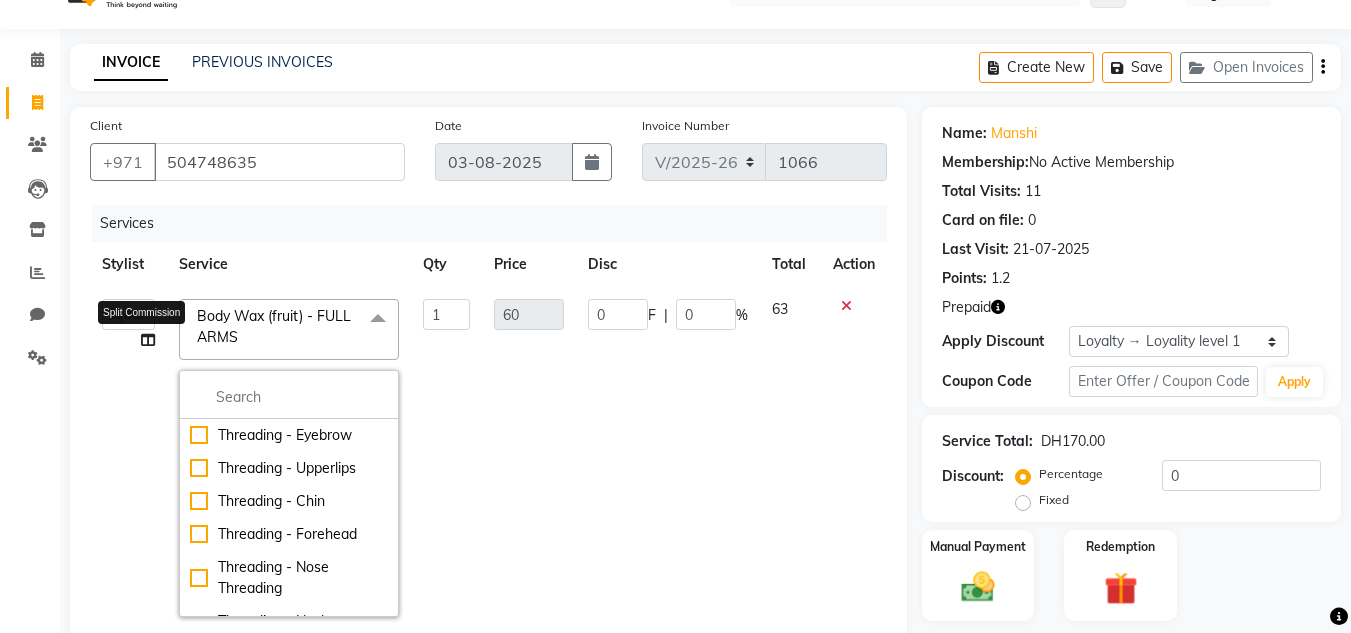 click 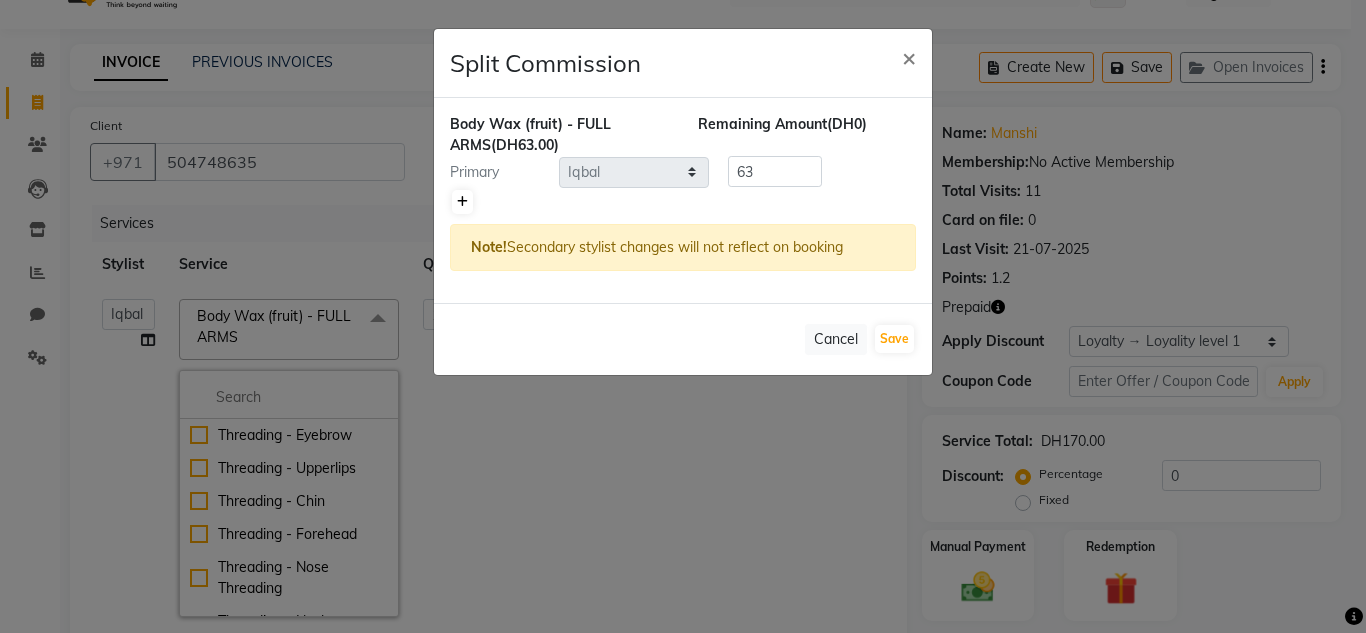 click 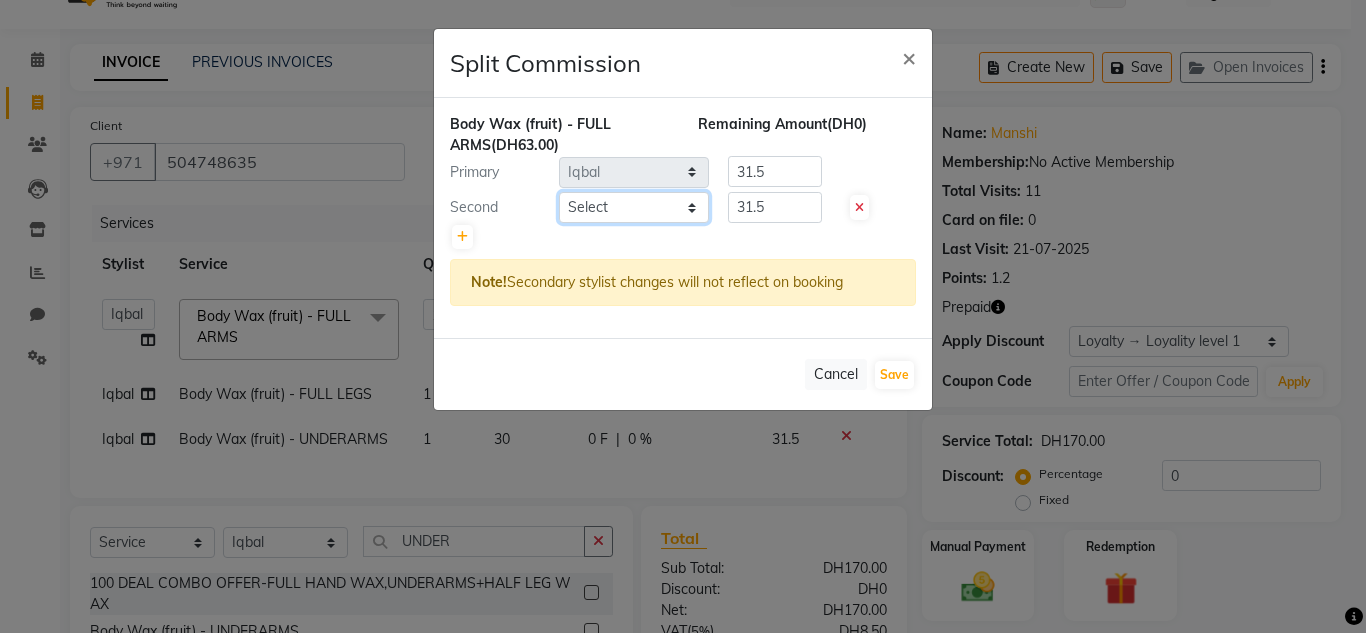 click on "Select [FIRST] [FIRST] [FIRST] Management [FIRST] Sales person [FIRST] trial lady" 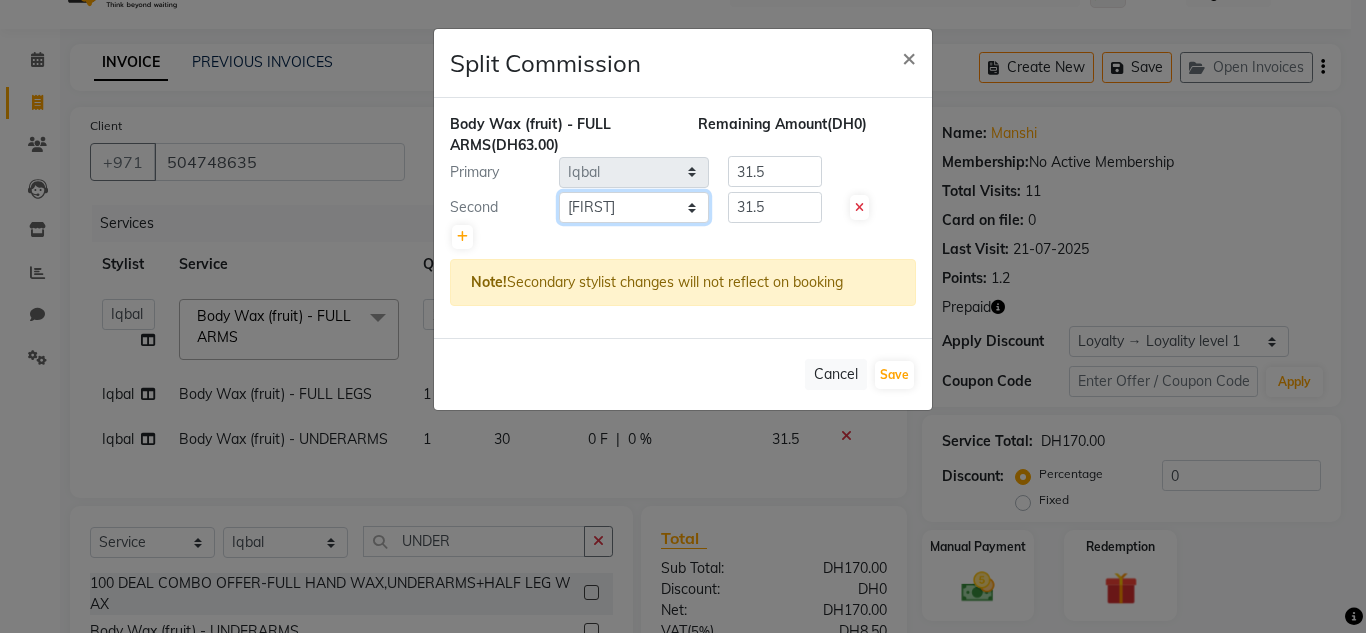 click on "Select [FIRST] [FIRST] [FIRST] Management [FIRST] Sales person [FIRST] trial lady" 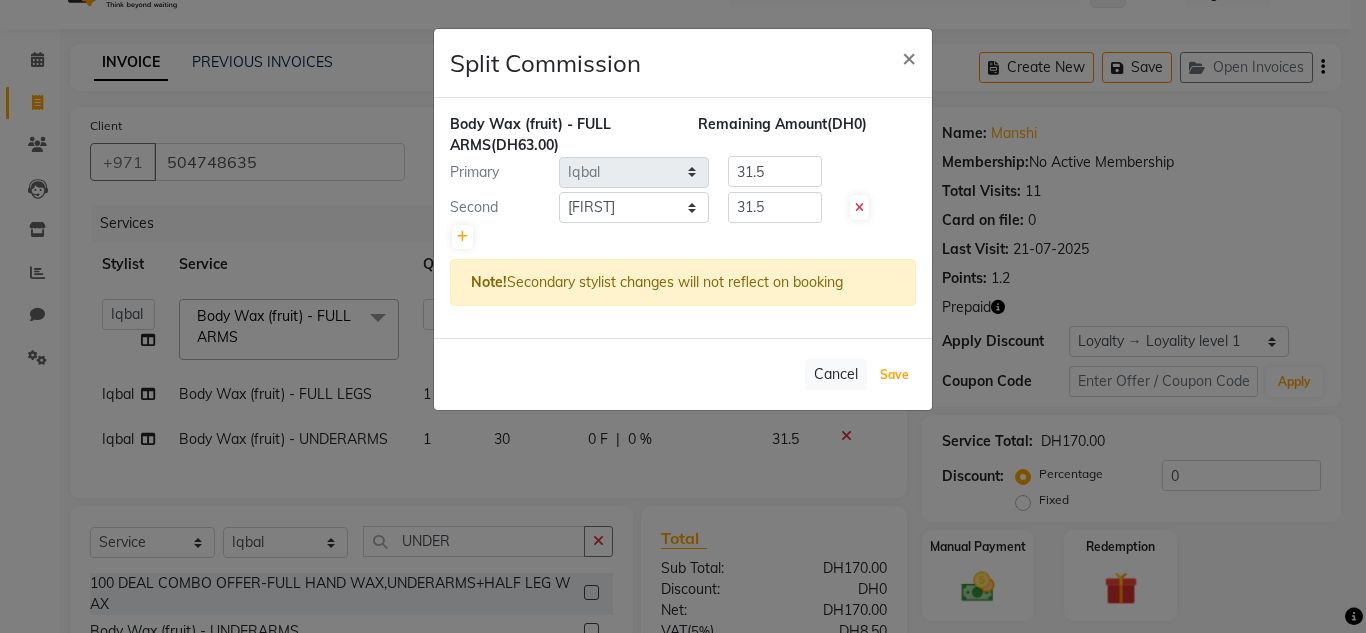 drag, startPoint x: 899, startPoint y: 382, endPoint x: 847, endPoint y: 381, distance: 52.009613 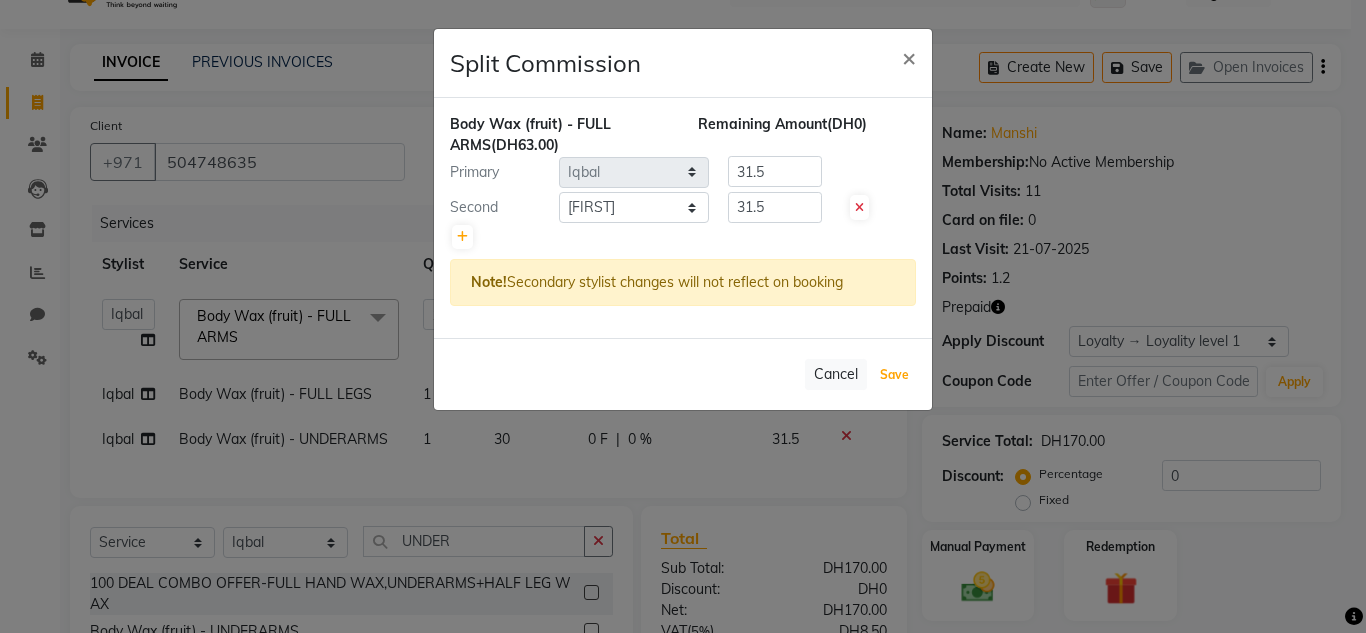 click on "Save" 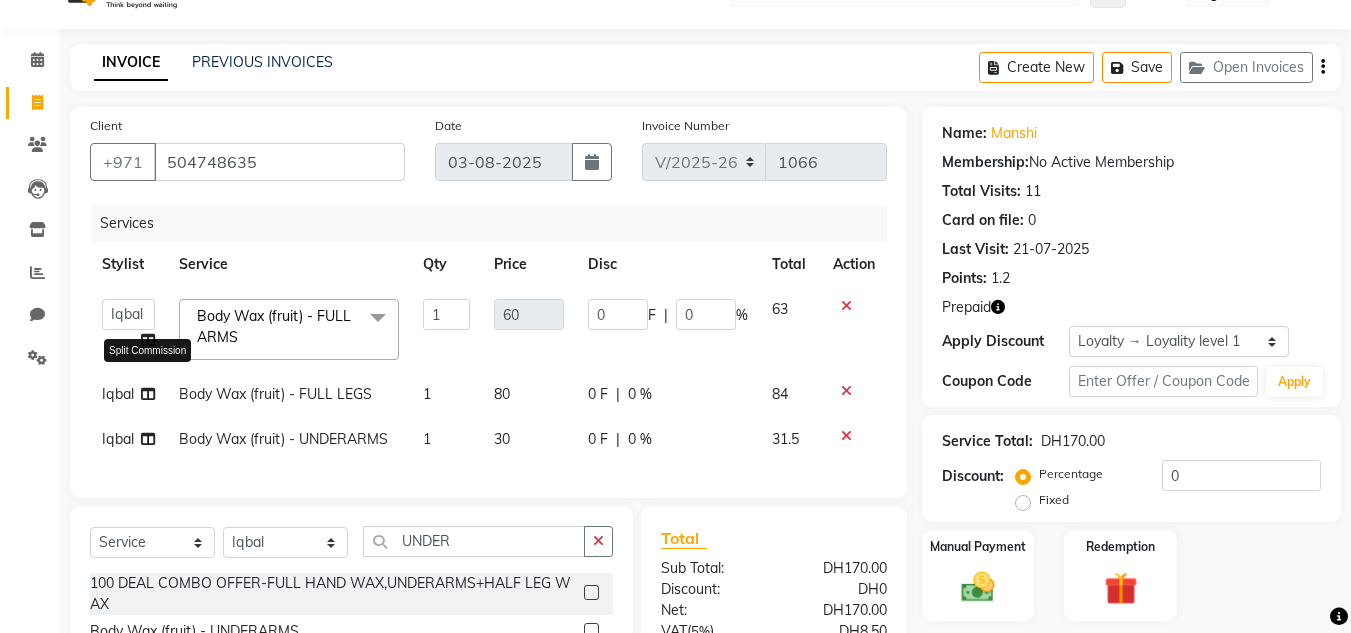 click 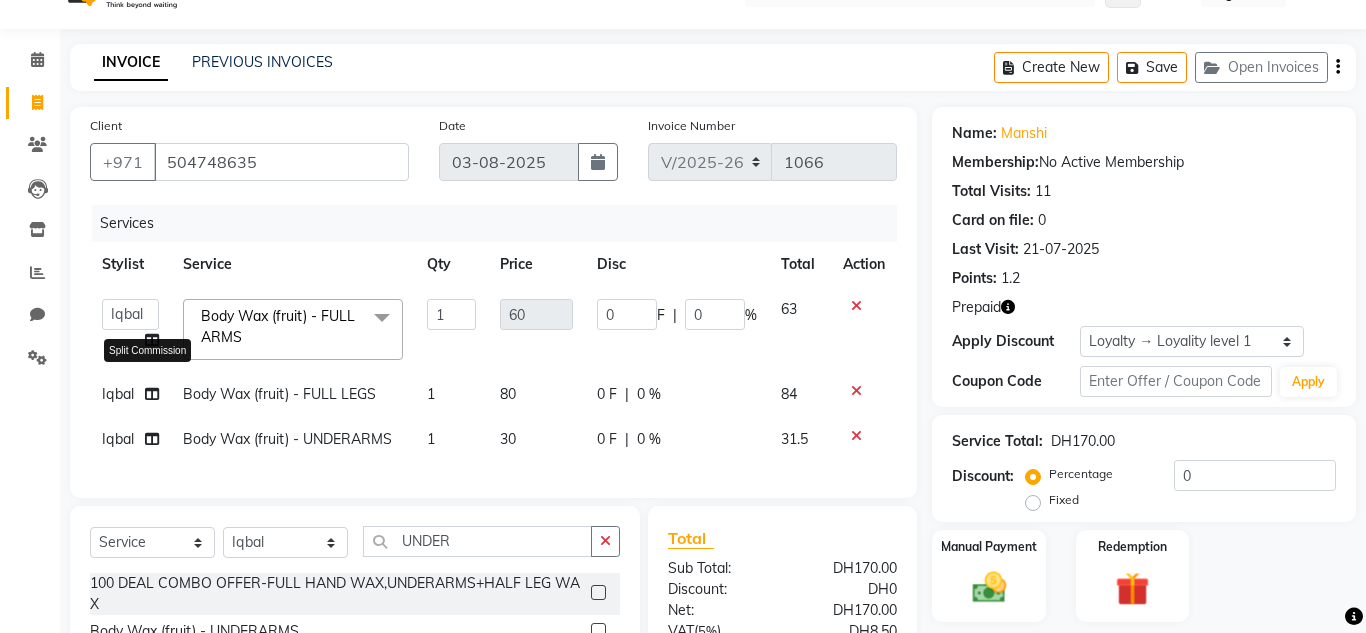 select on "86711" 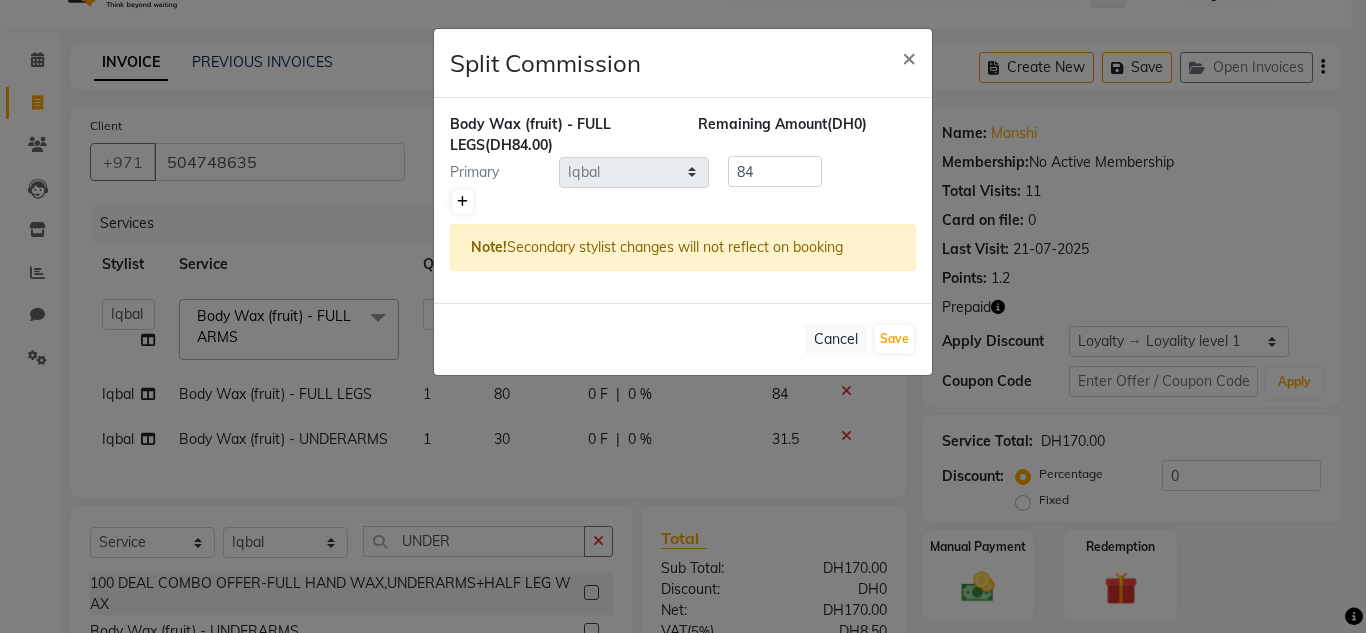 click 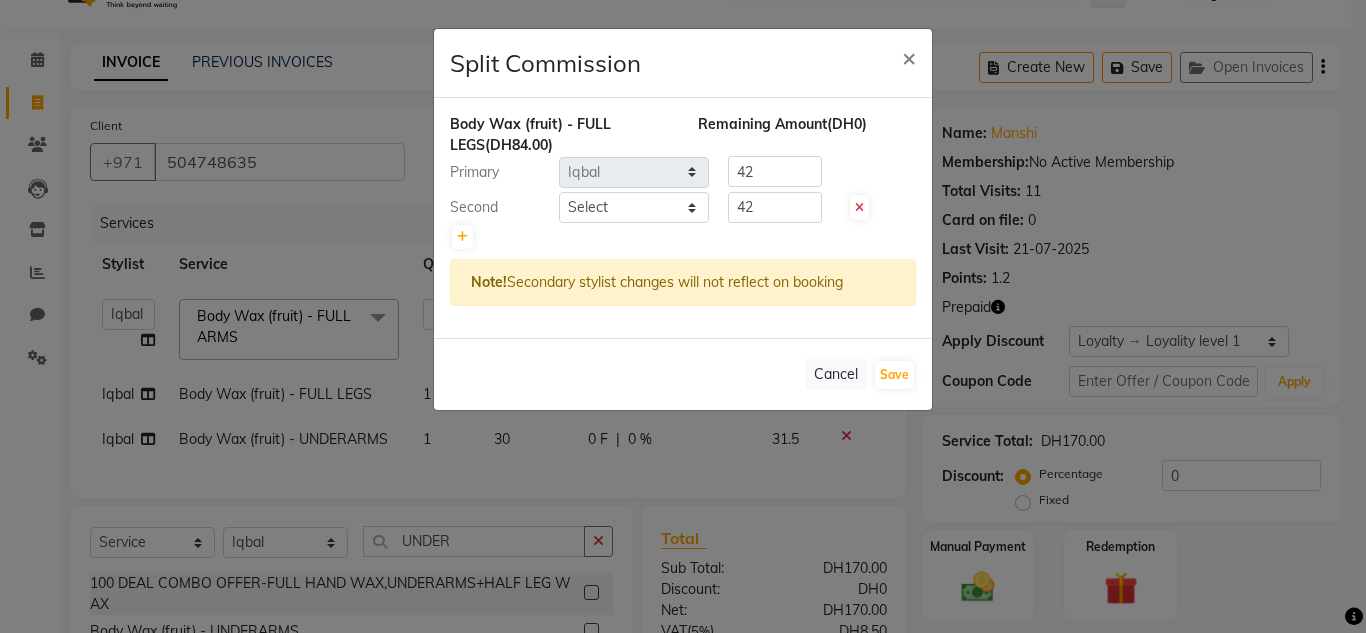 drag, startPoint x: 646, startPoint y: 189, endPoint x: 642, endPoint y: 217, distance: 28.284271 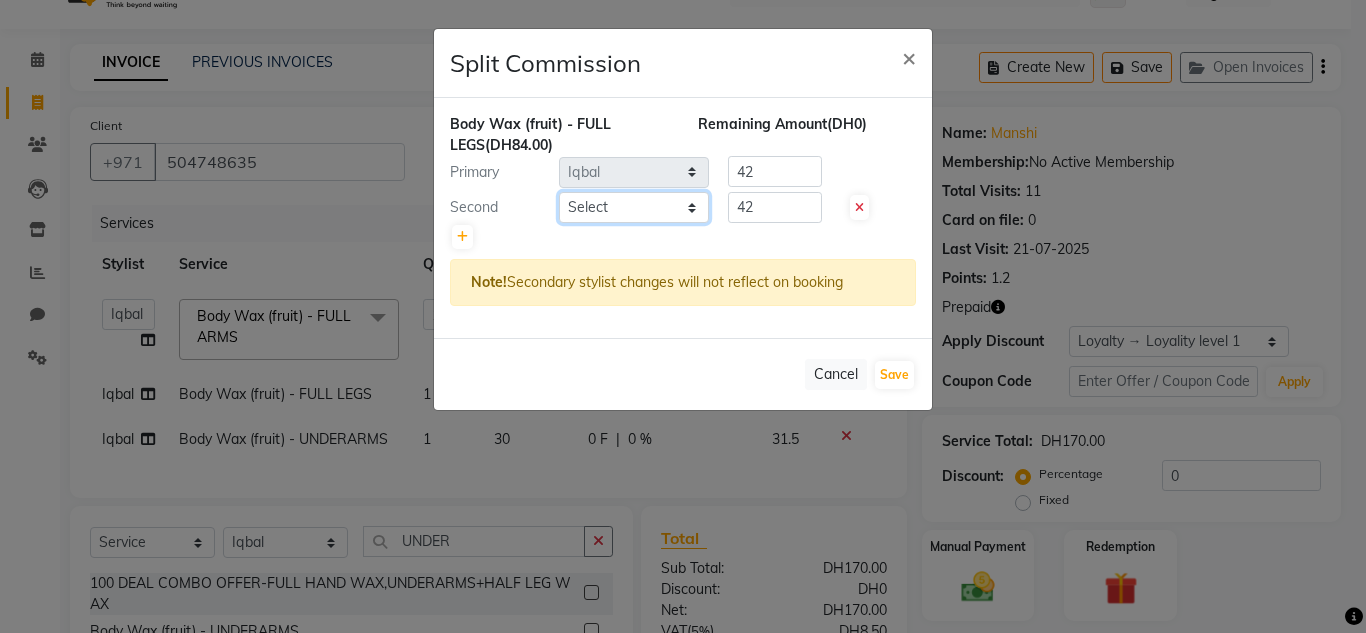 click on "Select [FIRST] [FIRST] [FIRST] Management [FIRST] Sales person [FIRST] trial lady" 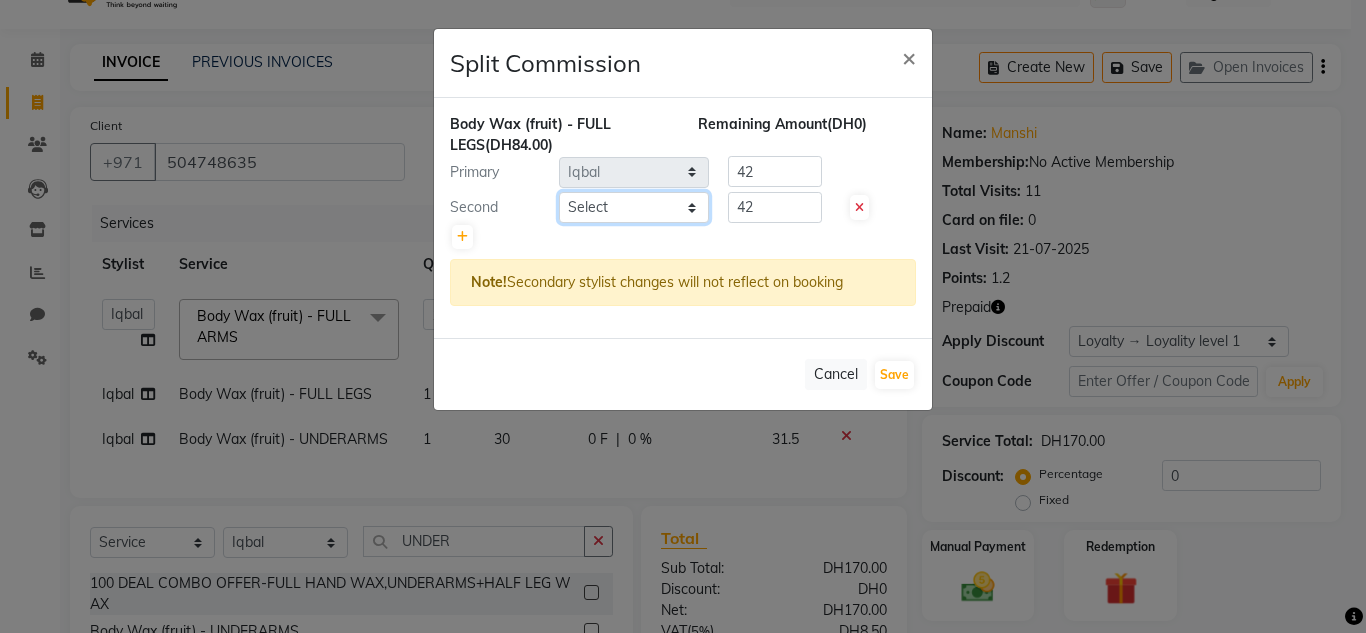 select on "45056" 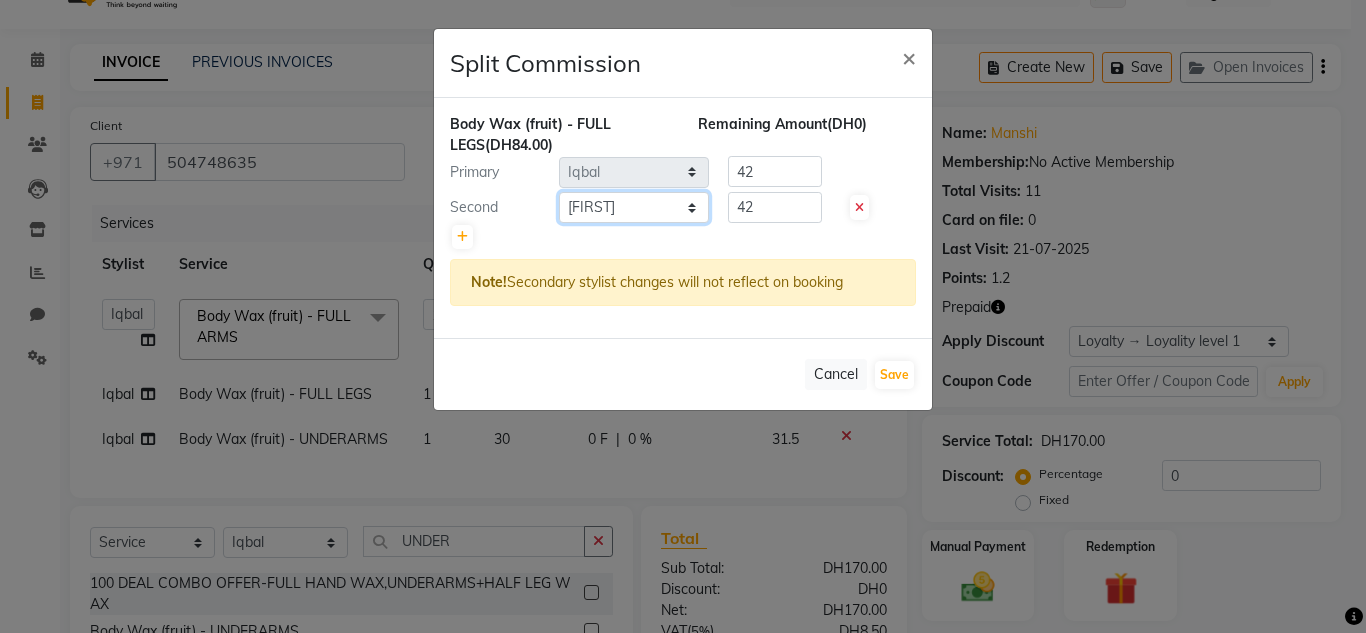 click on "Select [FIRST] [FIRST] [FIRST] Management [FIRST] Sales person [FIRST] trial lady" 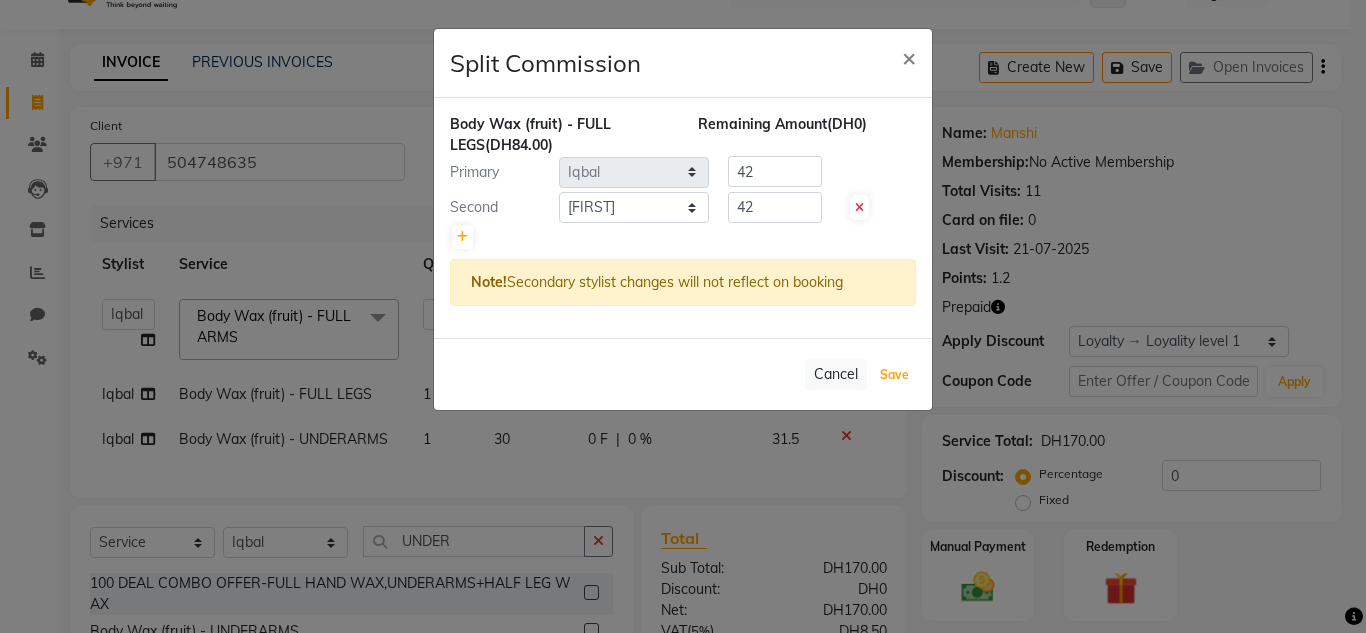 drag, startPoint x: 895, startPoint y: 378, endPoint x: 877, endPoint y: 390, distance: 21.633308 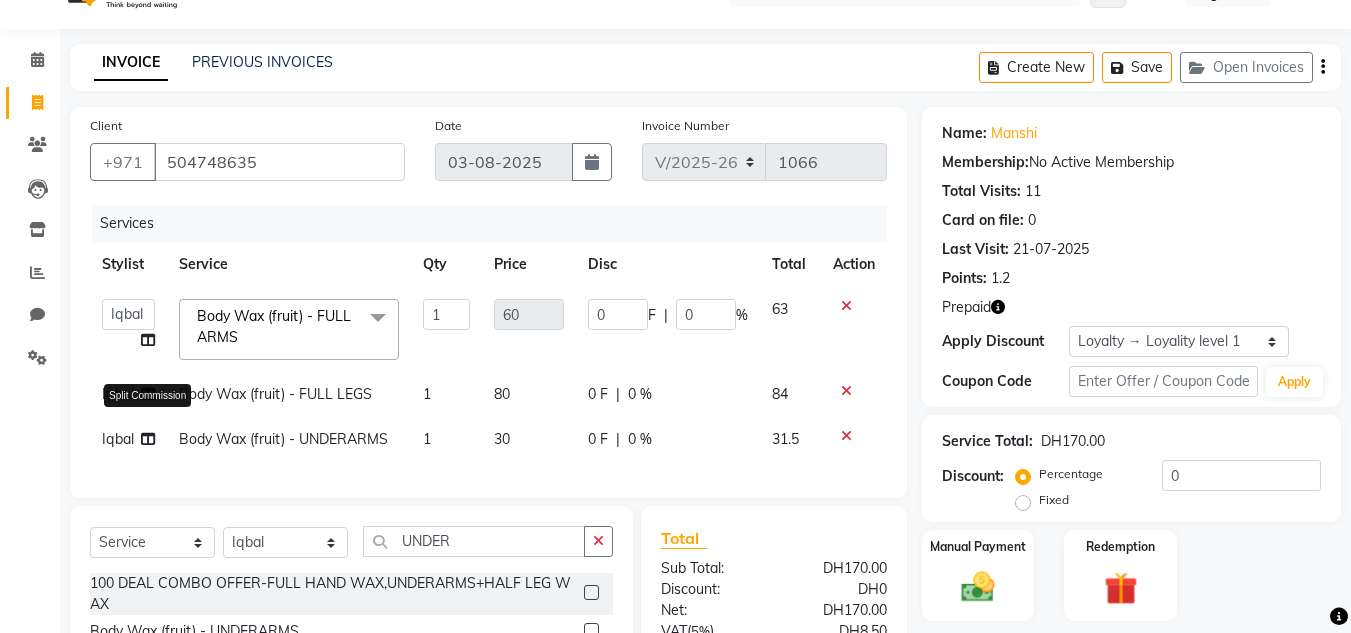 click 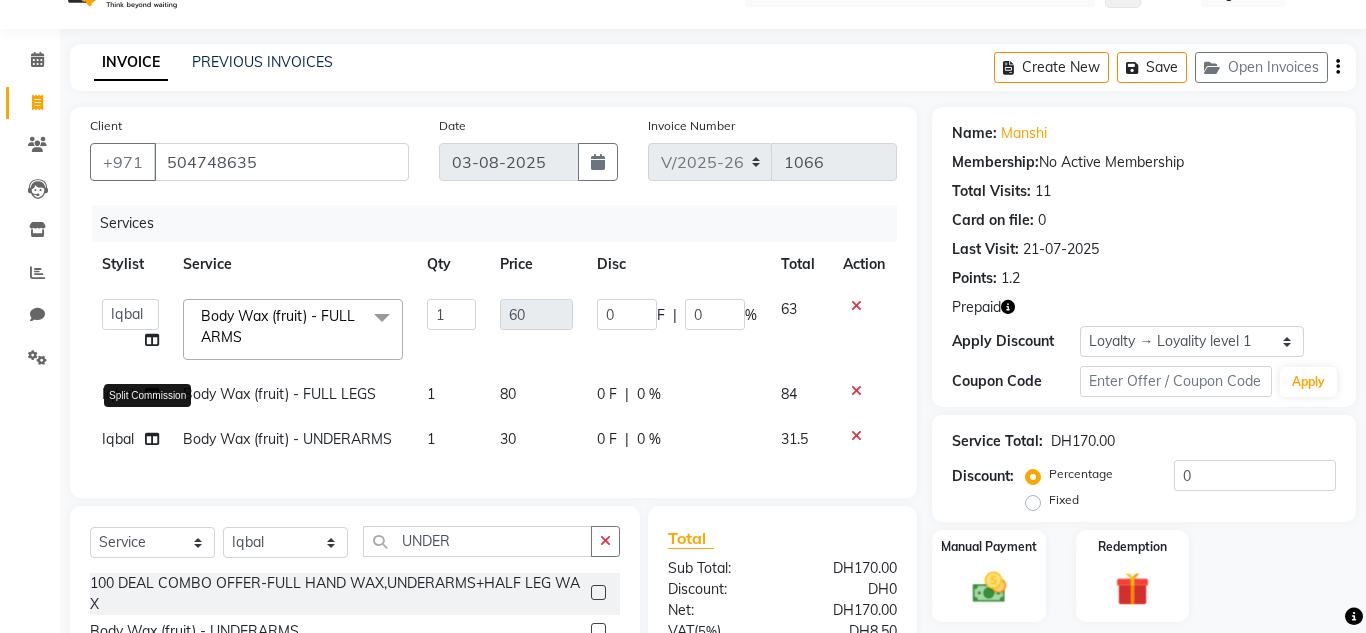 select on "86711" 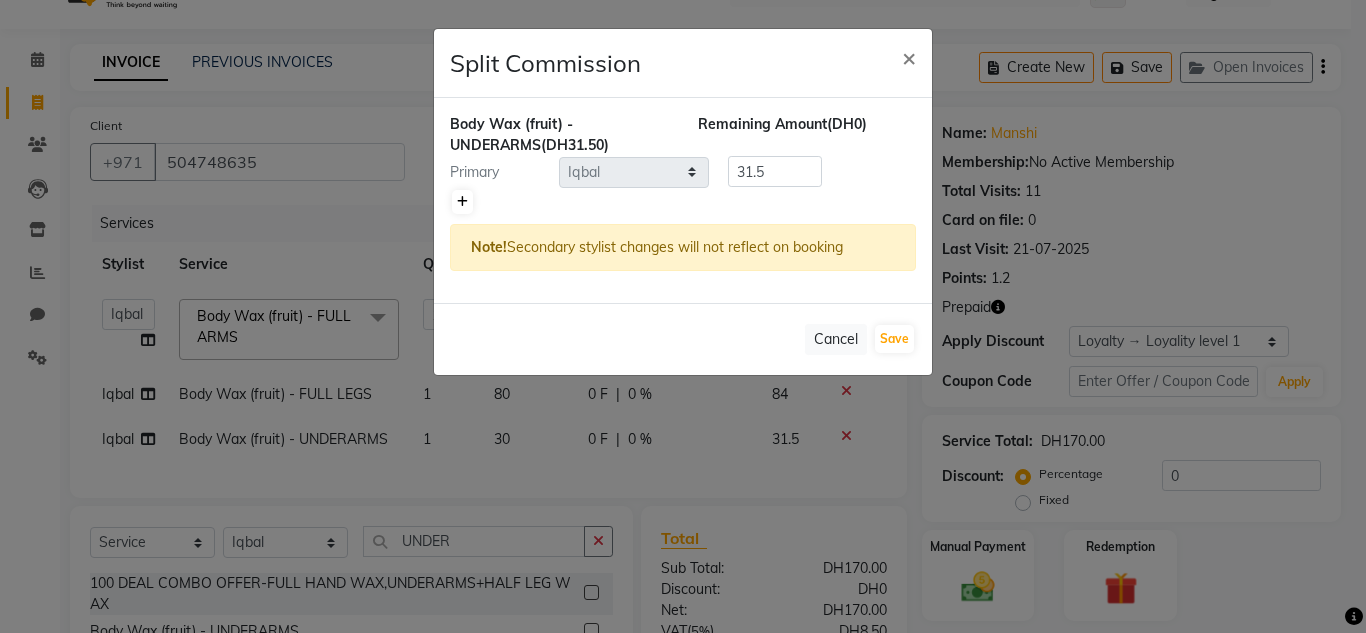 click 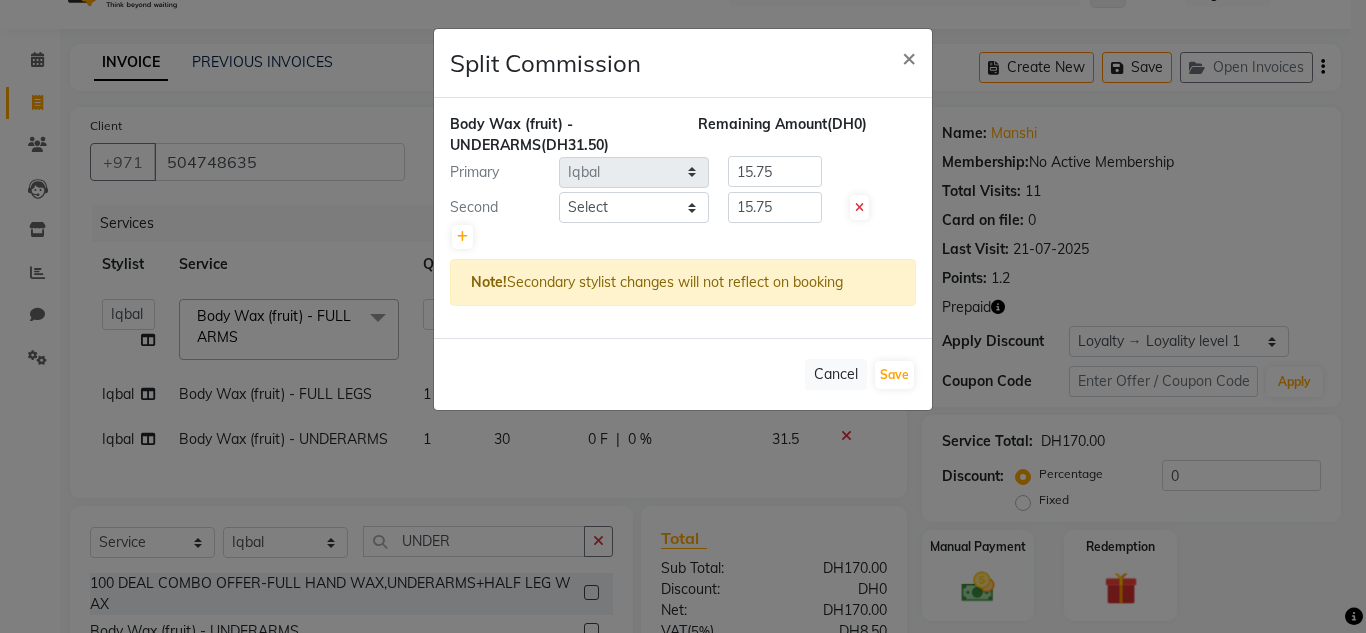 click on "Split Commission × Body Wax (fruit) - UNDERARMS  (DH31.50) Remaining Amount  (DH0) Primary Select  Huma   Iqbal   Kabita   Management   Riba   Sales person   Srijana   trial lady  15.75 Second Select  Huma   Iqbal   Kabita   Management   Riba   Sales person   Srijana   trial lady  15.75 Note!  Secondary stylist changes will not reflect on booking   Cancel   Save" 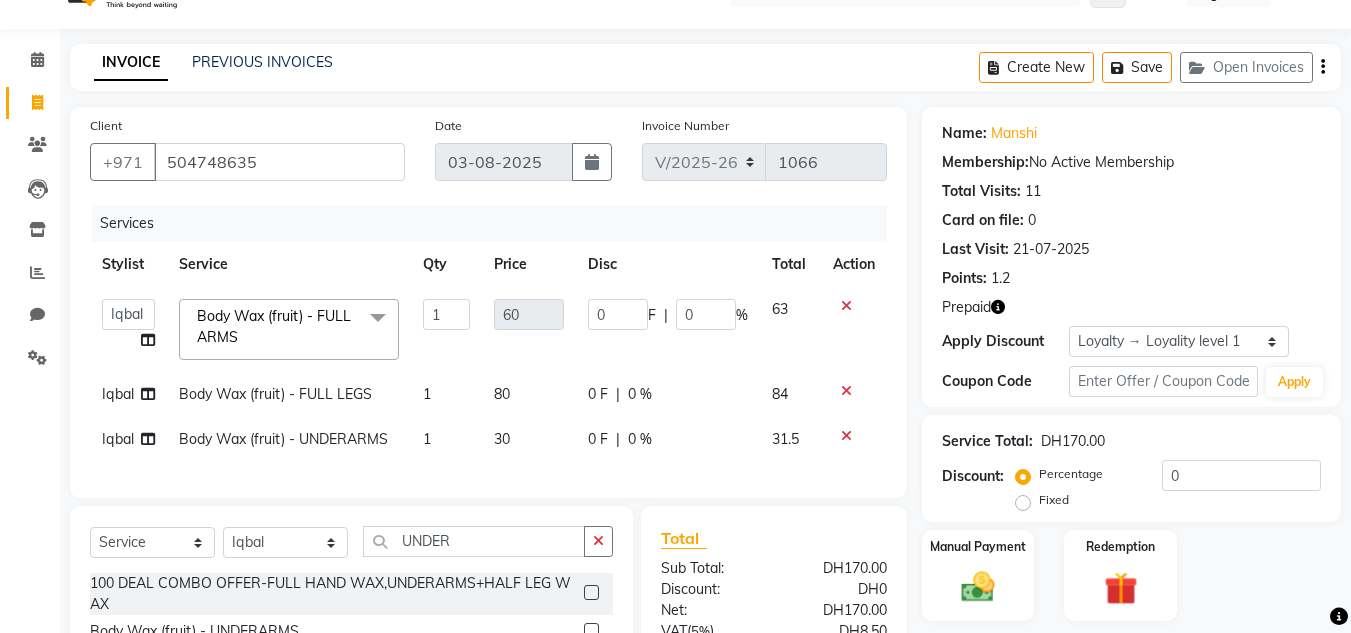 click on "Iqbal" 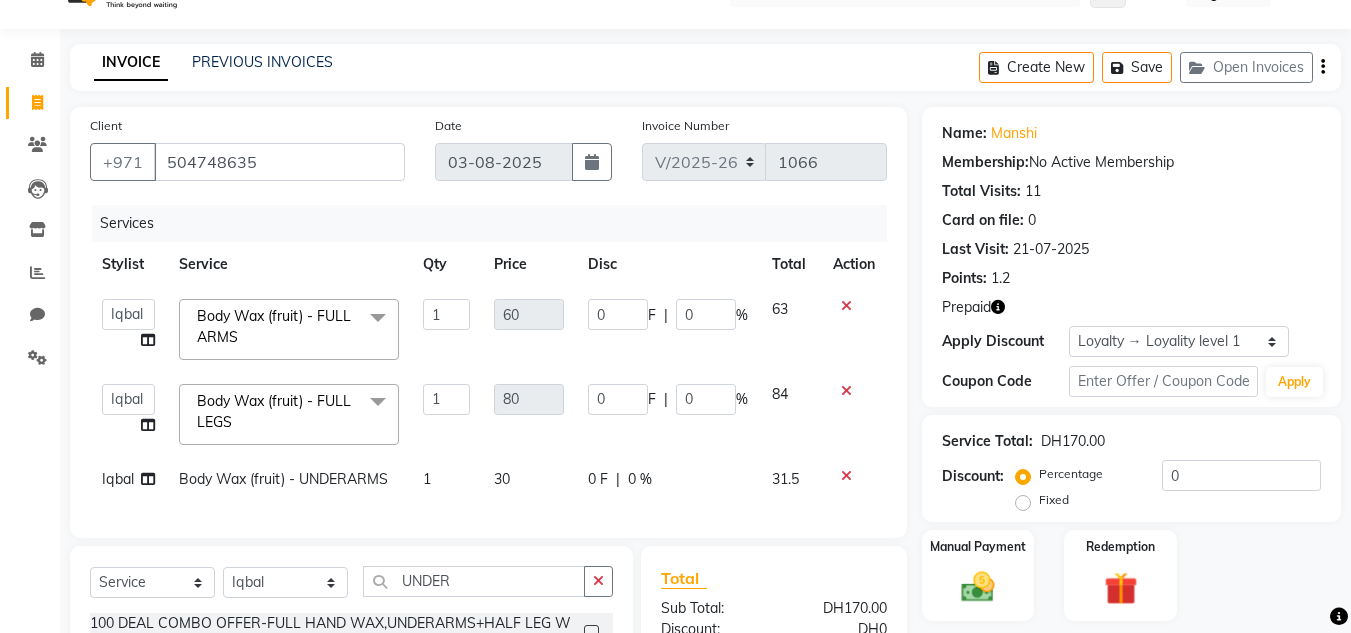 click on "[FIRST] [FIRST] [FIRST] Management [FIRST] Sales person [FIRST] trial lady" 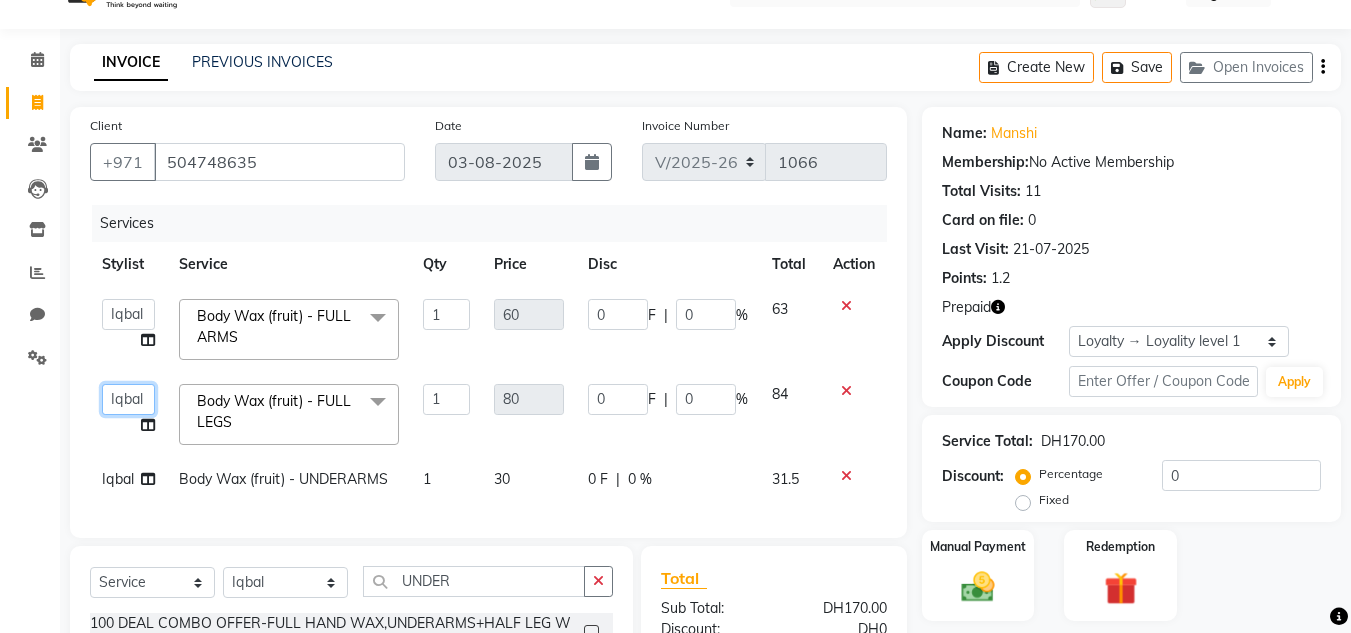 click on "[FIRST] [FIRST] [FIRST] Management [FIRST] Sales person [FIRST] trial lady" 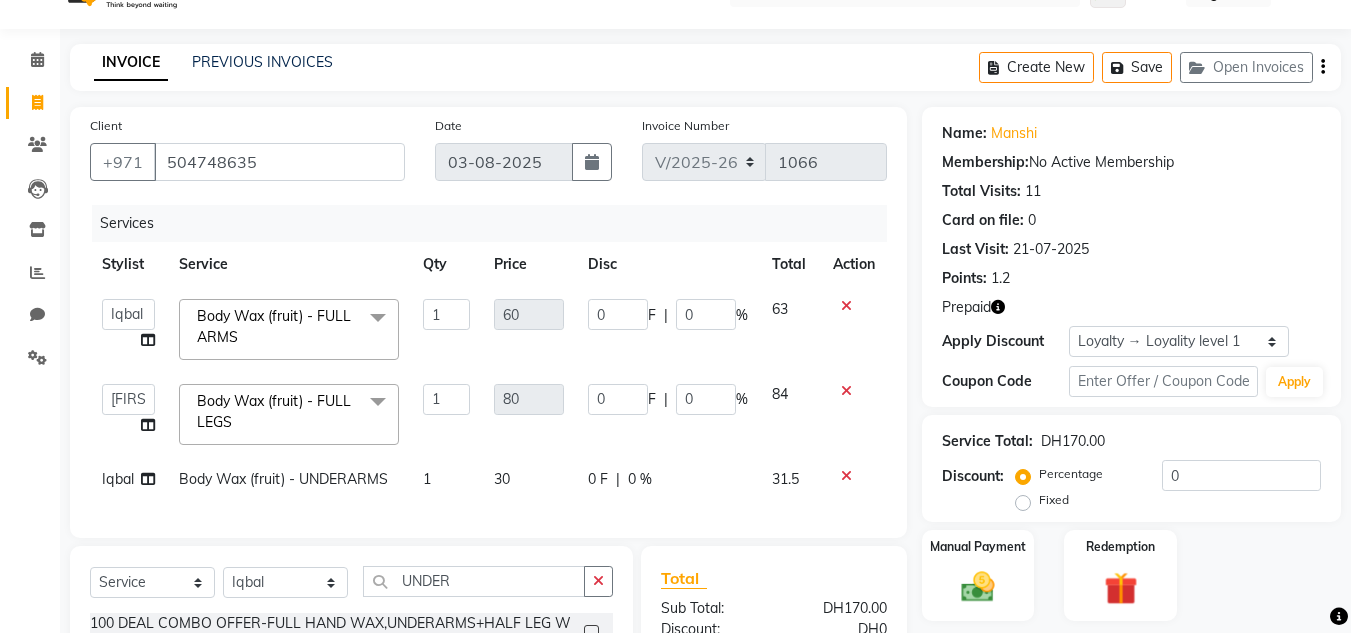 select on "45056" 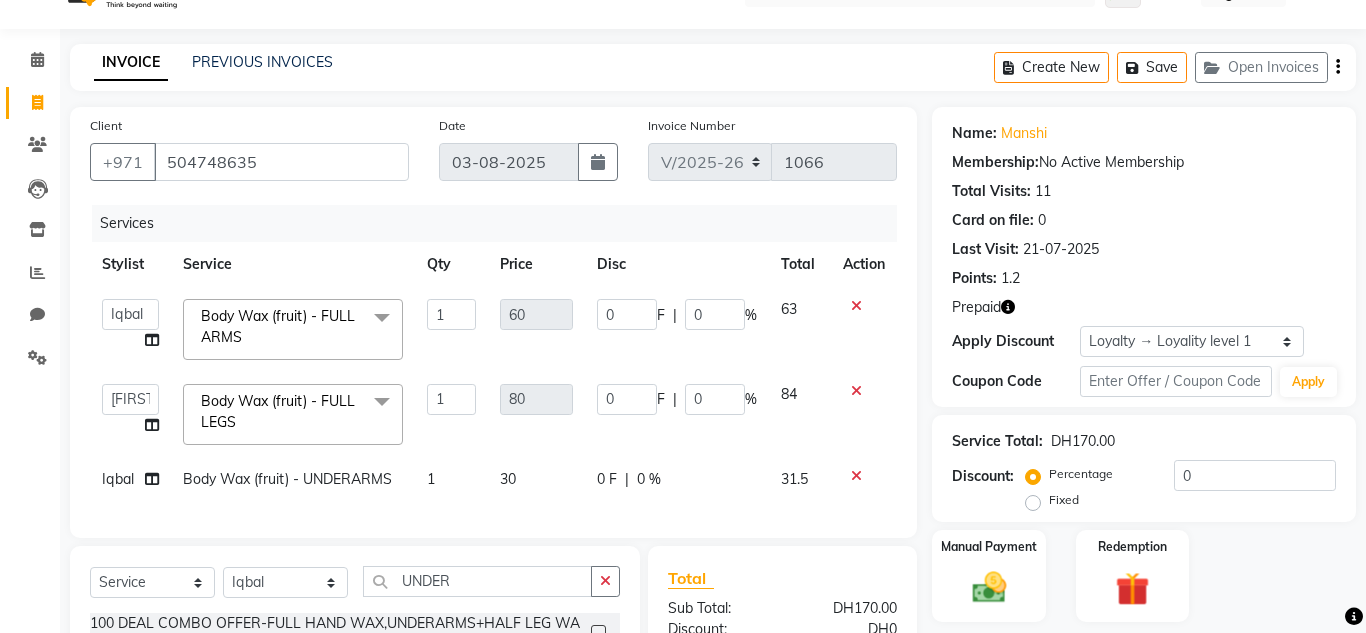 select on "45056" 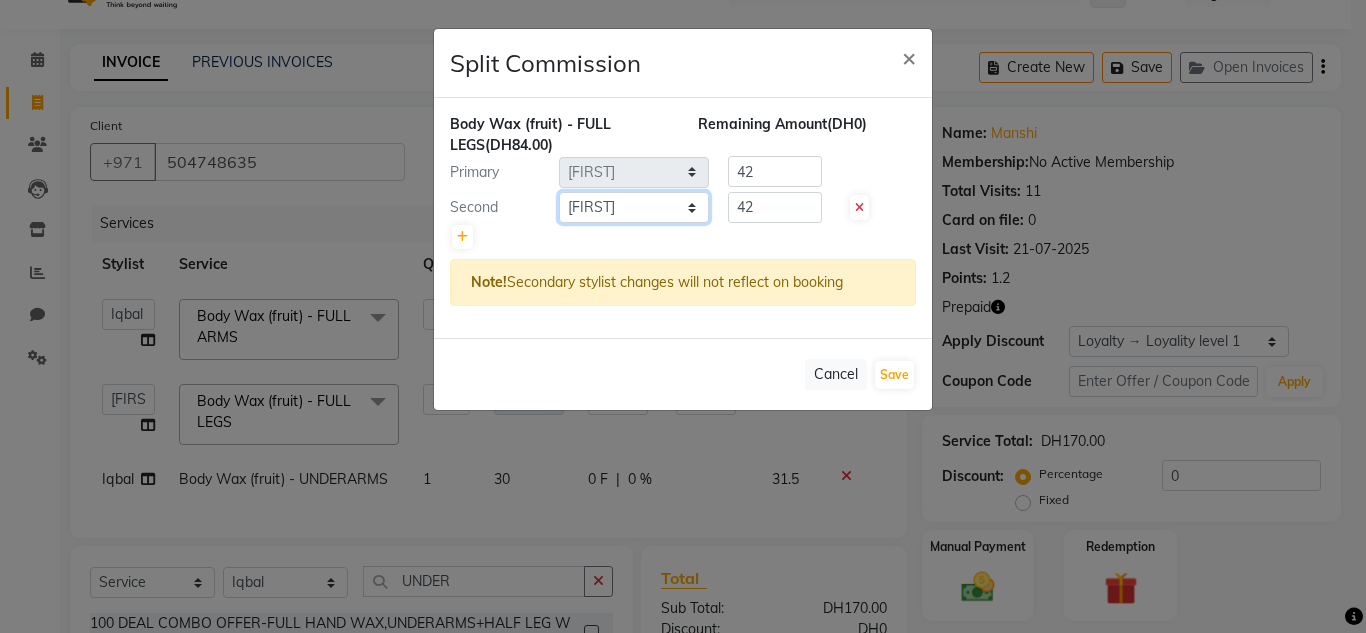 click on "Select [FIRST] [FIRST] [FIRST] Management [FIRST] Sales person [FIRST] trial lady" 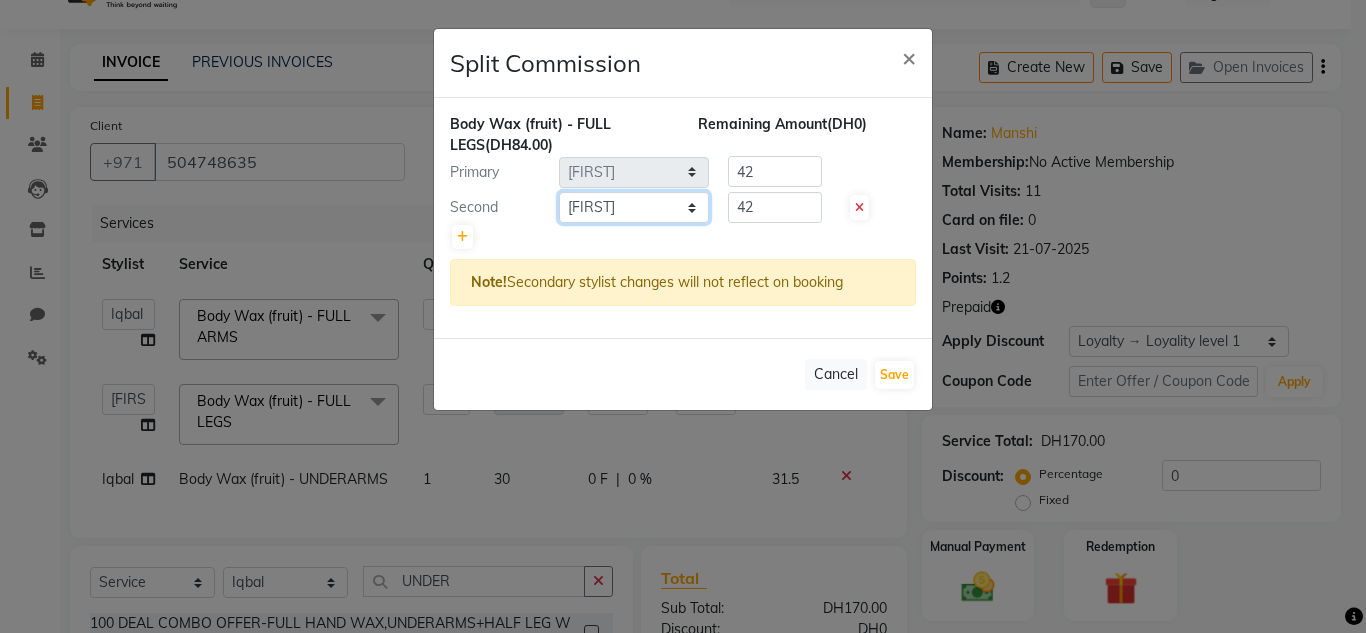 select on "86711" 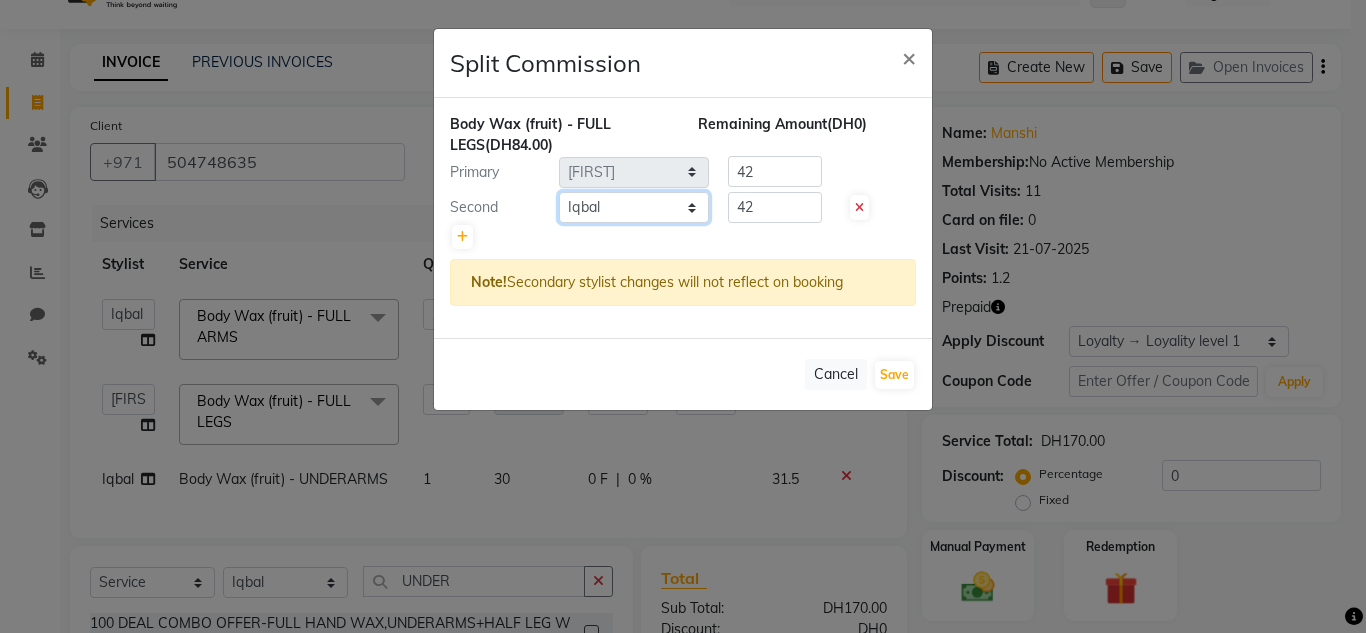 click on "Select [FIRST] [FIRST] [FIRST] Management [FIRST] Sales person [FIRST] trial lady" 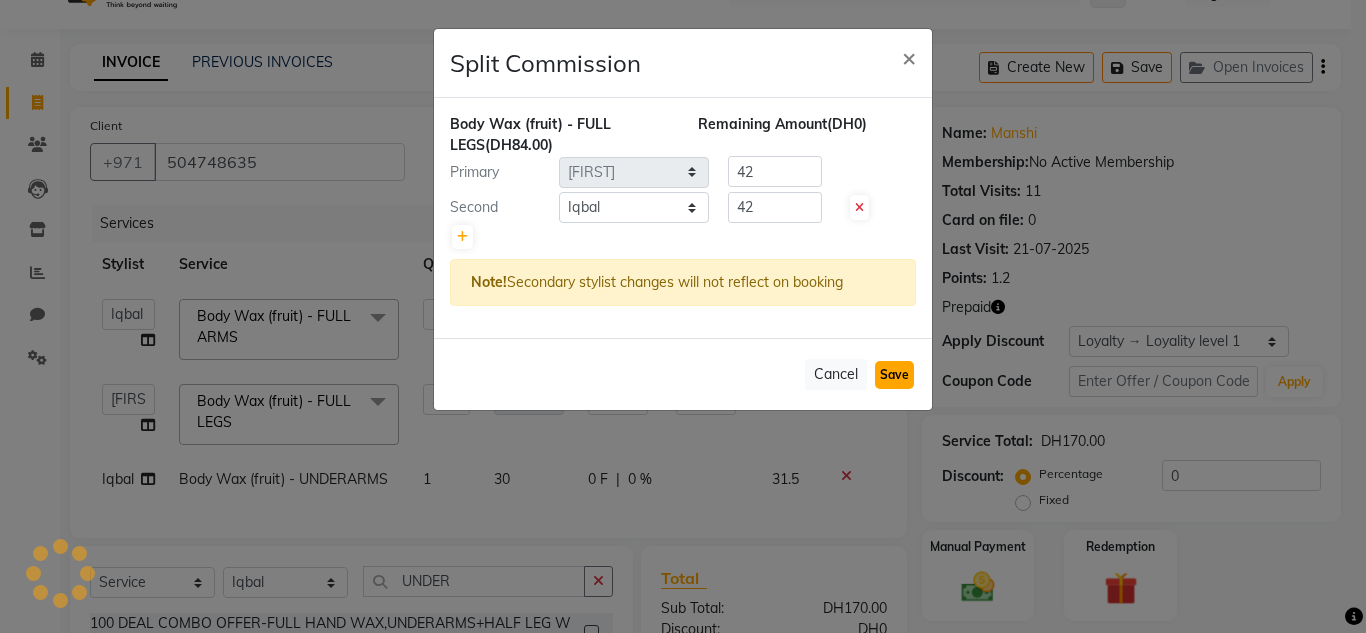click on "Save" 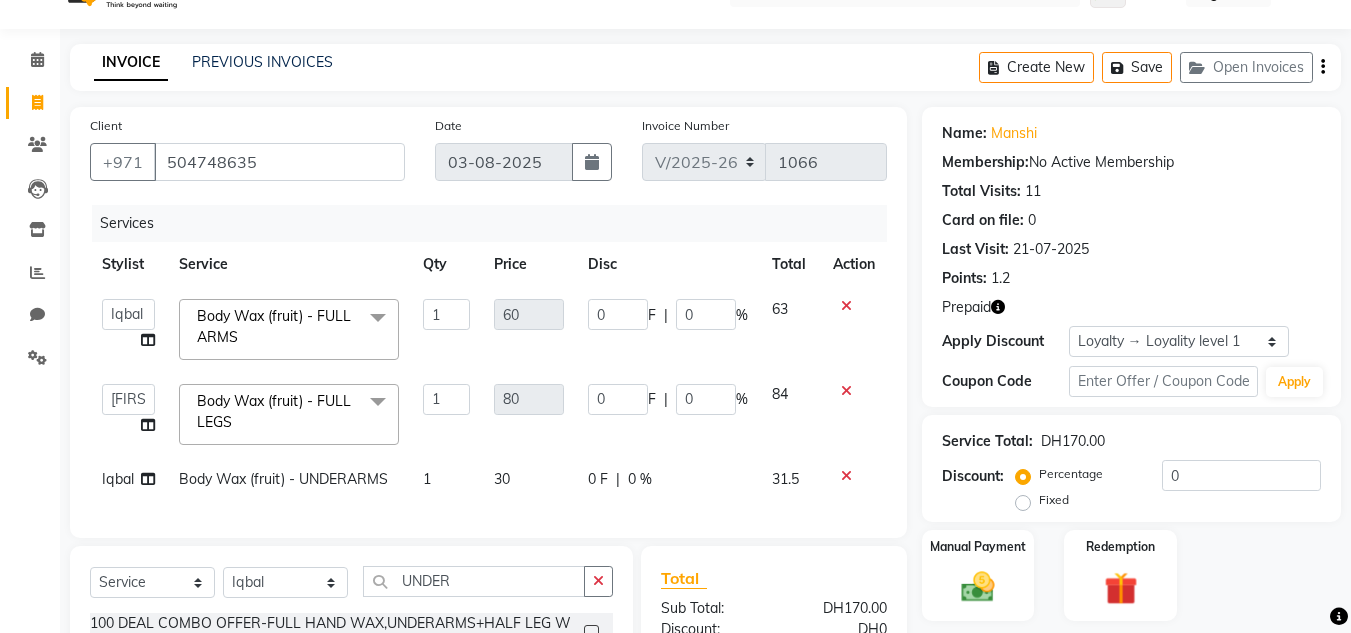 click on "Iqbal" 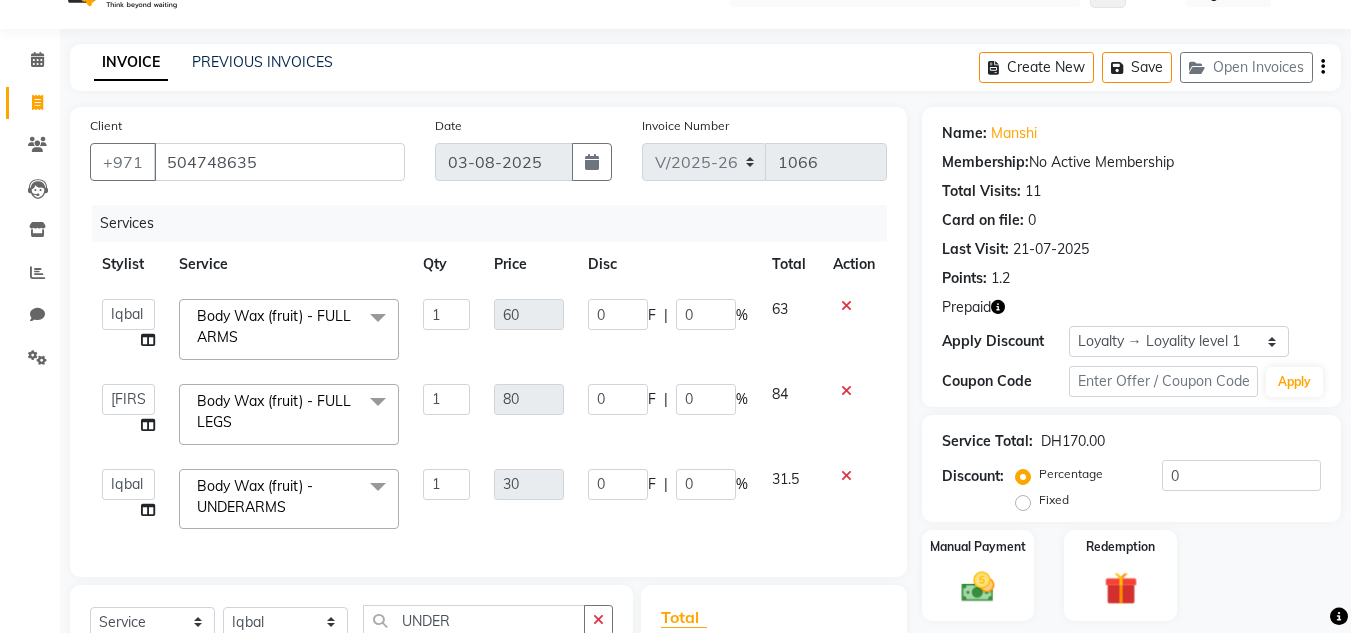 click 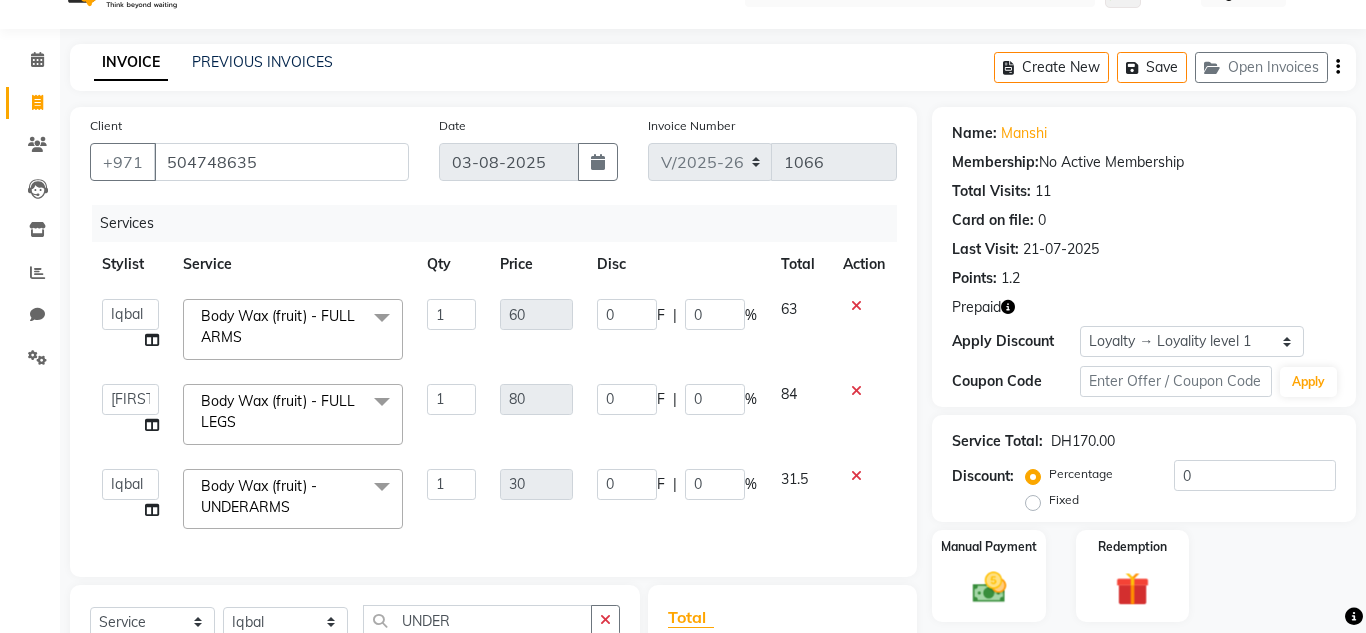 select on "86711" 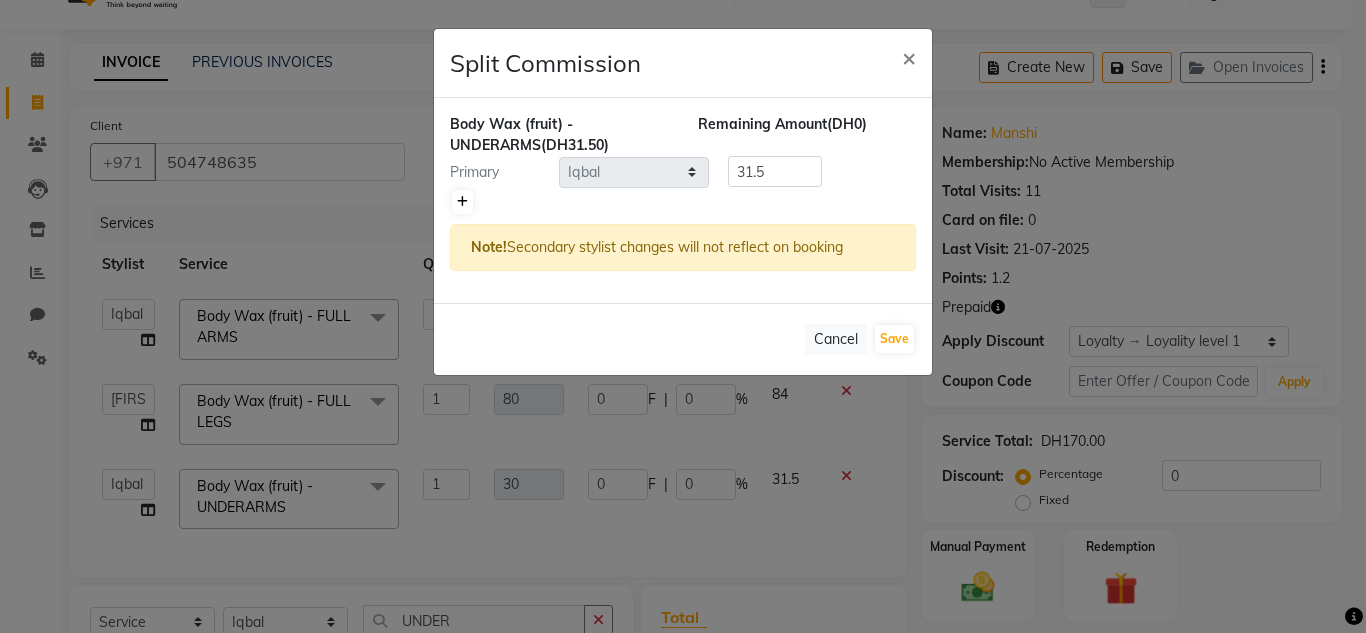 click 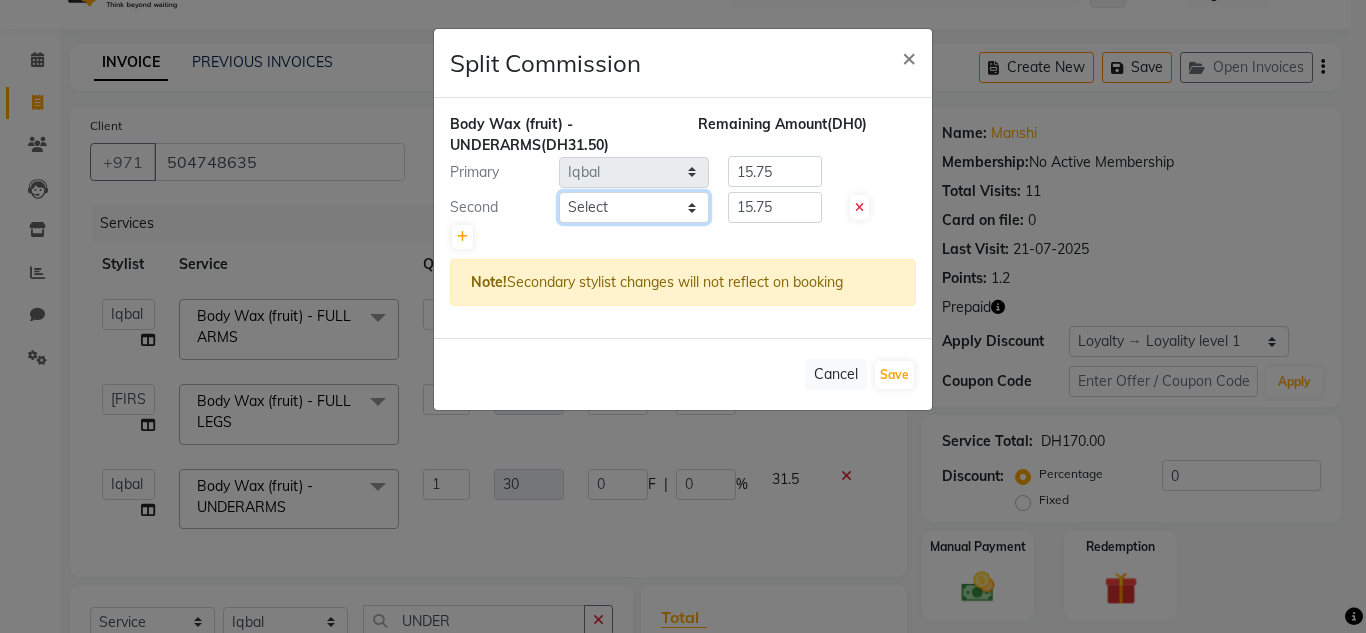 click on "Select [FIRST] [FIRST] [FIRST] Management [FIRST] Sales person [FIRST] trial lady" 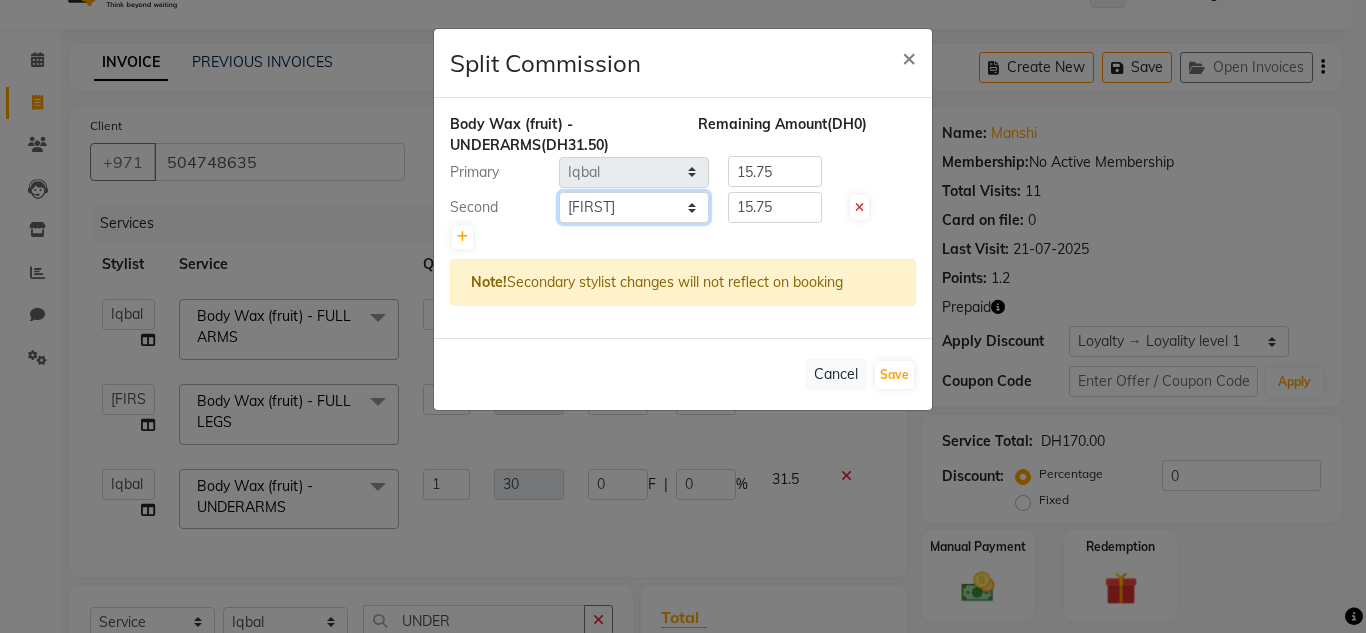 click on "Select [FIRST] [FIRST] [FIRST] Management [FIRST] Sales person [FIRST] trial lady" 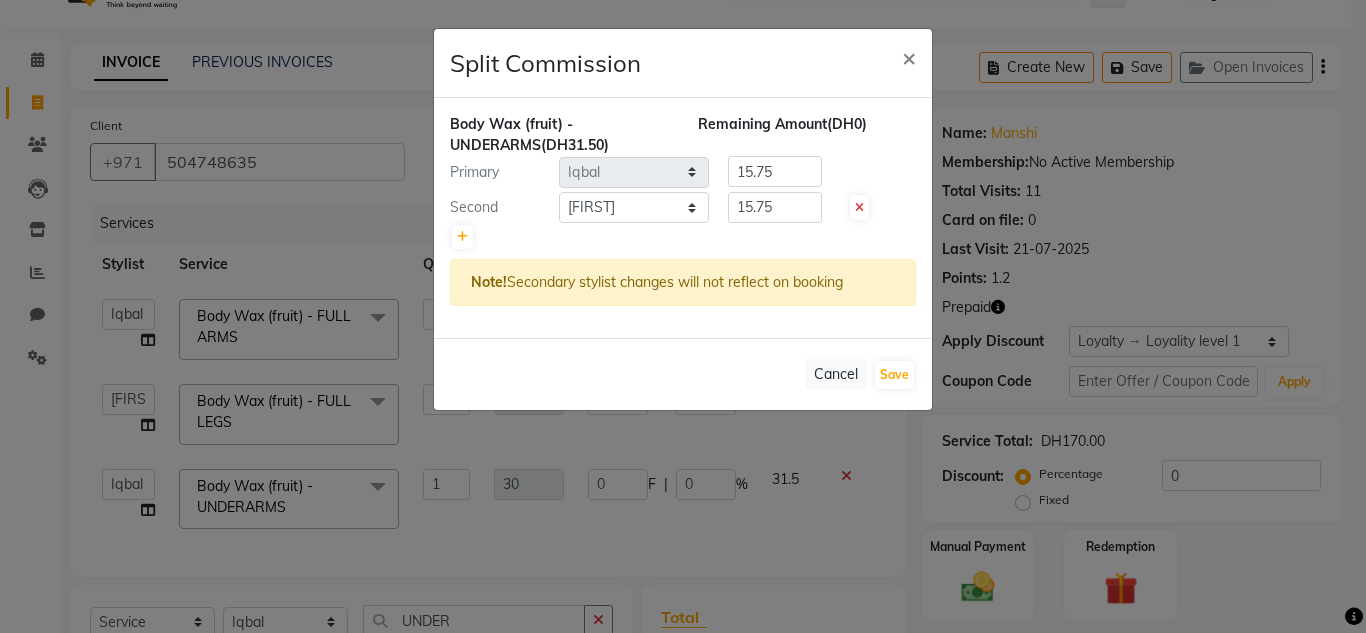 click on "Split Commission × Body Wax (fruit) - UNDERARMS  (DH31.50) Remaining Amount  (DH0) Primary Select  Huma   Iqbal   Kabita   Management   Riba   Sales person   Srijana   trial lady  15.75 Second Select  Huma   Iqbal   Kabita   Management   Riba   Sales person   Srijana   trial lady  15.75 Note!  Secondary stylist changes will not reflect on booking   Cancel   Save" 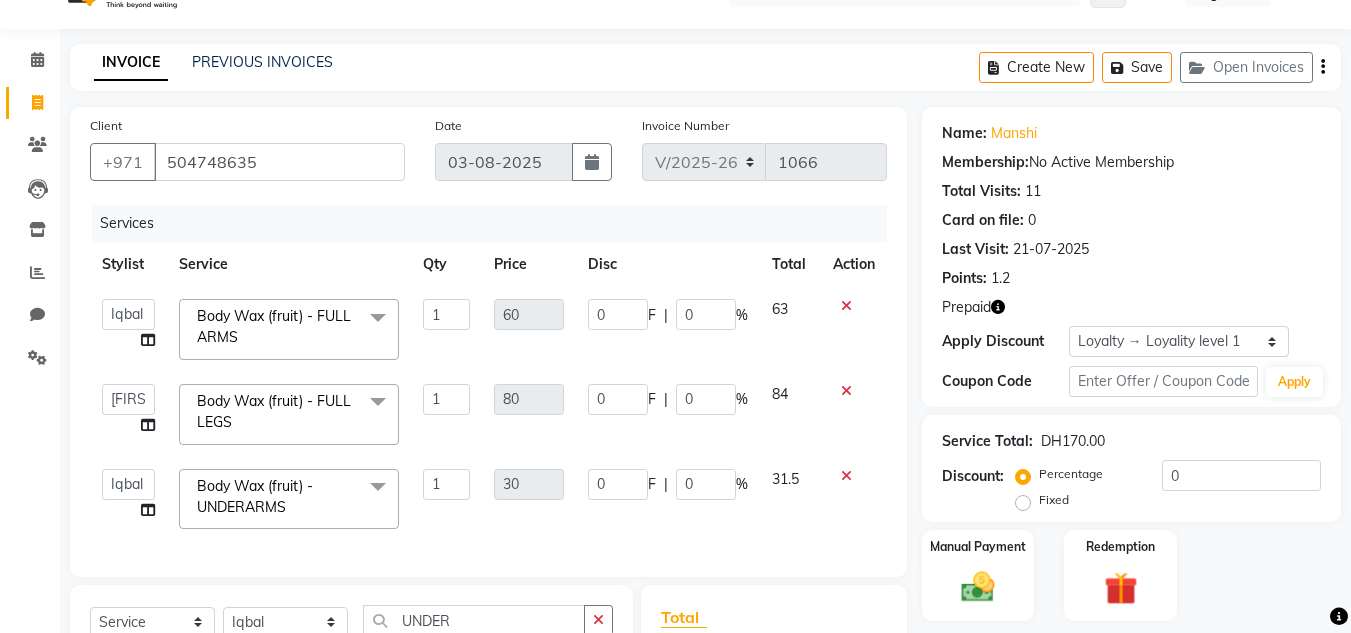 click 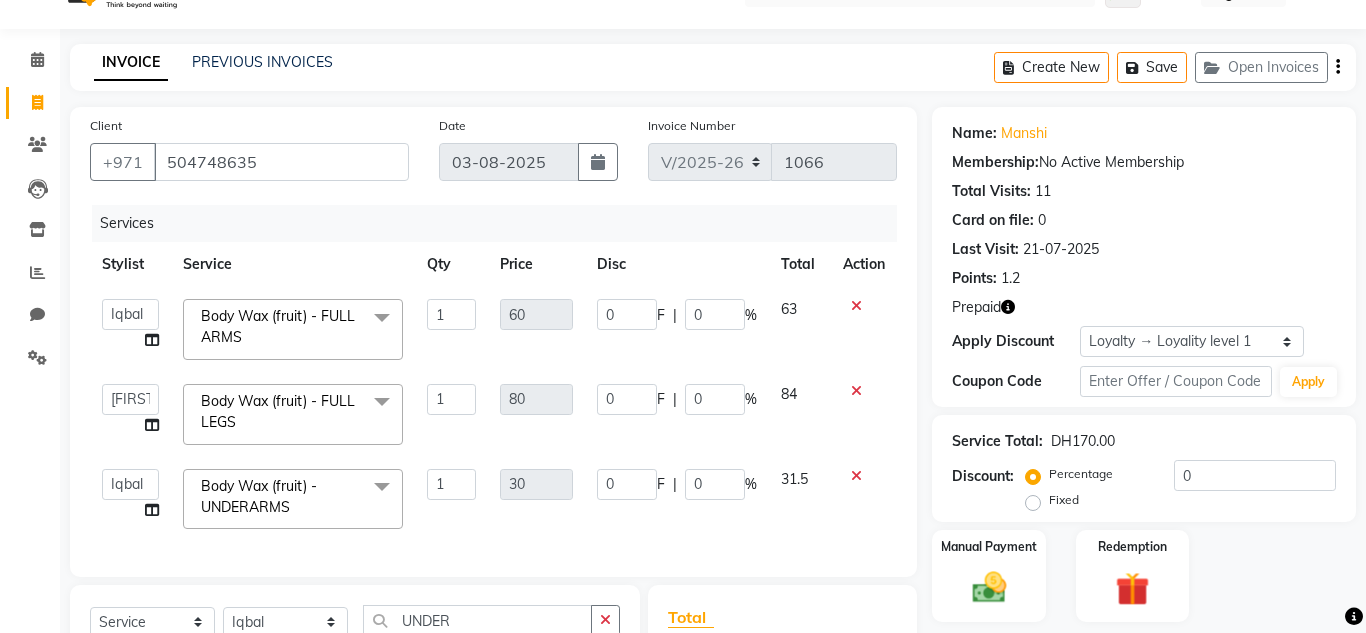 select on "86711" 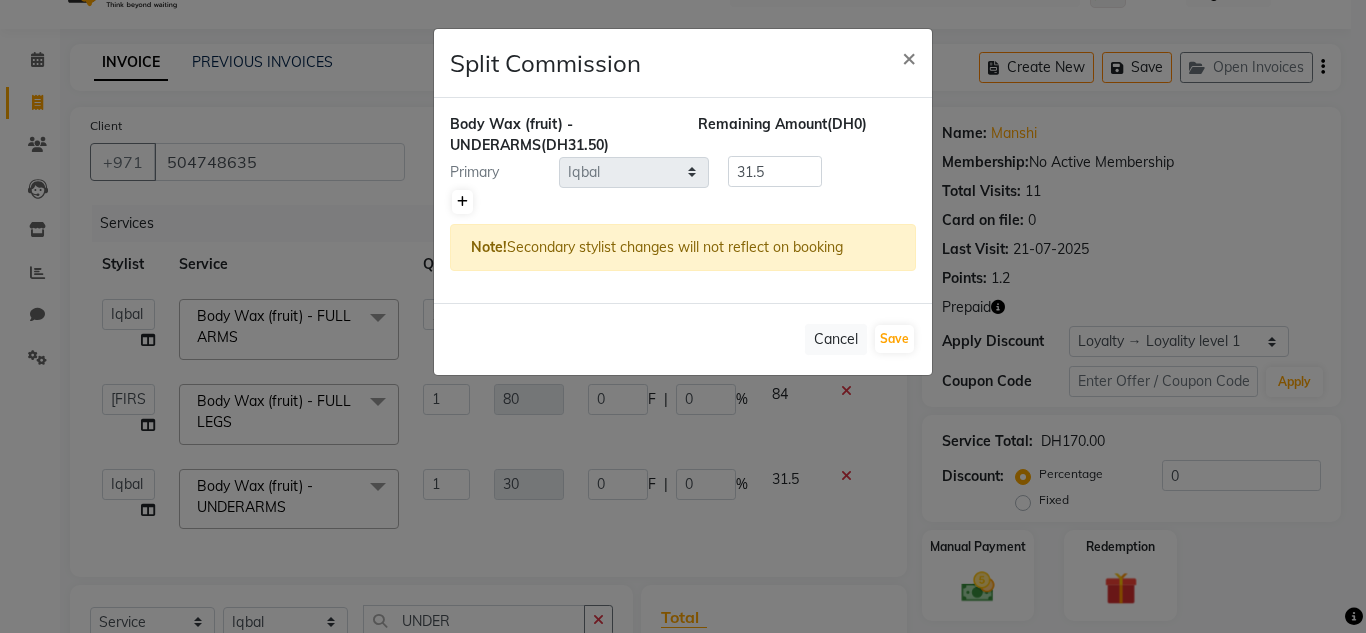 click 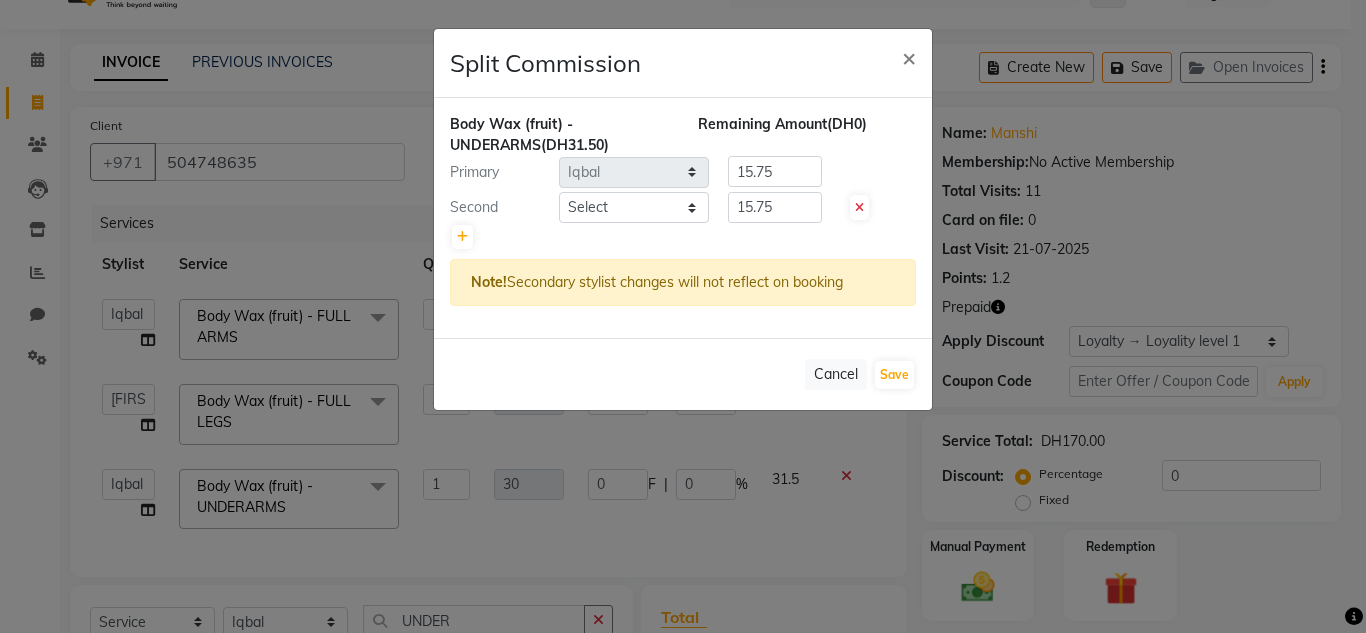 click 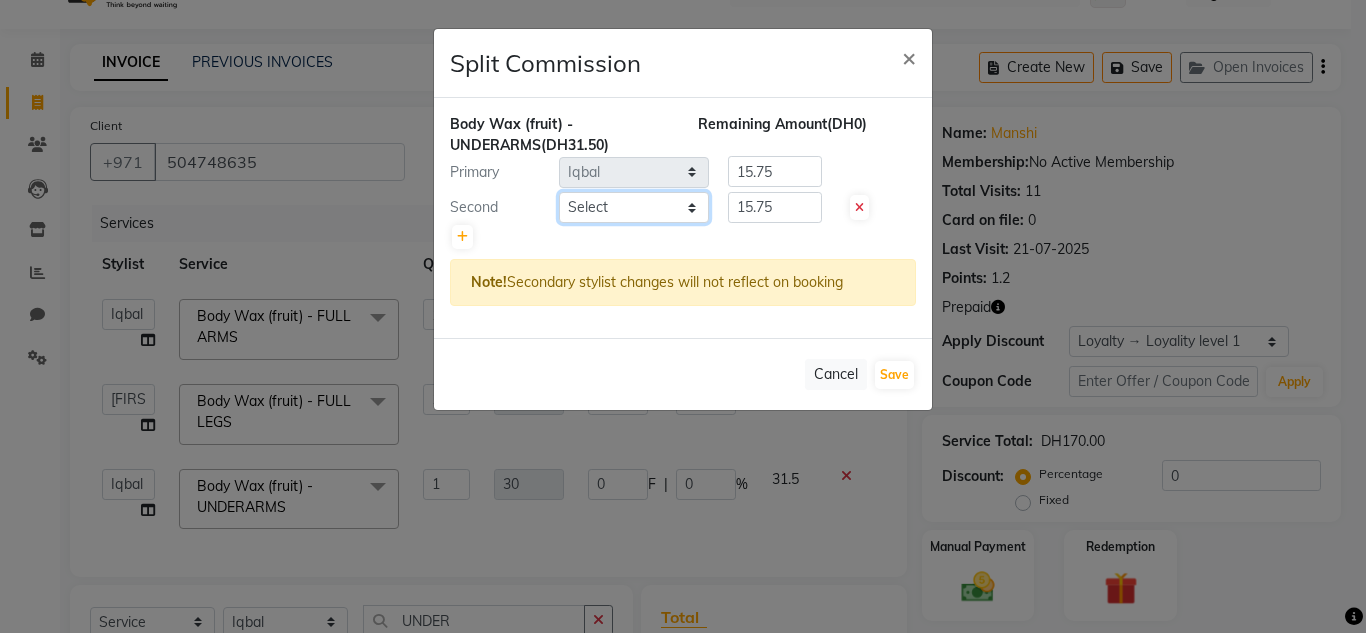 click on "Select [FIRST] [FIRST] [FIRST] Management [FIRST] Sales person [FIRST] trial lady" 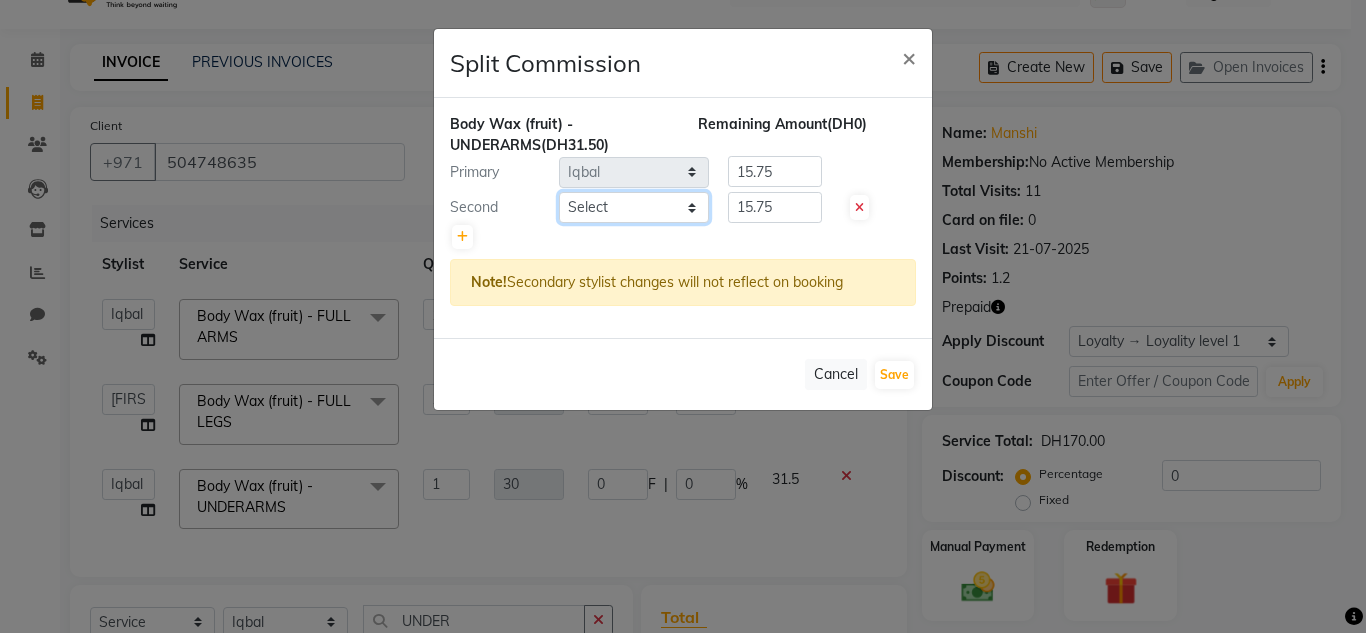 select on "45056" 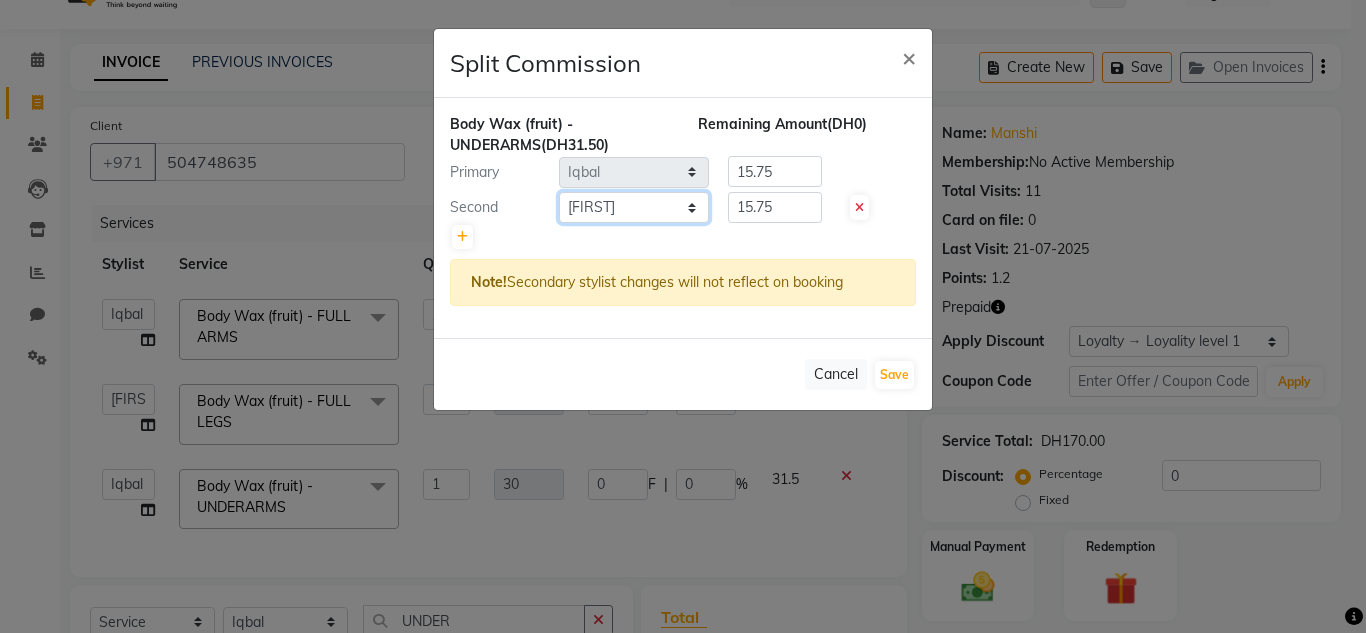 click on "Select [FIRST] [FIRST] [FIRST] Management [FIRST] Sales person [FIRST] trial lady" 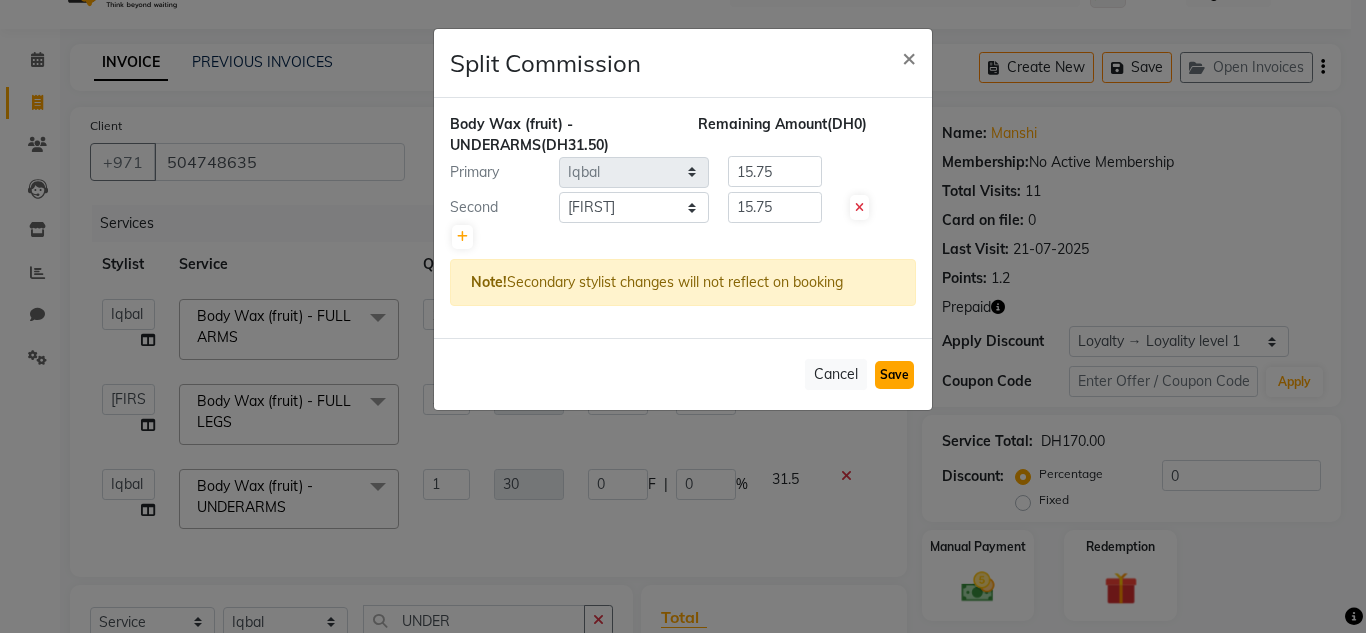 click on "Save" 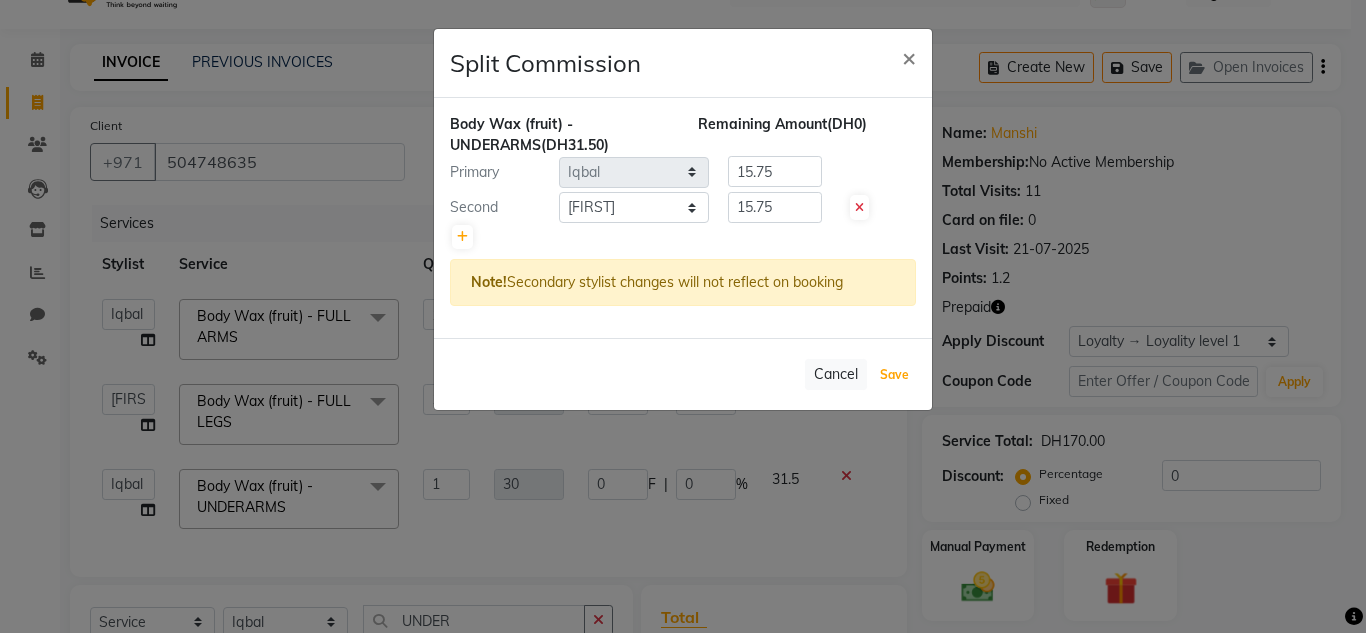 select on "Select" 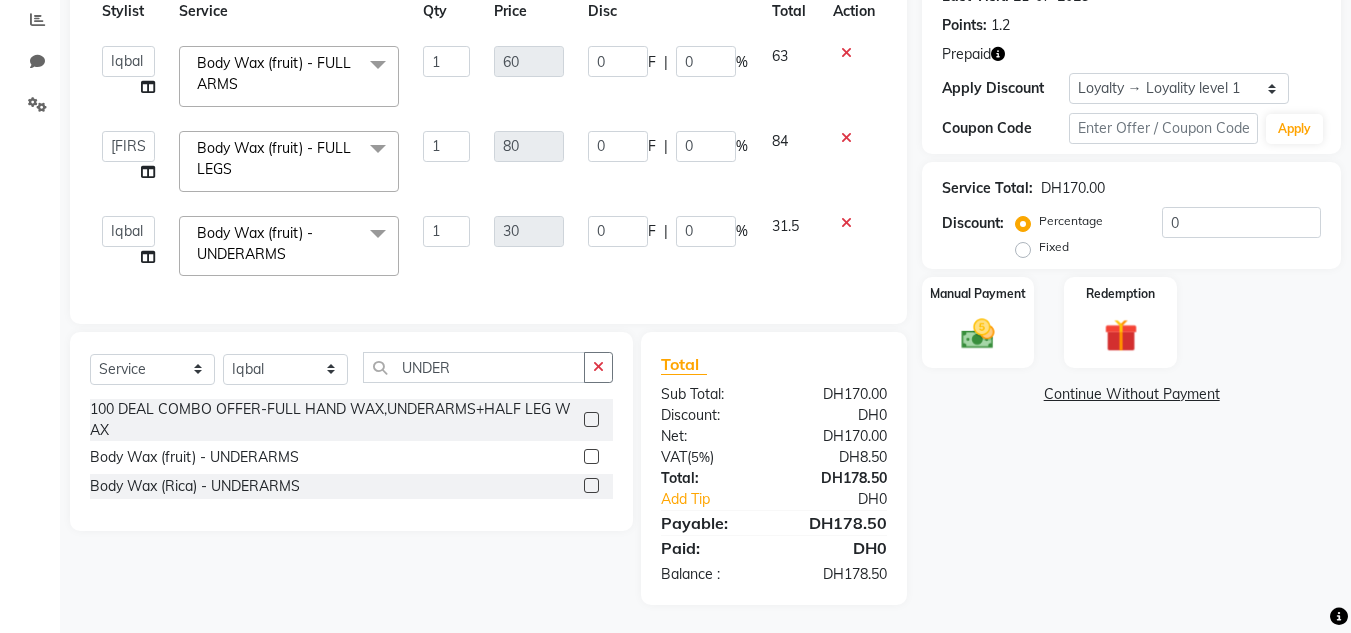 scroll, scrollTop: 313, scrollLeft: 0, axis: vertical 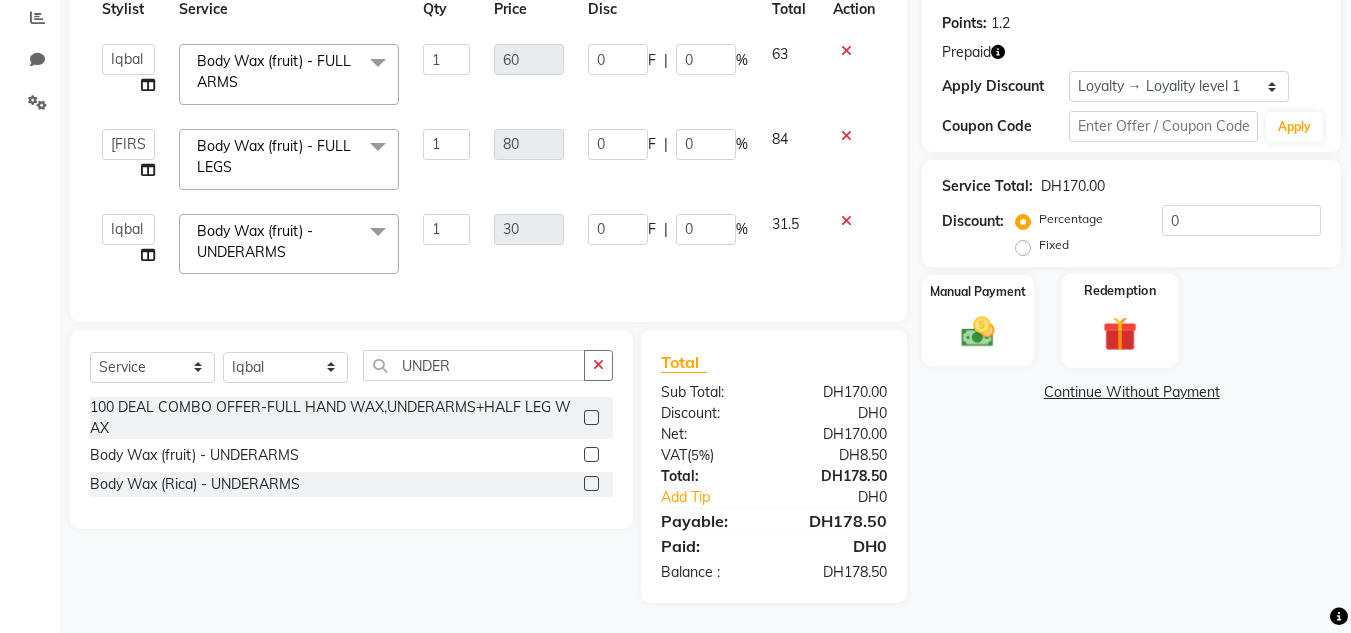 click 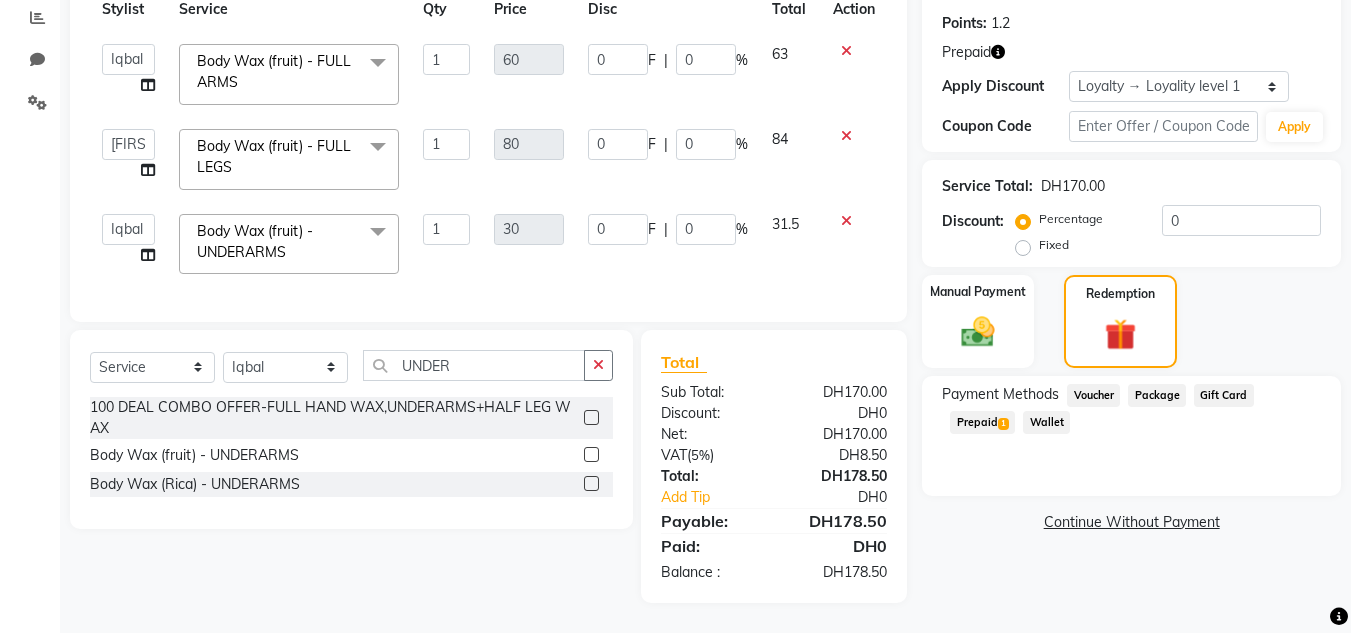 drag, startPoint x: 983, startPoint y: 394, endPoint x: 1000, endPoint y: 421, distance: 31.906113 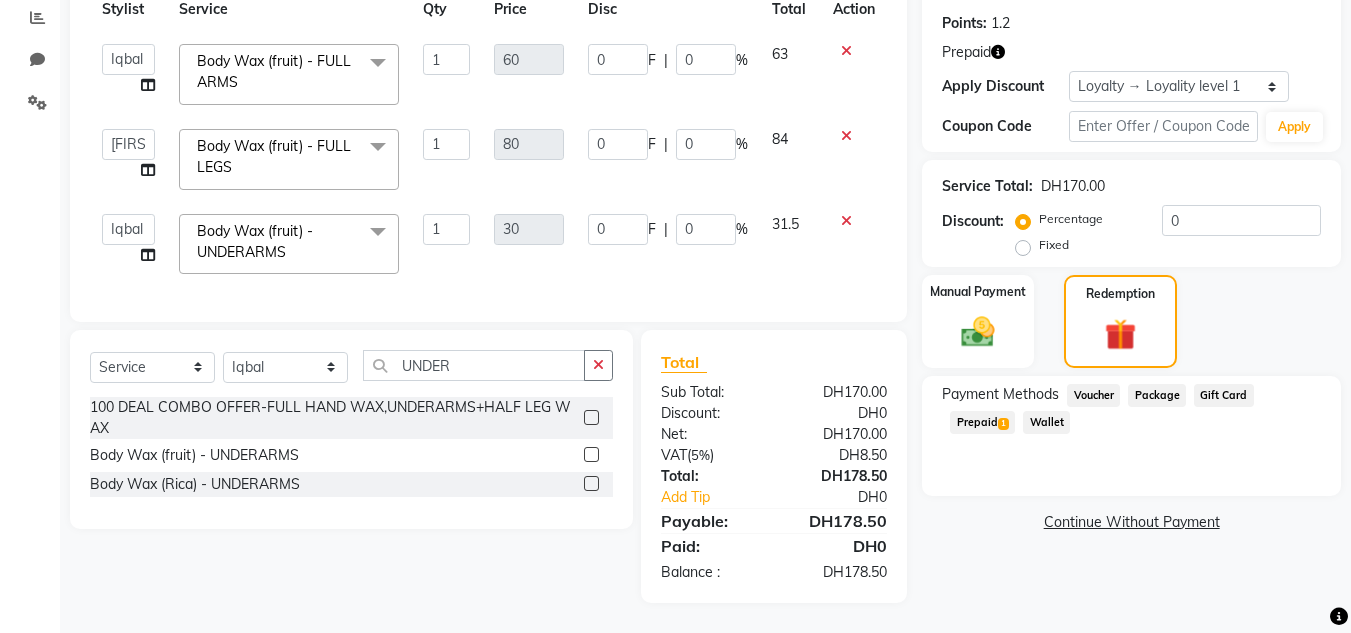click on "Payment Methods  Voucher   Package   Gift Card   Prepaid  1  Wallet" 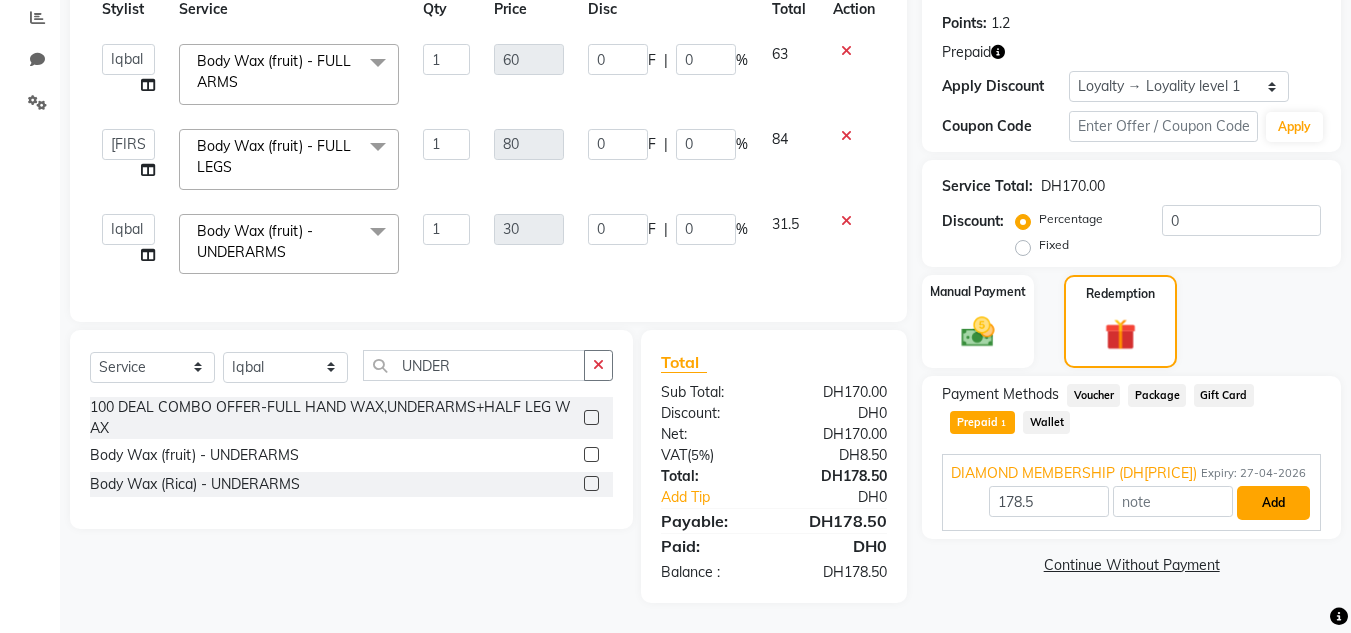 click on "Add" at bounding box center [1273, 503] 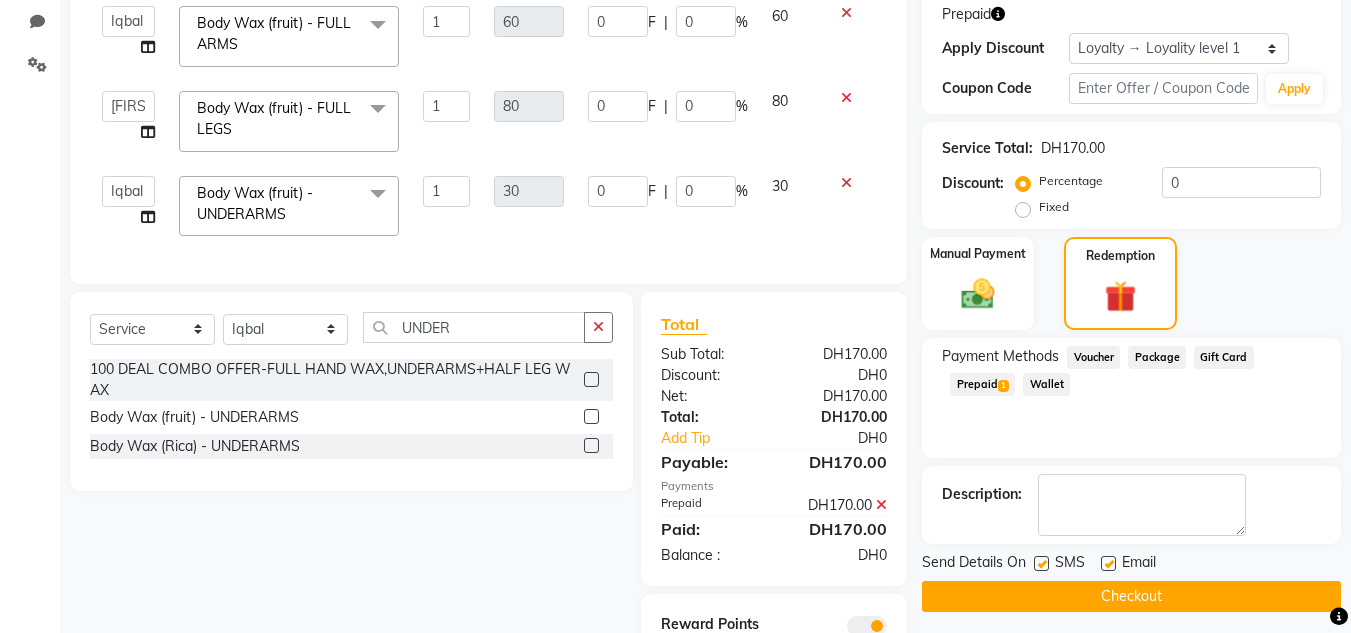 scroll, scrollTop: 433, scrollLeft: 0, axis: vertical 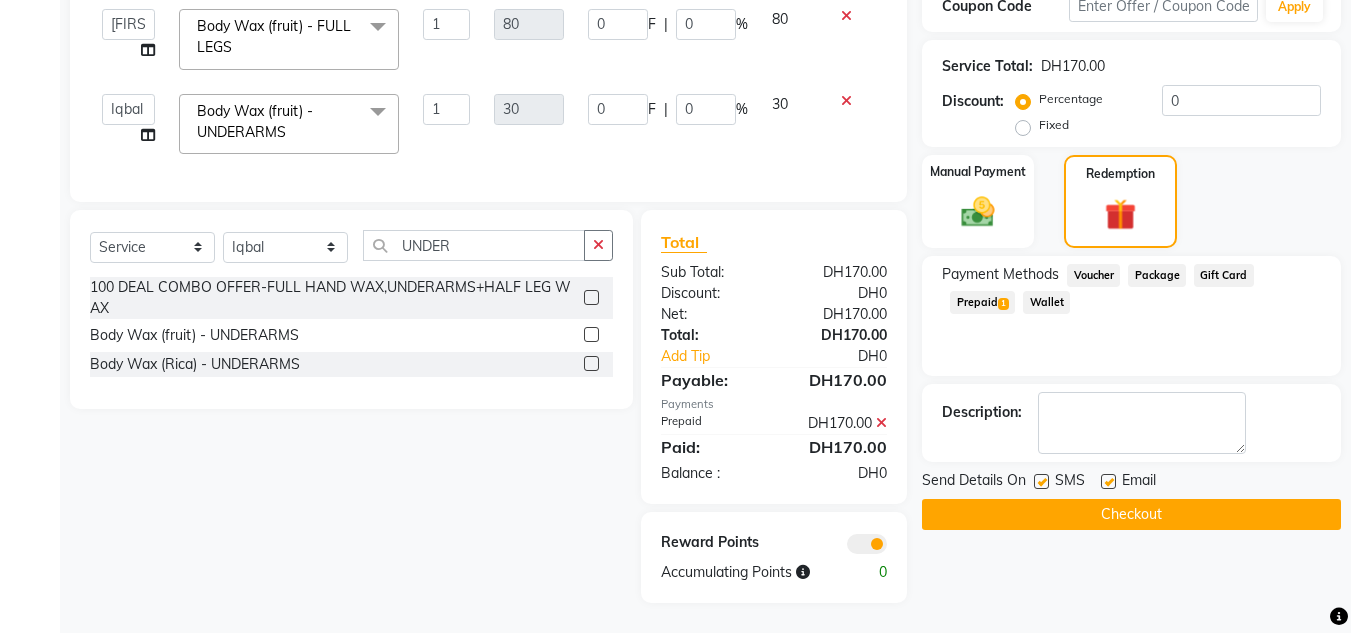 click on "Checkout" 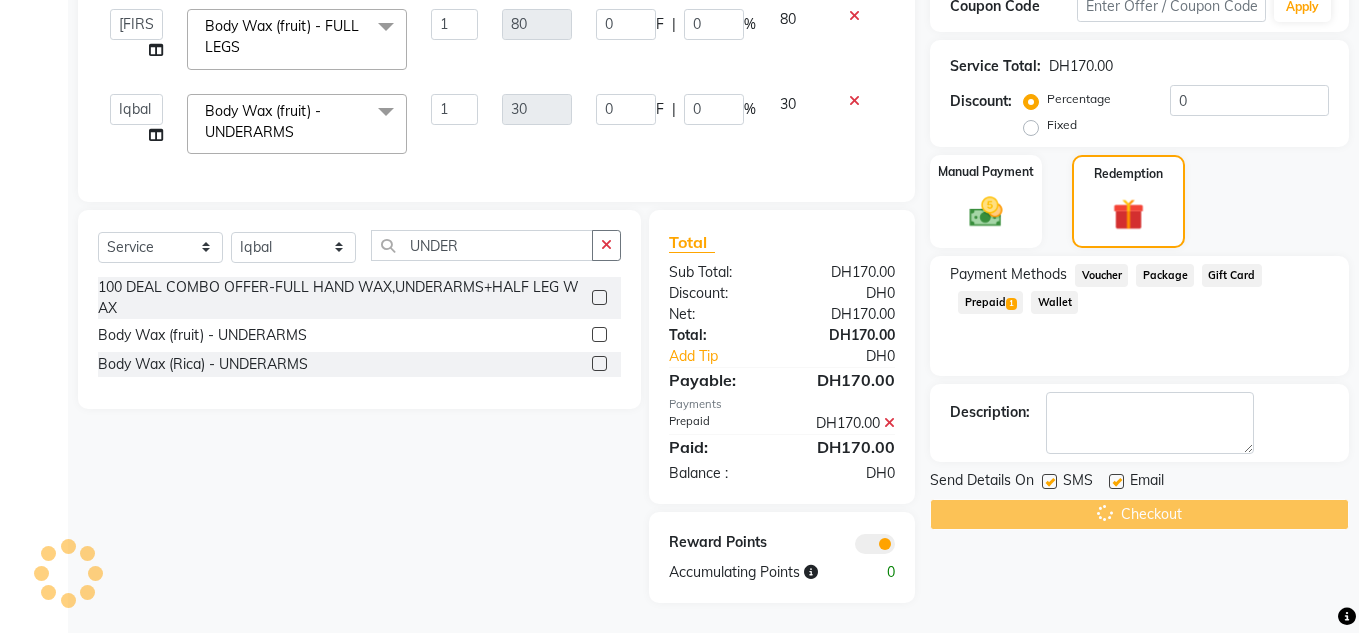 scroll, scrollTop: 0, scrollLeft: 0, axis: both 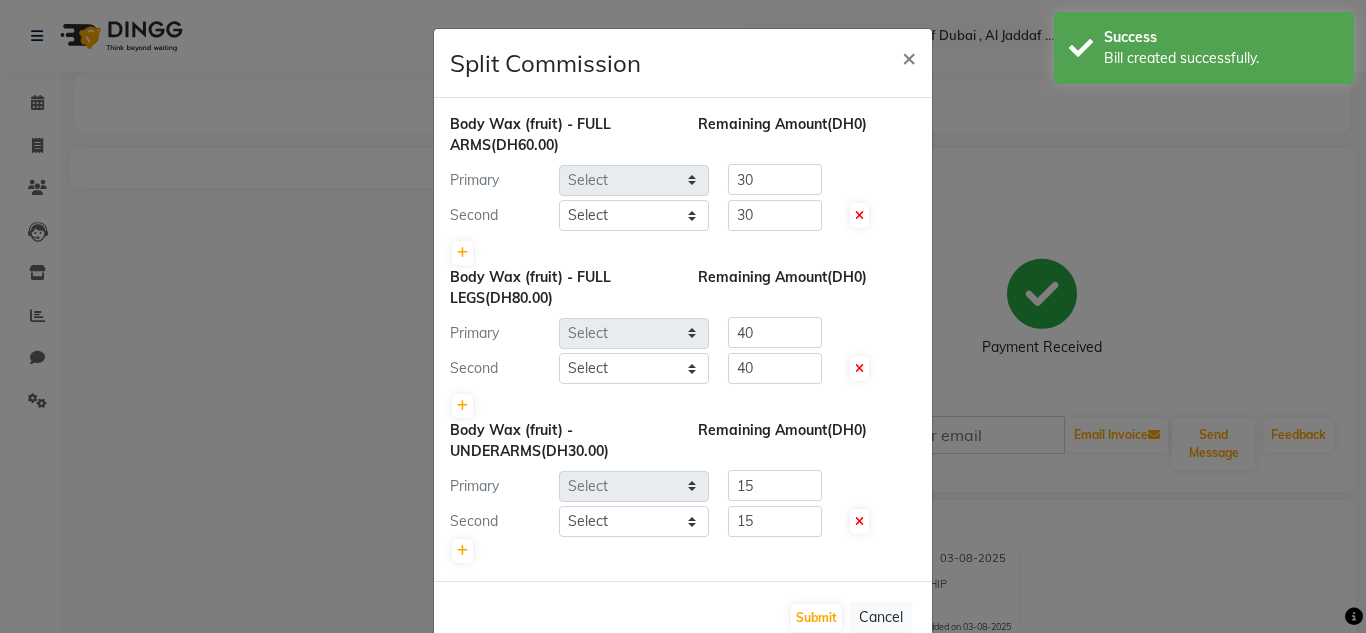 select on "86711" 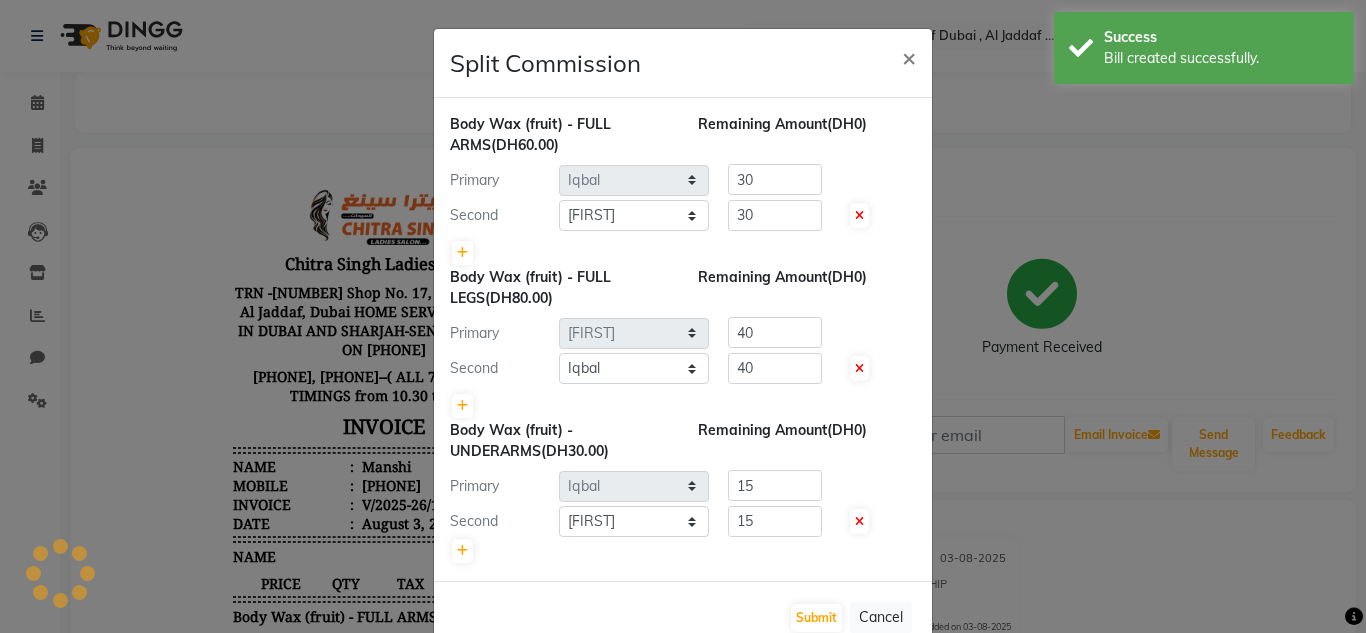 scroll, scrollTop: 0, scrollLeft: 0, axis: both 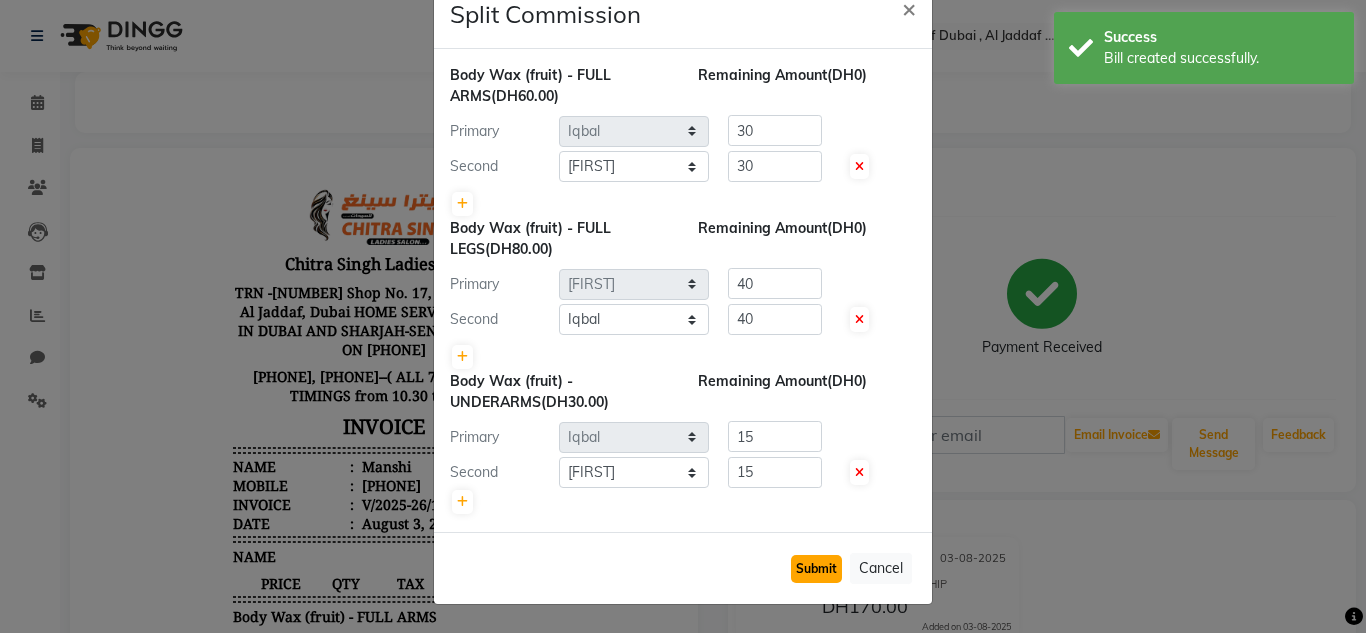 click on "Submit" 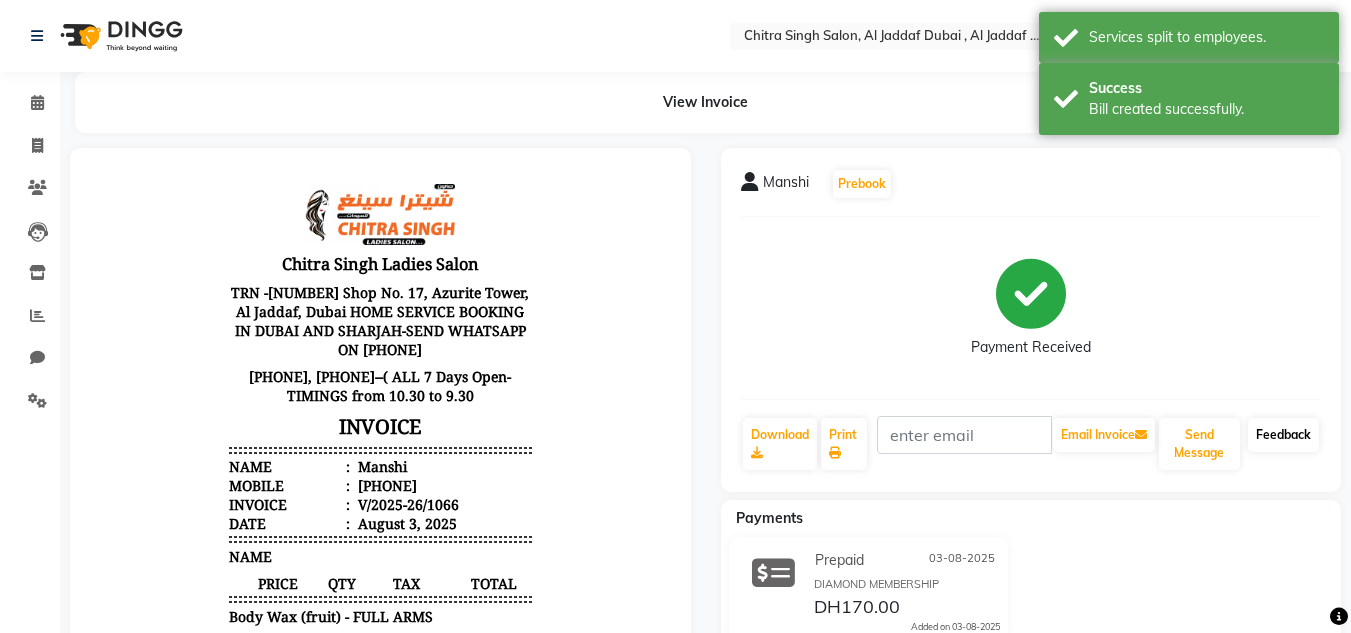 click on "Feedback" 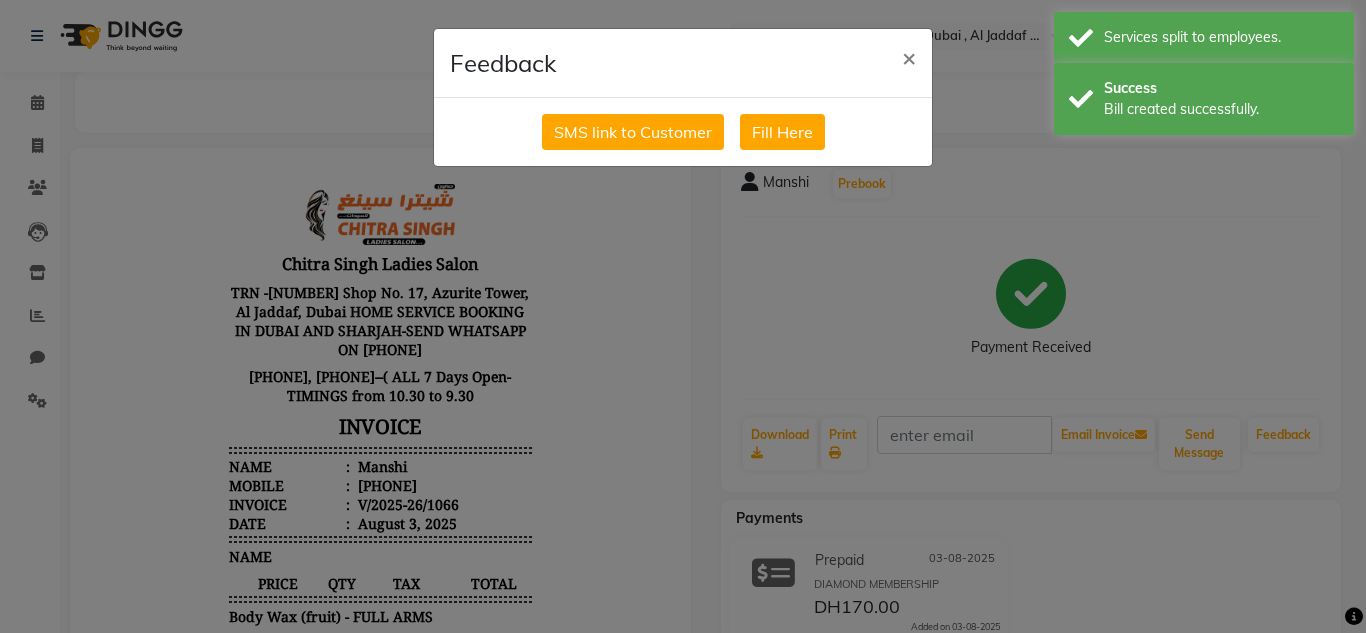 drag, startPoint x: 614, startPoint y: 118, endPoint x: 421, endPoint y: 153, distance: 196.1479 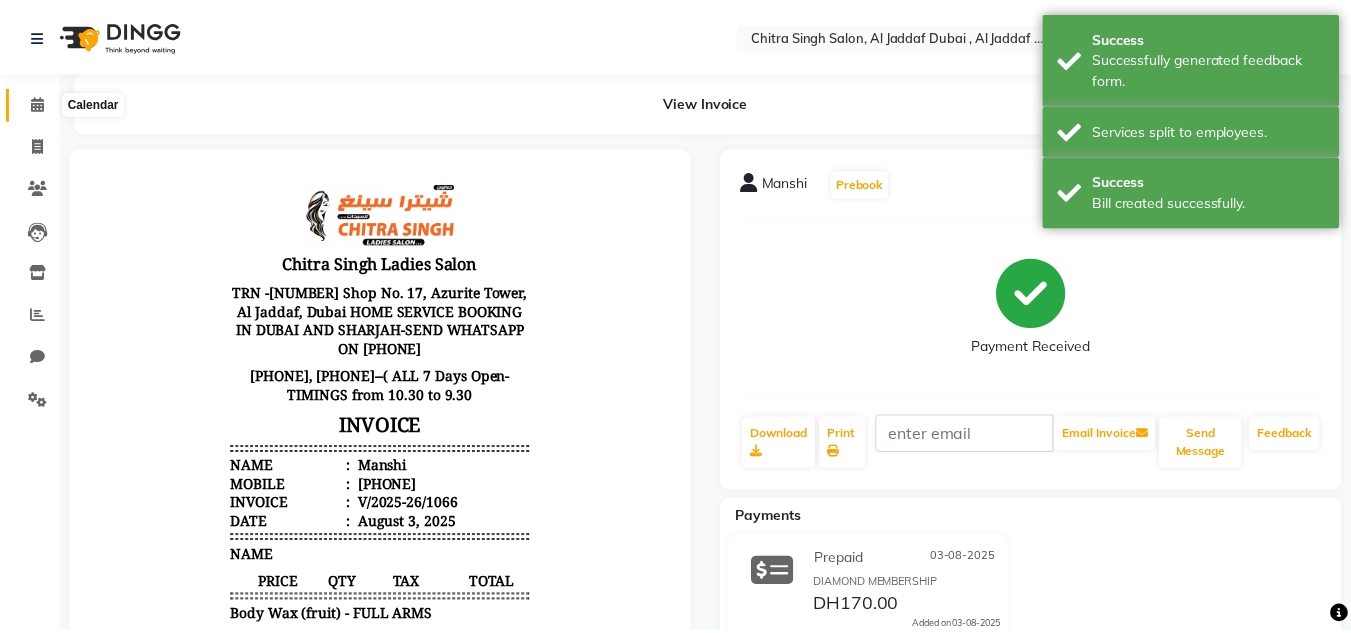 click 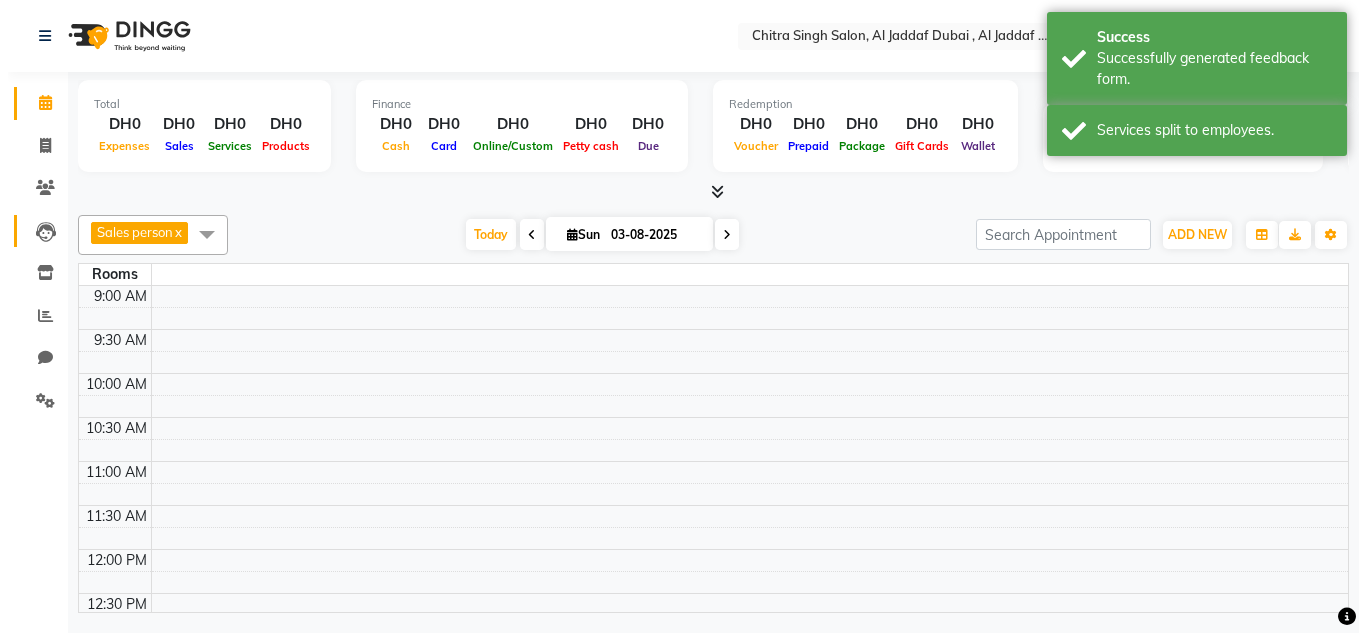 scroll, scrollTop: 0, scrollLeft: 0, axis: both 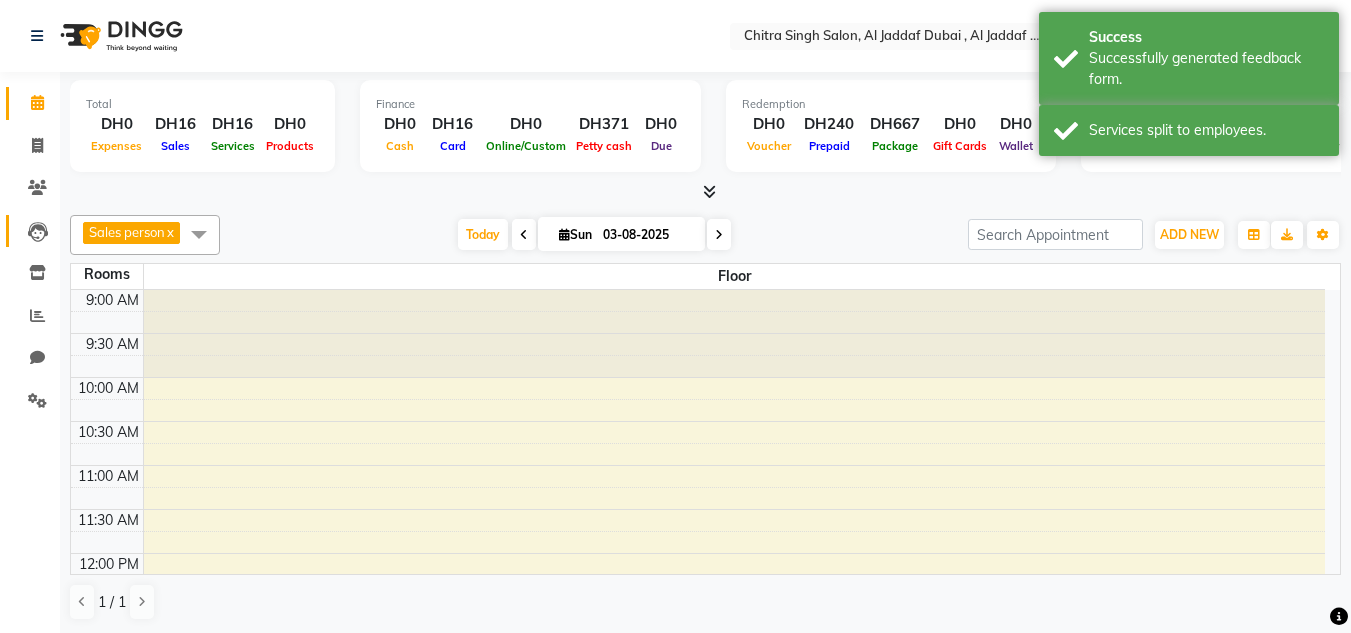 drag, startPoint x: 29, startPoint y: 227, endPoint x: 37, endPoint y: 255, distance: 29.12044 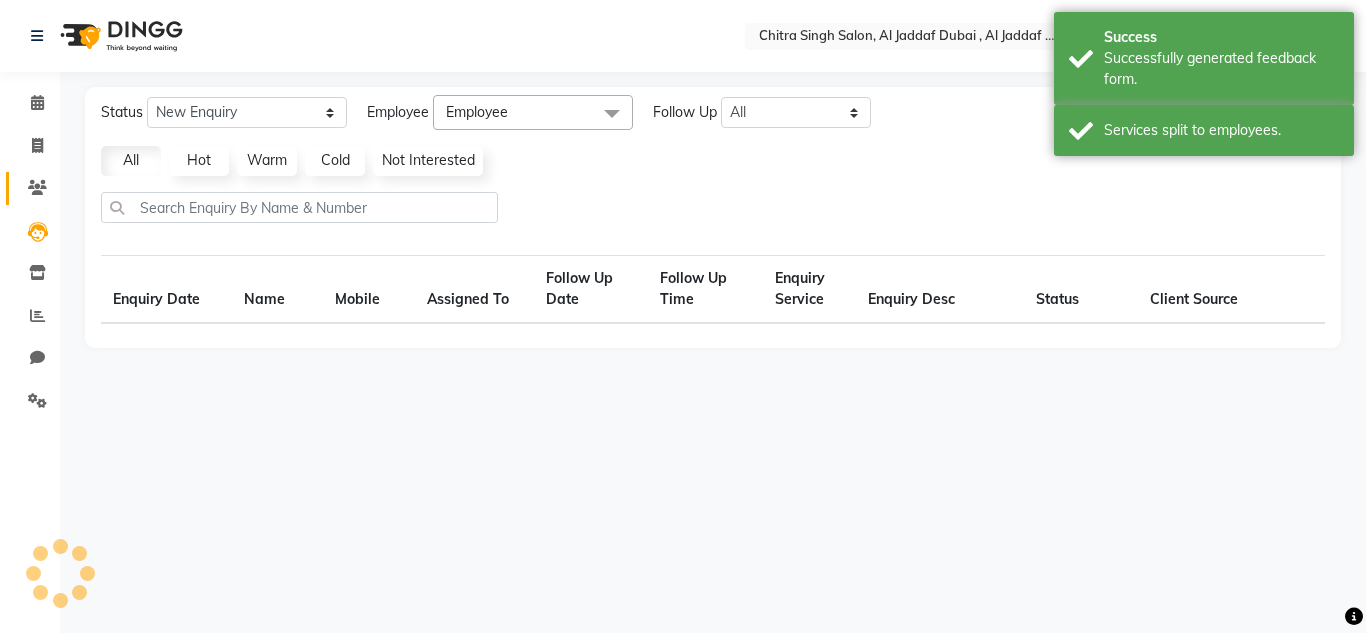 click 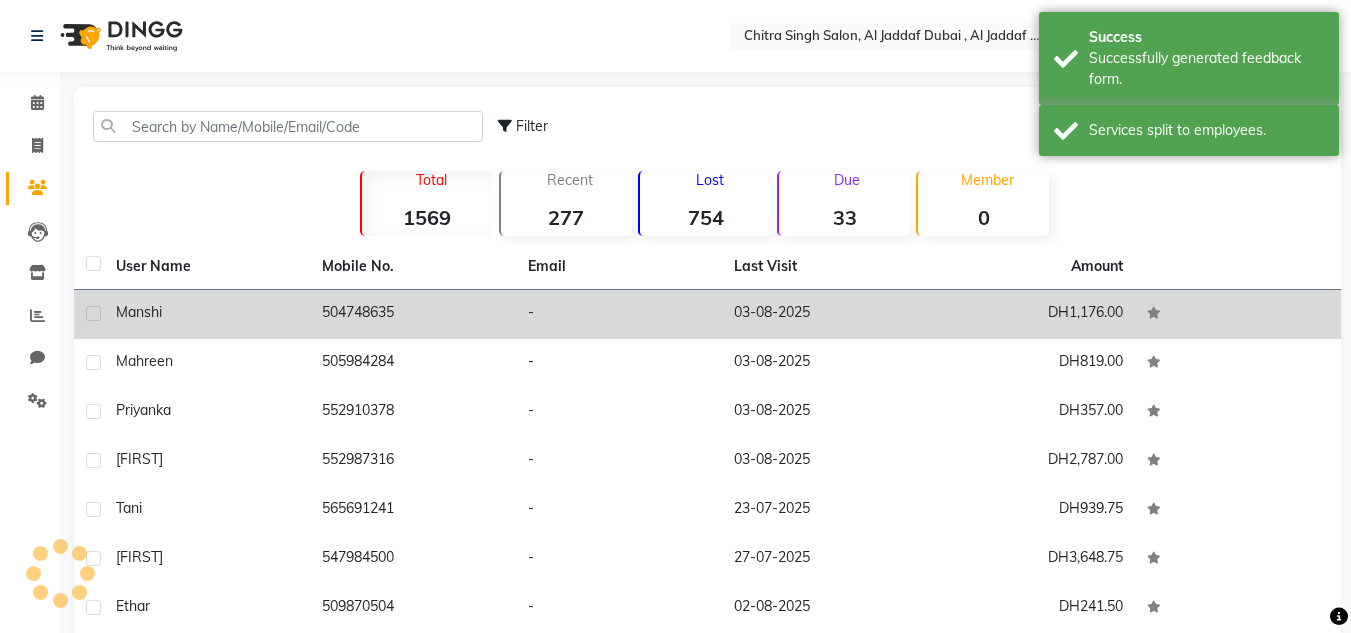 click on "Manshi" 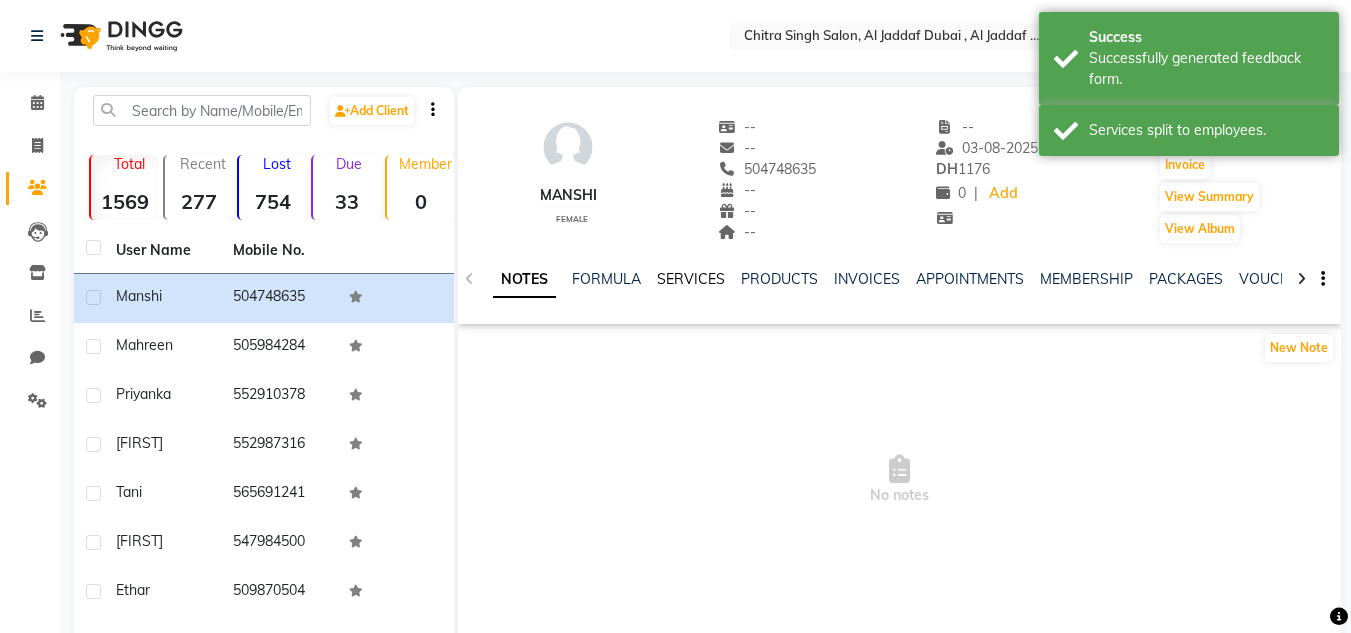 click on "SERVICES" 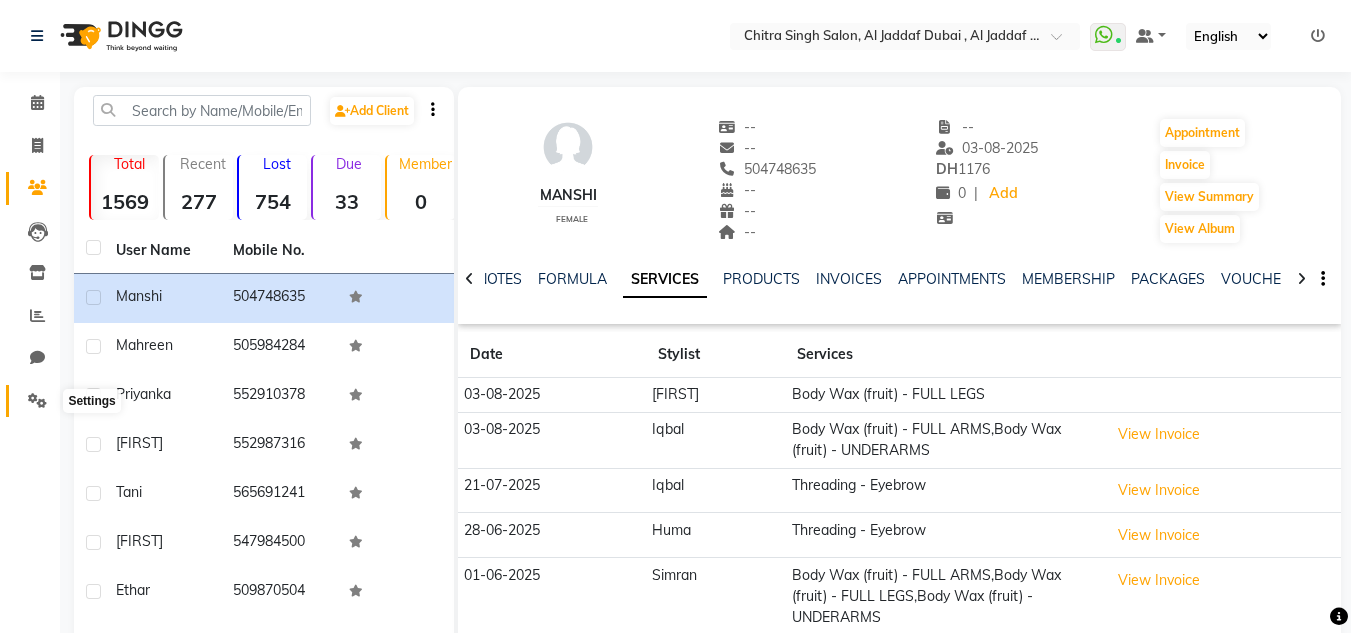 click 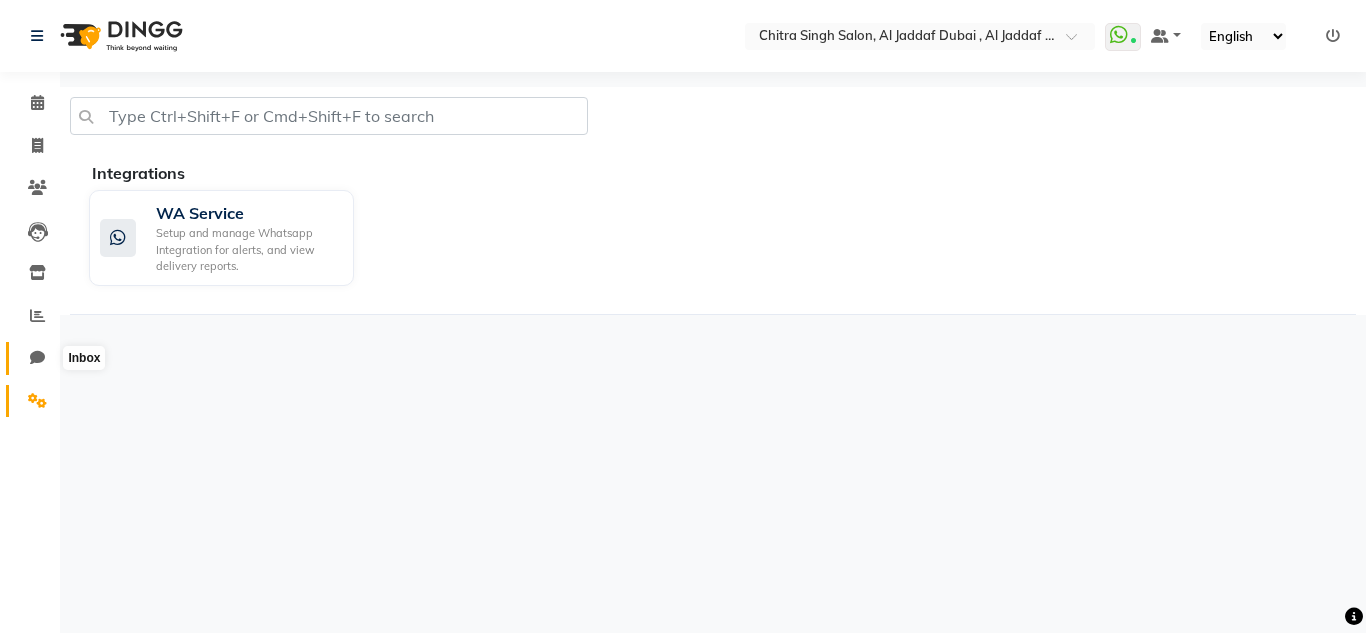 click 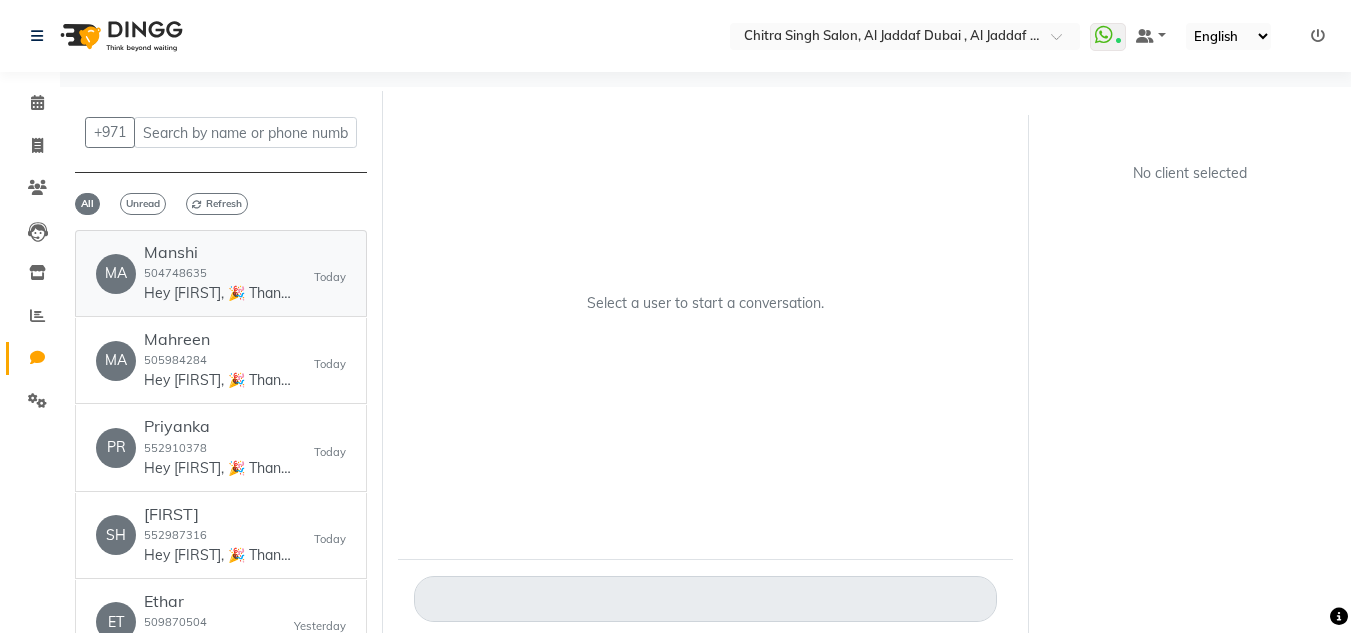 click on "Hey [FIRST], 🎉 Thank you for choosing [BRAND] [BRAND], [LOCATION]! Here’s your invoice: 💰 Amount: 170 🧾 Invoice: ww4.in/a?c=81OjK5 We appreciate your visit and hope to see you again soon! 😊
PLEASE NOTE THAT- This no reply number ,for any queries related to Invoice,Appointments etc , please reach out to our customer service team at +971[PHONE]. available from 10.30 am to 10 pm---All 7" 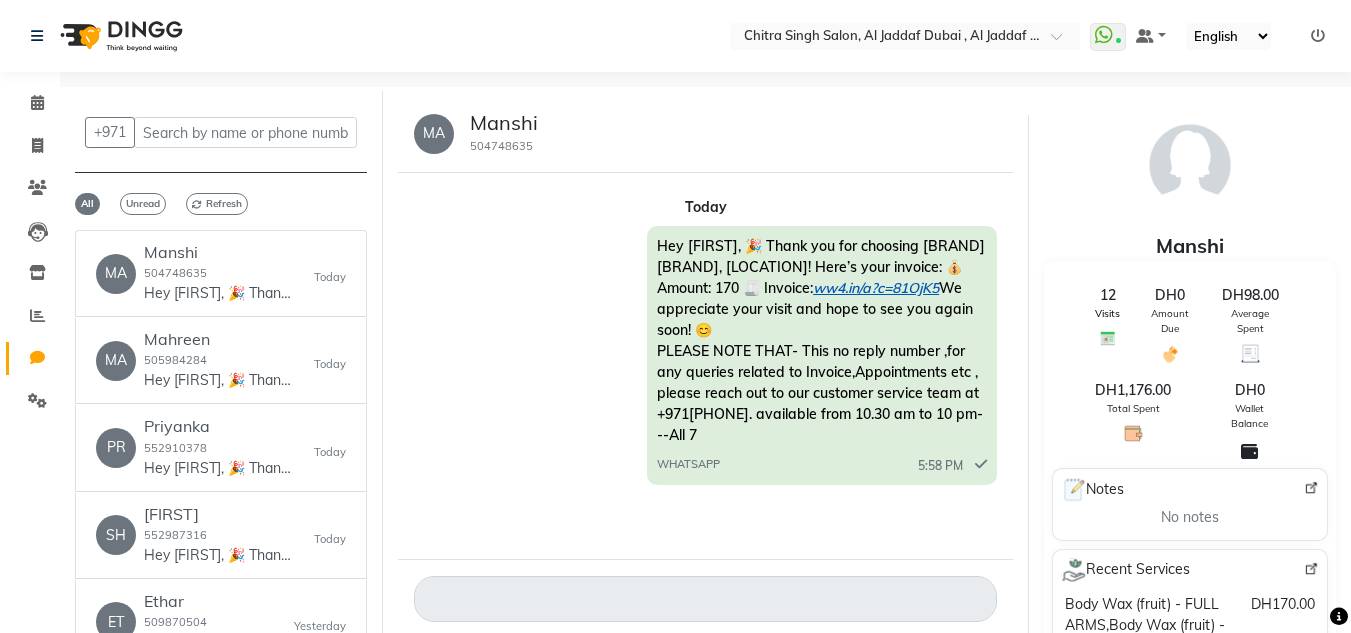 click on "ww4.in/a?c=81OjK5" 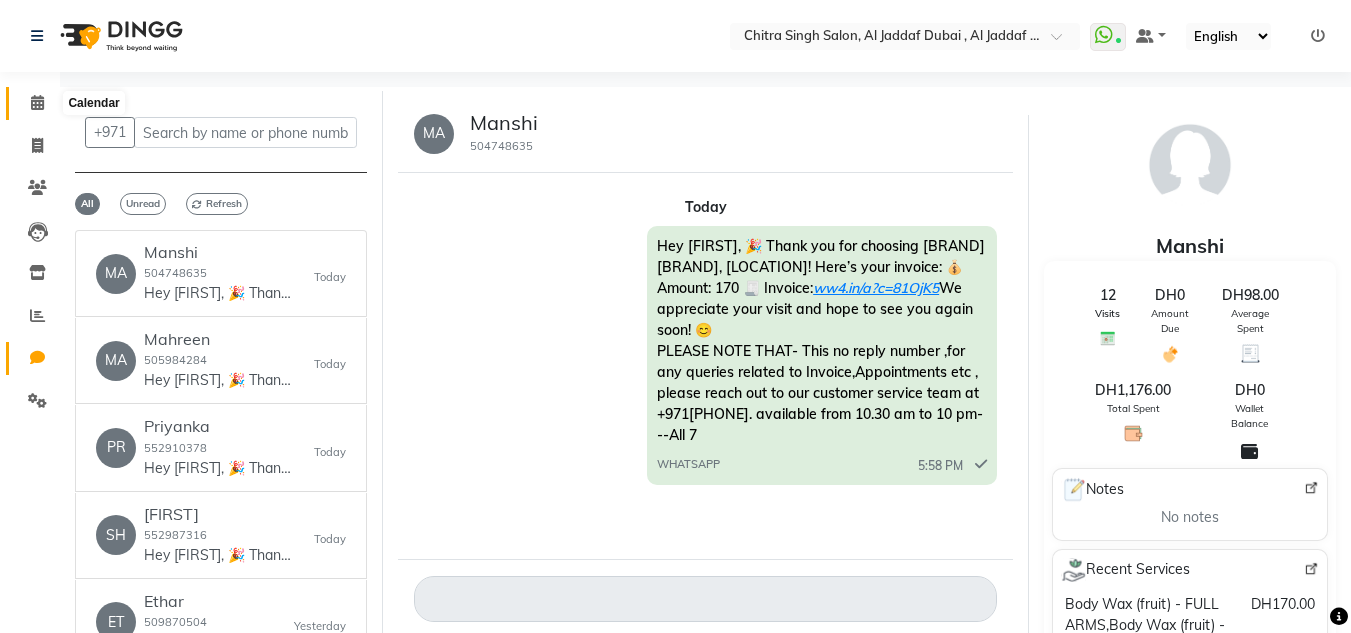 click 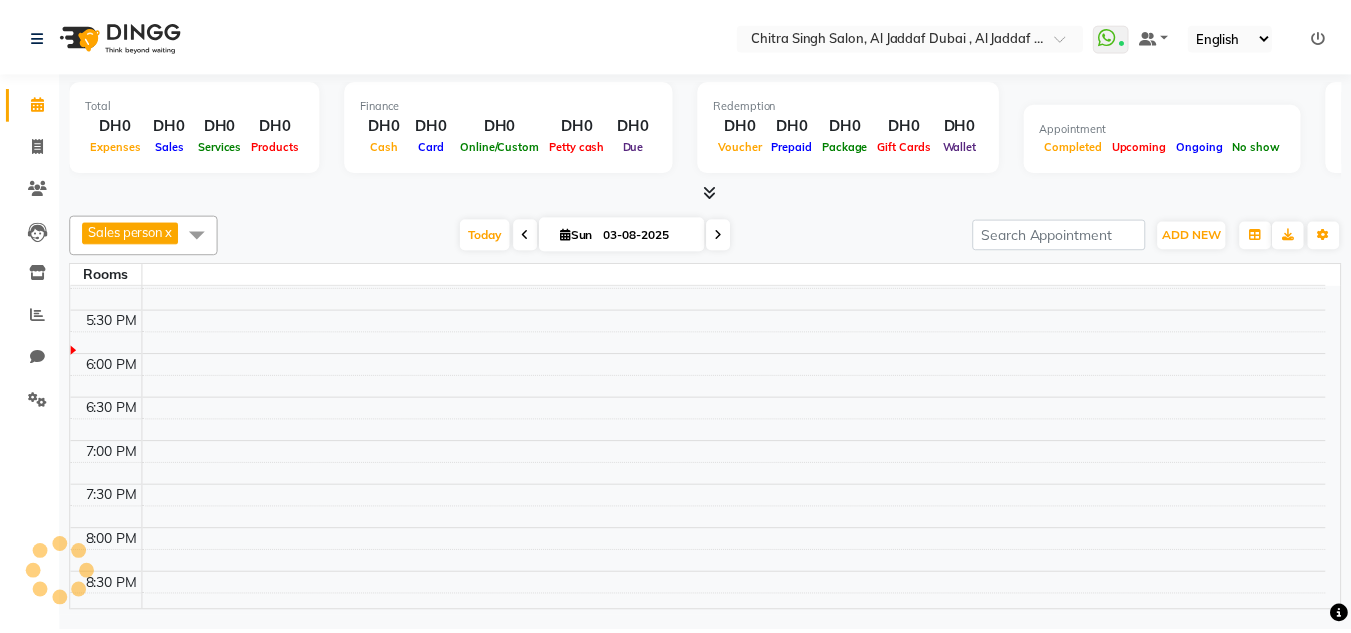 scroll, scrollTop: 0, scrollLeft: 0, axis: both 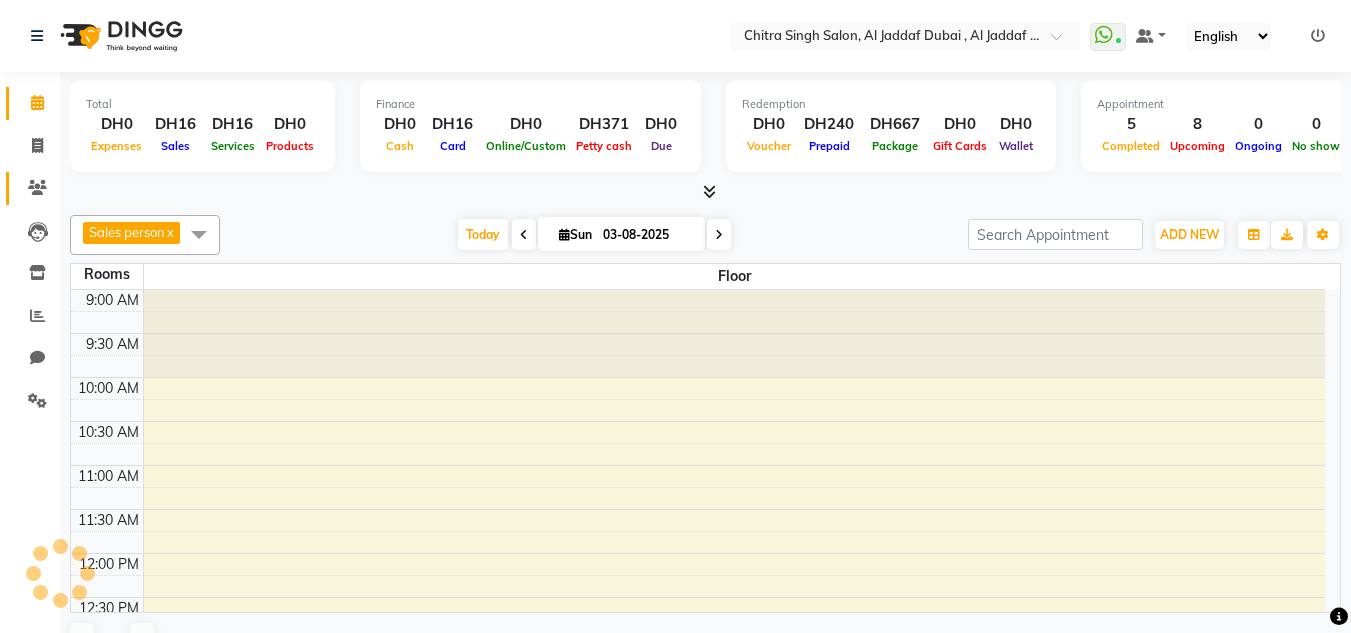 click 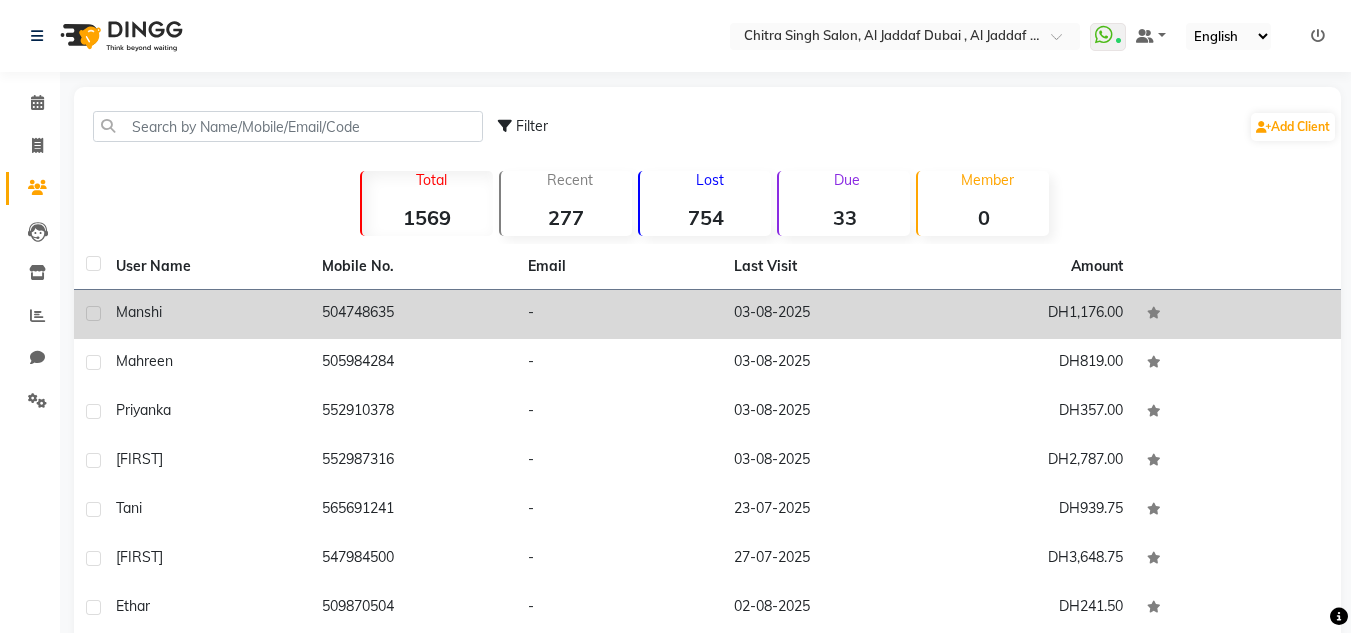 click on "504748635" 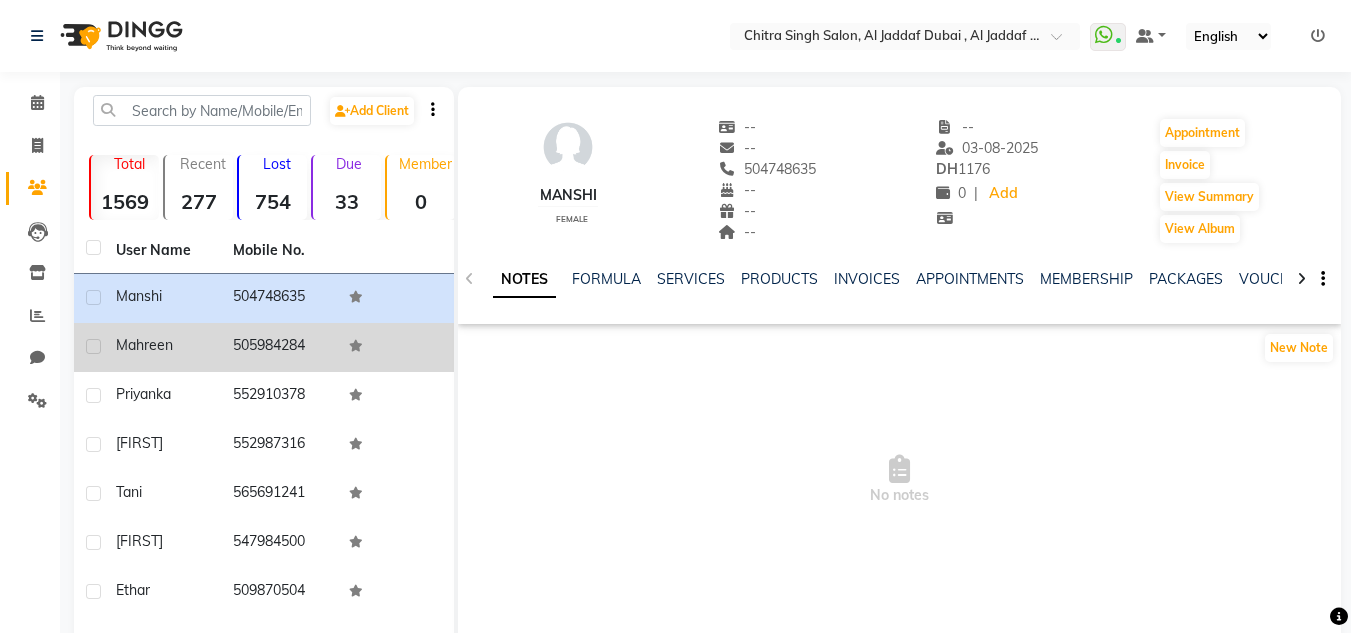 click 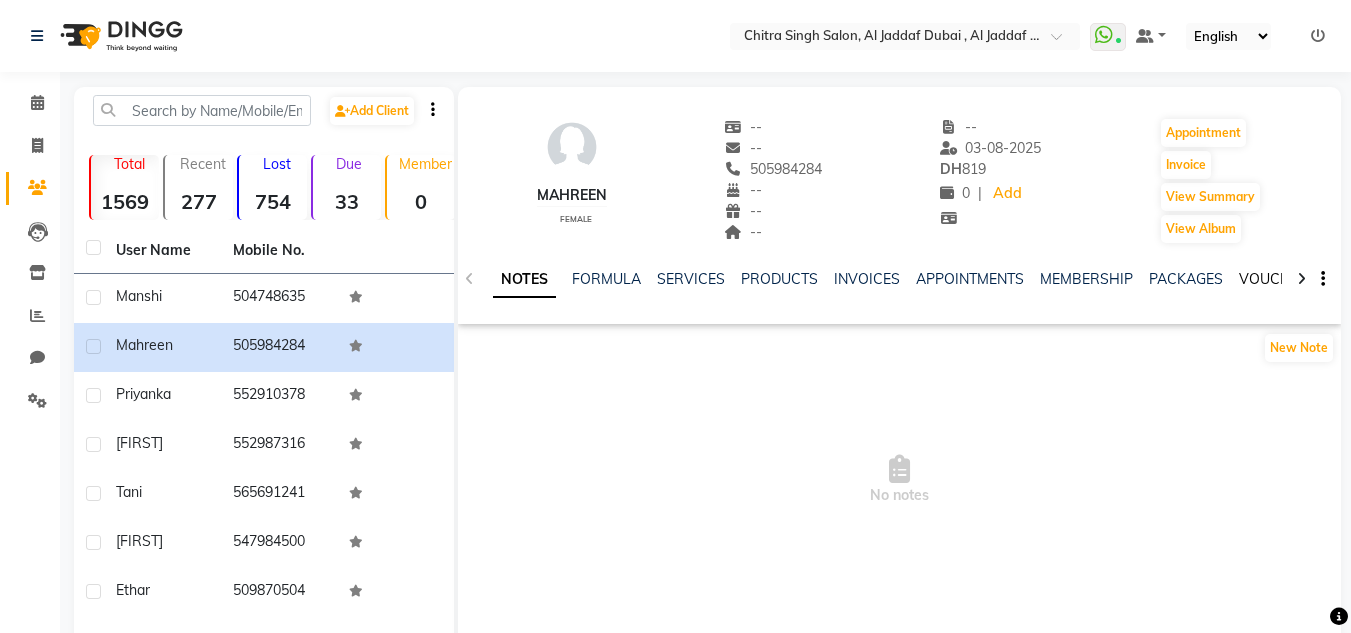 click on "VOUCHERS" 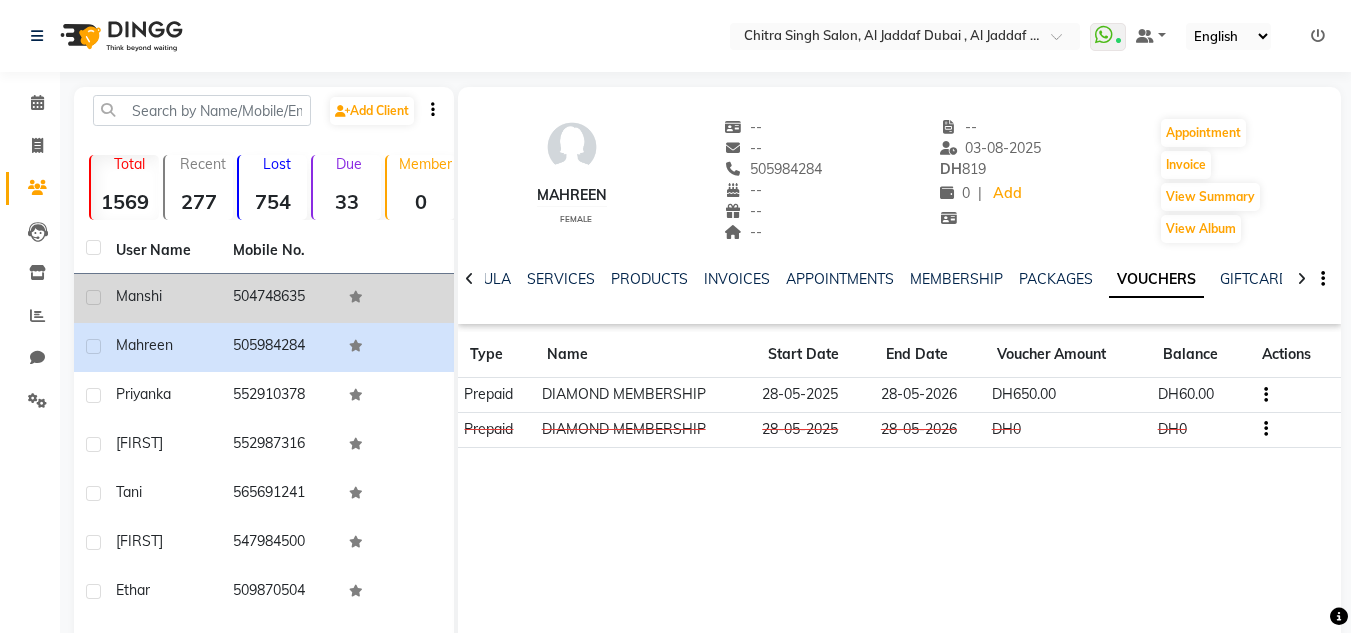 click on "504748635" 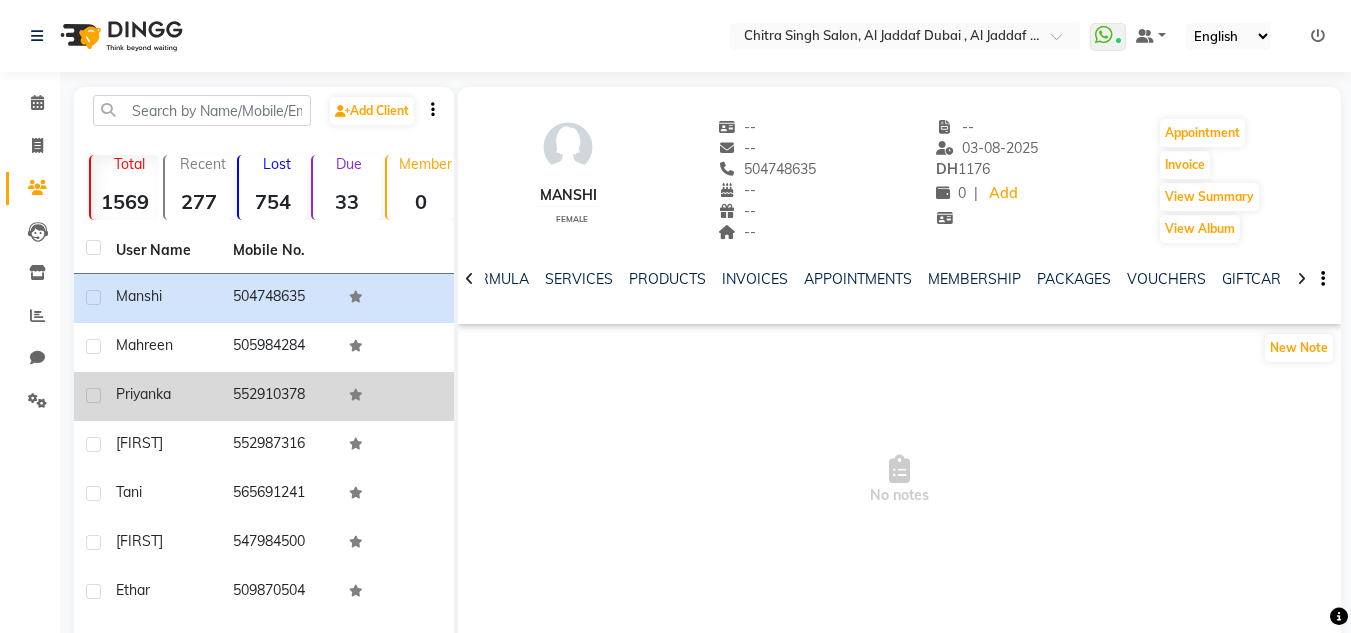 click 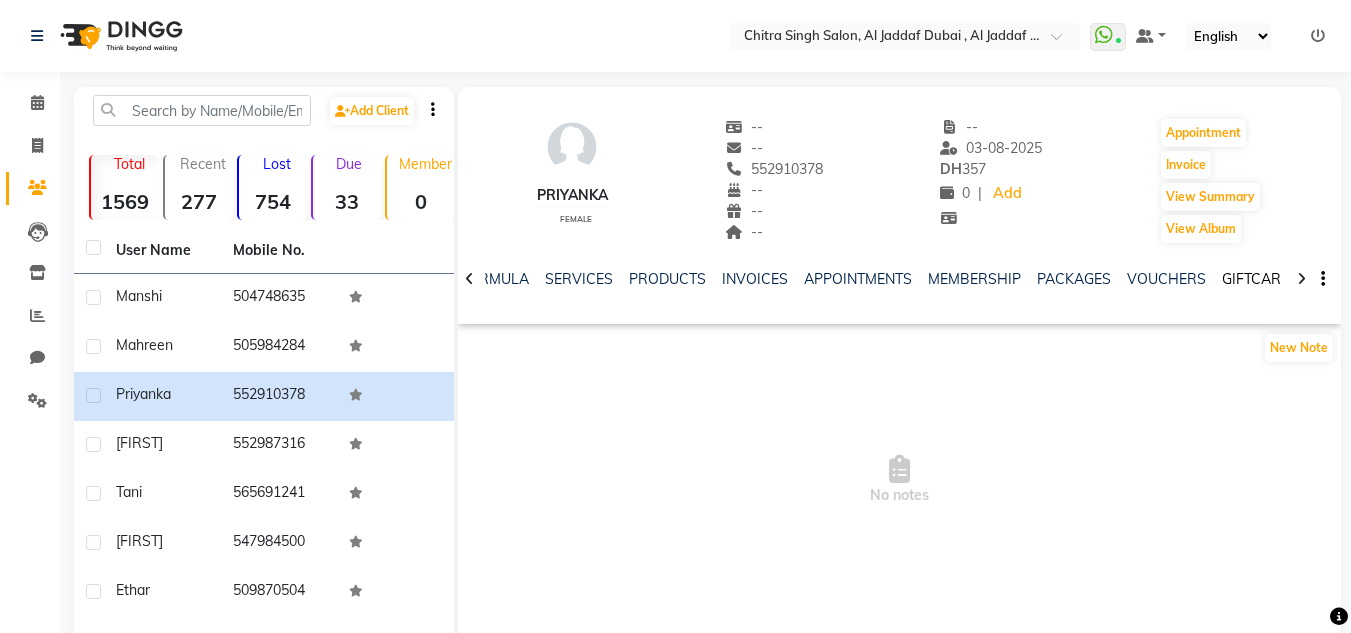 click on "GIFTCARDS" 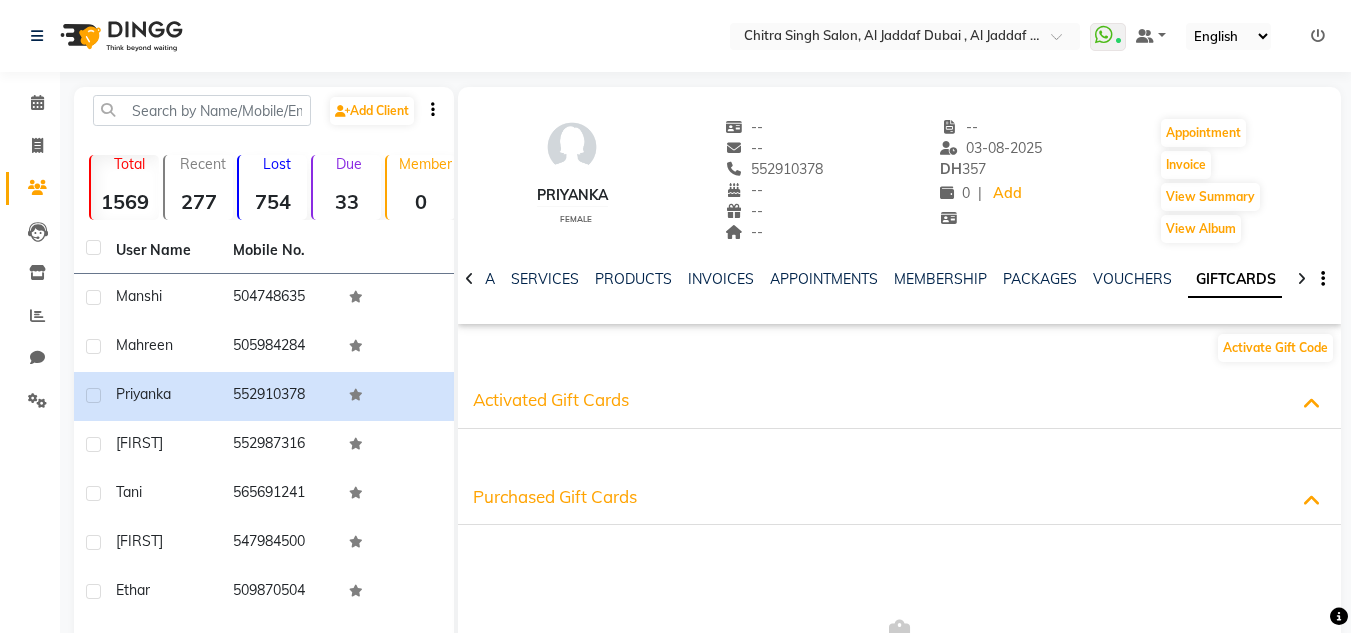 click on "VOUCHERS" 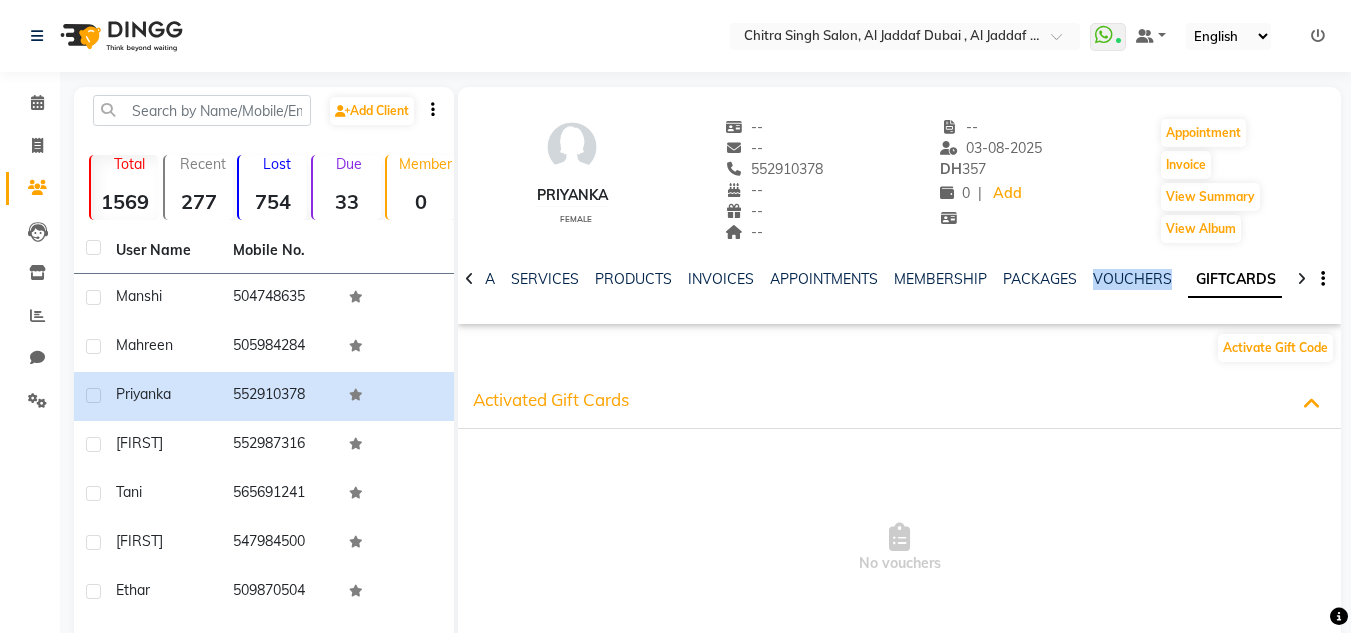 click on "VOUCHERS" 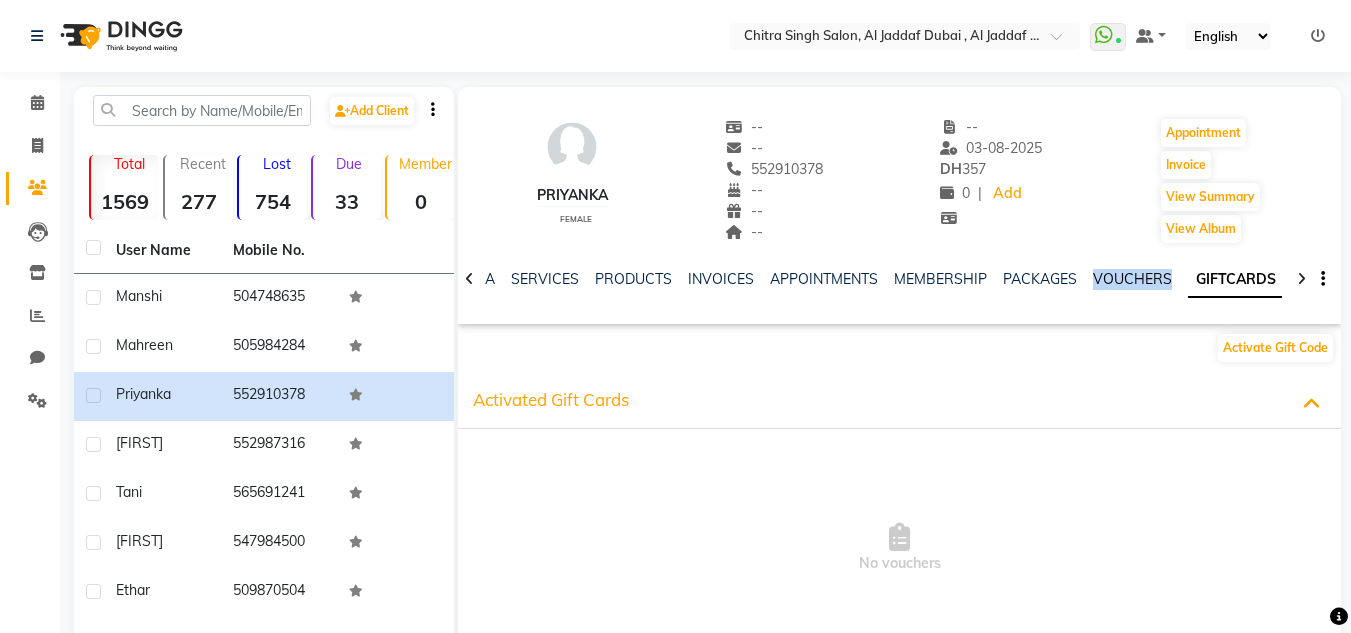 click on "VOUCHERS" 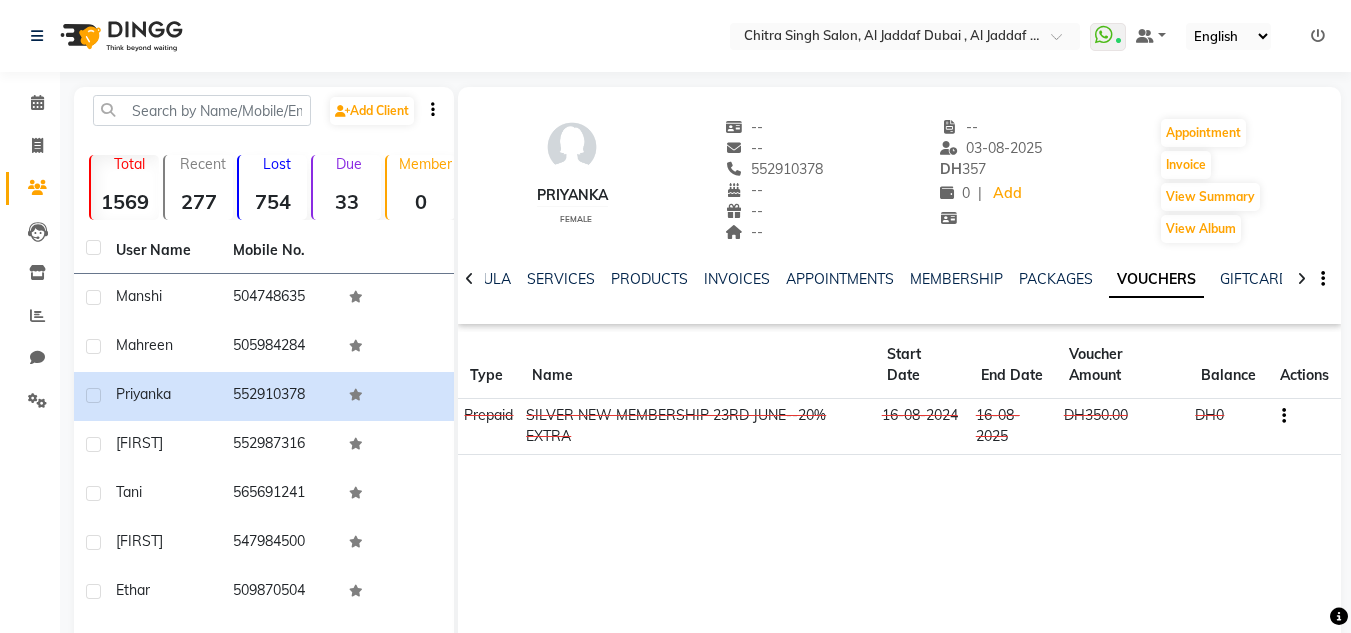 click 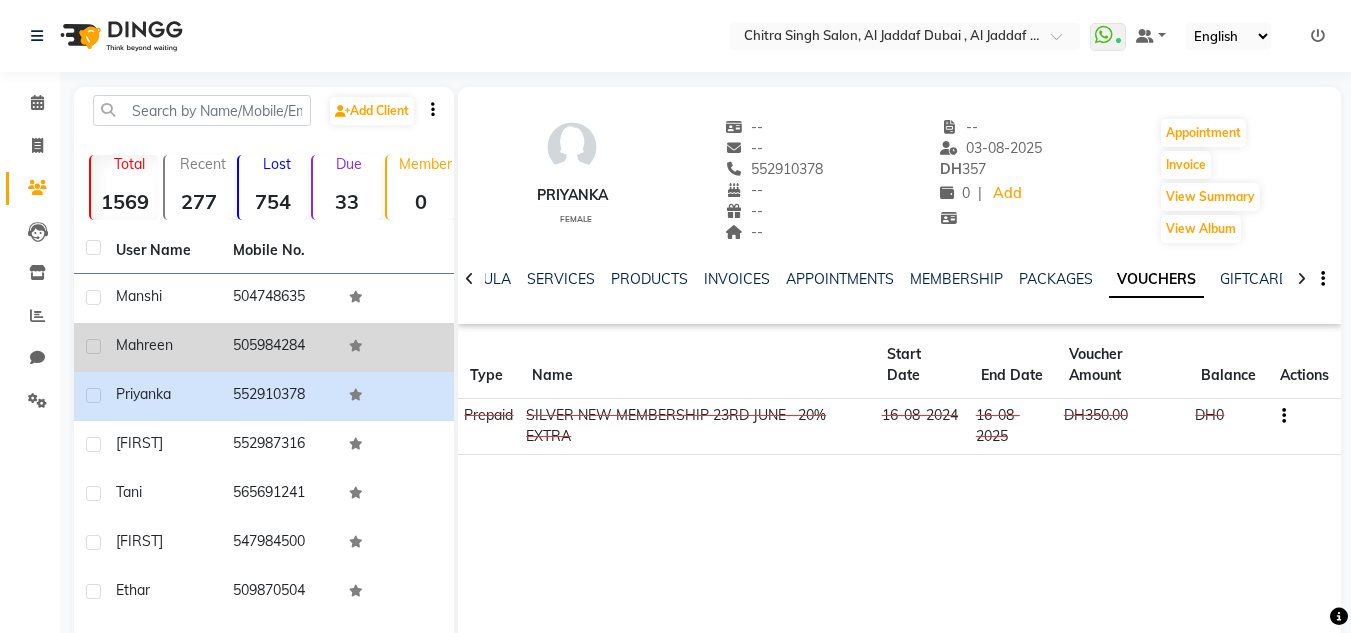 click 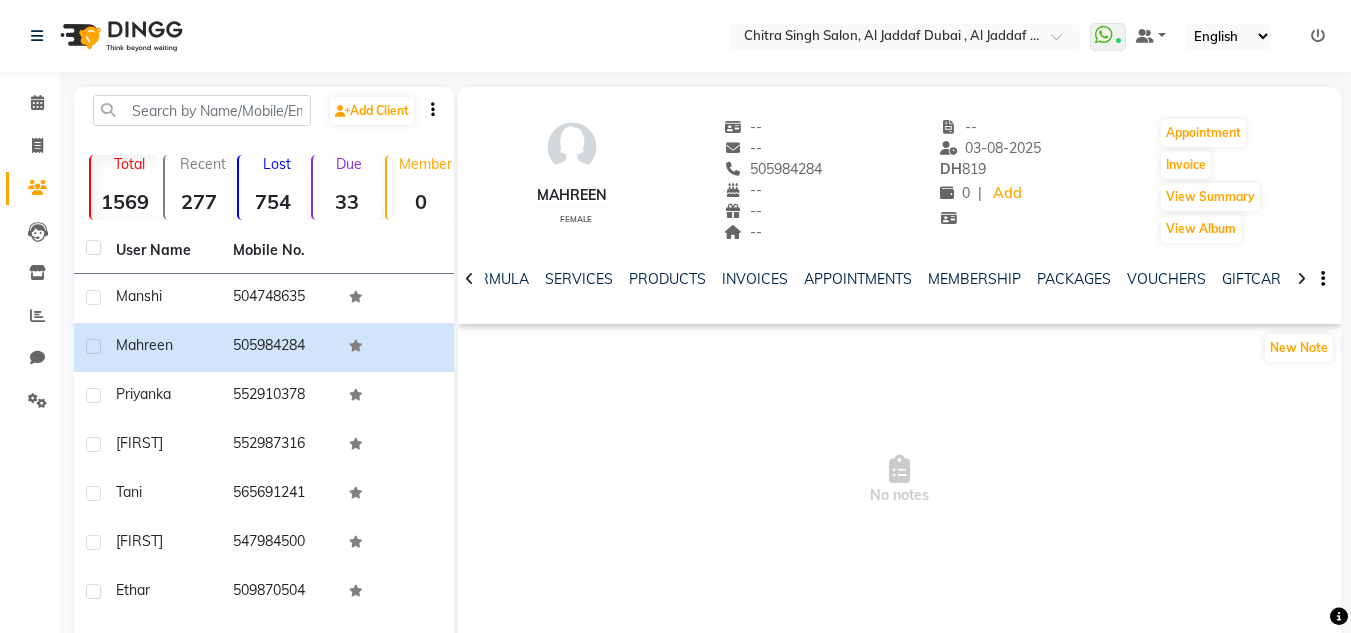 drag, startPoint x: 219, startPoint y: 306, endPoint x: 726, endPoint y: 257, distance: 509.36234 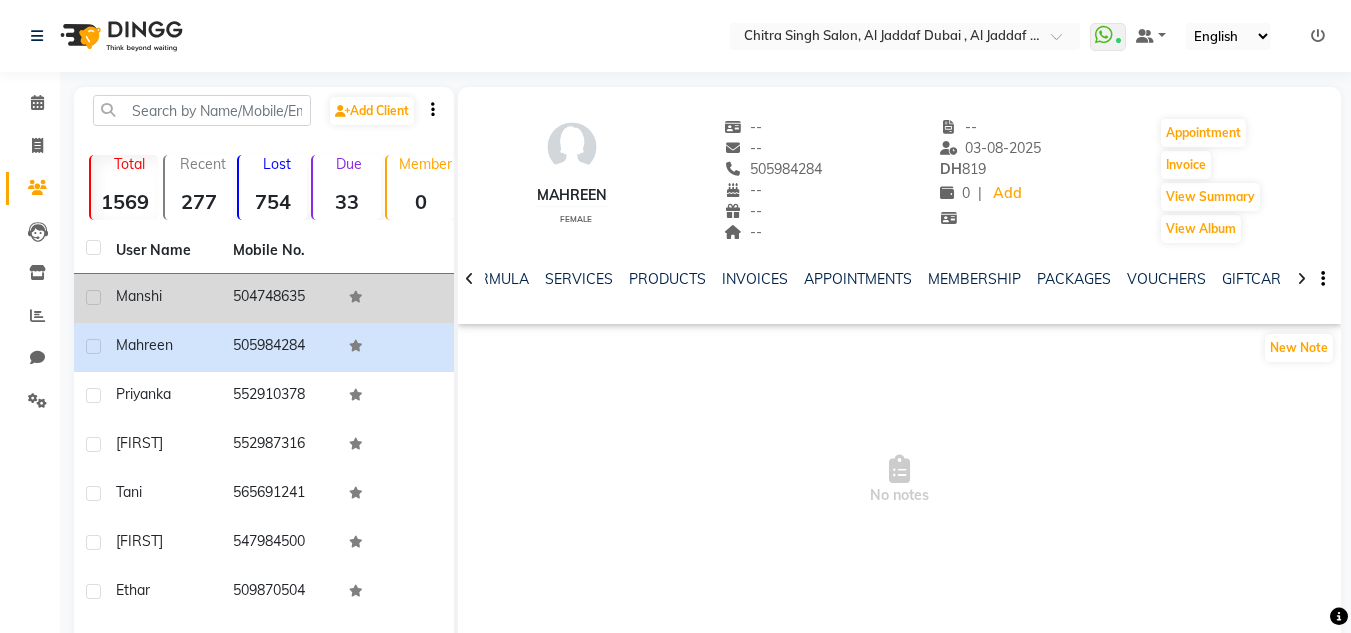 click 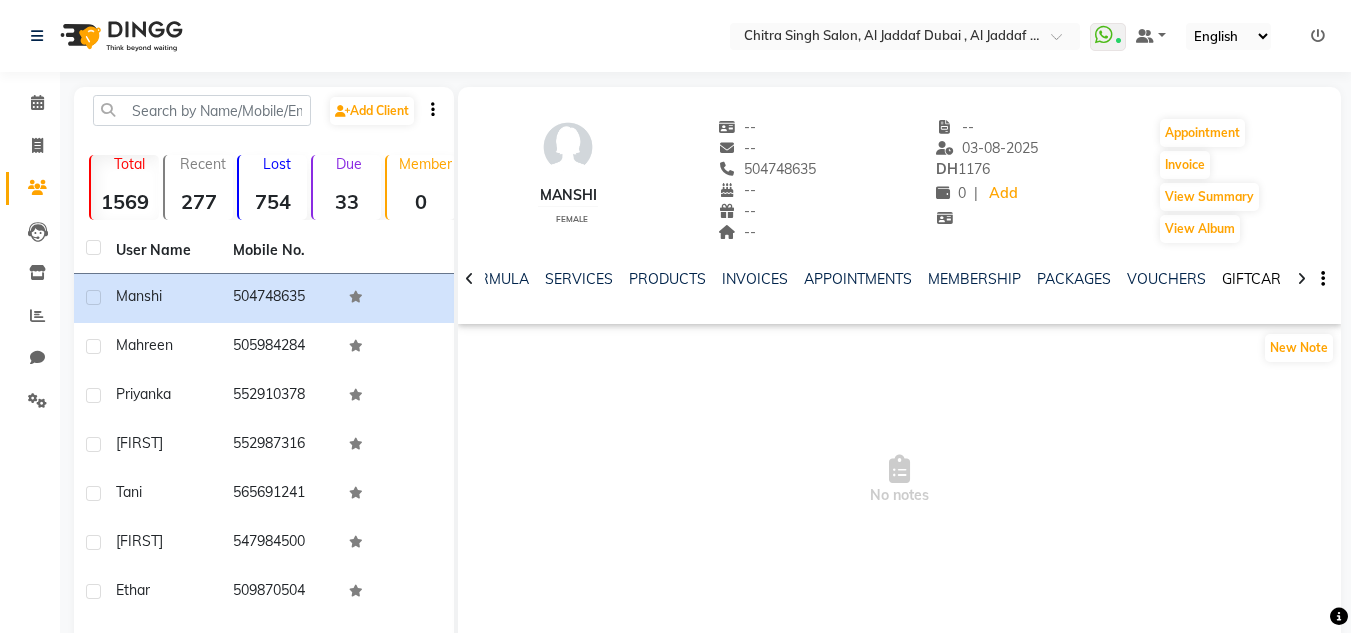 click on "GIFTCARDS" 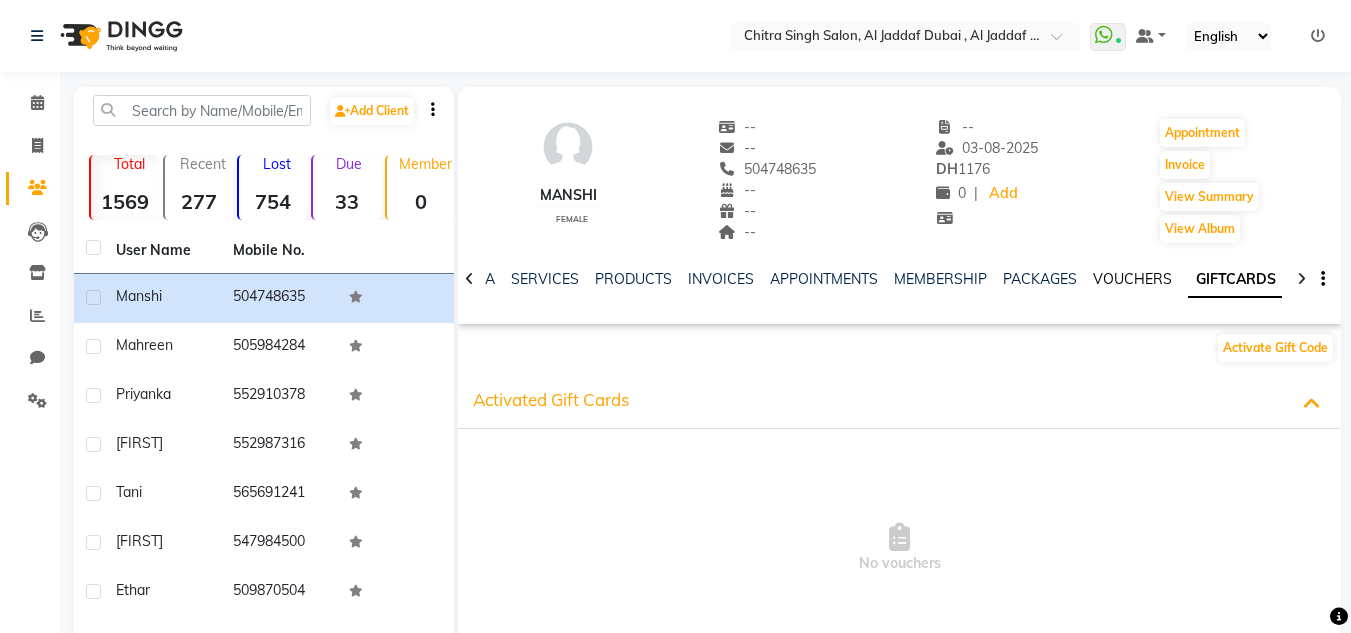 click on "VOUCHERS" 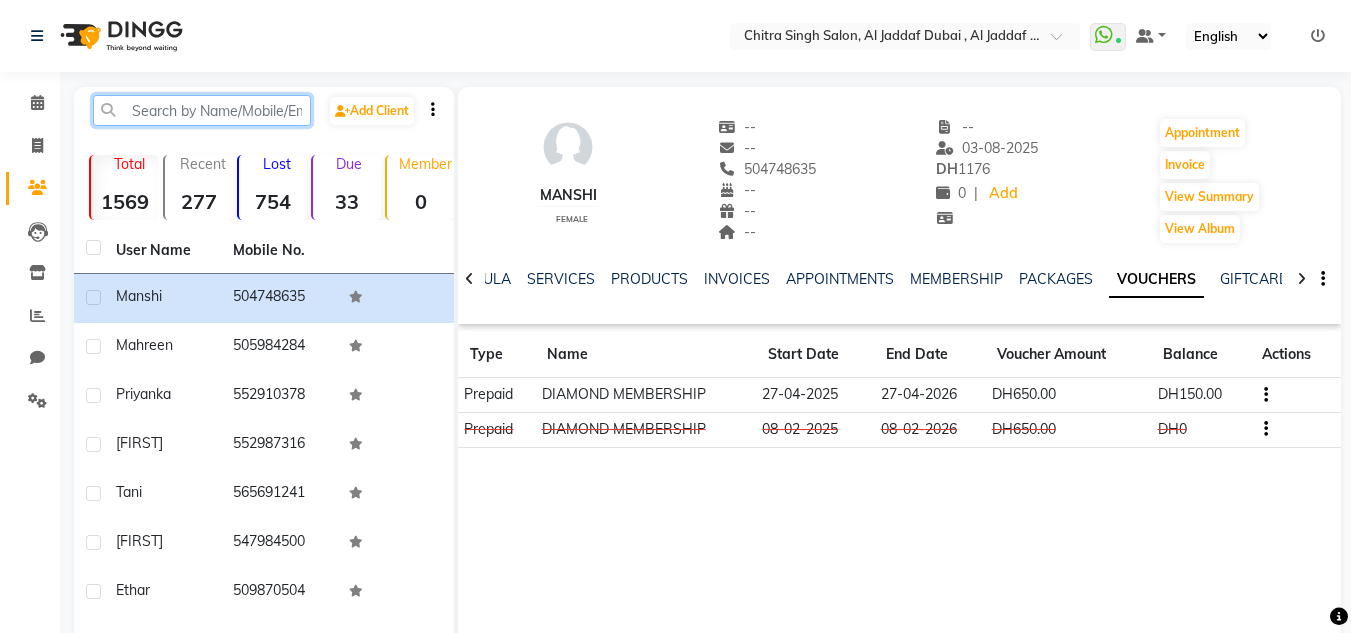 click 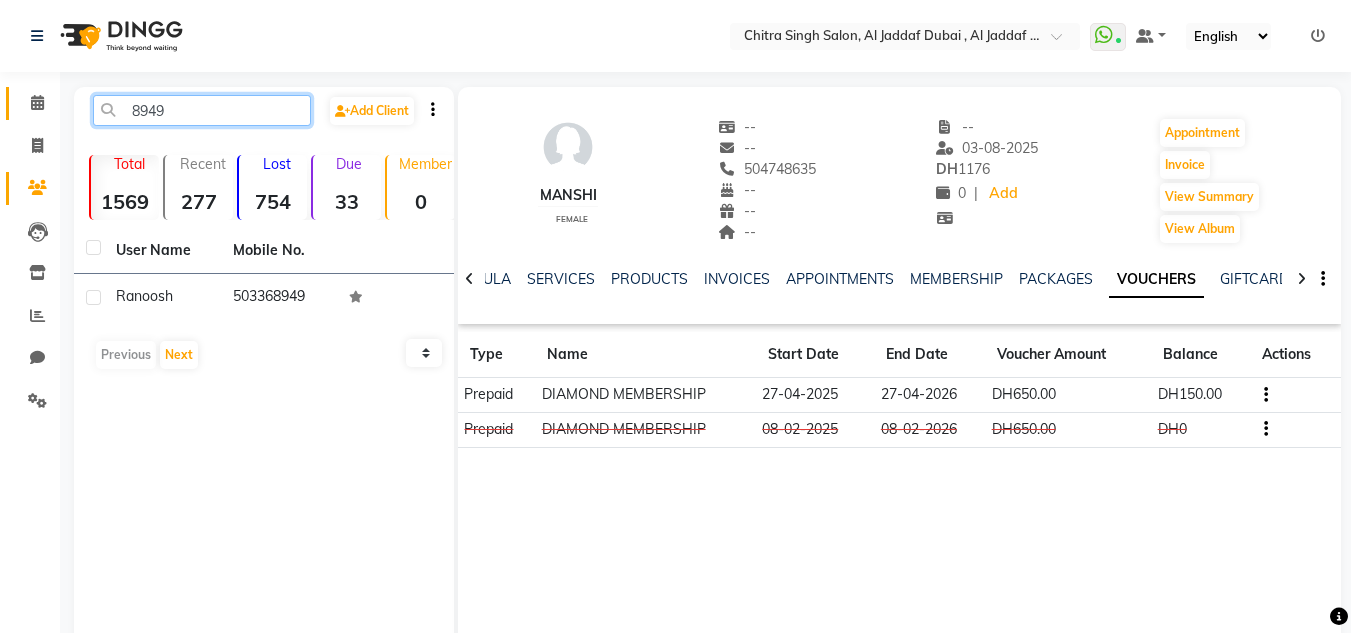 type on "8949" 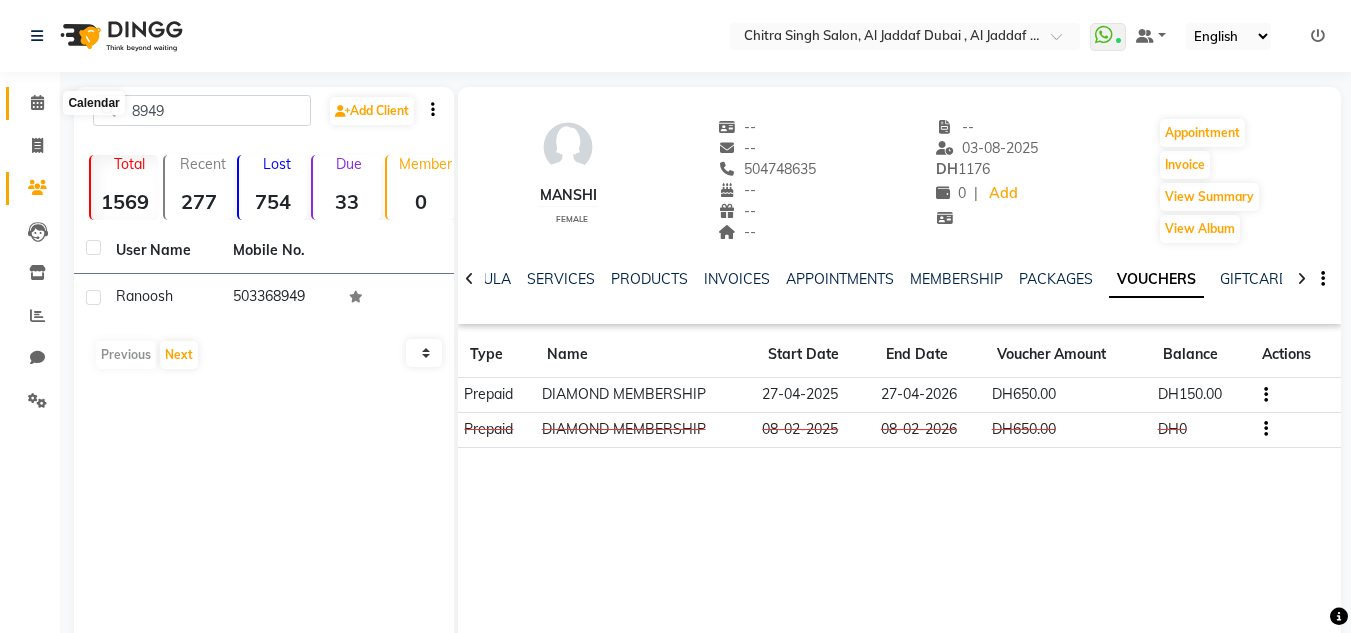 click 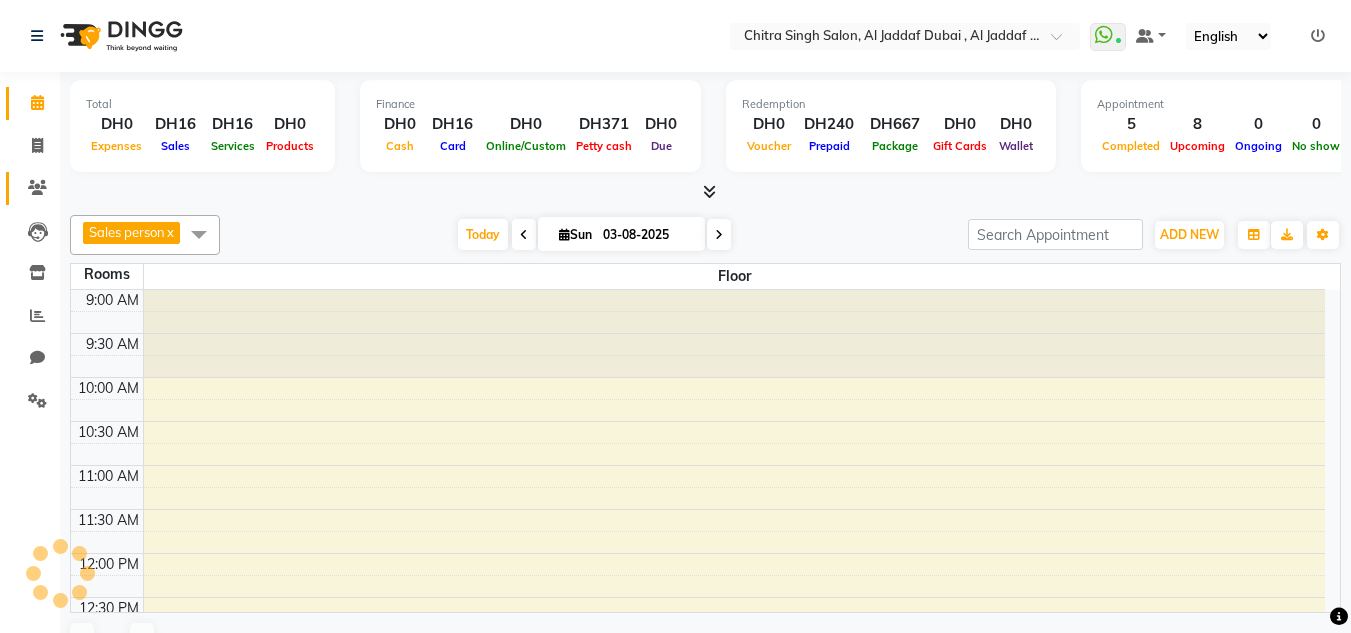 scroll, scrollTop: 0, scrollLeft: 0, axis: both 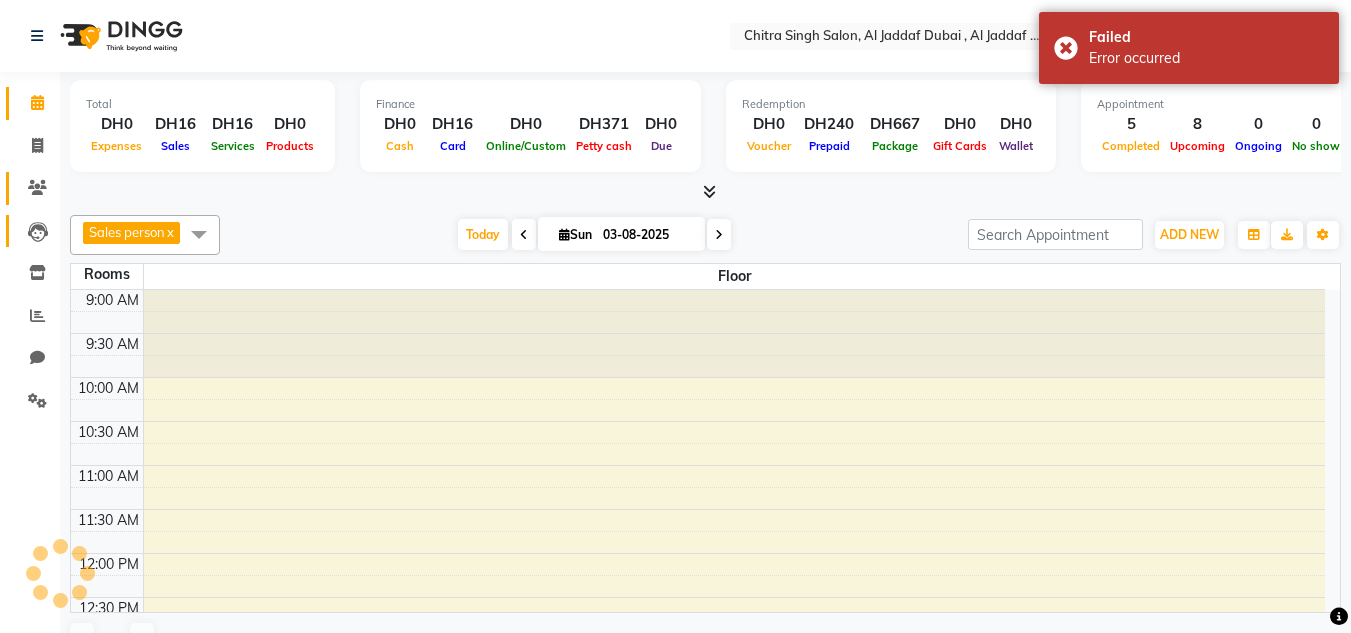 drag, startPoint x: 33, startPoint y: 202, endPoint x: 31, endPoint y: 218, distance: 16.124516 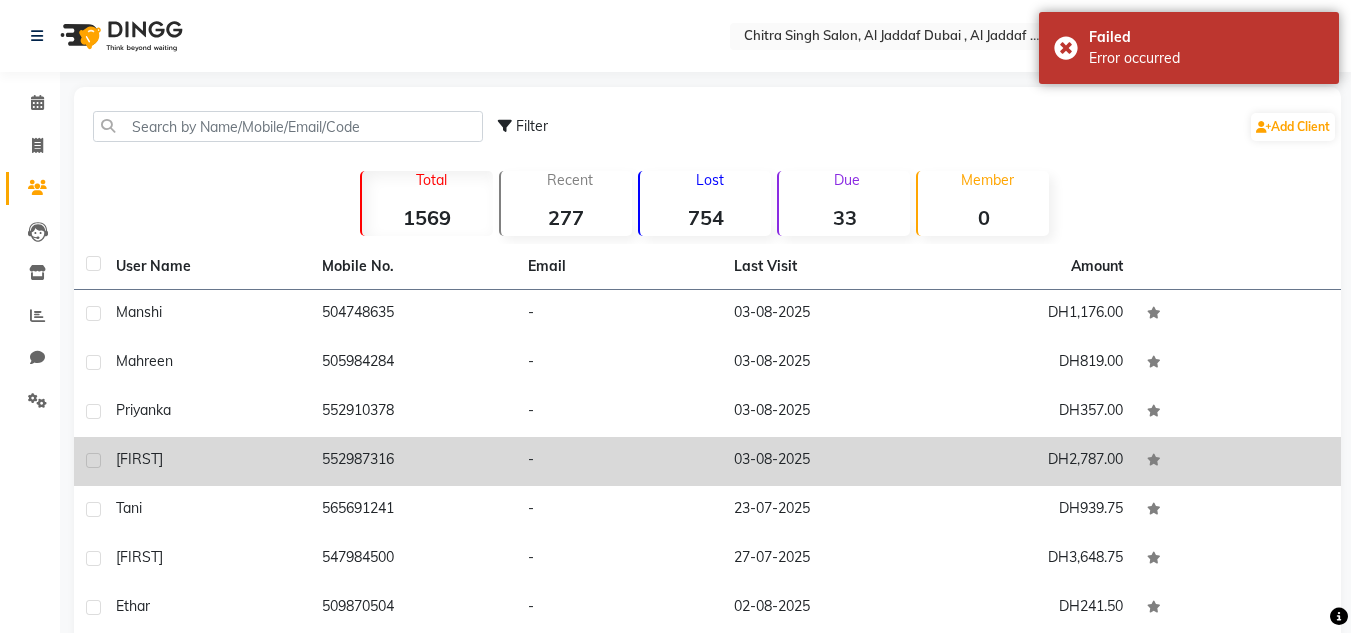 click on "[FIRST]" 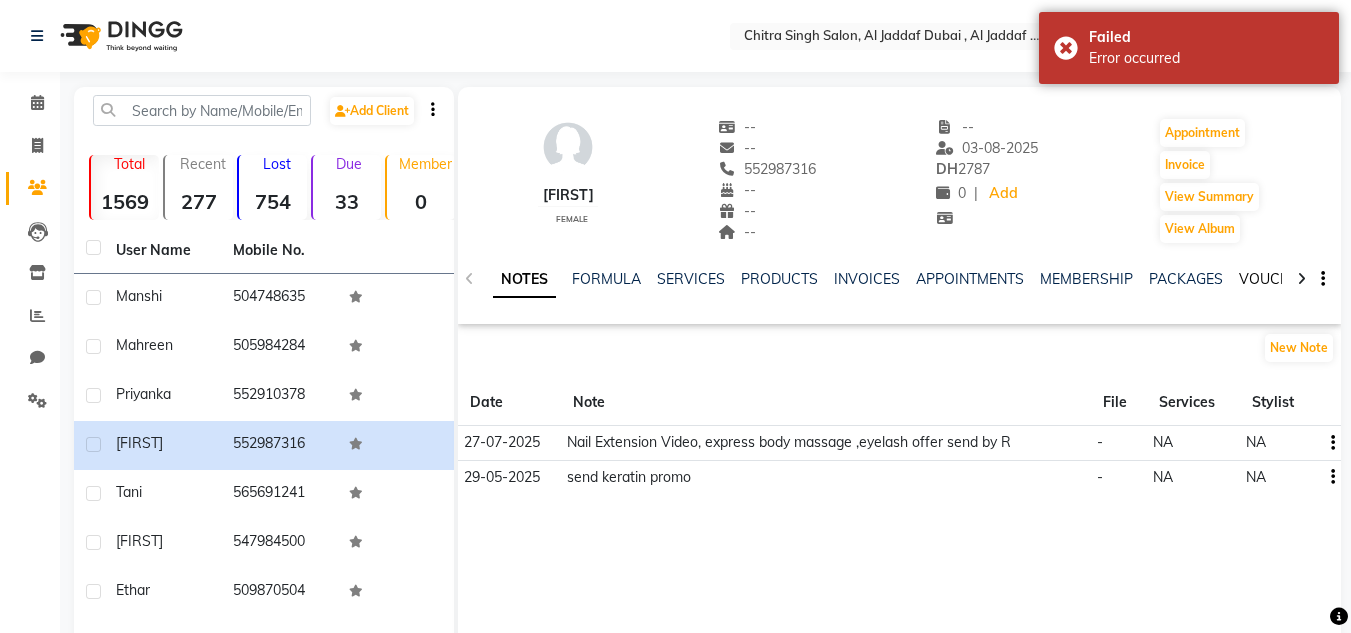 click on "VOUCHERS" 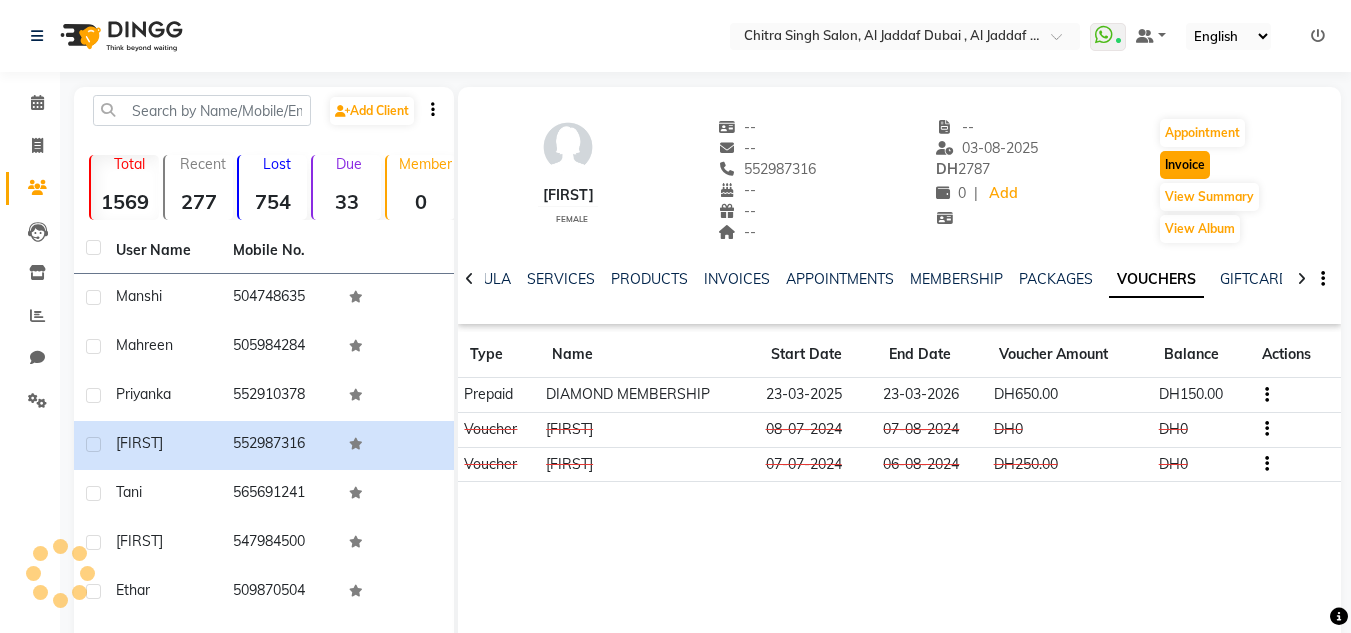 click on "Invoice" 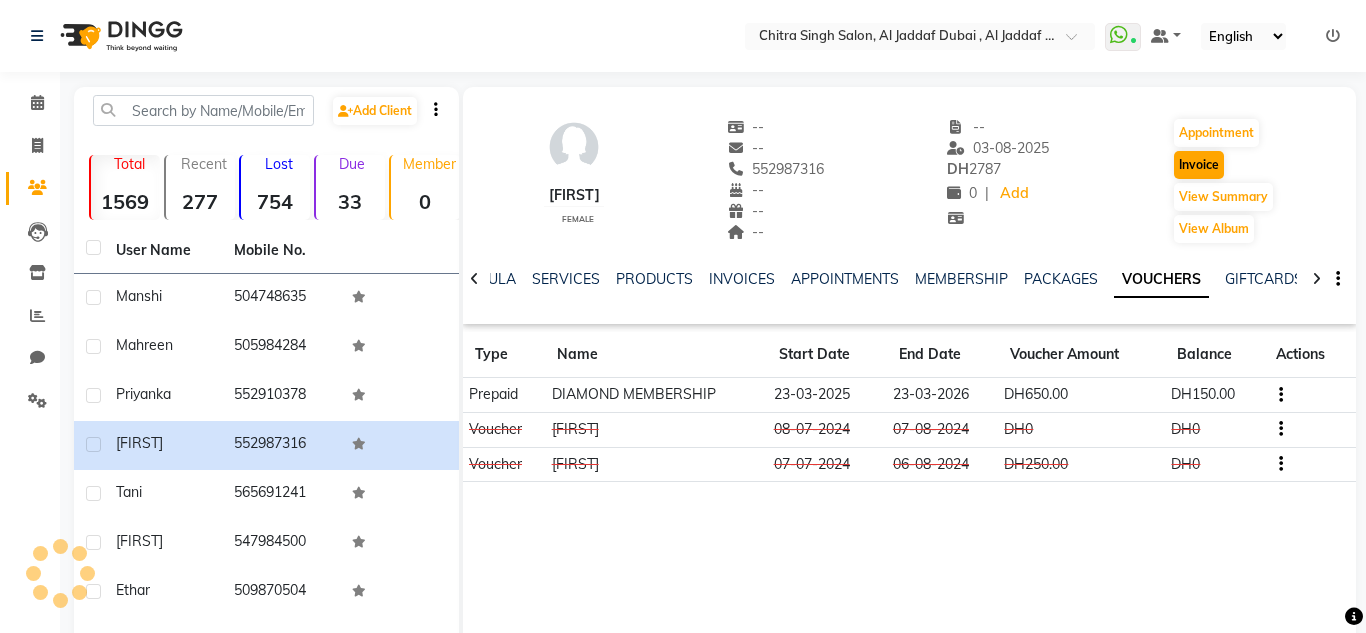 select on "service" 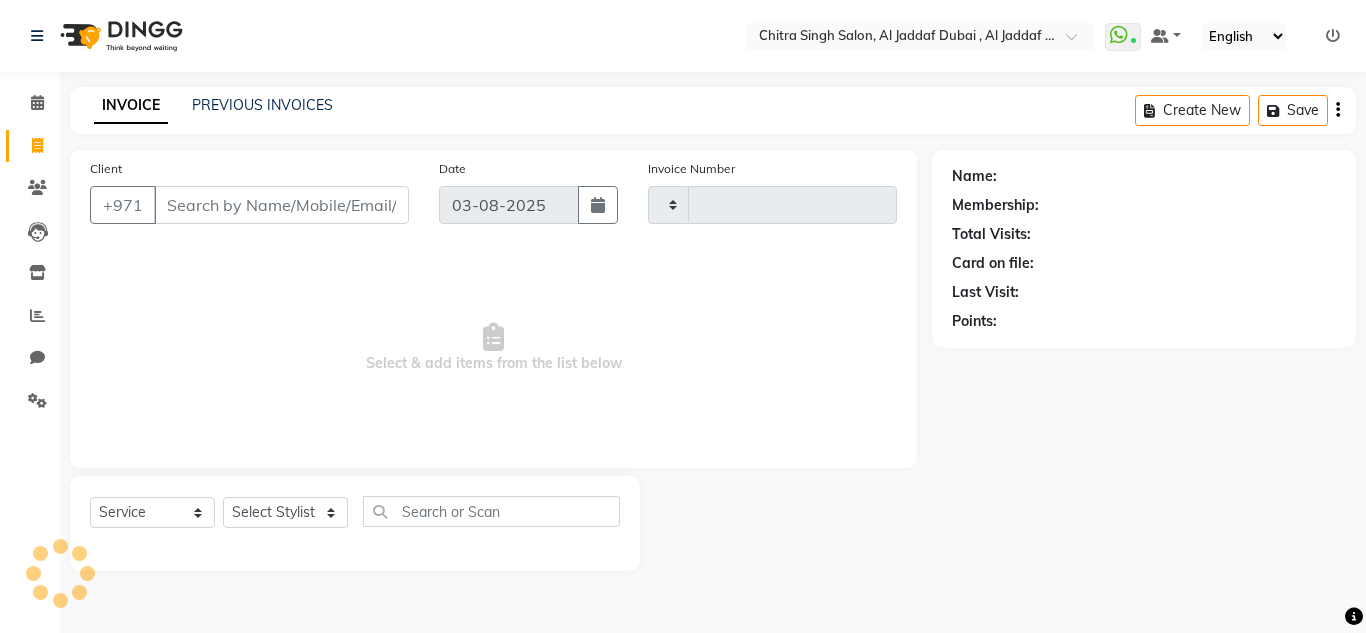 type on "1067" 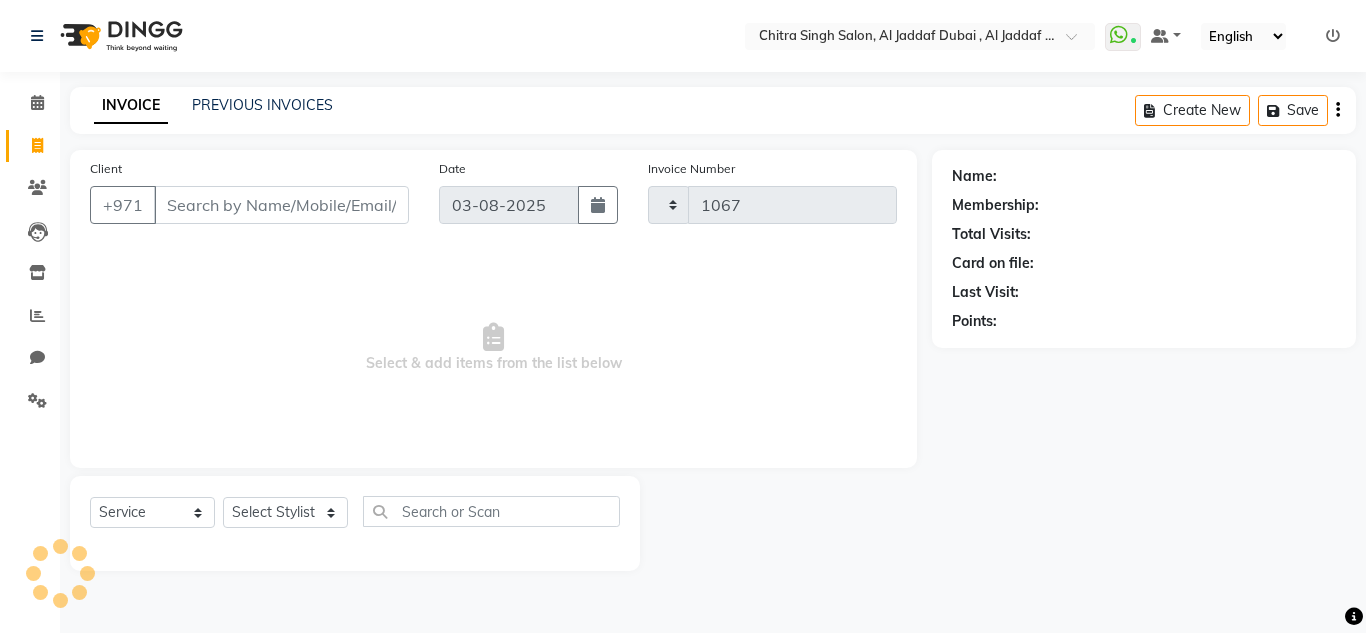 select on "4069" 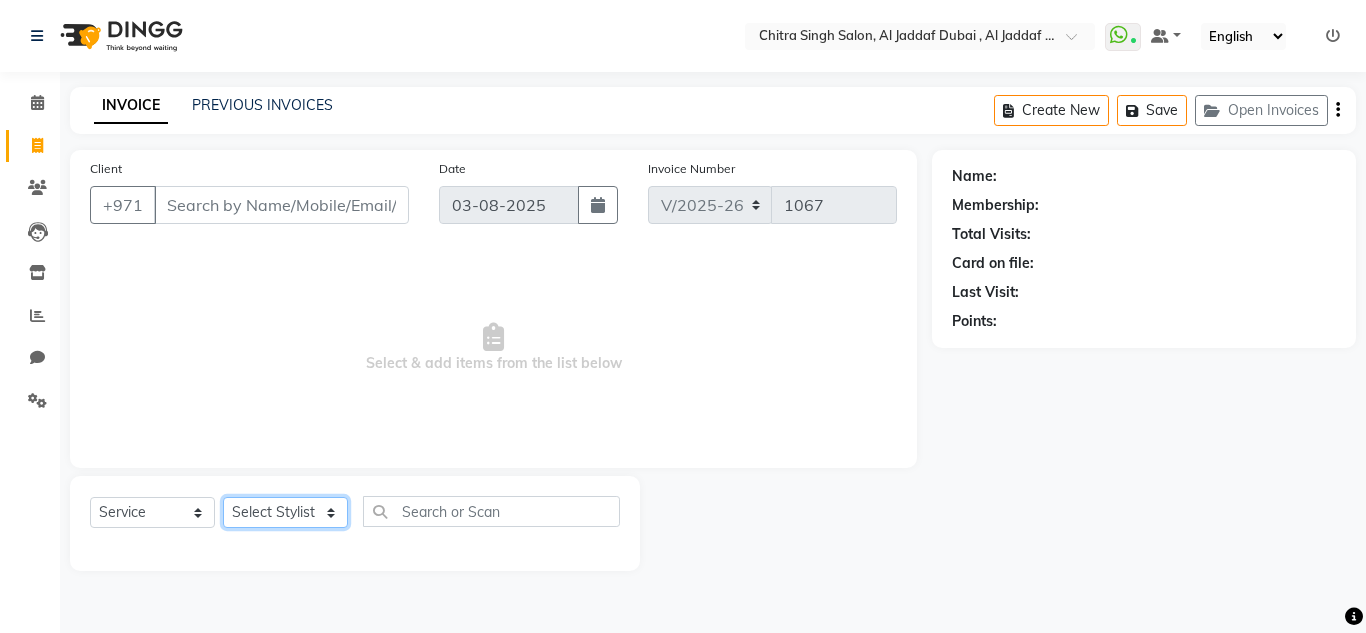 click on "Select Stylist" 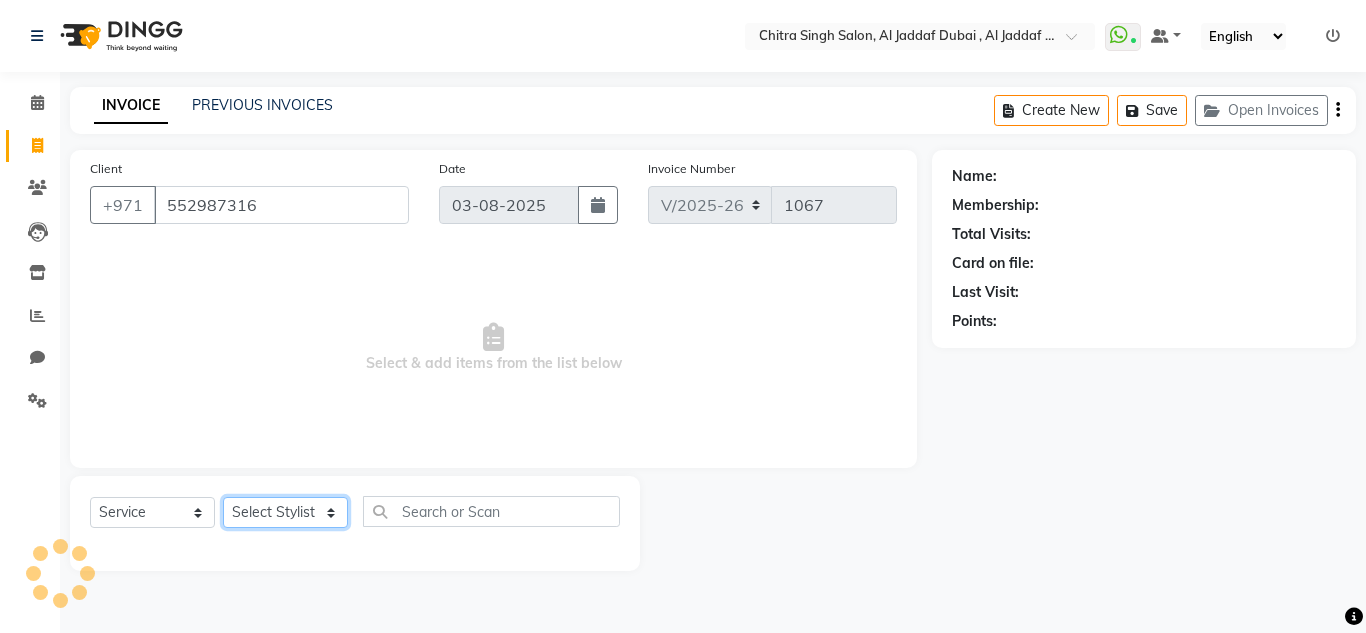 click on "Select Stylist Huma Iqbal Kabita Management Riba Sales person Srijana trial lady" 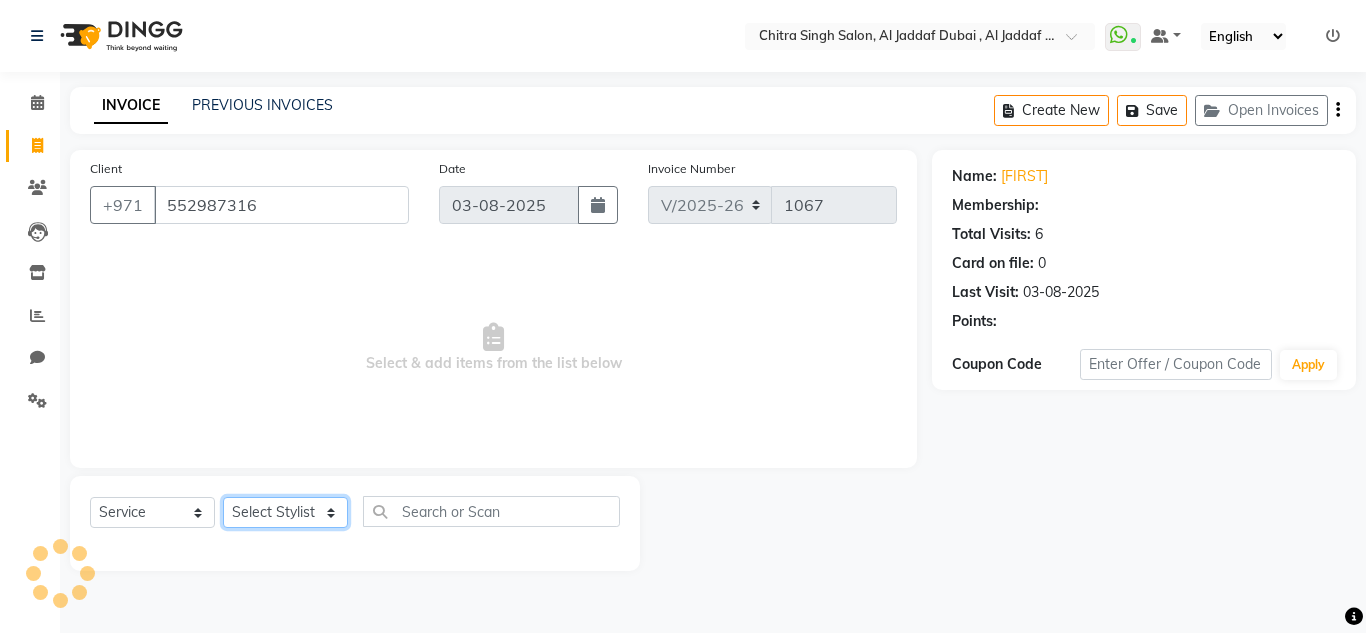 click on "Select Stylist Huma Iqbal Kabita Management Riba Sales person Srijana trial lady" 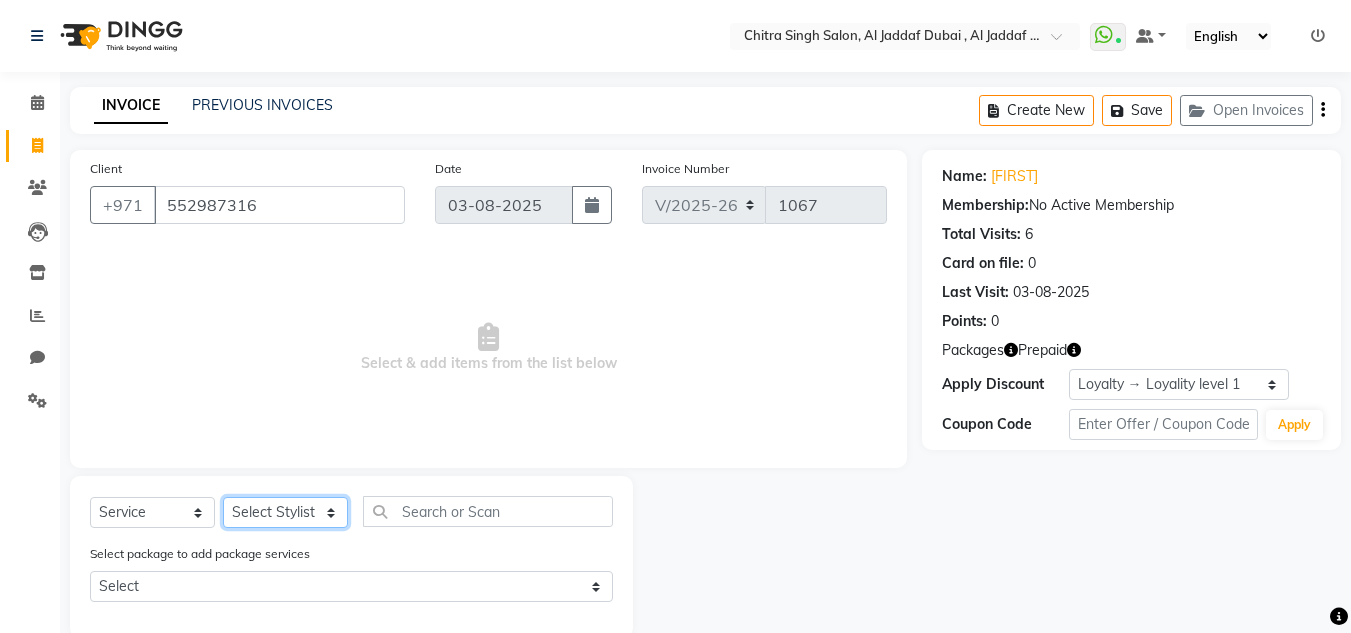 select on "86711" 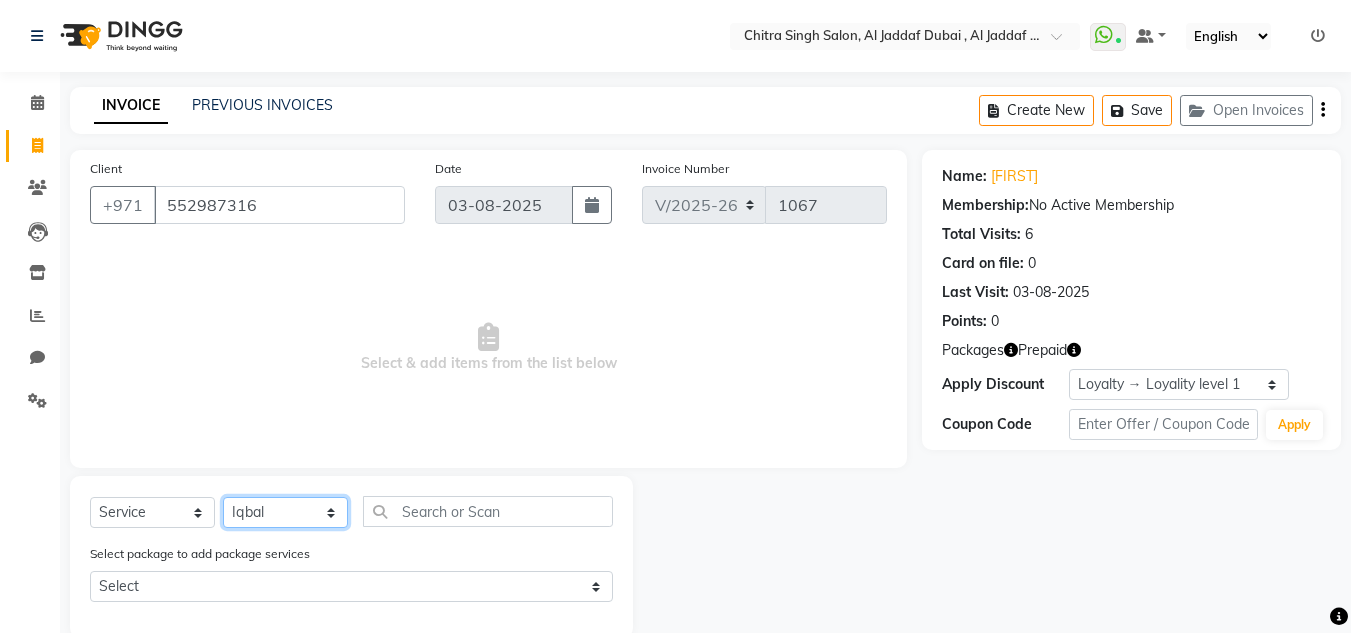 click on "Select Stylist Huma Iqbal Kabita Management Riba Sales person Srijana trial lady" 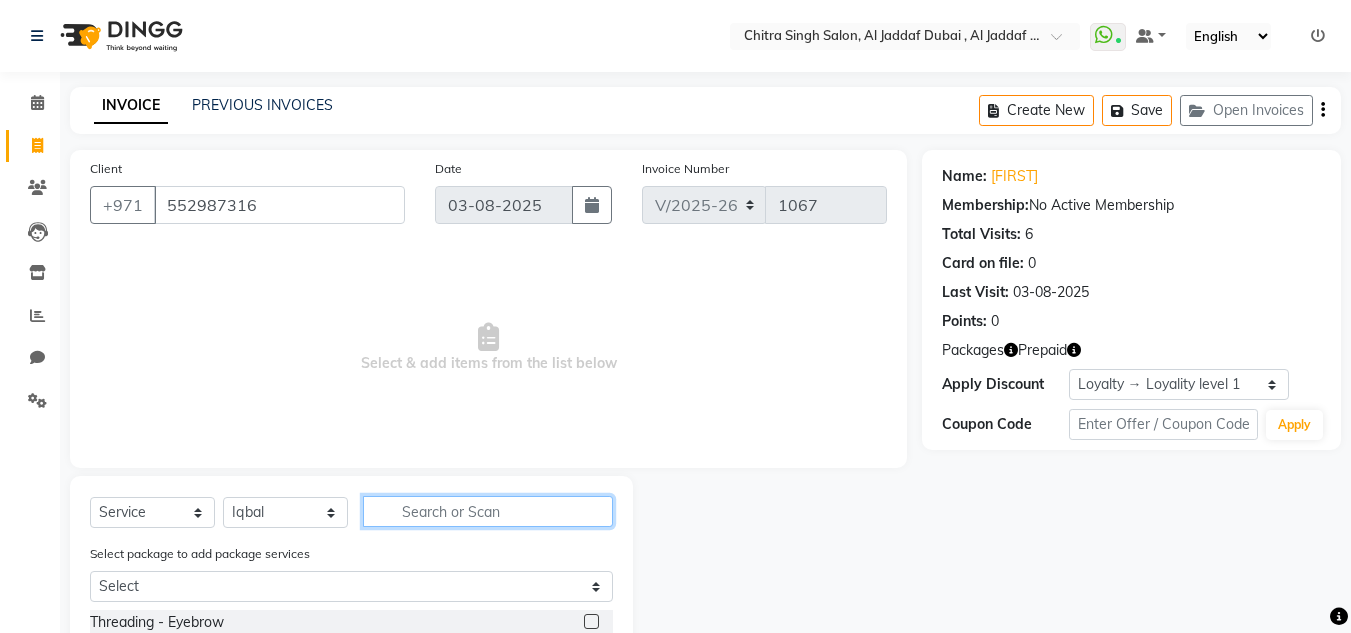 drag, startPoint x: 445, startPoint y: 496, endPoint x: 444, endPoint y: 520, distance: 24.020824 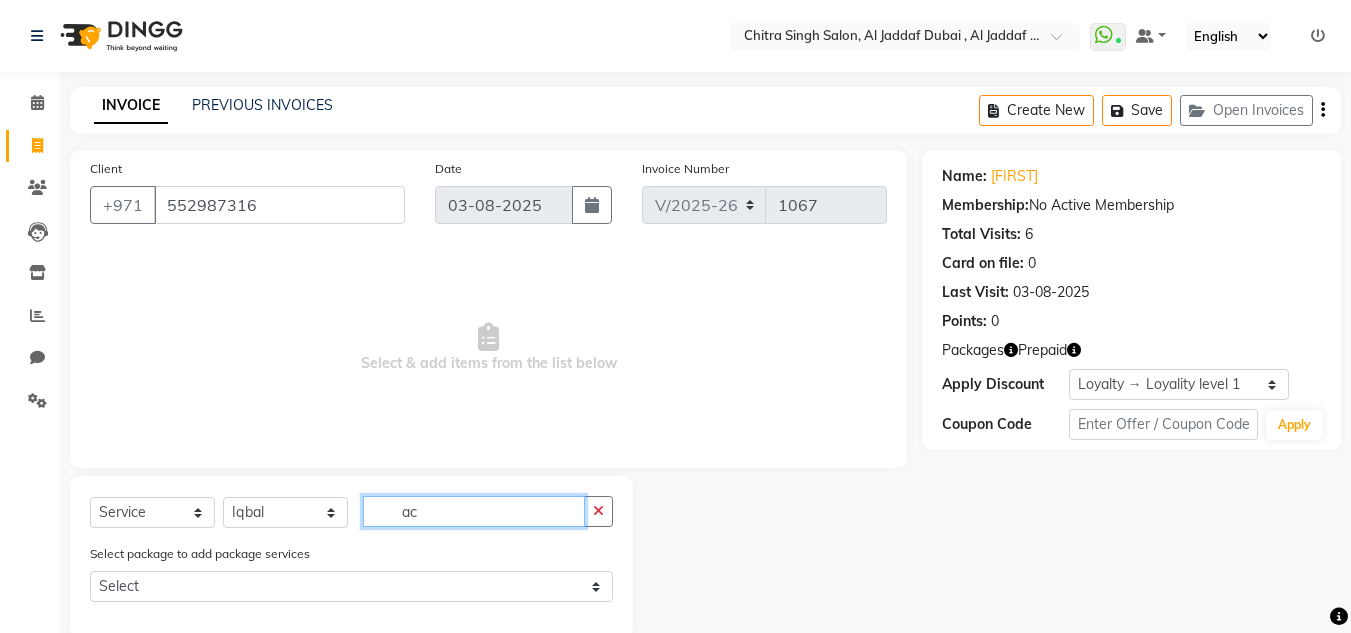 type on "a" 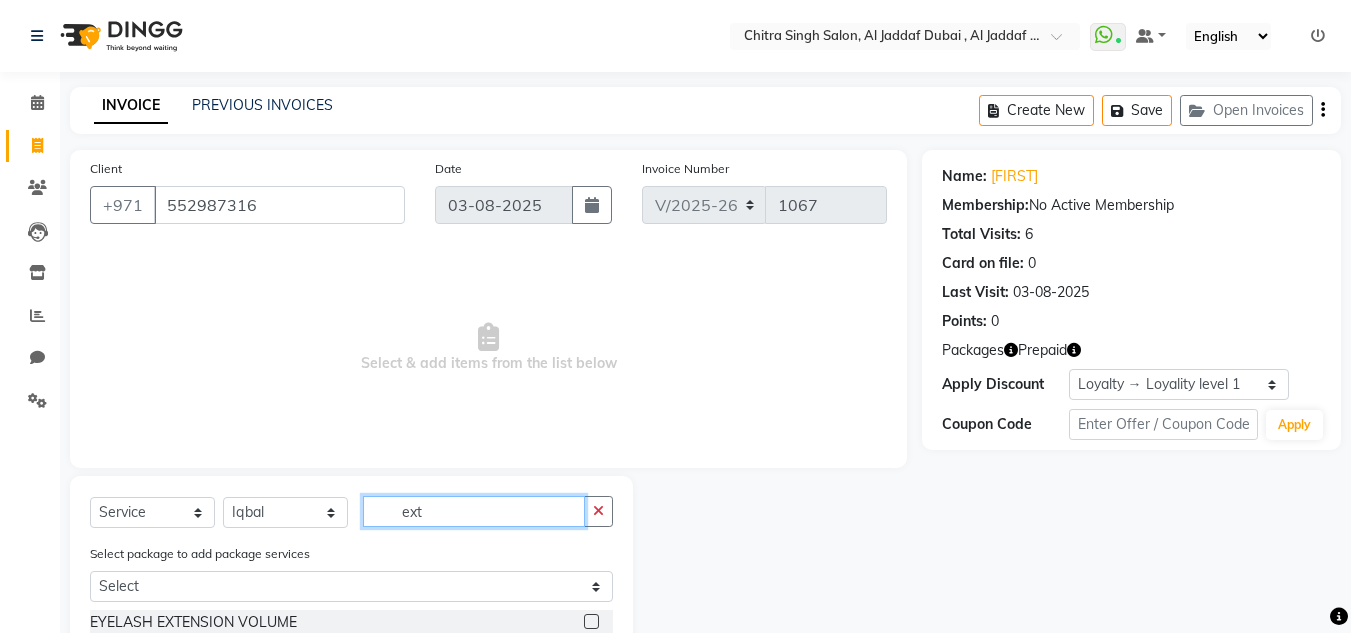 type on "exte" 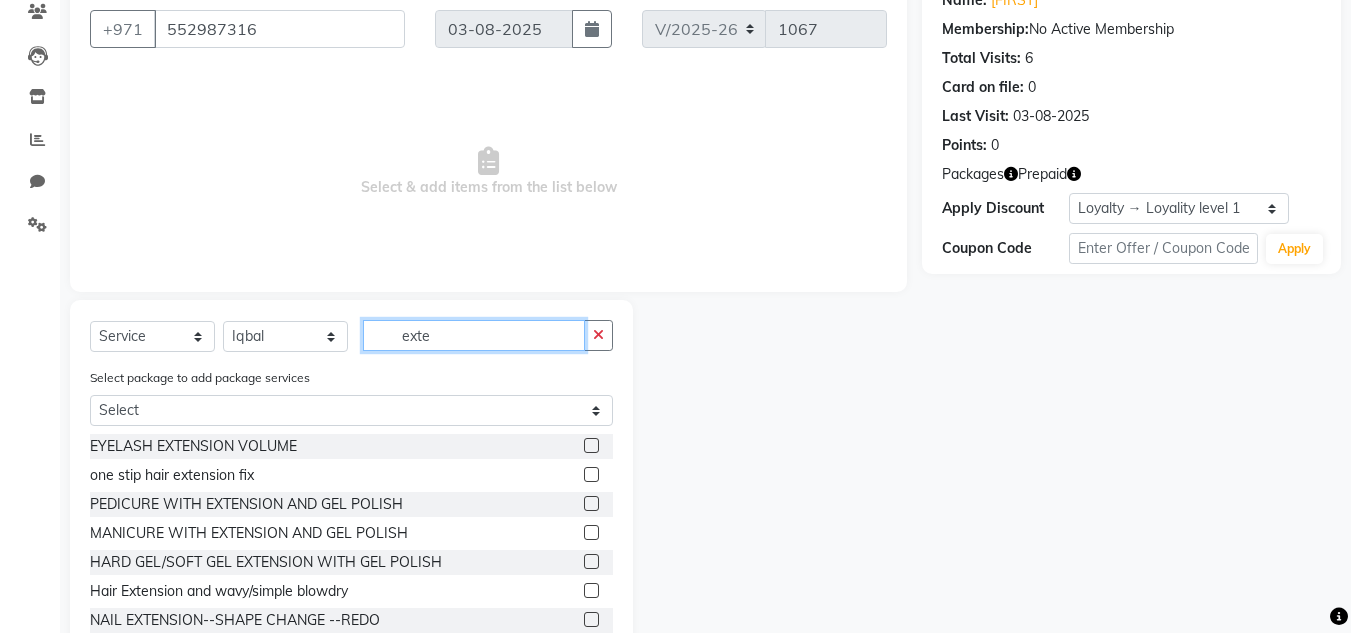 scroll, scrollTop: 235, scrollLeft: 0, axis: vertical 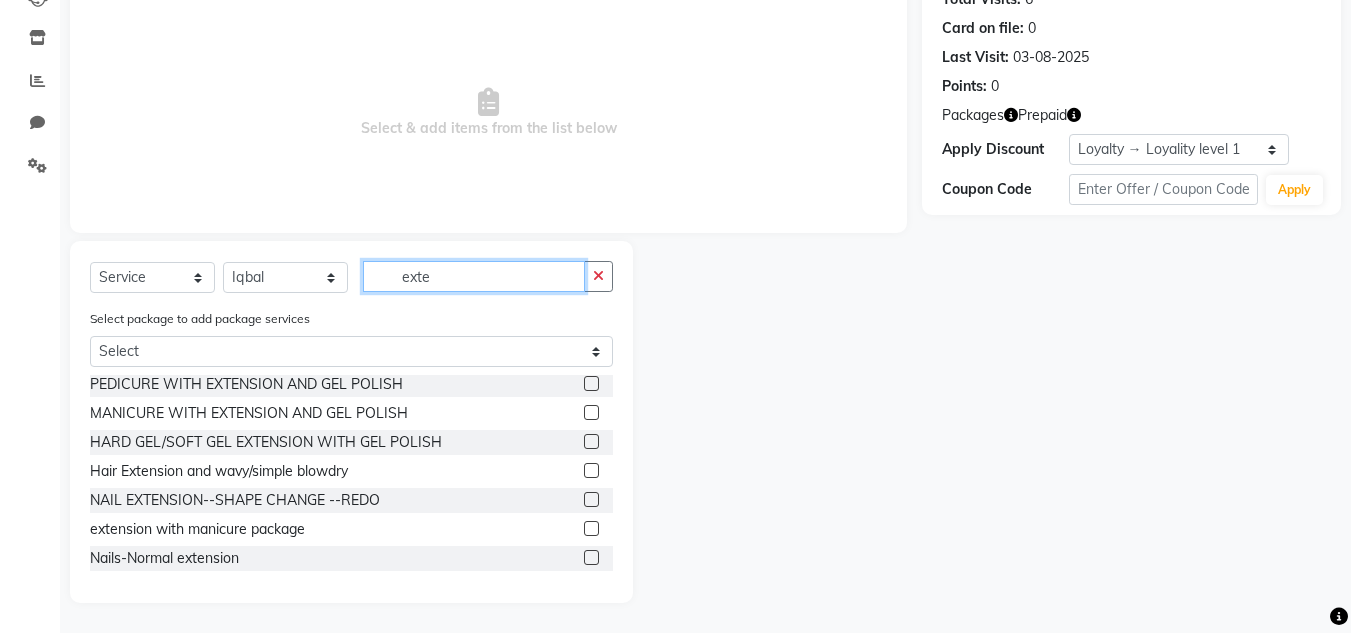 drag, startPoint x: 448, startPoint y: 279, endPoint x: 287, endPoint y: 259, distance: 162.23749 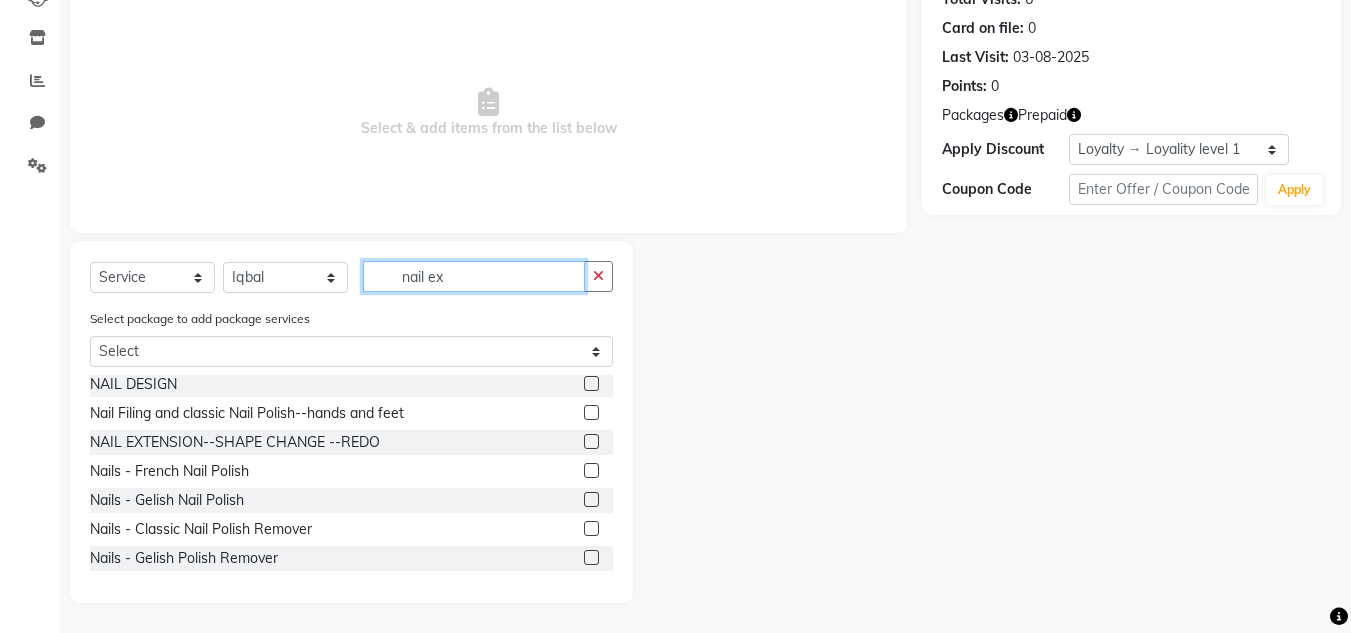 scroll, scrollTop: 0, scrollLeft: 0, axis: both 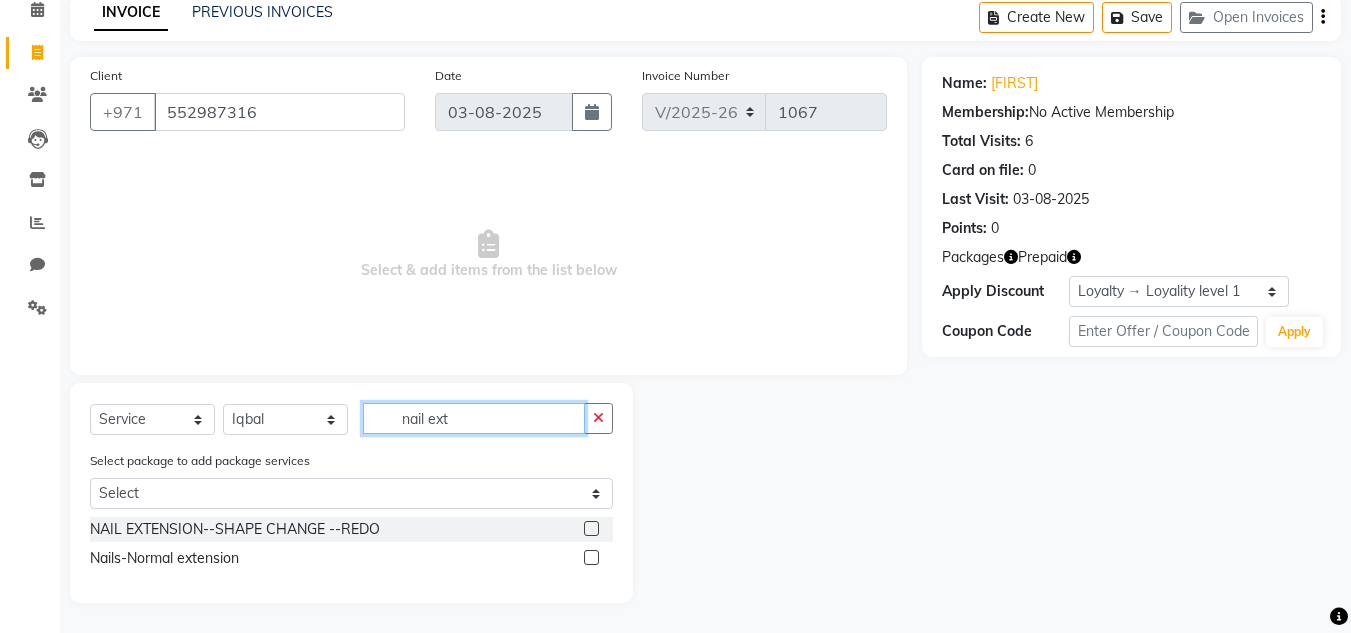 type on "nail exte" 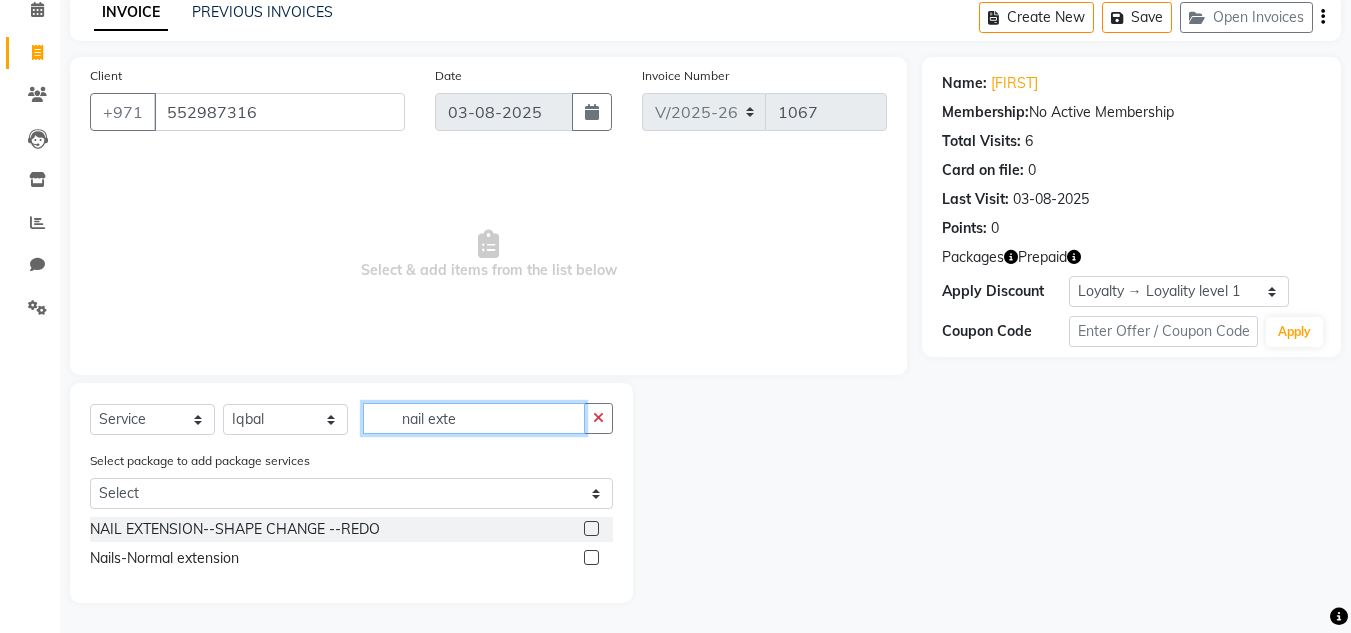 drag, startPoint x: 503, startPoint y: 403, endPoint x: 361, endPoint y: 387, distance: 142.89856 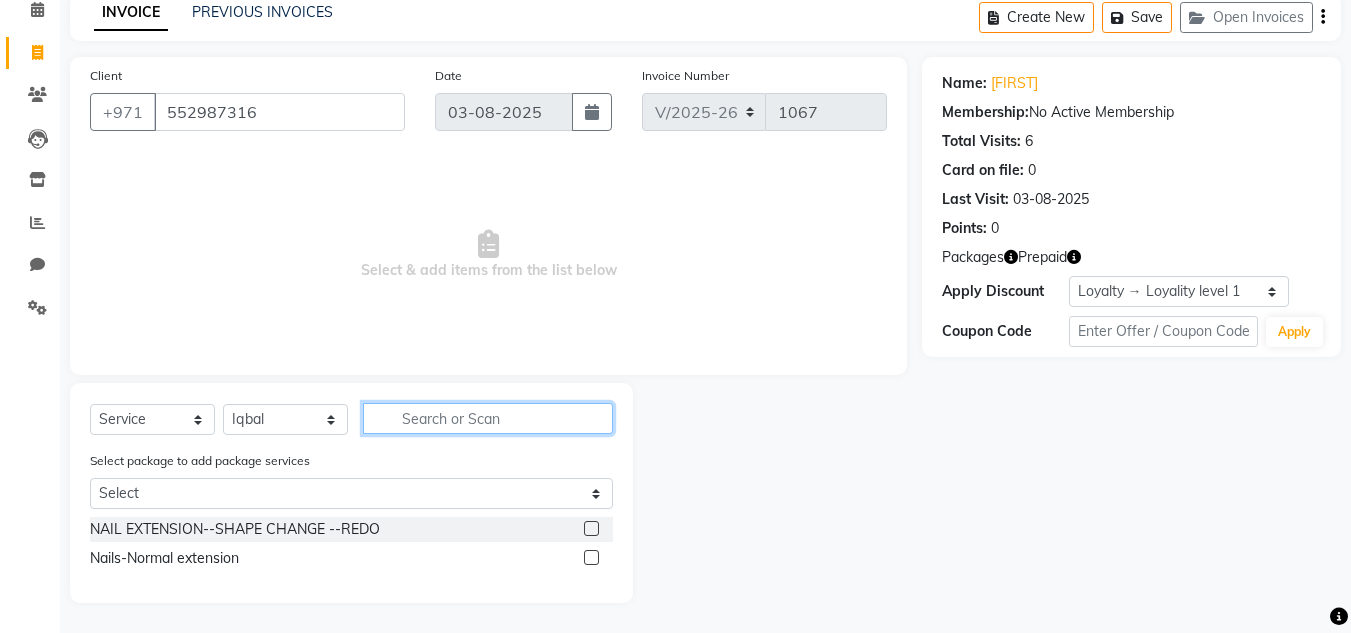 scroll, scrollTop: 235, scrollLeft: 0, axis: vertical 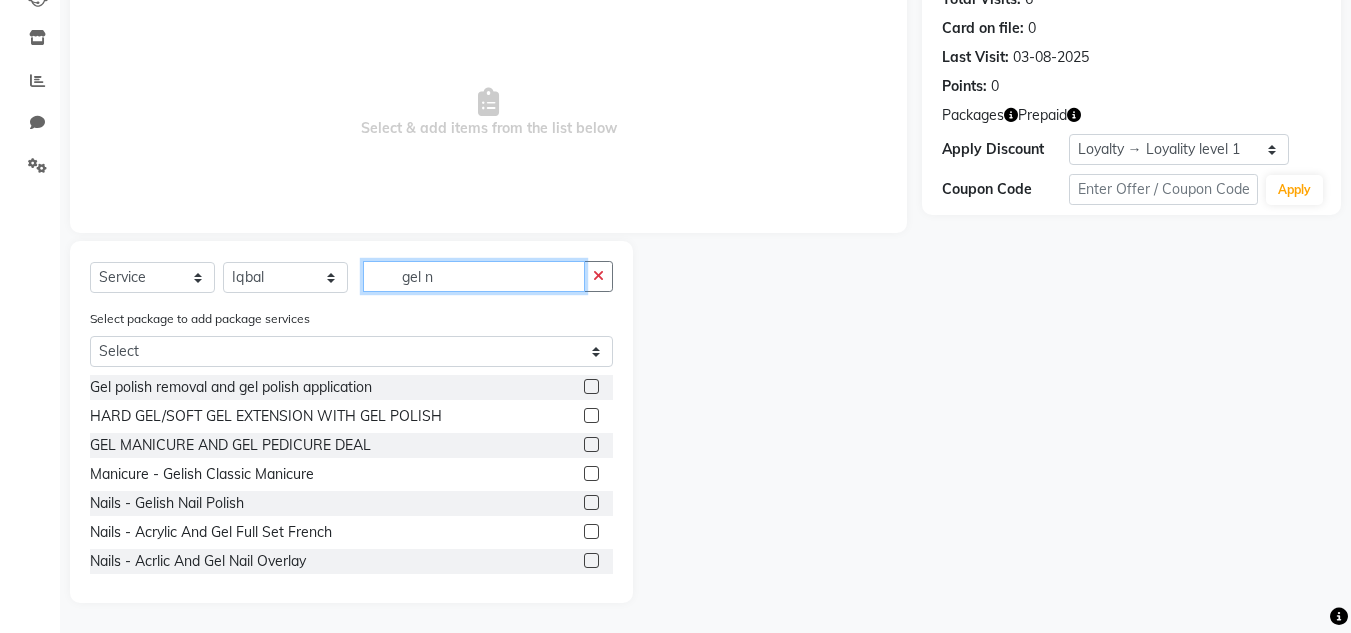 type on "gel na" 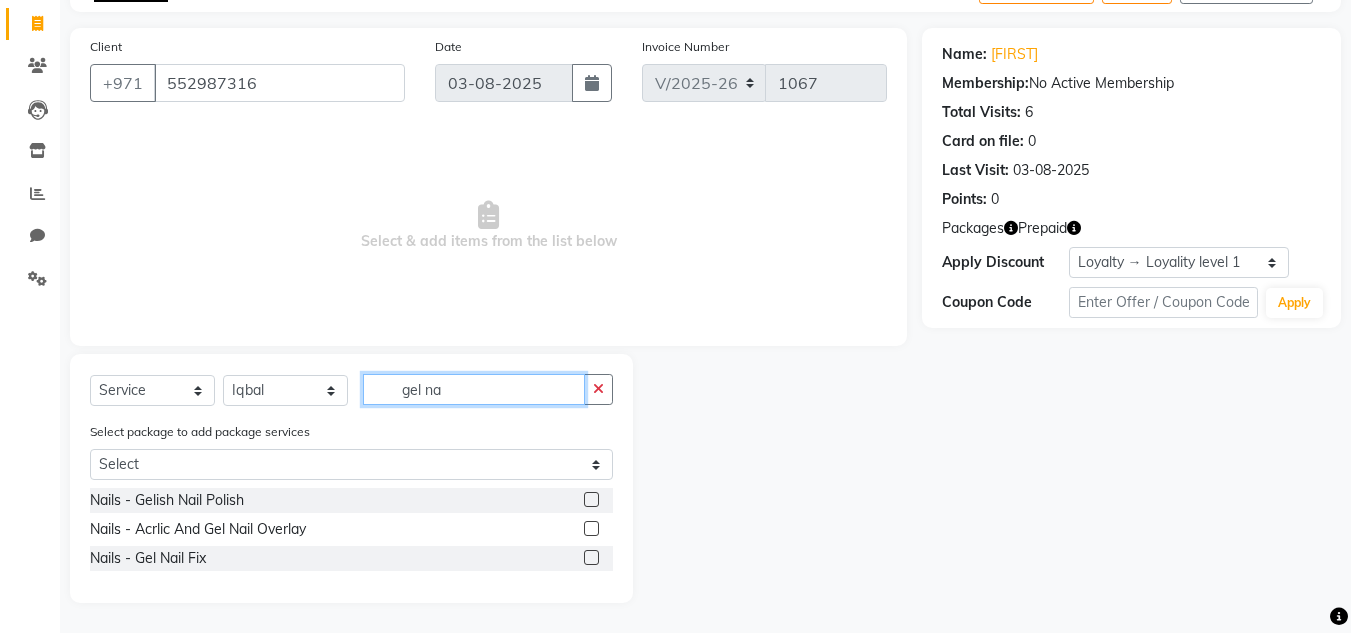 scroll, scrollTop: 122, scrollLeft: 0, axis: vertical 